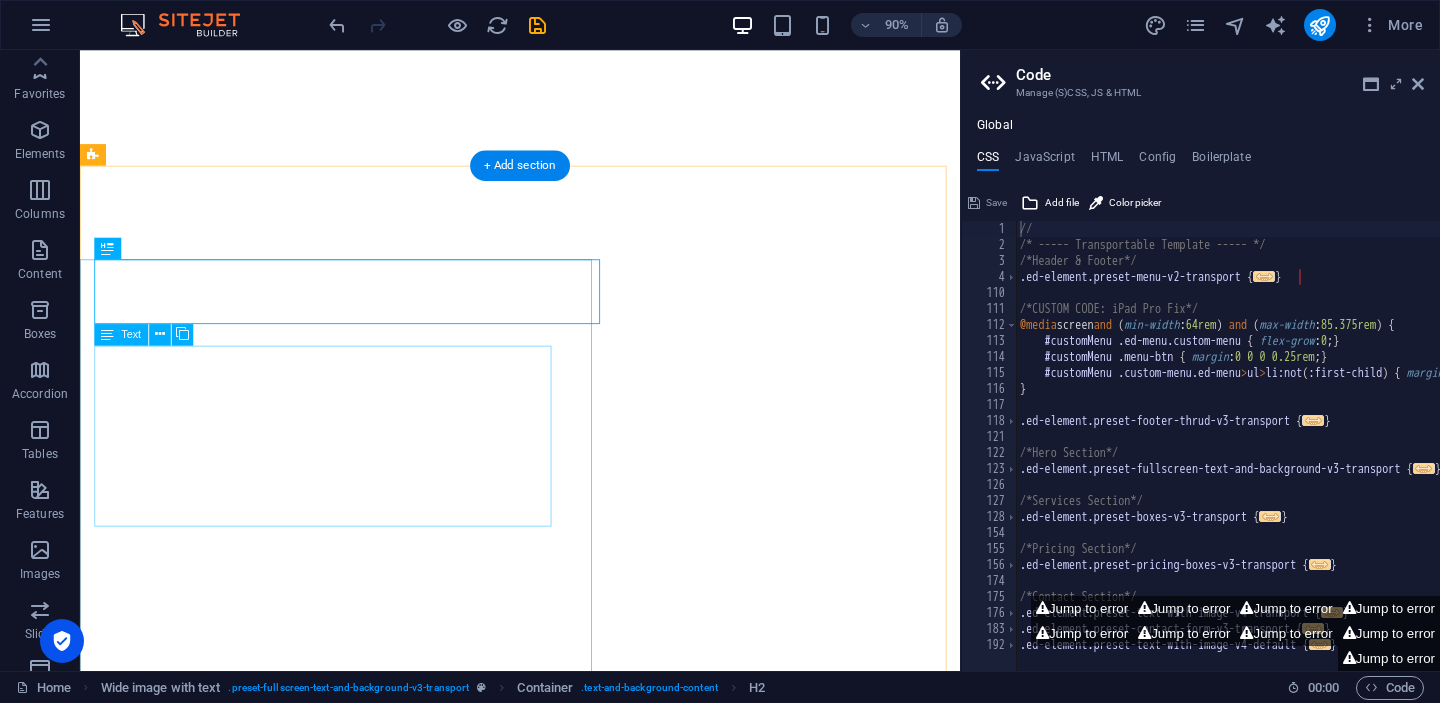 scroll, scrollTop: 0, scrollLeft: 0, axis: both 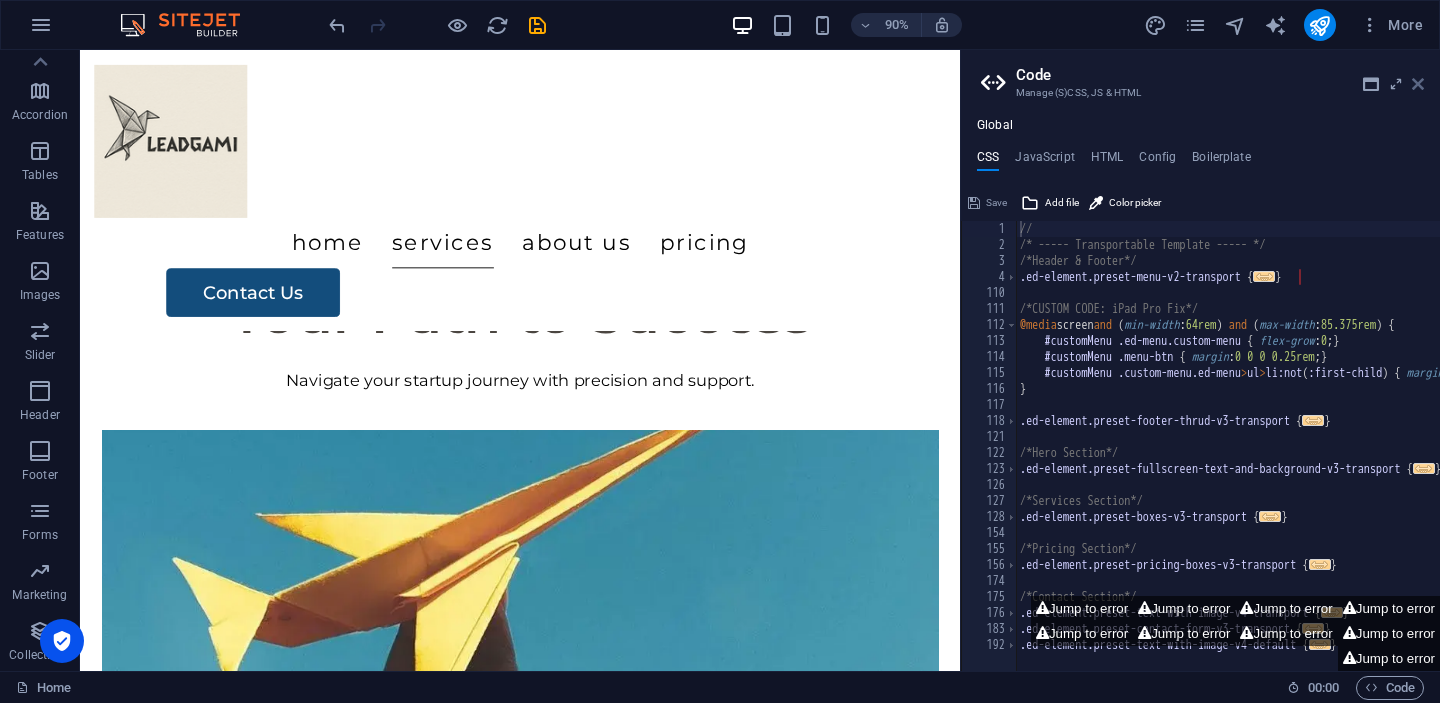 click at bounding box center (1418, 84) 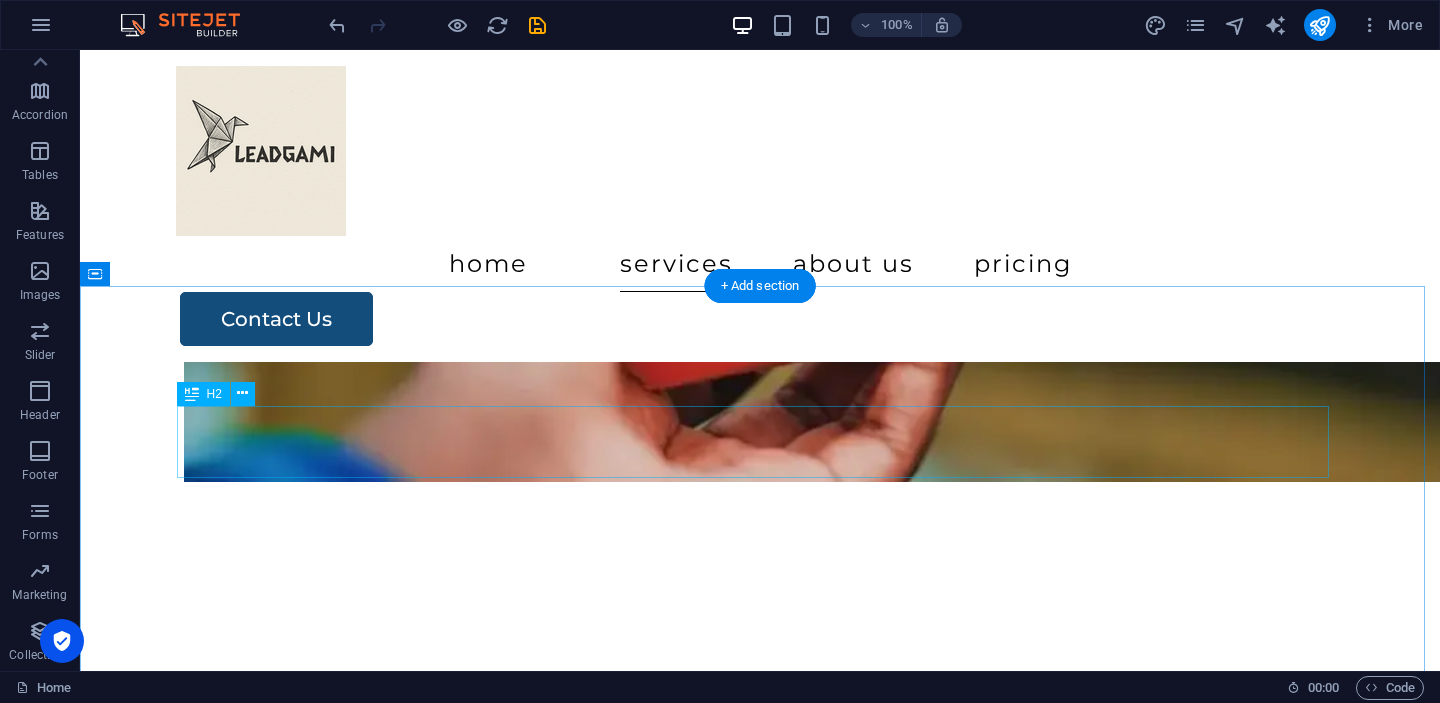 scroll, scrollTop: 1257, scrollLeft: 0, axis: vertical 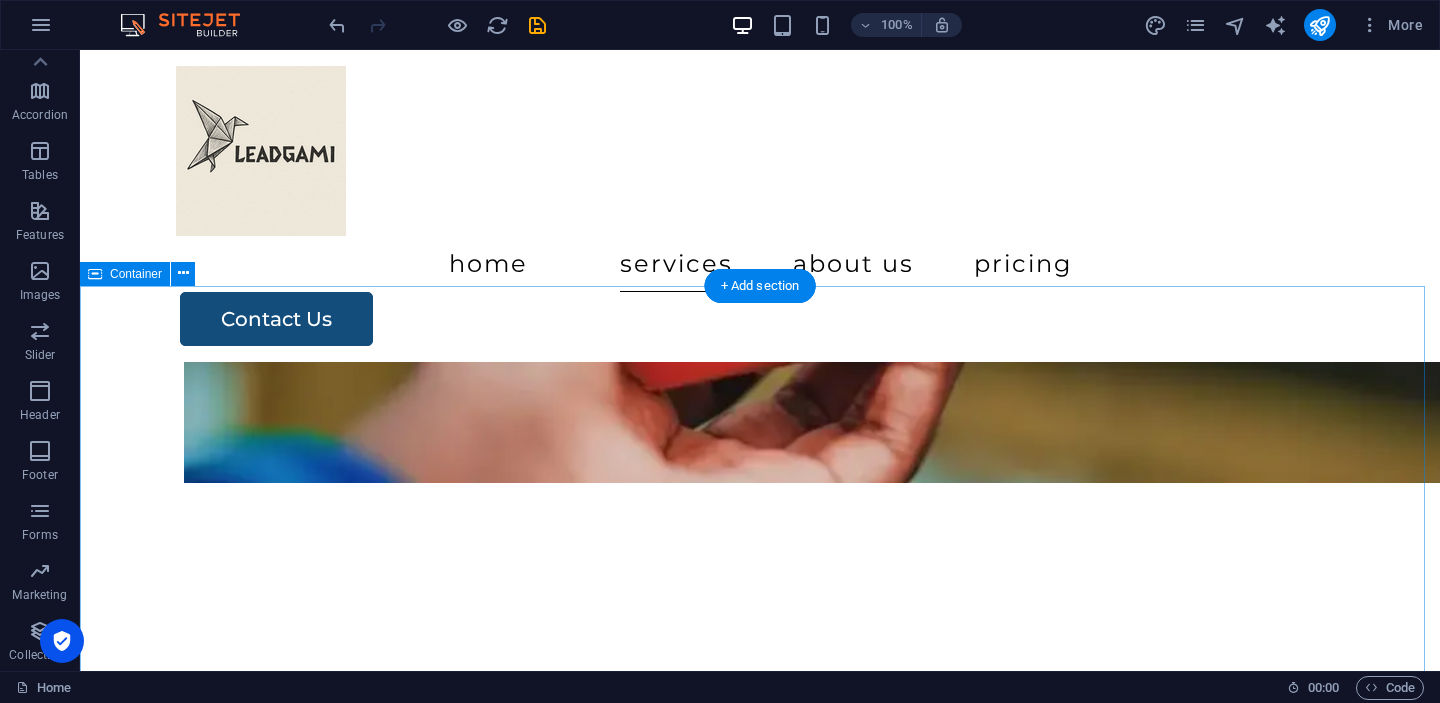 click on "Your Path to Success Navigate your startup journey with precision and support. .fa-secondary{opacity:.4} Schedule a Free Session Book a consultation to discuss your strategic goals and challenges. Receive a Tailored Plan Get a personalized go-to-market strategy designed for your unique needs. Grow with Focus Implement your strategy with our ongoing support and expert guidance." at bounding box center (760, 1847) 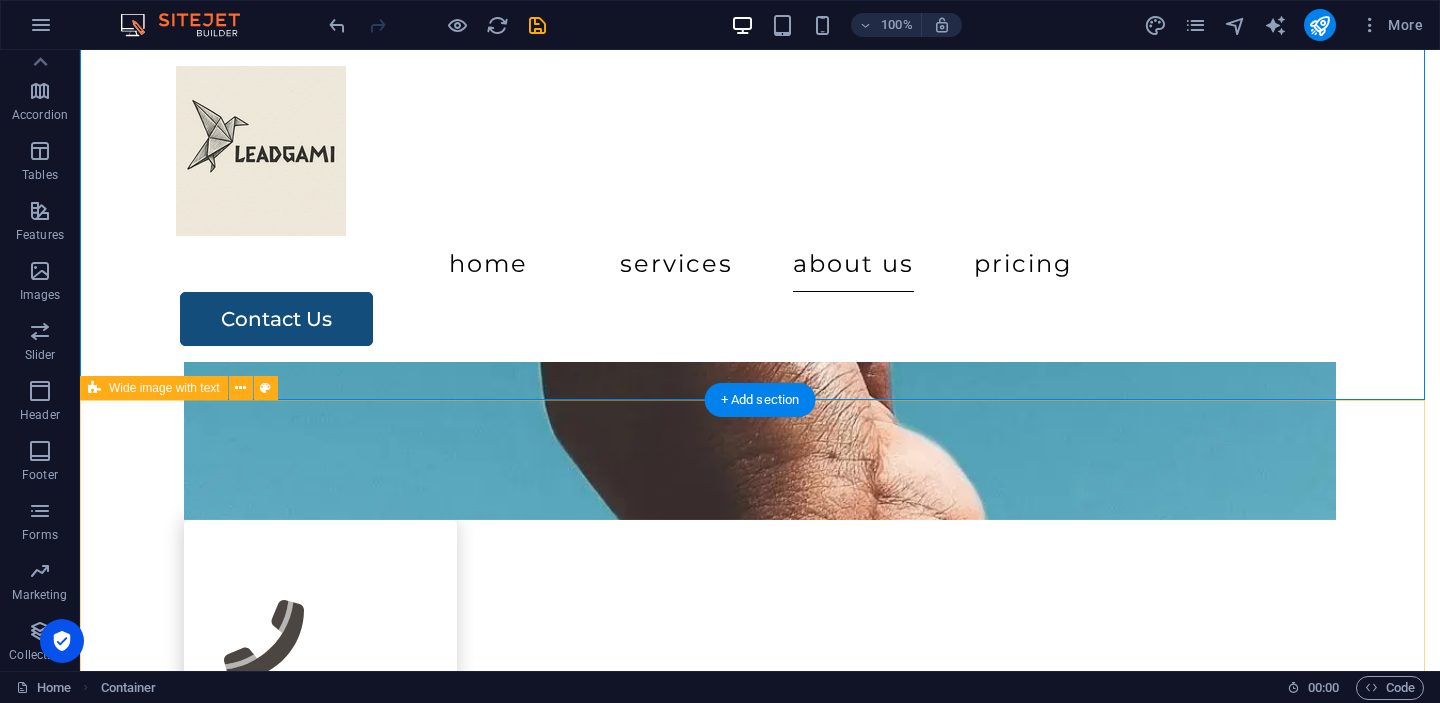 scroll, scrollTop: 2229, scrollLeft: 0, axis: vertical 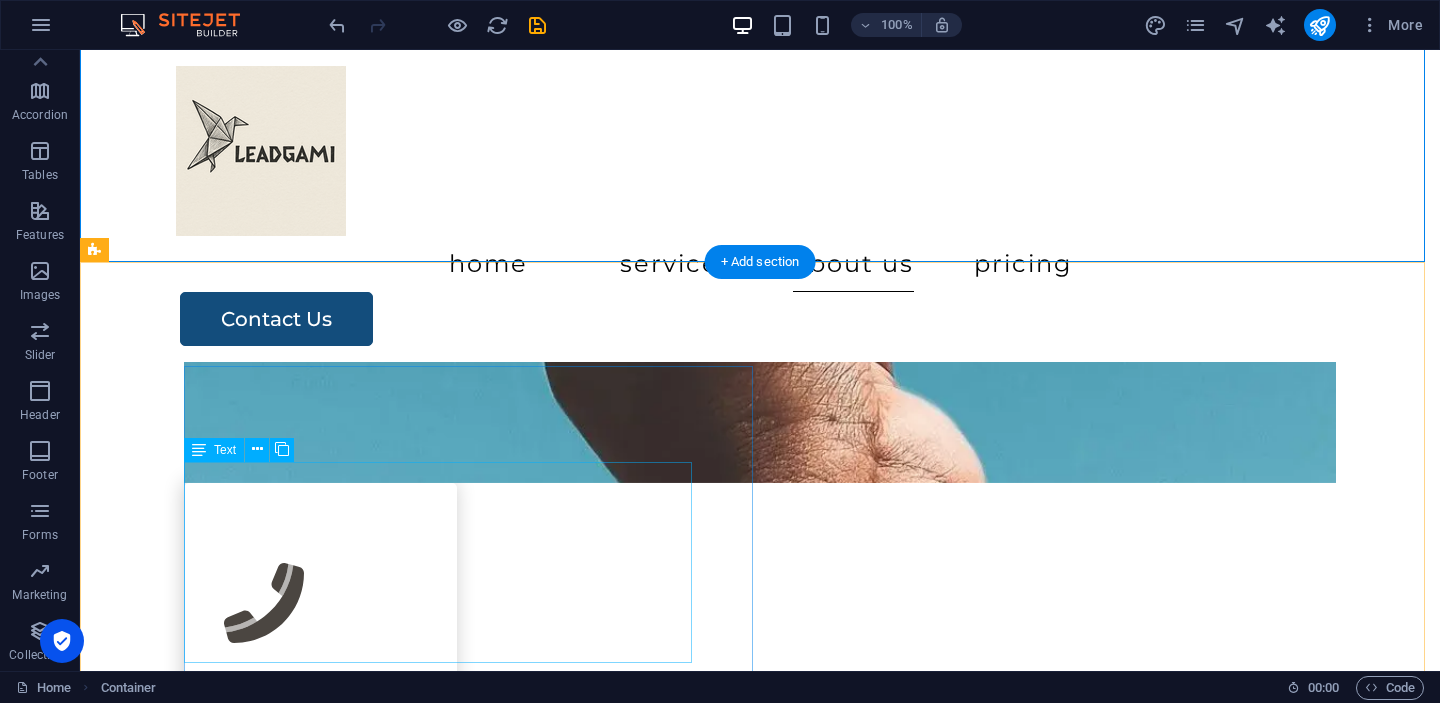 click on "Lorem ipsum dolor sit amet, consectetur adipiscing elit, sed do eiusmod tempor incididunt ut labore et dolore magna aliqua. Ut enim ad minim veniam, quis nostrud exercitation ullamco laboris nisi ut aliquip ex ea commodo consequat." at bounding box center [804, 2402] 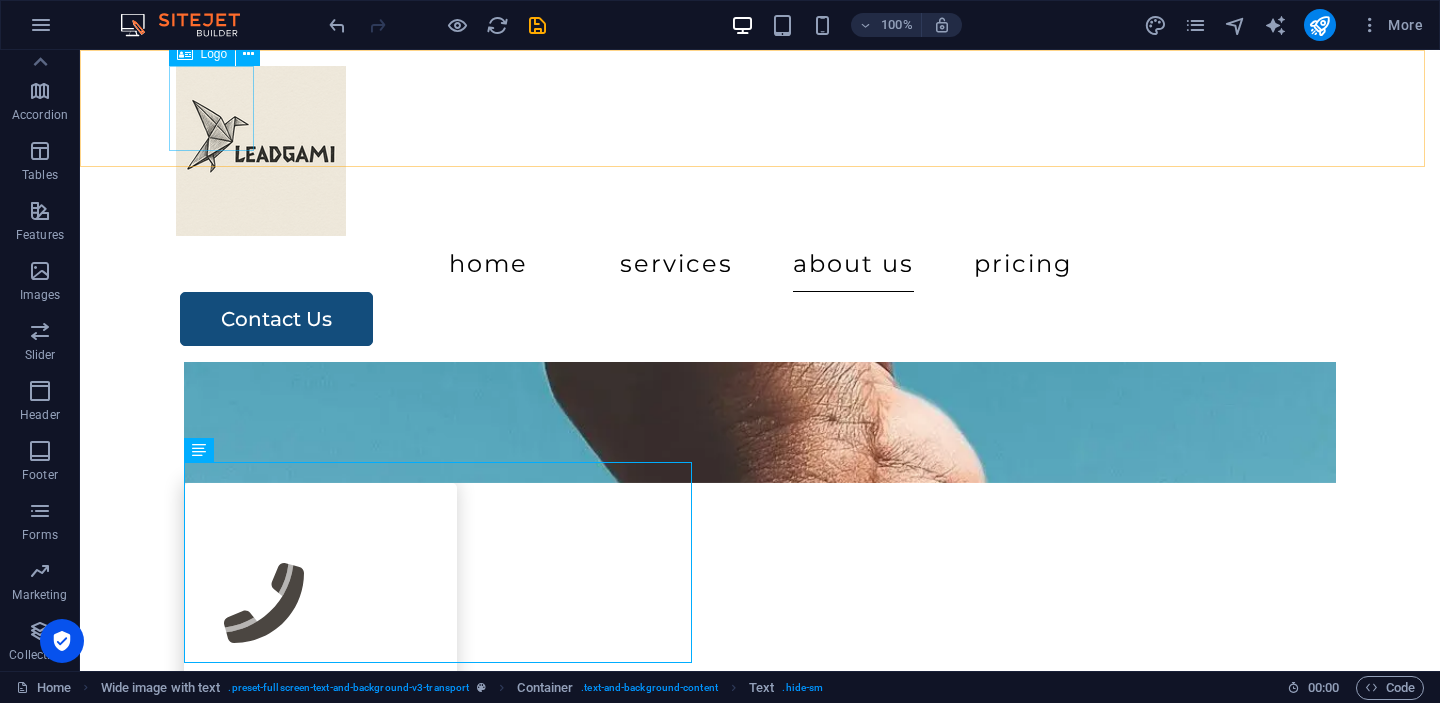 click on "Home Services About Us Pricing Contact Us" at bounding box center (760, 206) 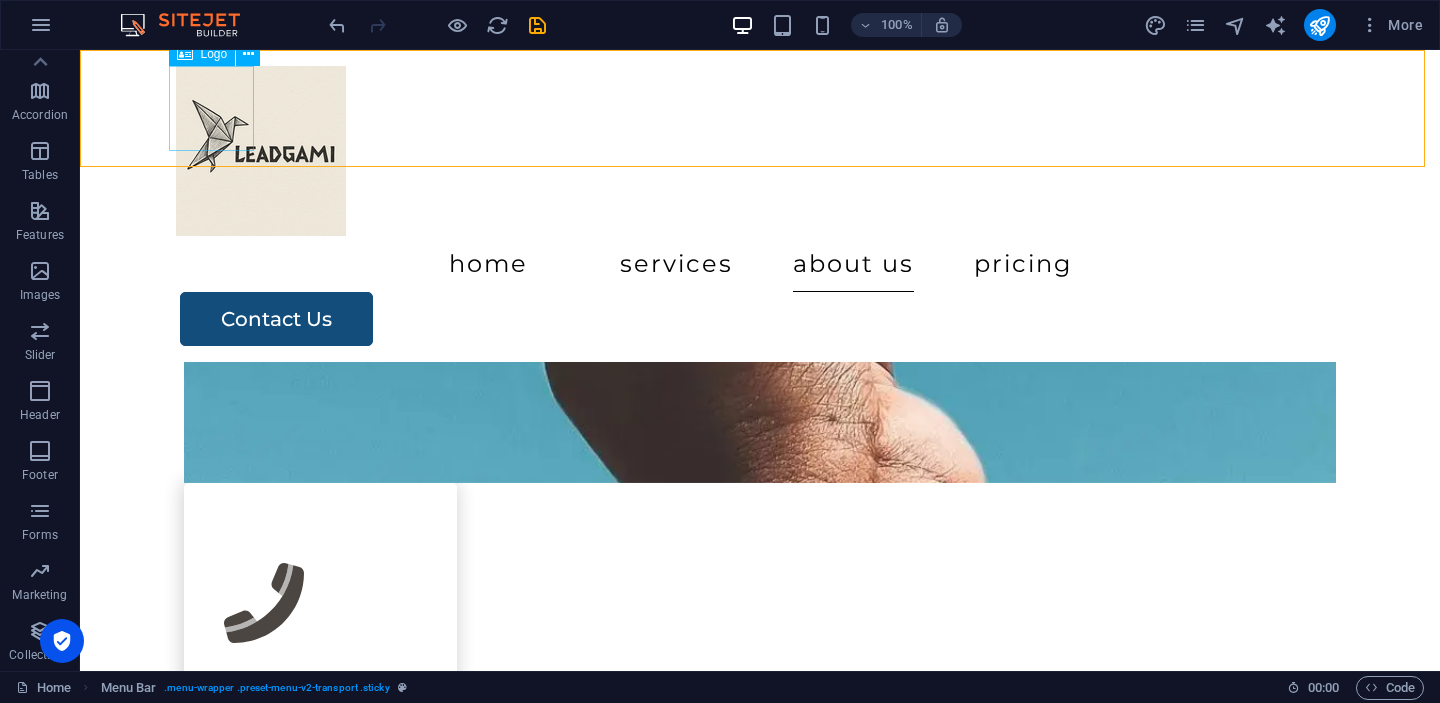 click at bounding box center [760, 151] 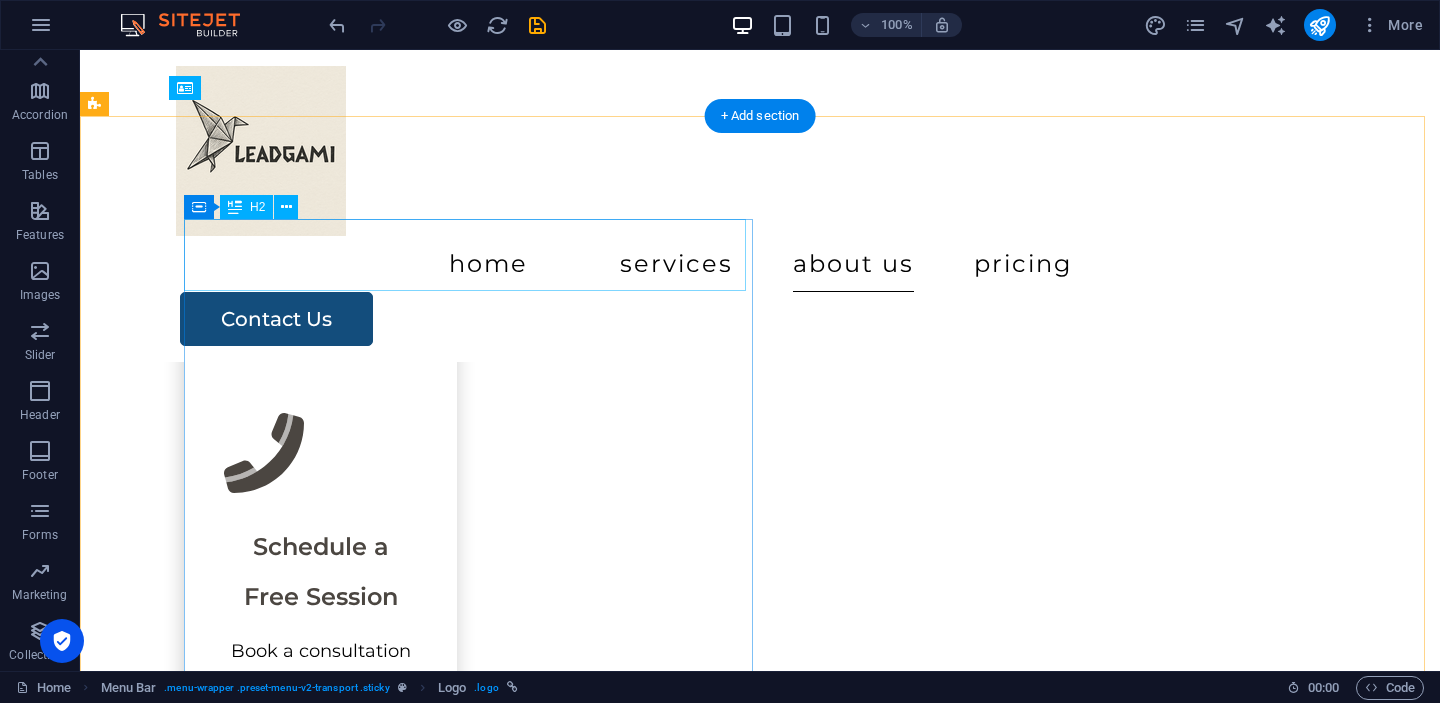 scroll, scrollTop: 2370, scrollLeft: 0, axis: vertical 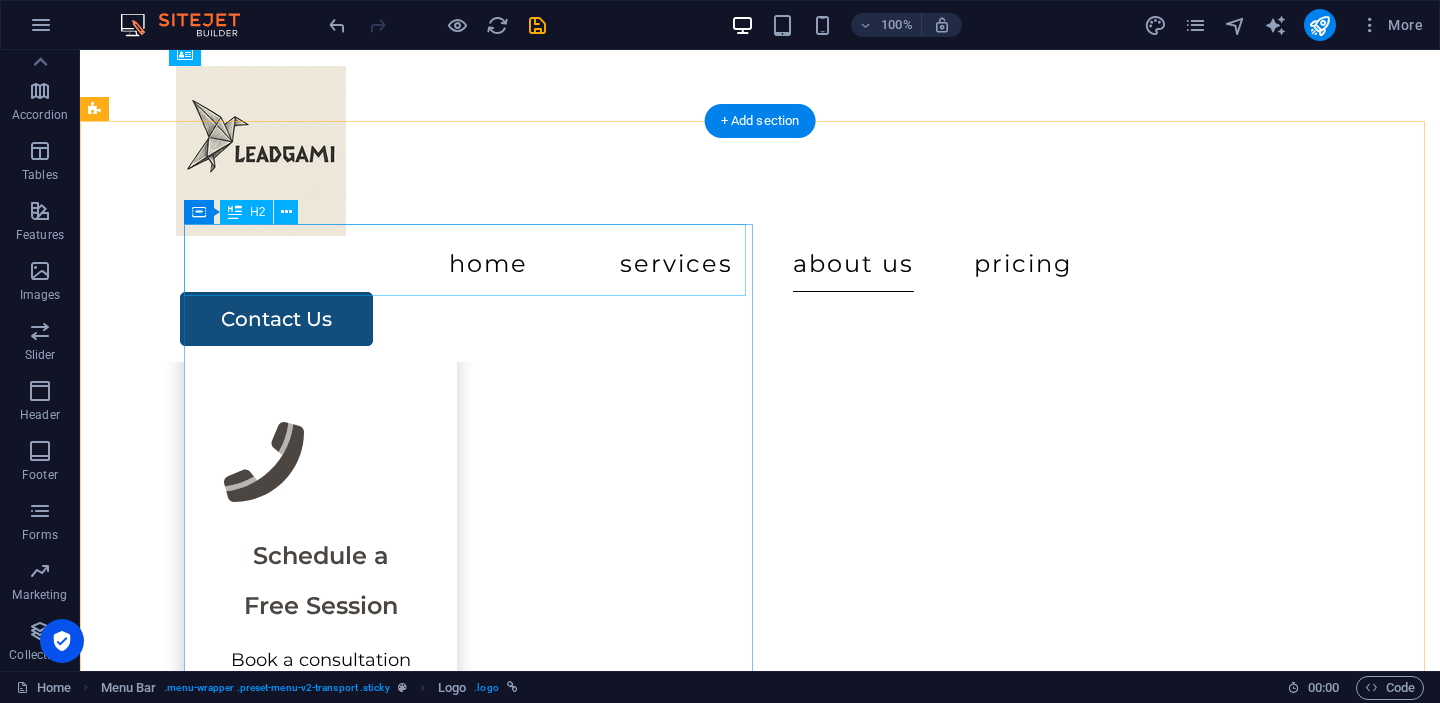 click on "About Us" at bounding box center (804, 2158) 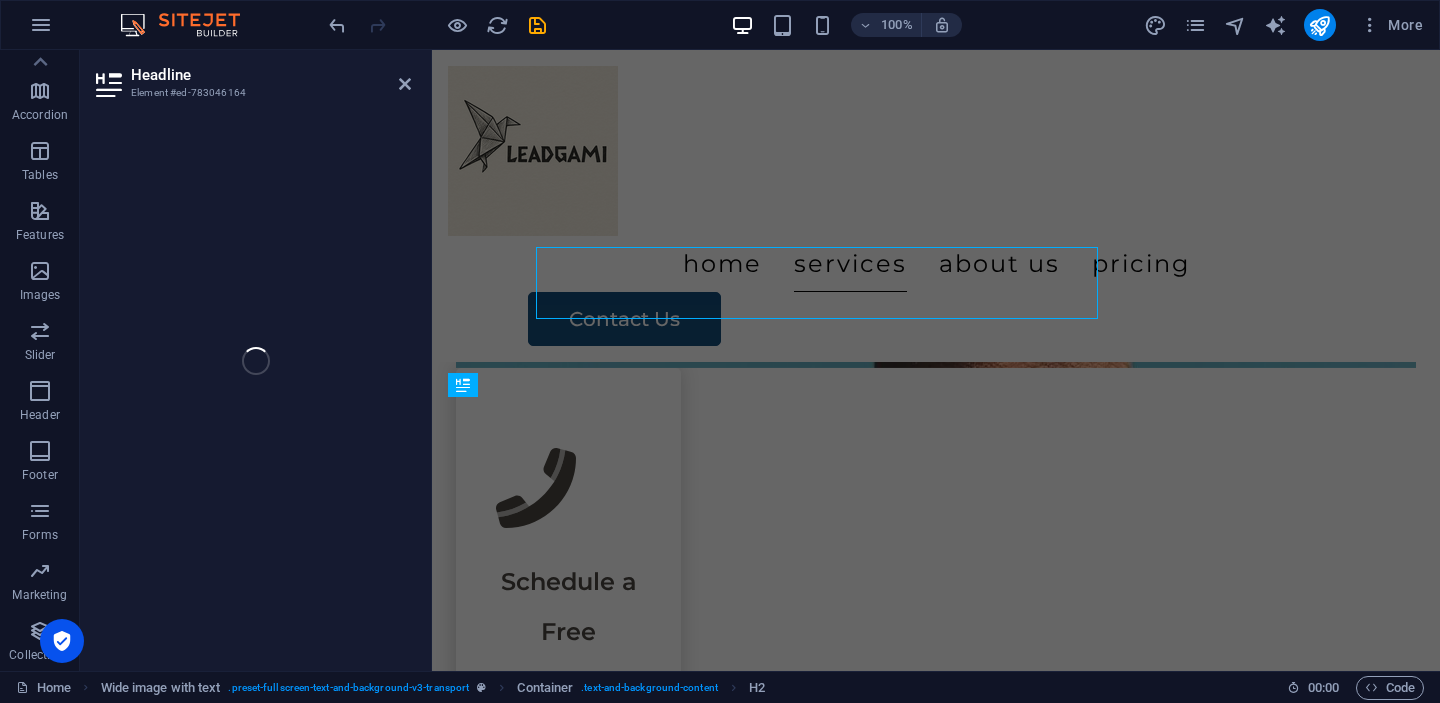scroll, scrollTop: 2347, scrollLeft: 0, axis: vertical 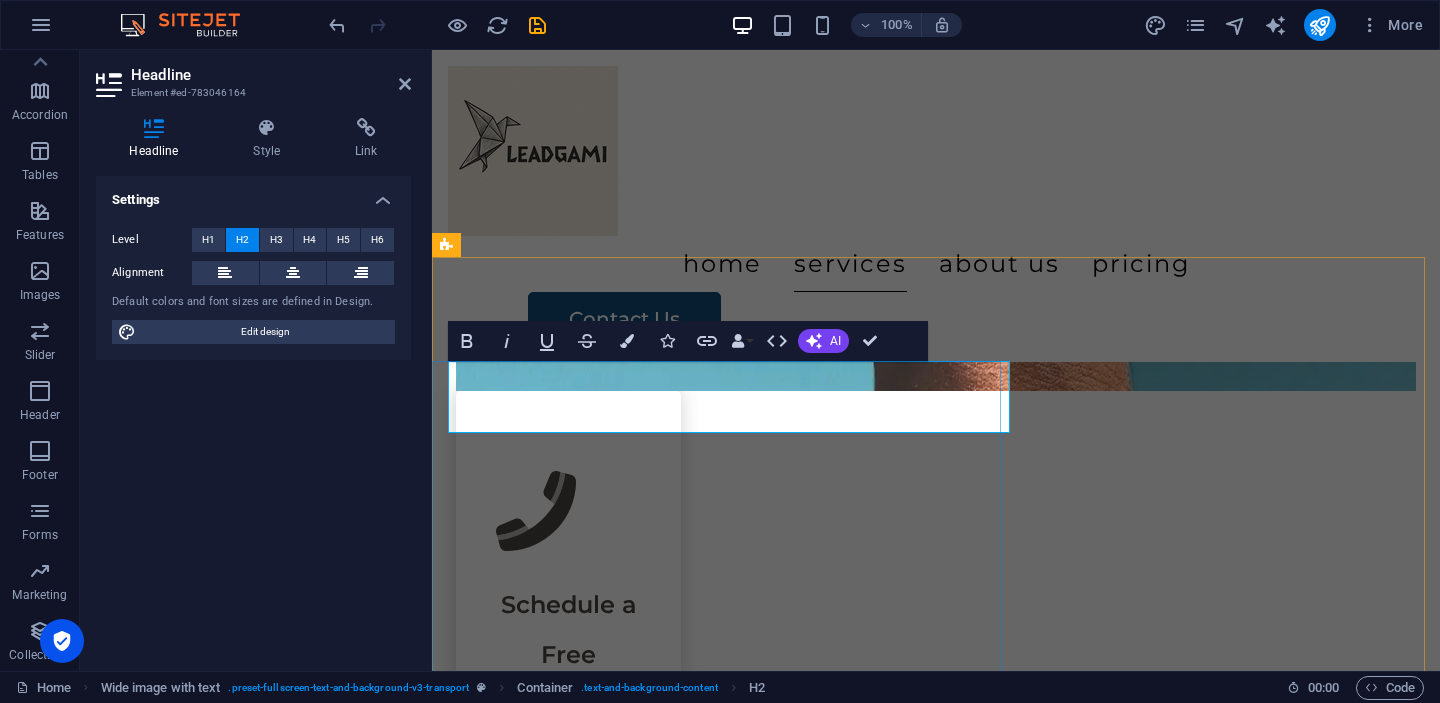 drag, startPoint x: 723, startPoint y: 413, endPoint x: 458, endPoint y: 409, distance: 265.03018 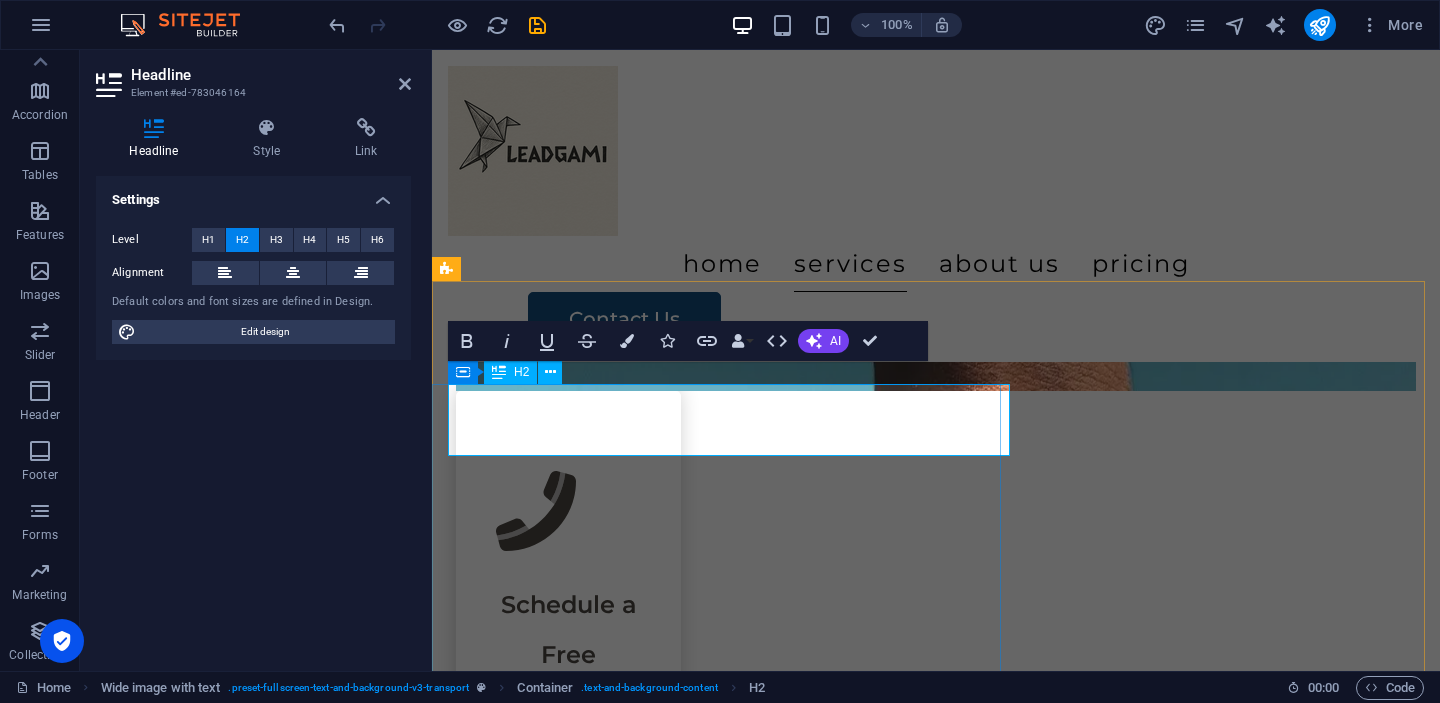 scroll, scrollTop: 2324, scrollLeft: 0, axis: vertical 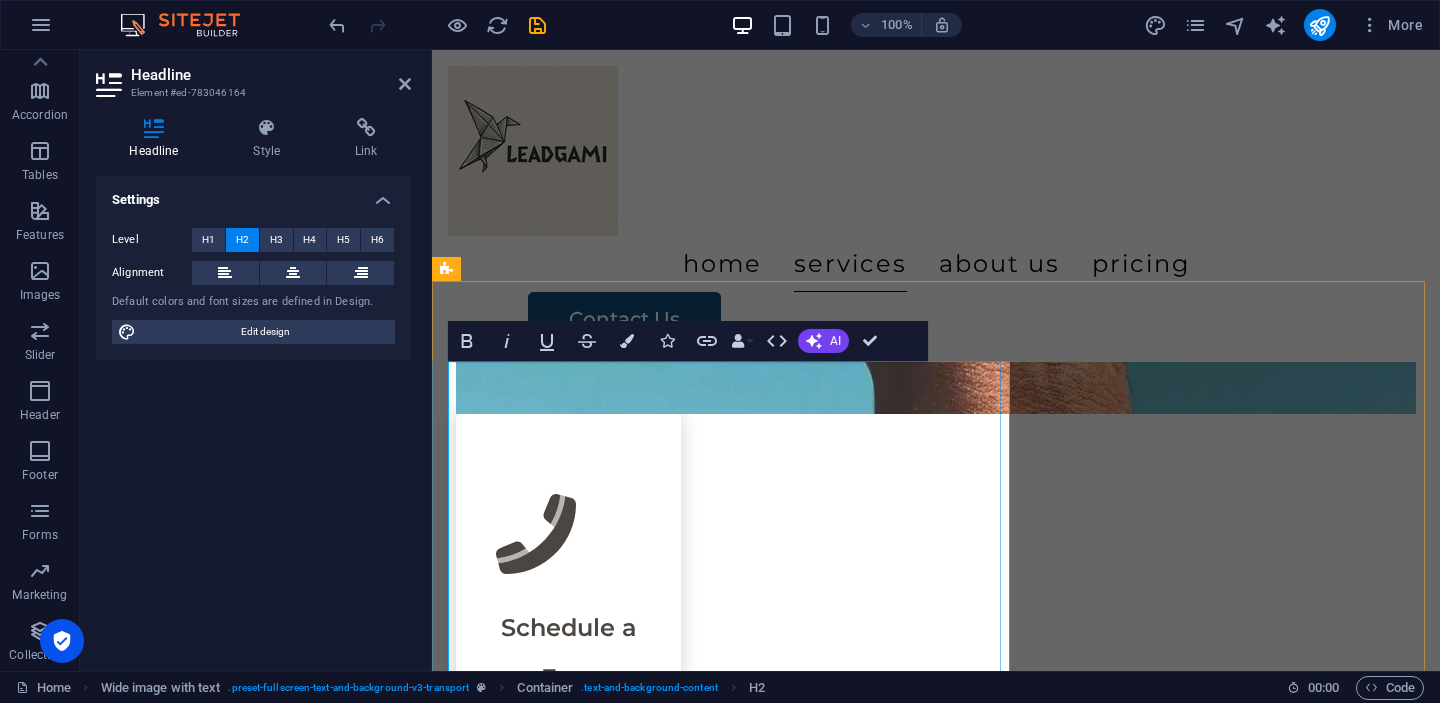 drag, startPoint x: 820, startPoint y: 525, endPoint x: 880, endPoint y: 506, distance: 62.936478 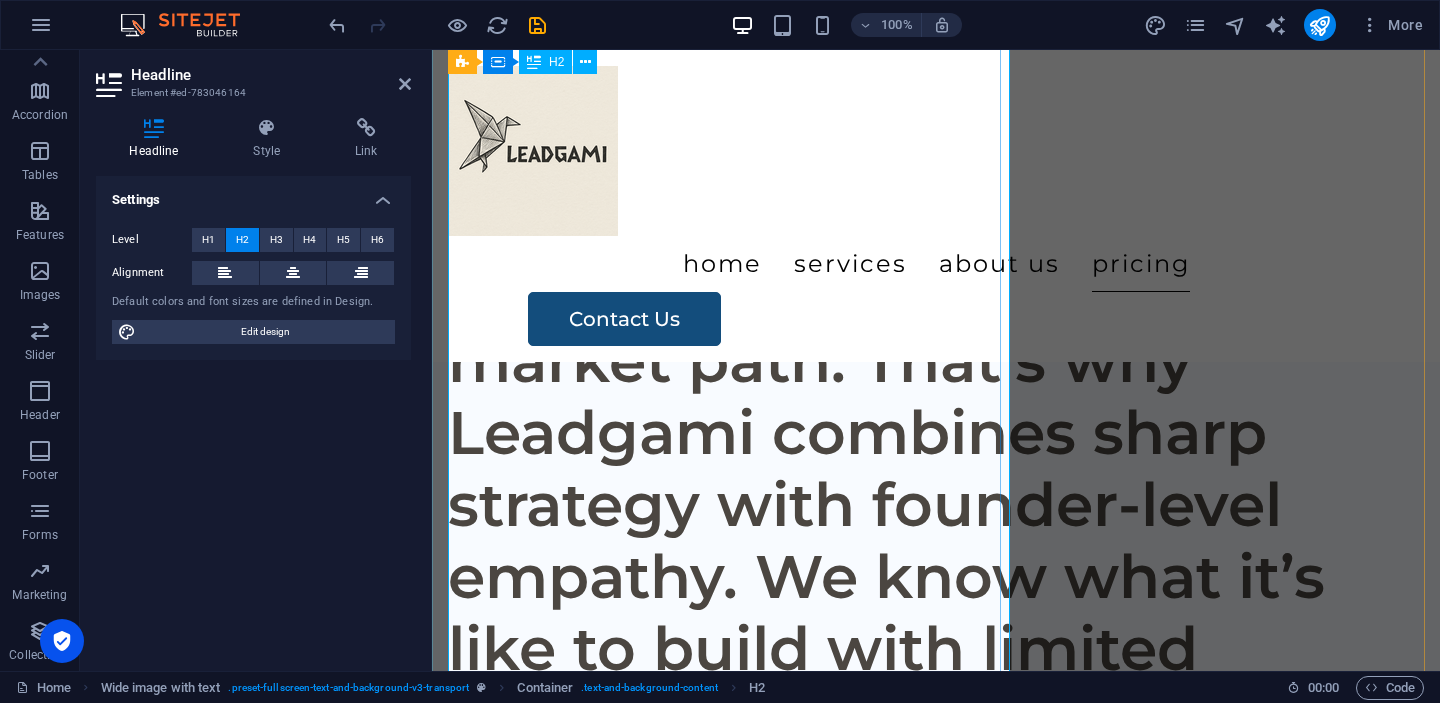 scroll, scrollTop: 5058, scrollLeft: 0, axis: vertical 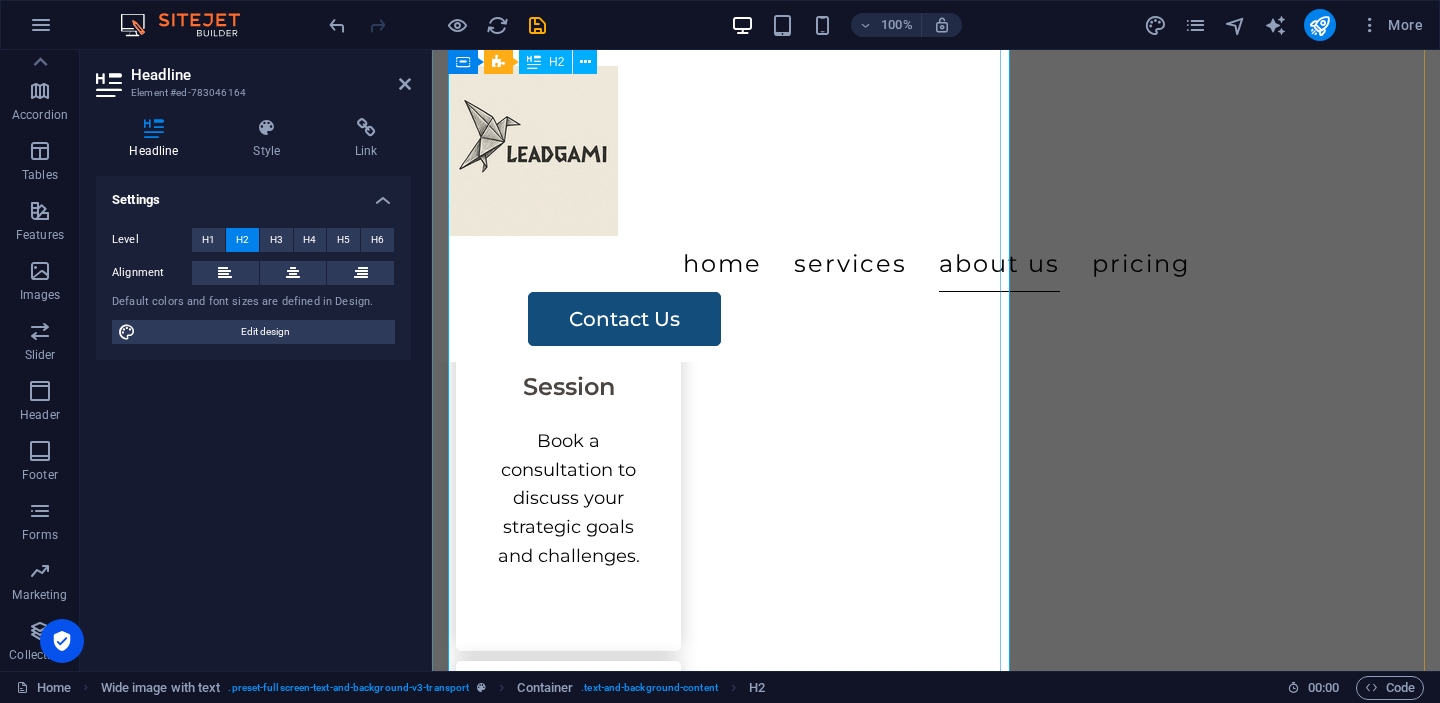 drag, startPoint x: 802, startPoint y: 556, endPoint x: 458, endPoint y: 387, distance: 383.27145 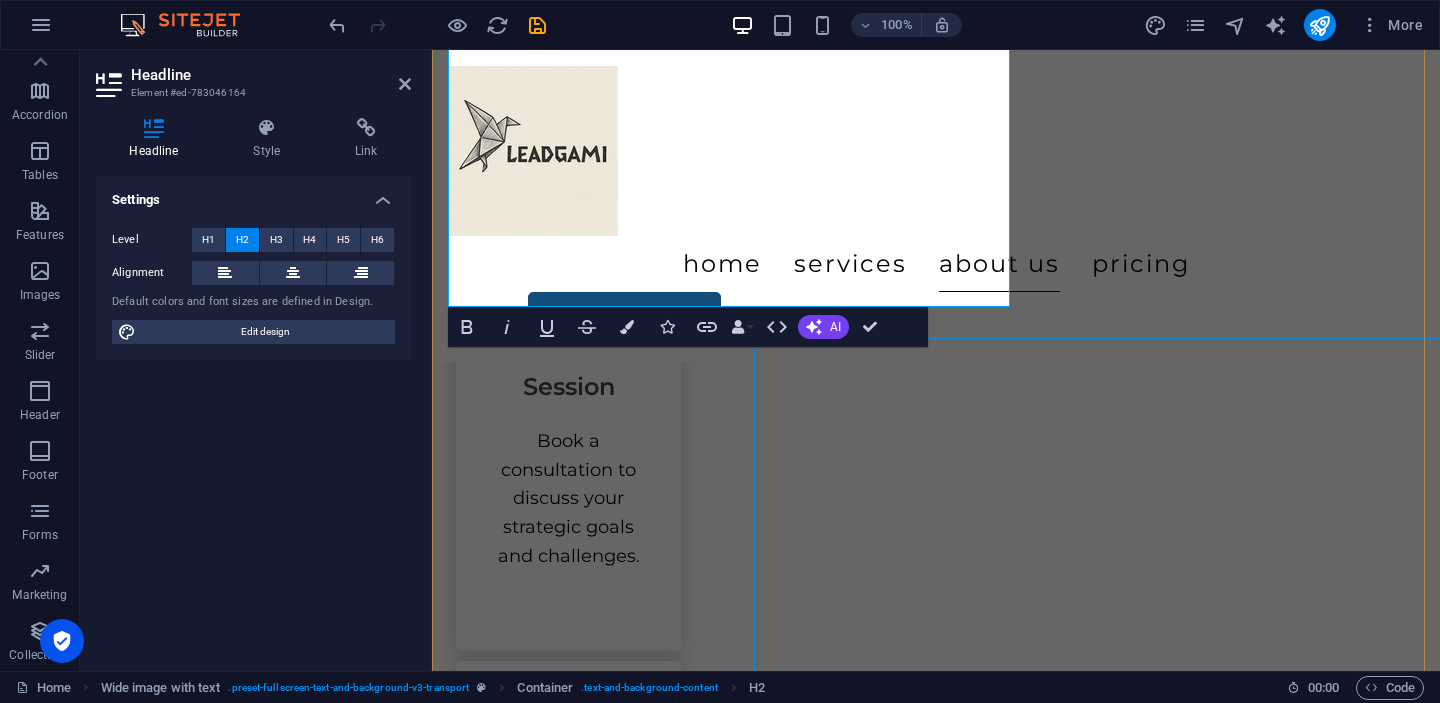 click at bounding box center (1151, -2279) 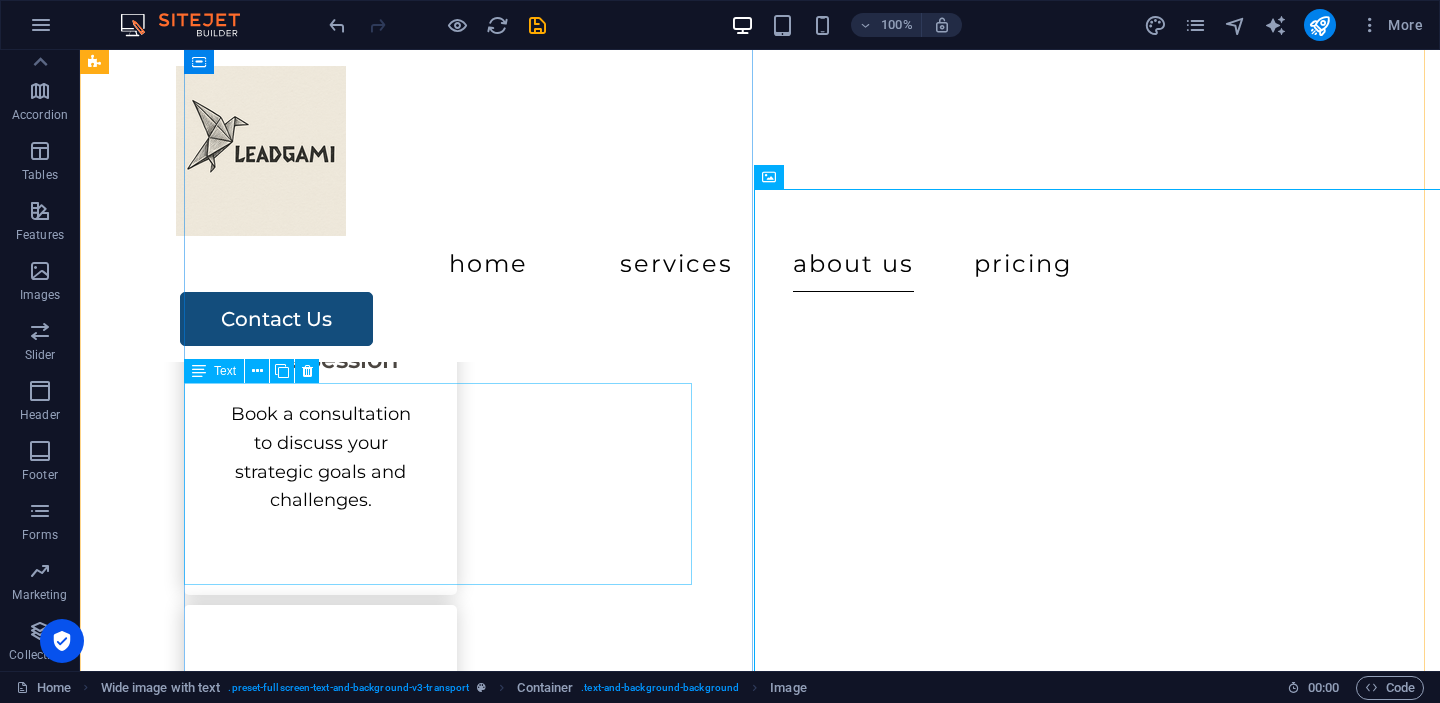 click on "Lorem ipsum dolor sit amet, consectetur adipiscing elit, sed do eiusmod tempor incididunt ut labore et dolore magna aliqua. Ut enim ad minim veniam, quis nostrud exercitation ullamco laboris nisi ut aliquip ex ea commodo consequat." at bounding box center (804, 2173) 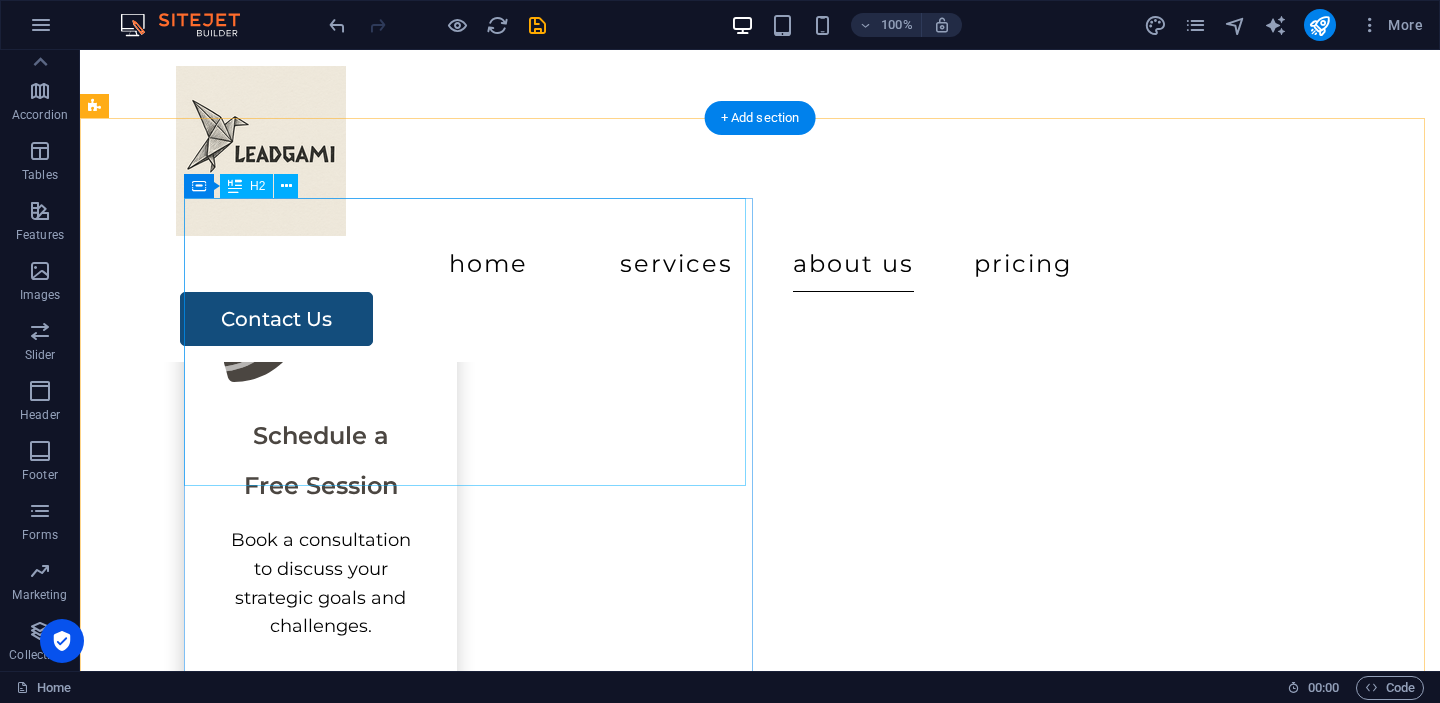 scroll, scrollTop: 2500, scrollLeft: 0, axis: vertical 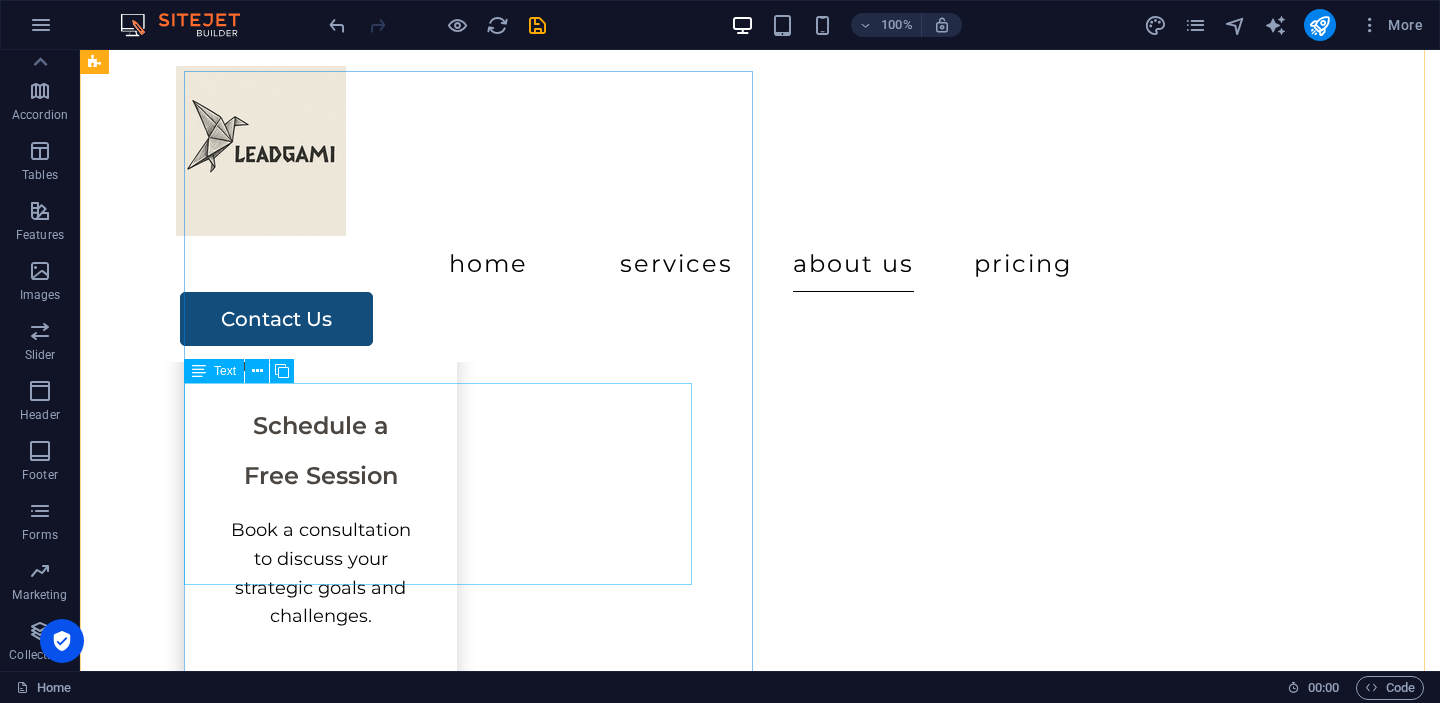 click on "Lorem ipsum dolor sit amet, consectetur adipiscing elit, sed do eiusmod tempor incididunt ut labore et dolore magna aliqua. Ut enim ad minim veniam, quis nostrud exercitation ullamco laboris nisi ut aliquip ex ea commodo consequat." at bounding box center [804, 2203] 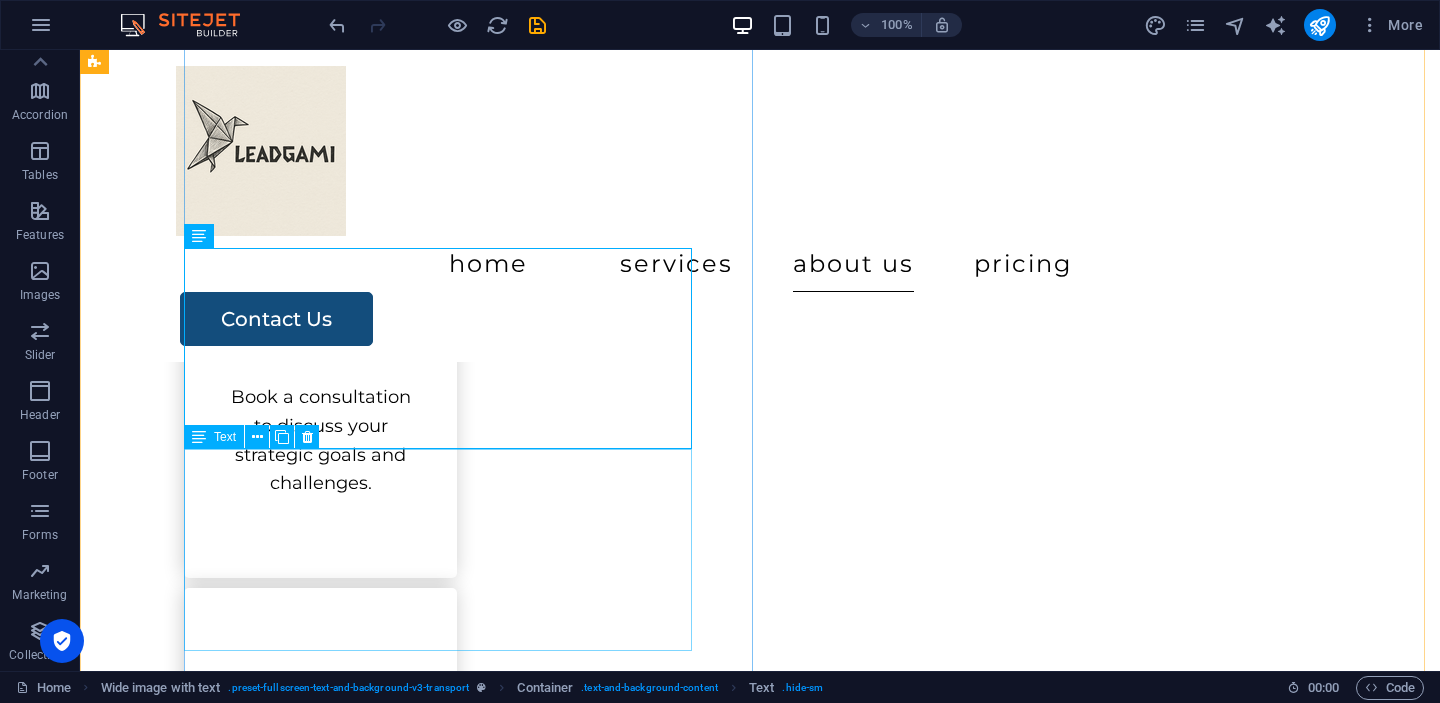 scroll, scrollTop: 2635, scrollLeft: 0, axis: vertical 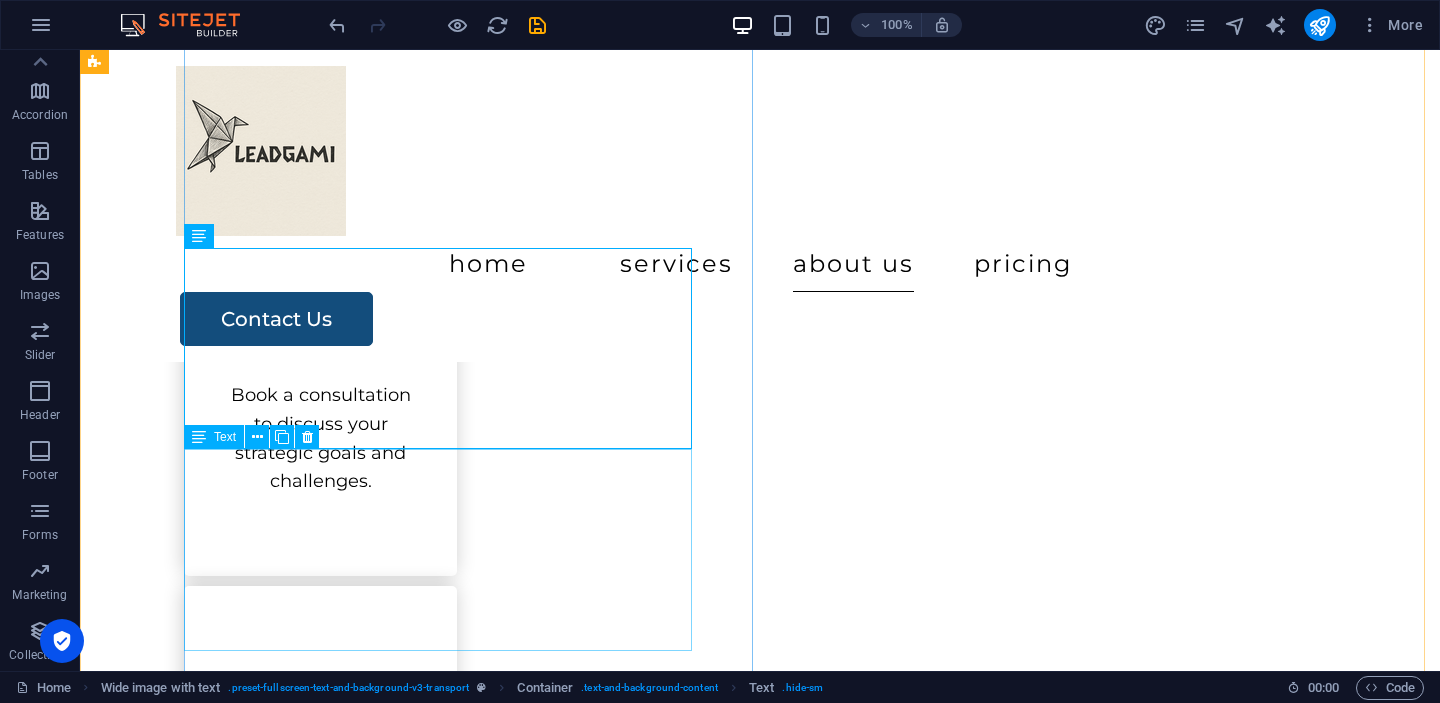 click on "Lorem ipsum dolor sit amet, consectetur adipiscing elit, sed do eiusmod tempor incididunt ut labore et dolore magna aliqua. Ut enim ad minim veniam, quis nostrud exercitation ullamco laboris nisi ut aliquip ex ea commodo consequat." at bounding box center (804, 2154) 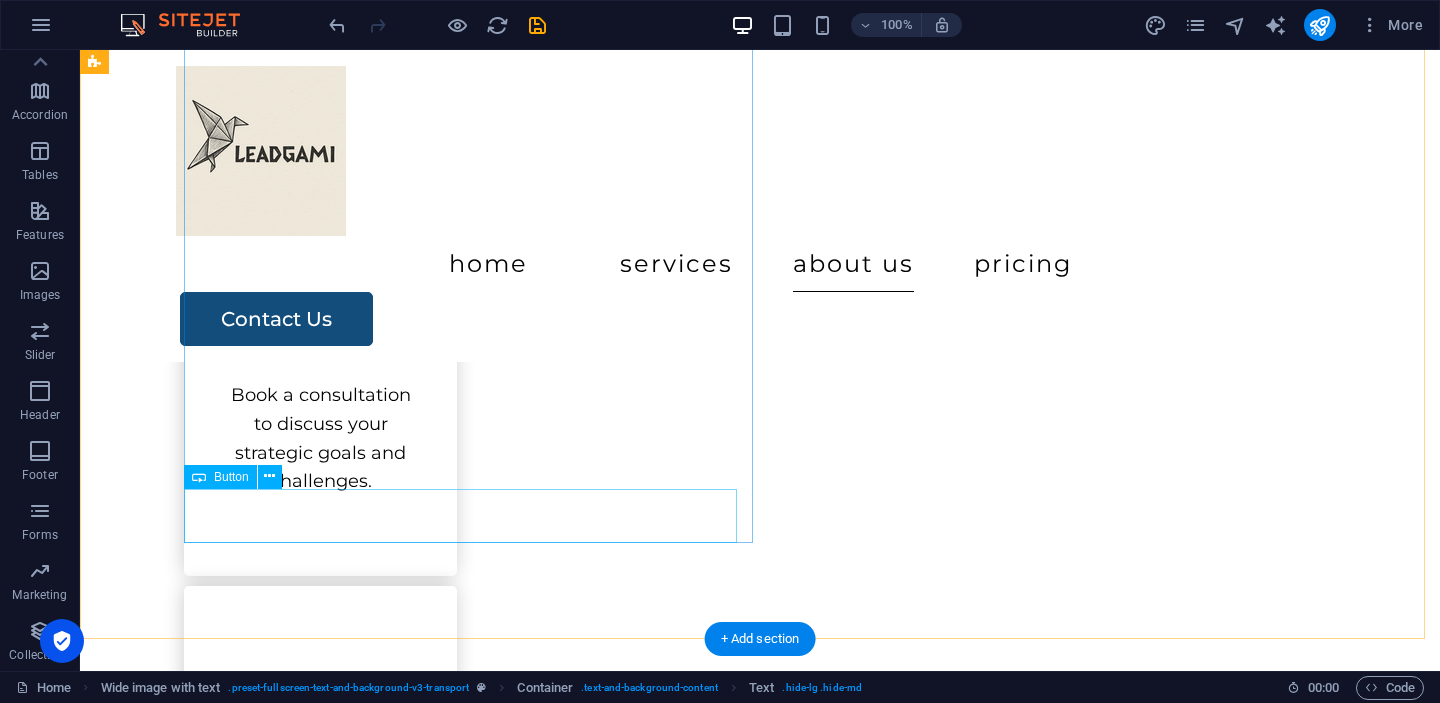scroll, scrollTop: 2652, scrollLeft: 0, axis: vertical 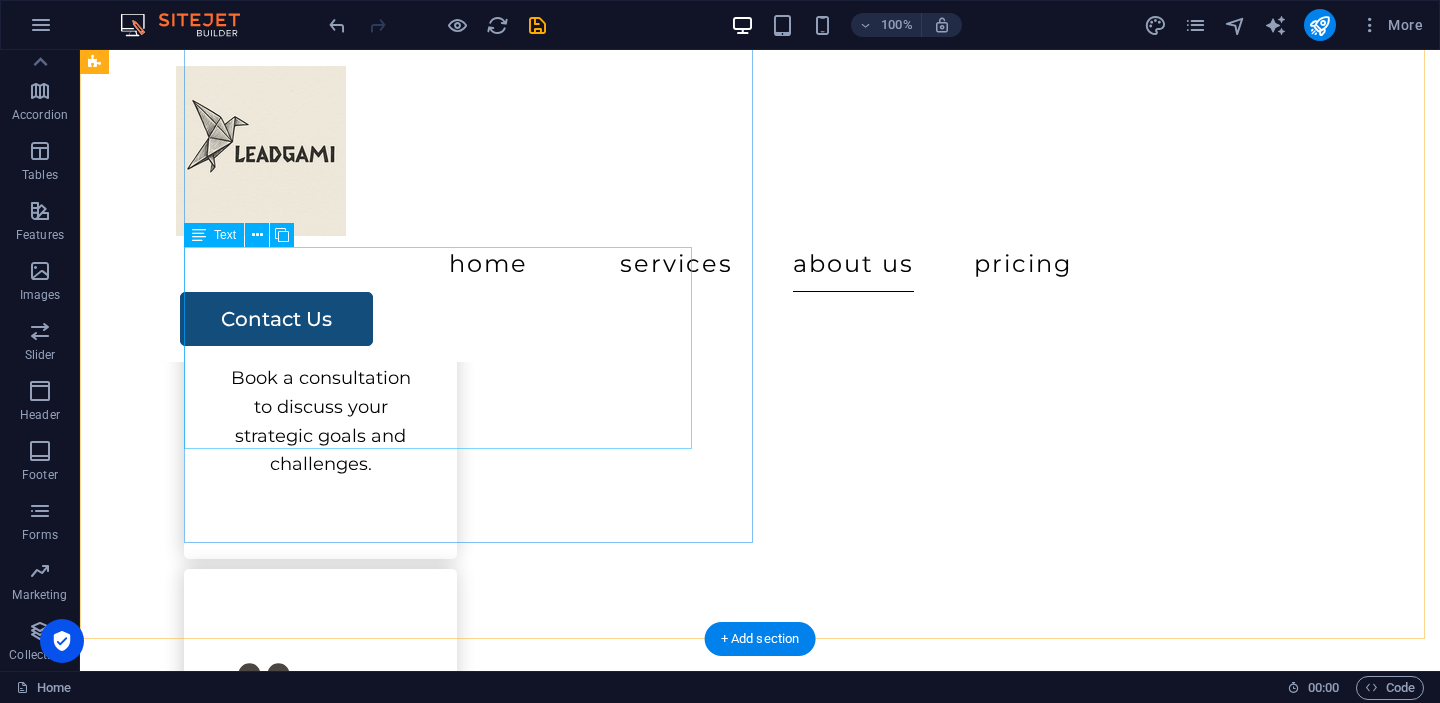 click on "Lorem ipsum dolor sit amet, consectetur adipiscing elit, sed do eiusmod tempor incididunt ut labore et dolore magna aliqua. Ut enim ad minim veniam, quis nostrud exercitation ullamco laboris nisi ut aliquip ex ea commodo consequat." at bounding box center [804, 2051] 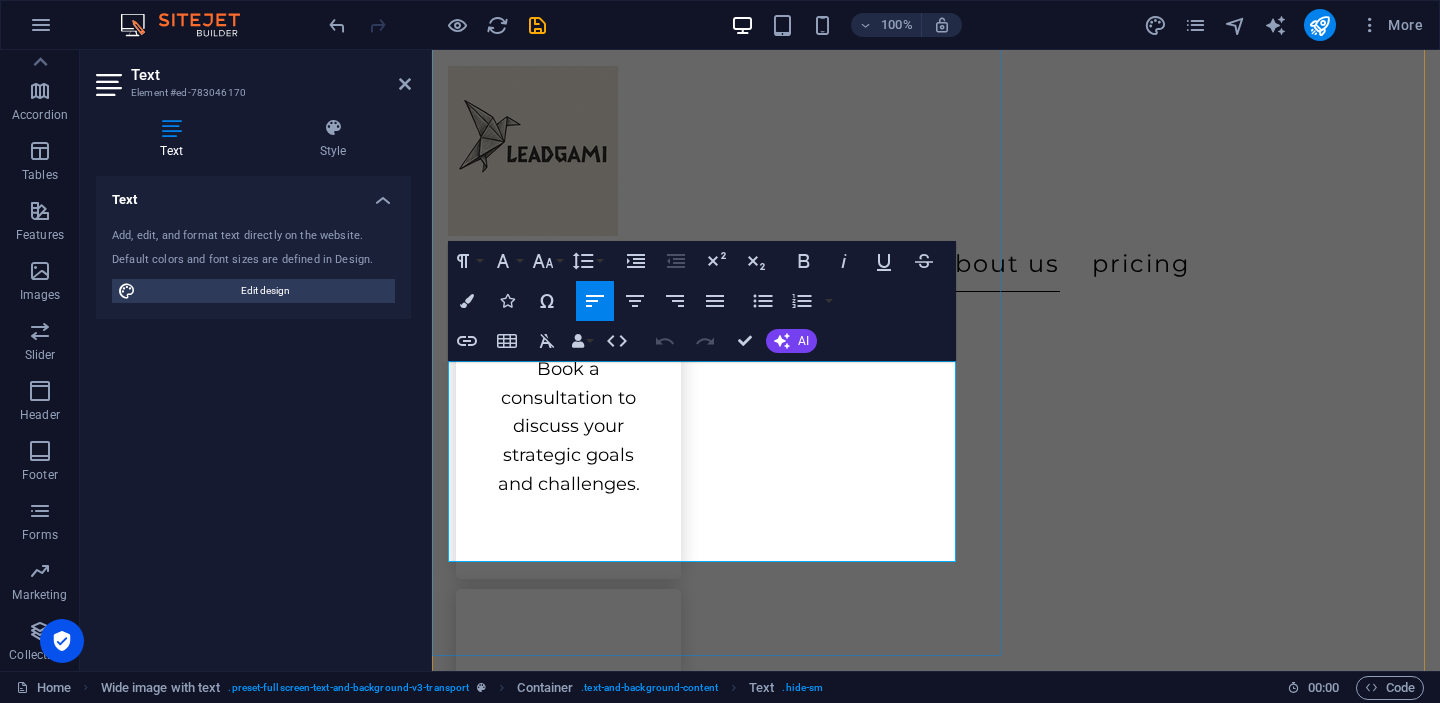 drag, startPoint x: 593, startPoint y: 541, endPoint x: 454, endPoint y: 375, distance: 216.51097 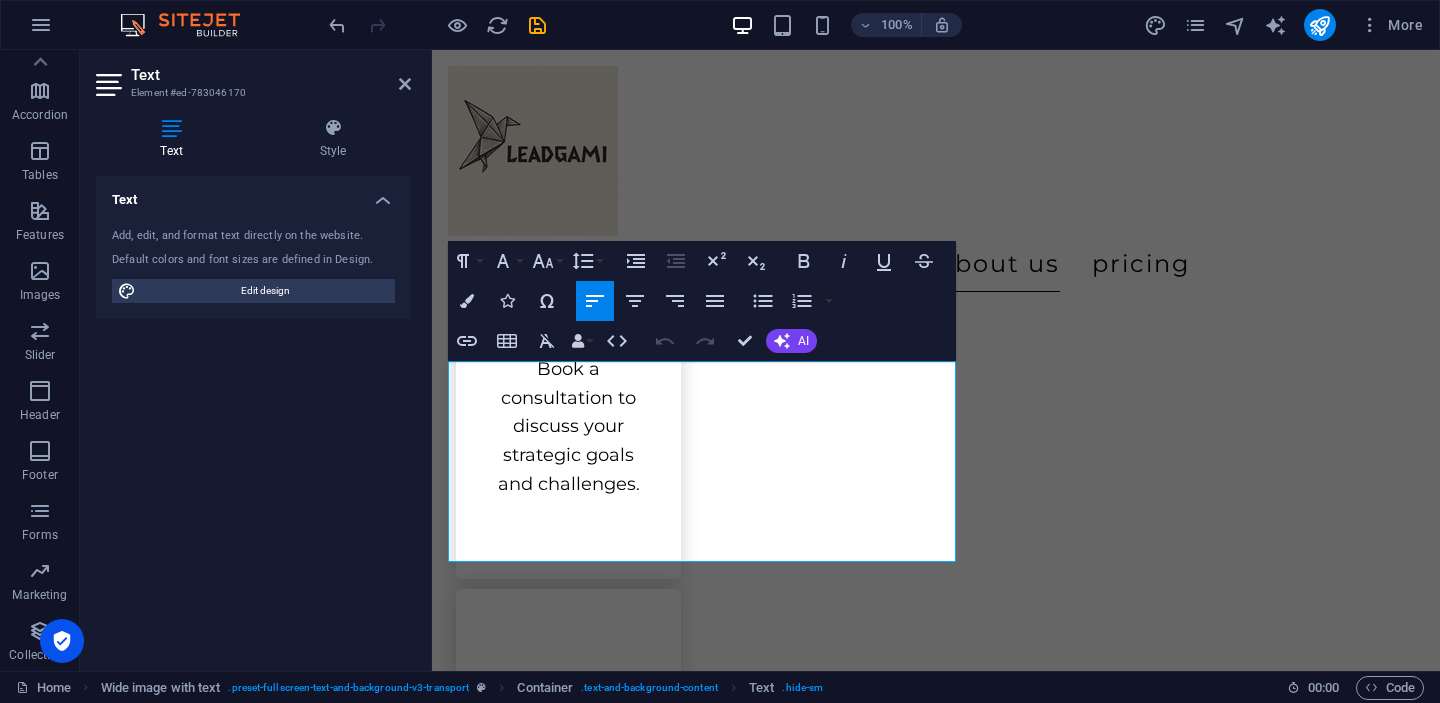 drag, startPoint x: 571, startPoint y: 555, endPoint x: 405, endPoint y: 370, distance: 248.55785 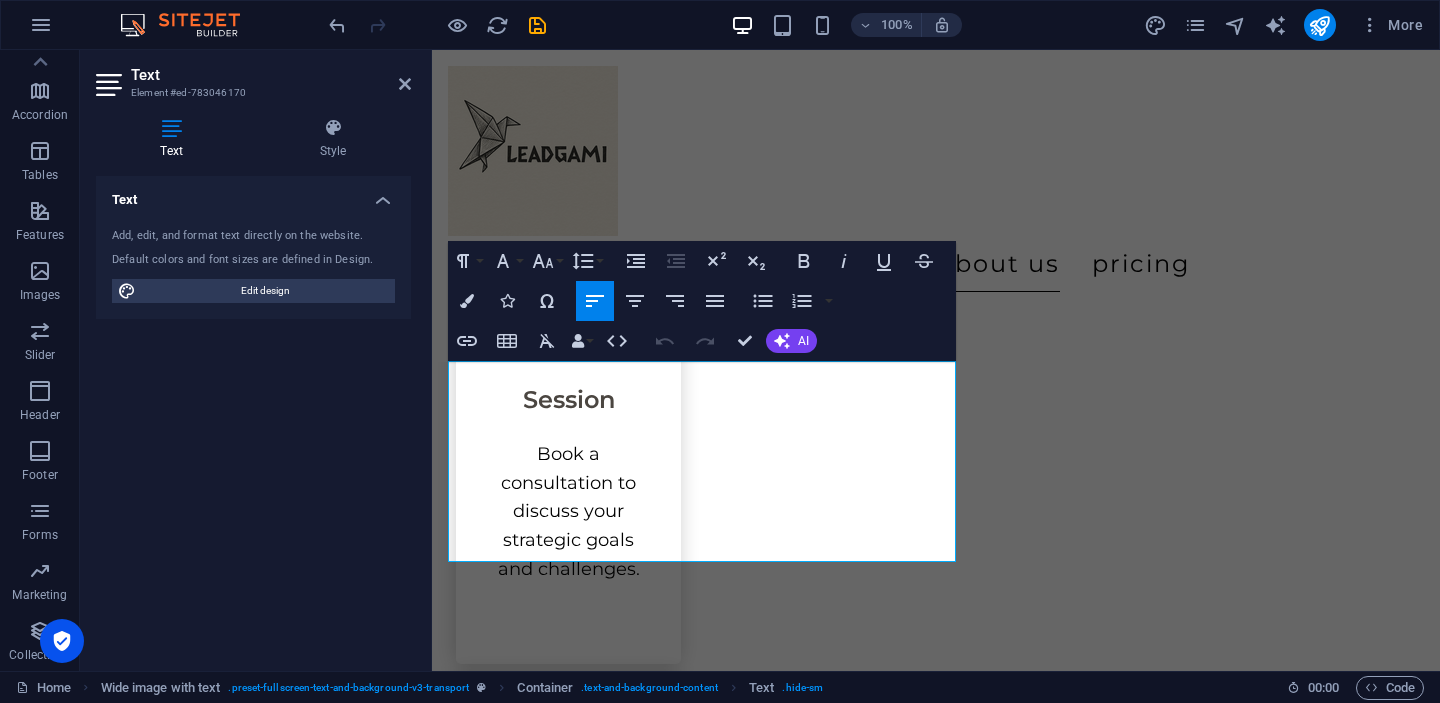 scroll, scrollTop: 2635, scrollLeft: 0, axis: vertical 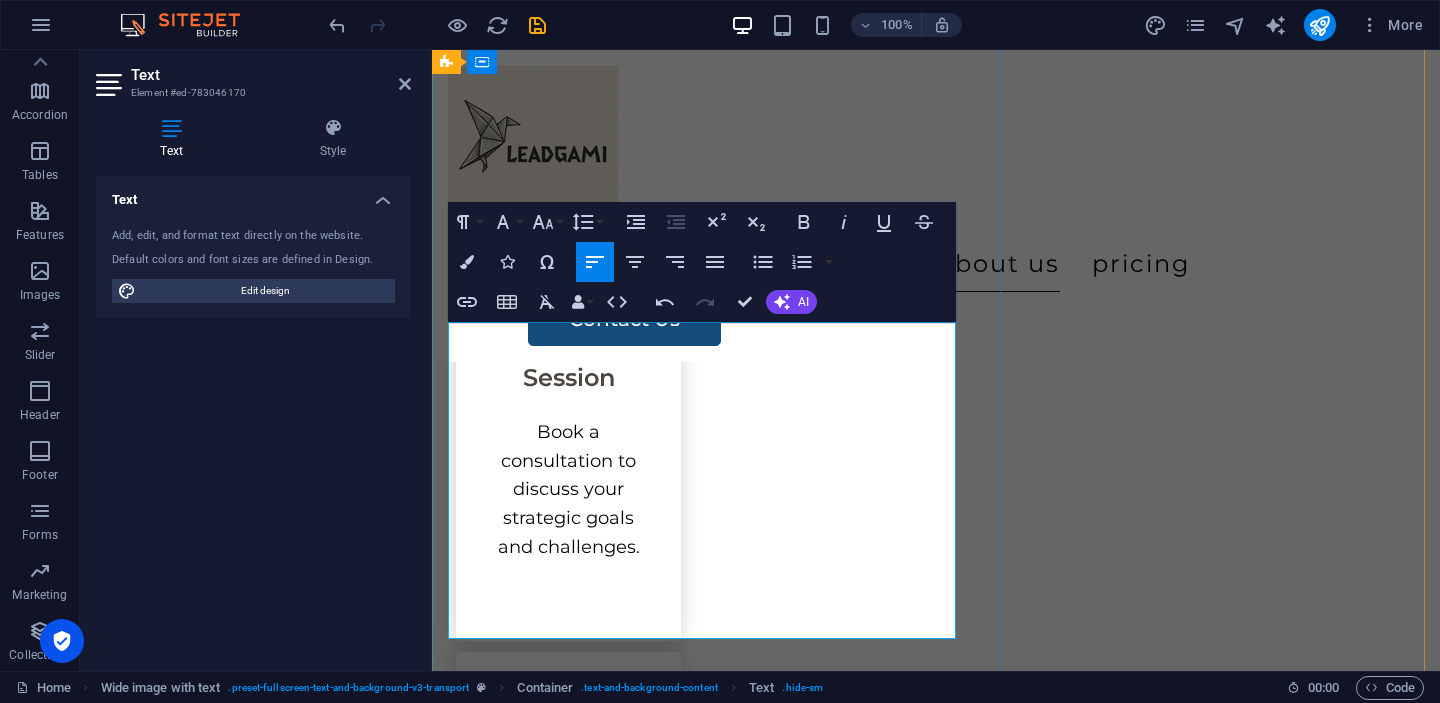 click on "We’ve been in your shoes — launching, pitching, and trying to grow without a clear go-to-market path. That’s why Leadgami combines sharp strategy with founder-level empathy. We know what it’s like to build with limited resources and high expectations. Our advice is grounded in experience, not theory — and every plan we deliver is designed to meet you where you are, and move you forward with clarity and confidence." at bounding box center [936, 2370] 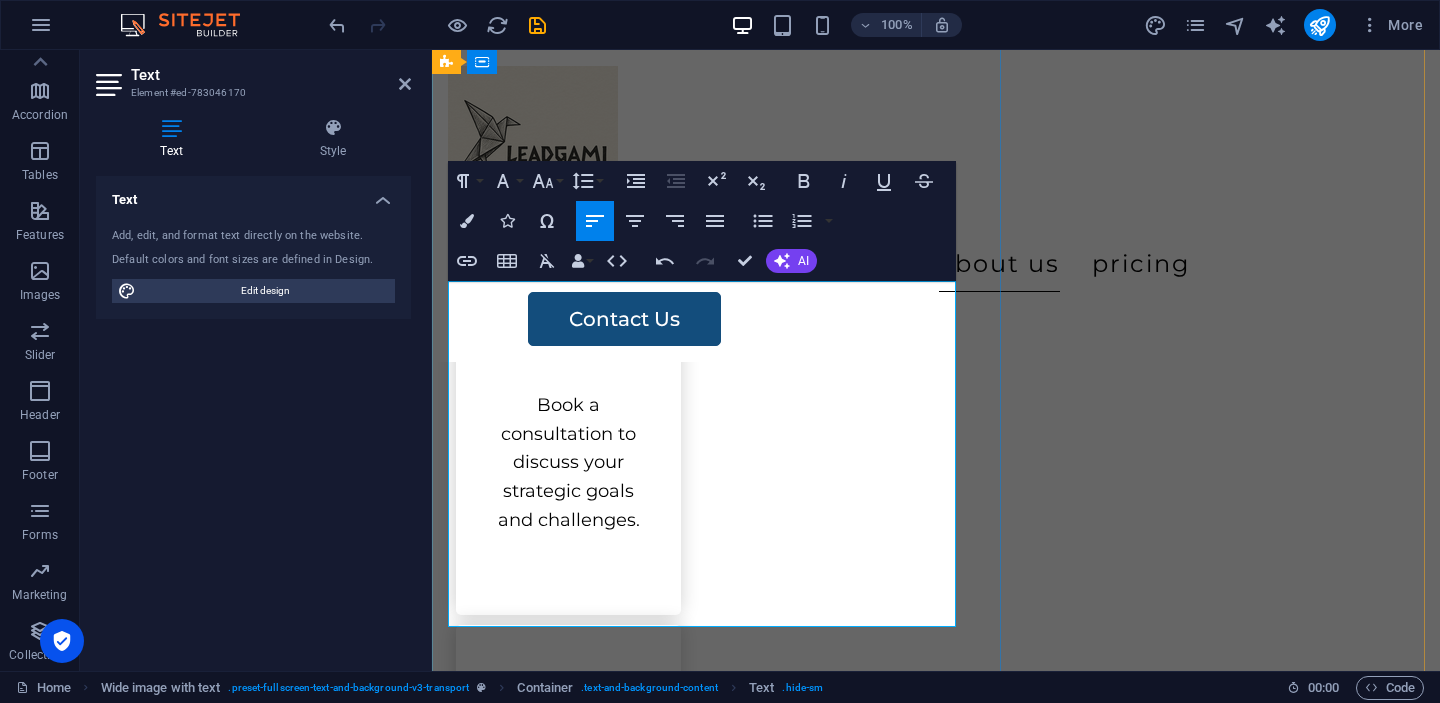 scroll, scrollTop: 2715, scrollLeft: 0, axis: vertical 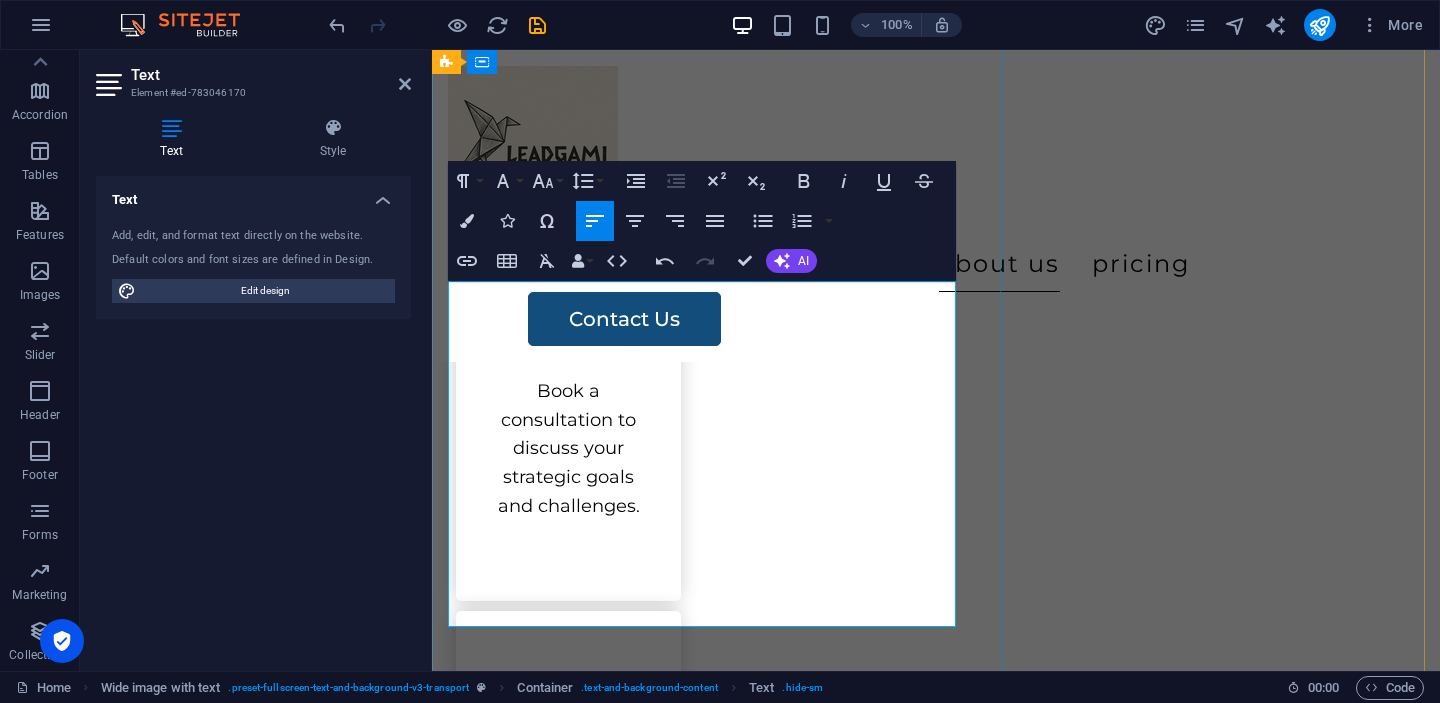 click on "Proven Frameworks" at bounding box center (936, 2430) 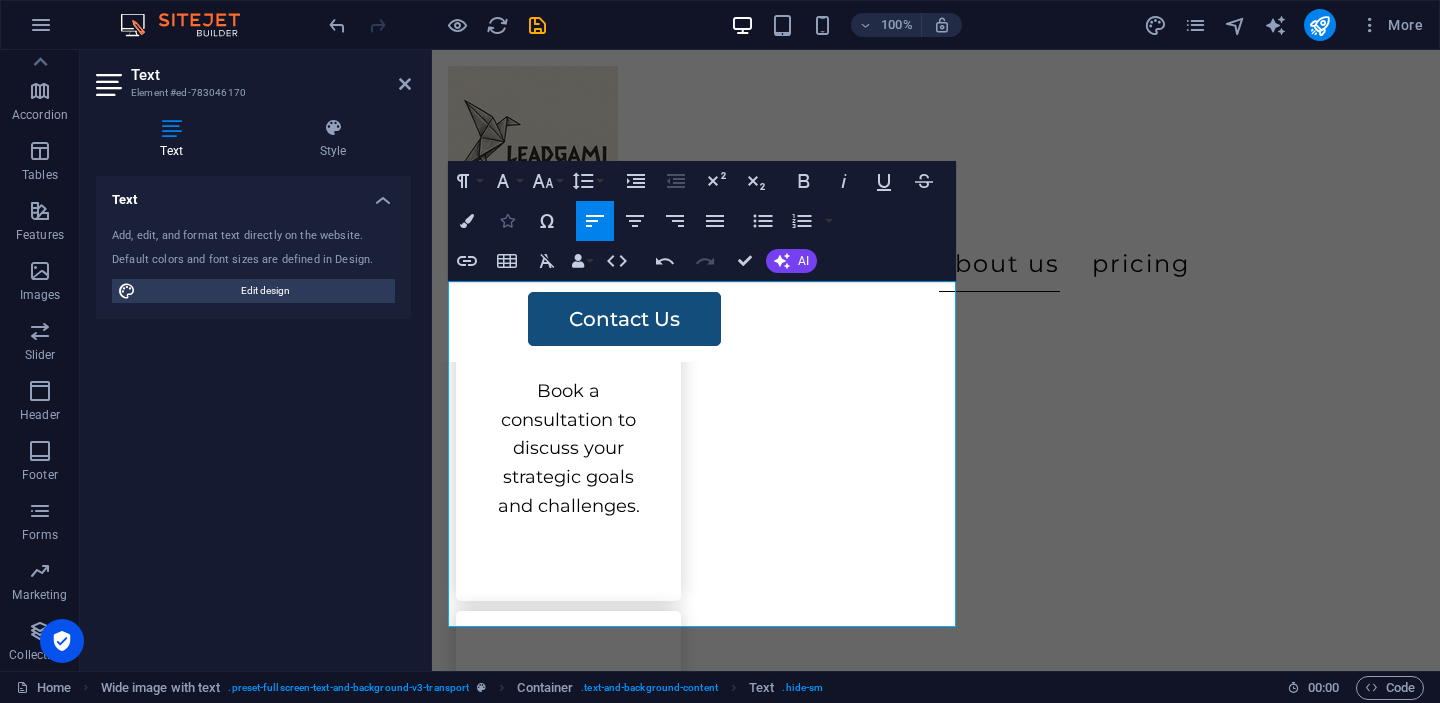 click on "Icons" at bounding box center [507, 221] 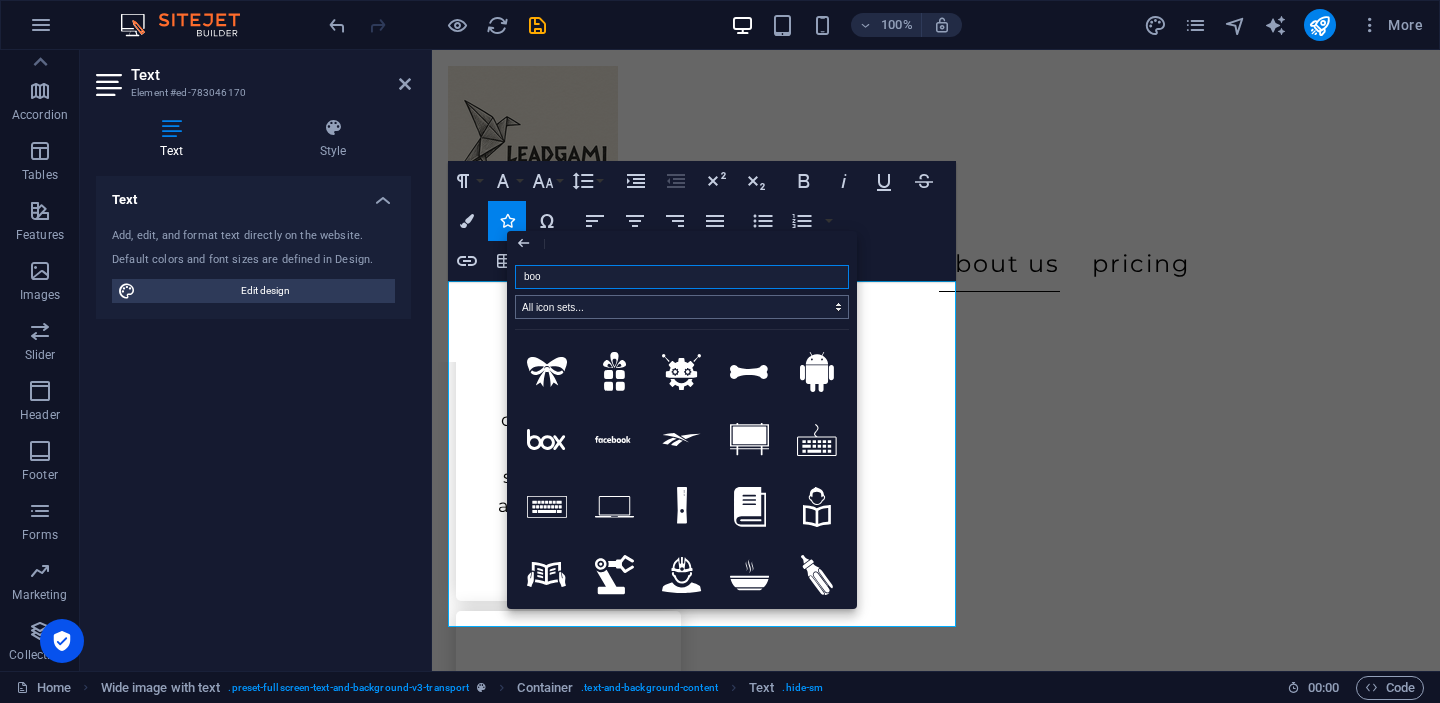 type on "book" 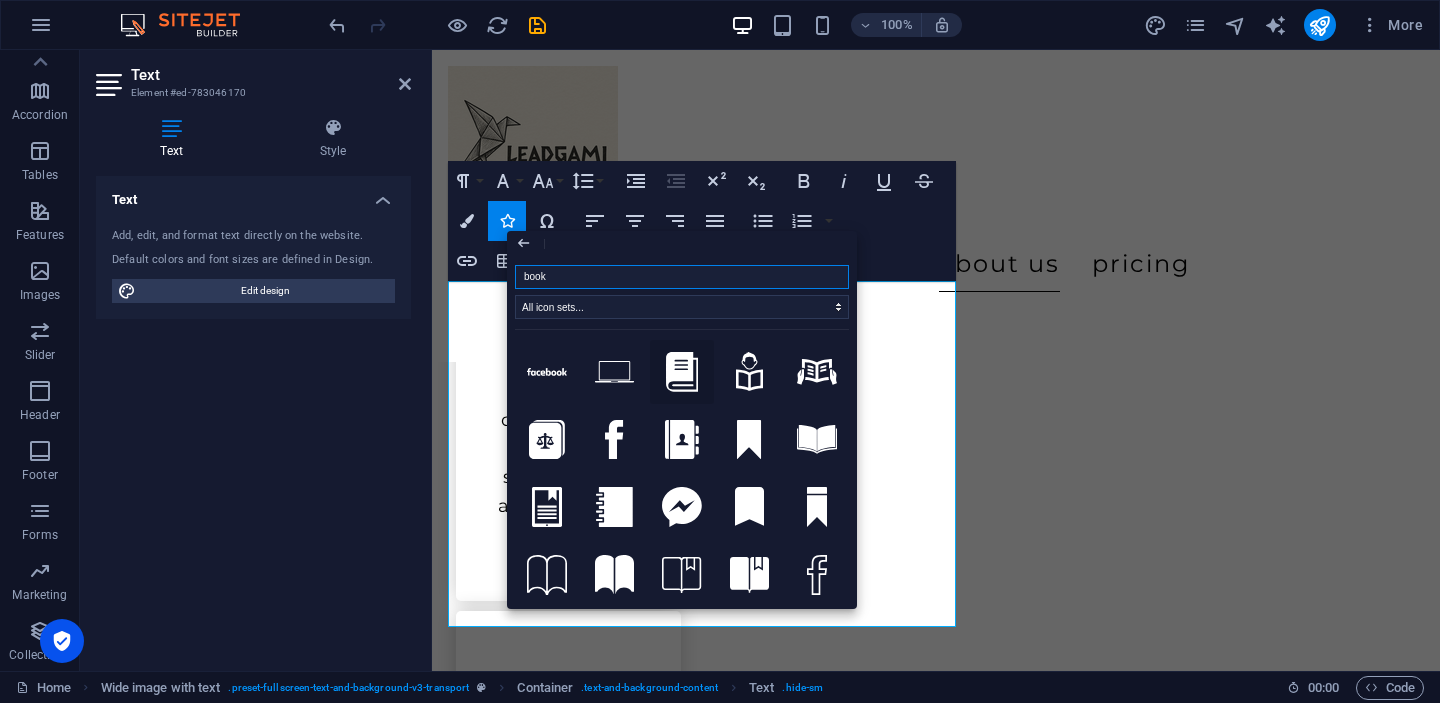 click 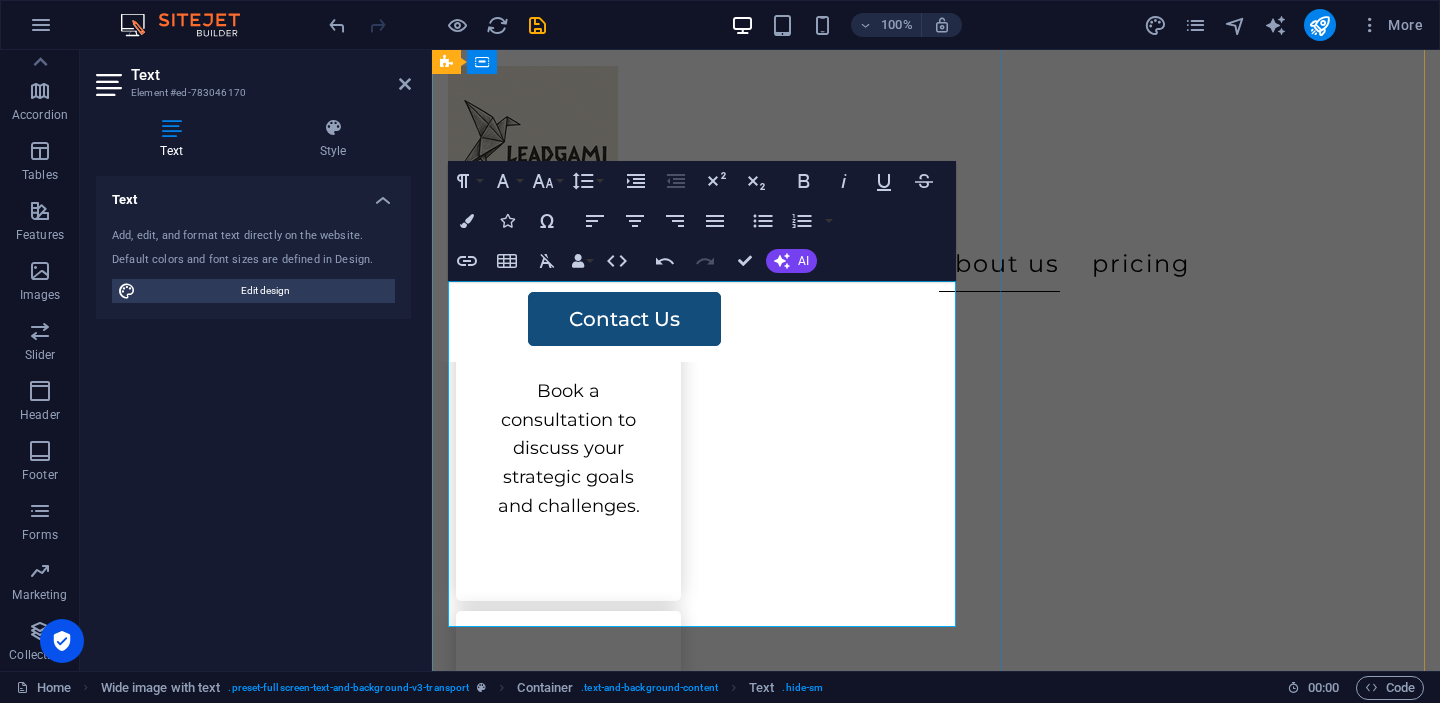 click on "Proven Frameworks" at bounding box center [936, 3054] 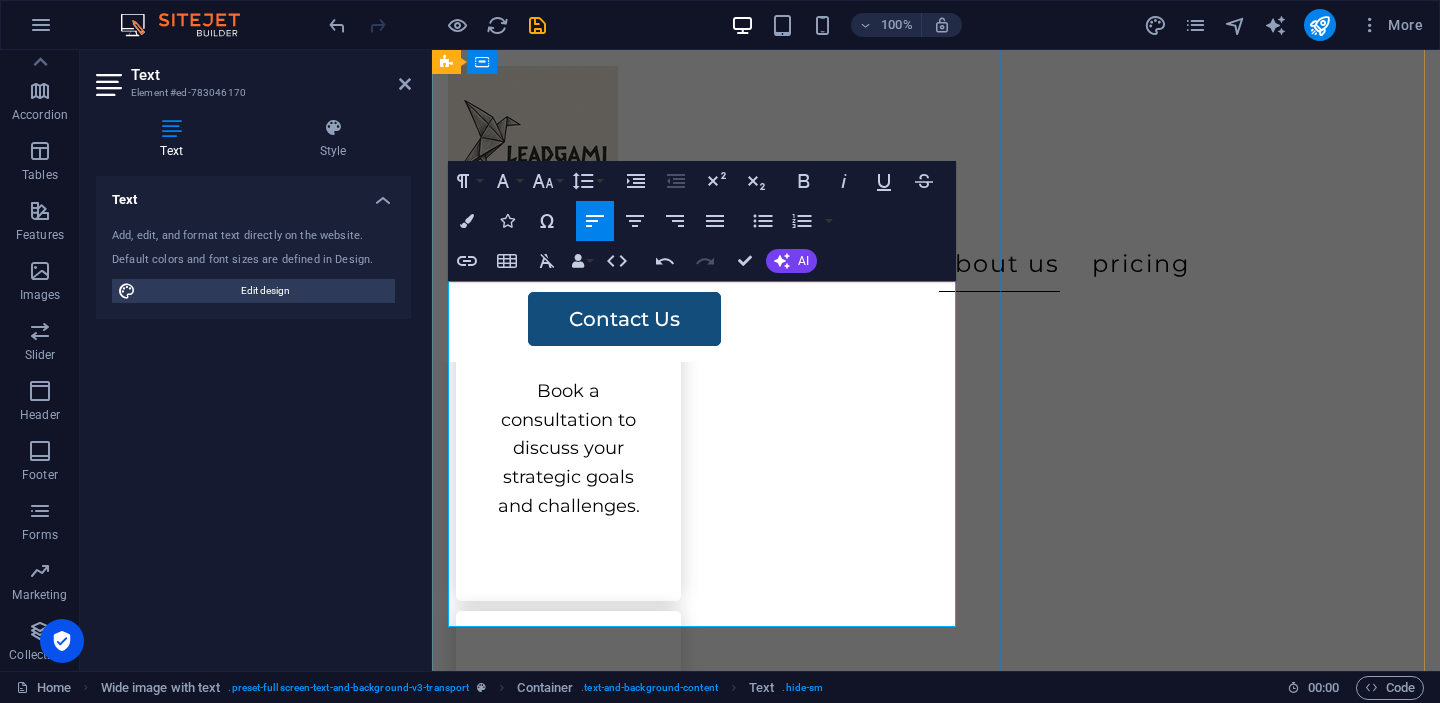 type 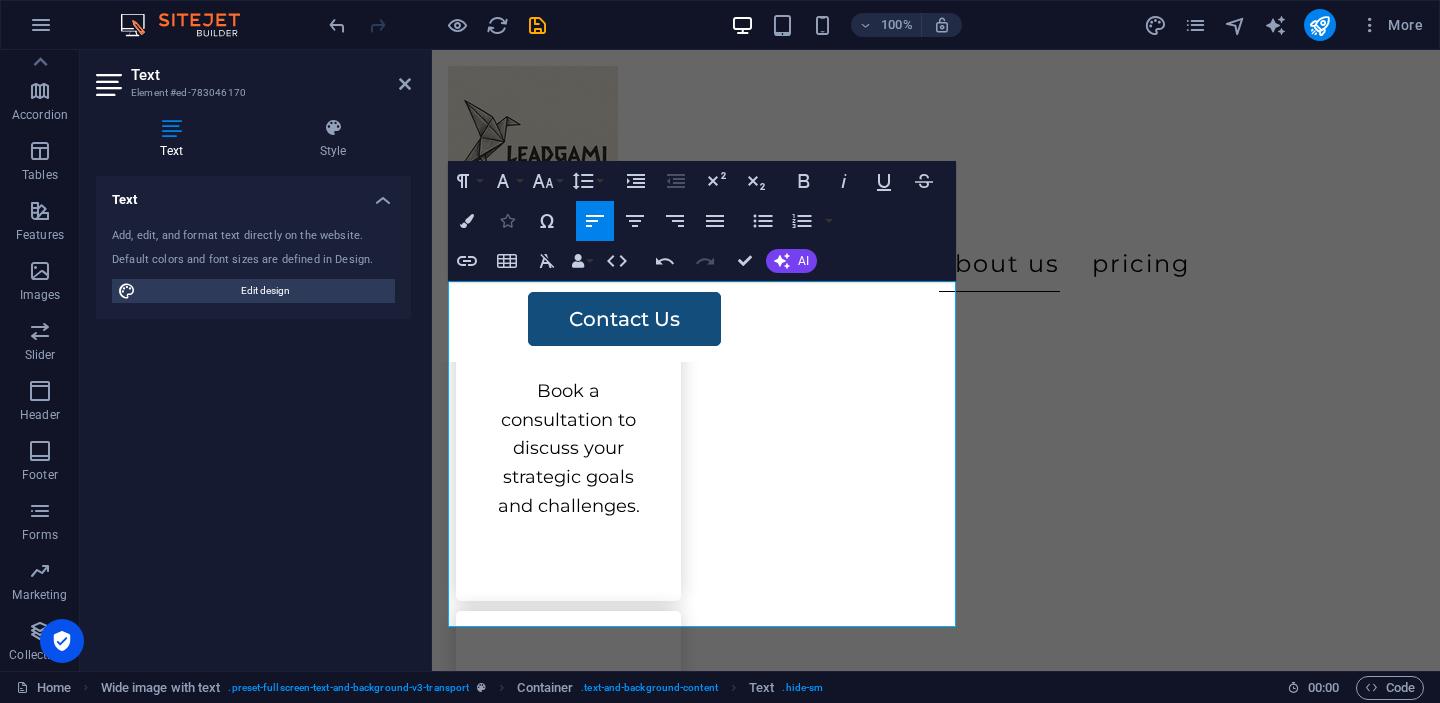 click at bounding box center (507, 221) 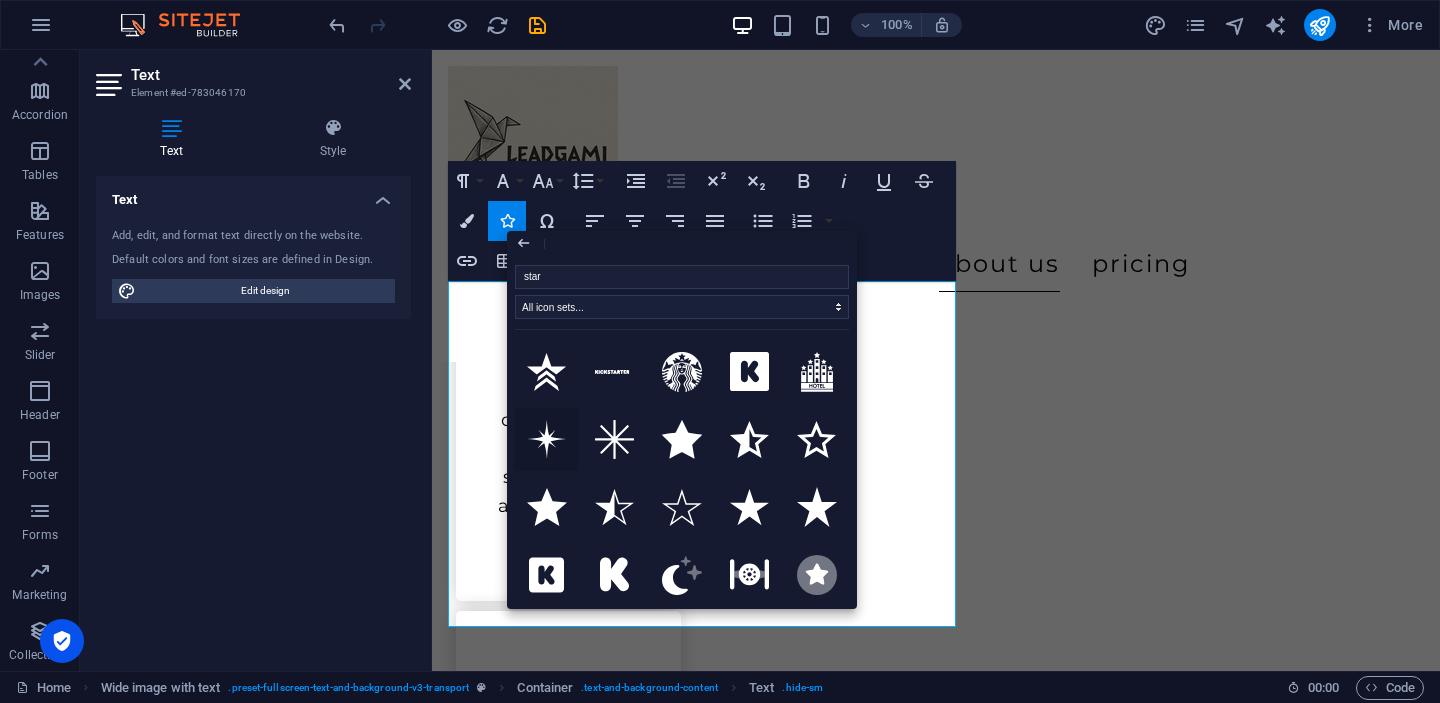 click 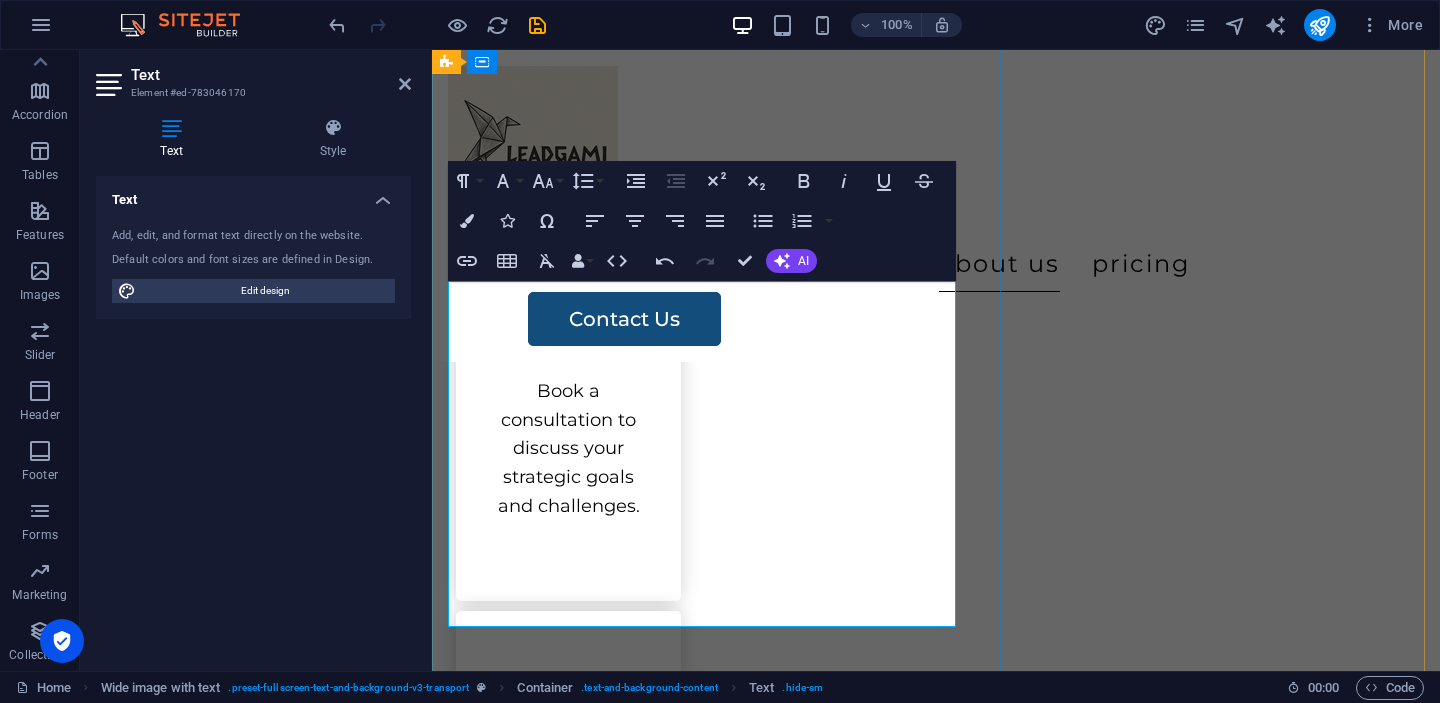 click on "Hands-On Execution" at bounding box center (936, 4745) 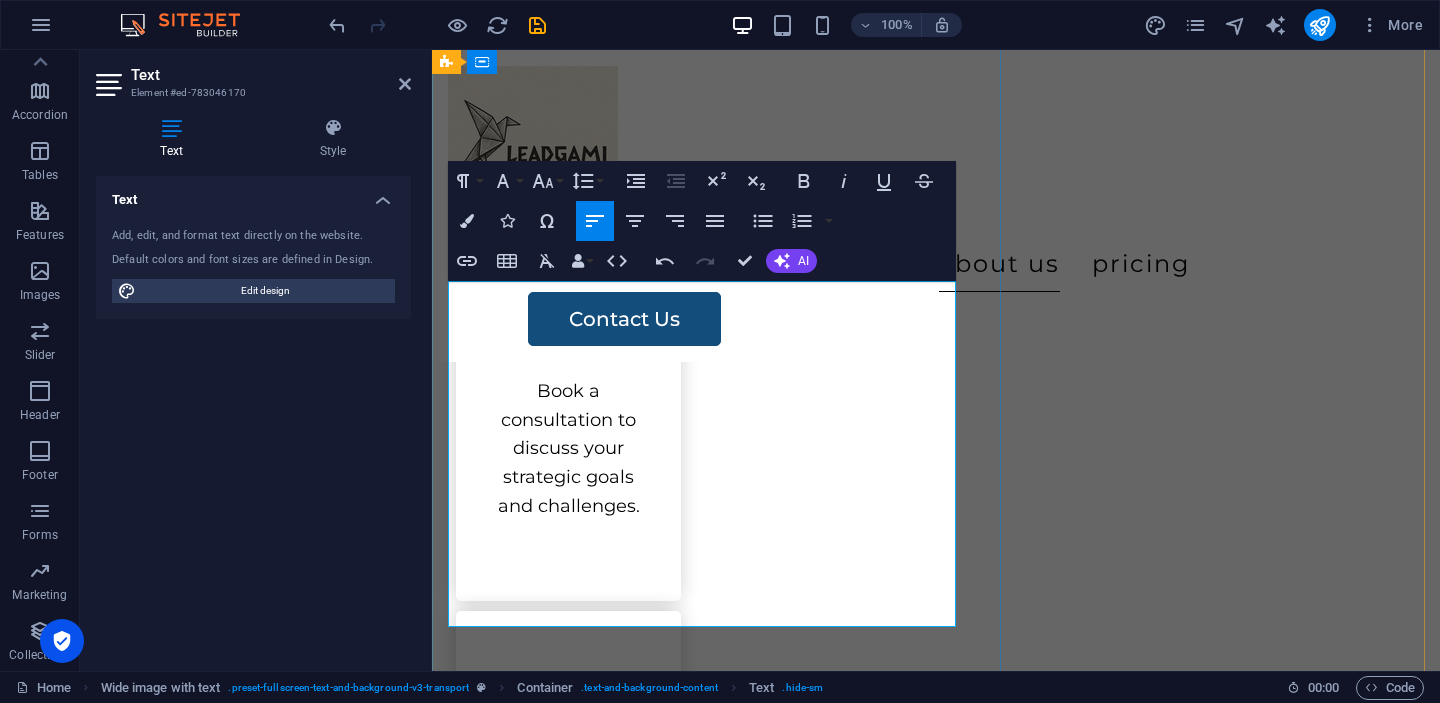 click on "Hands-On Execution" at bounding box center (936, 4745) 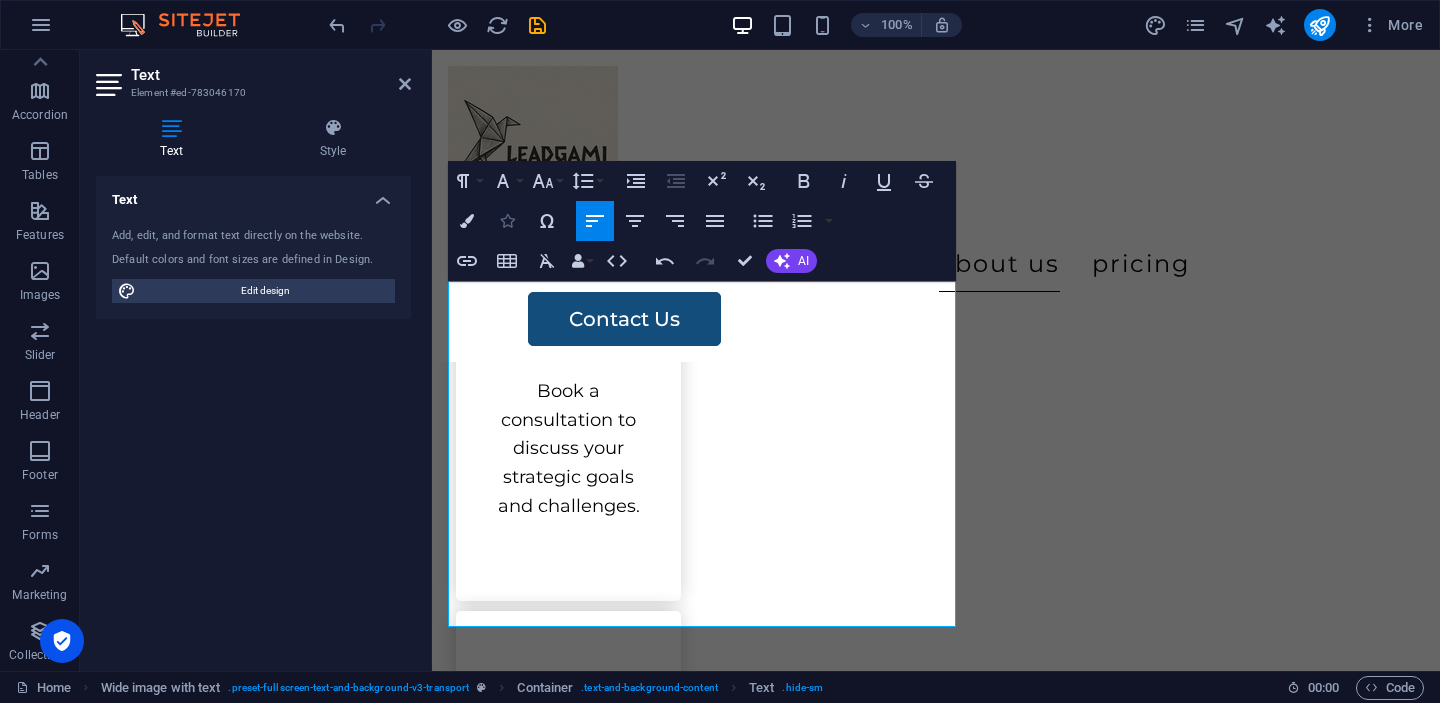 click on "Icons" at bounding box center (507, 221) 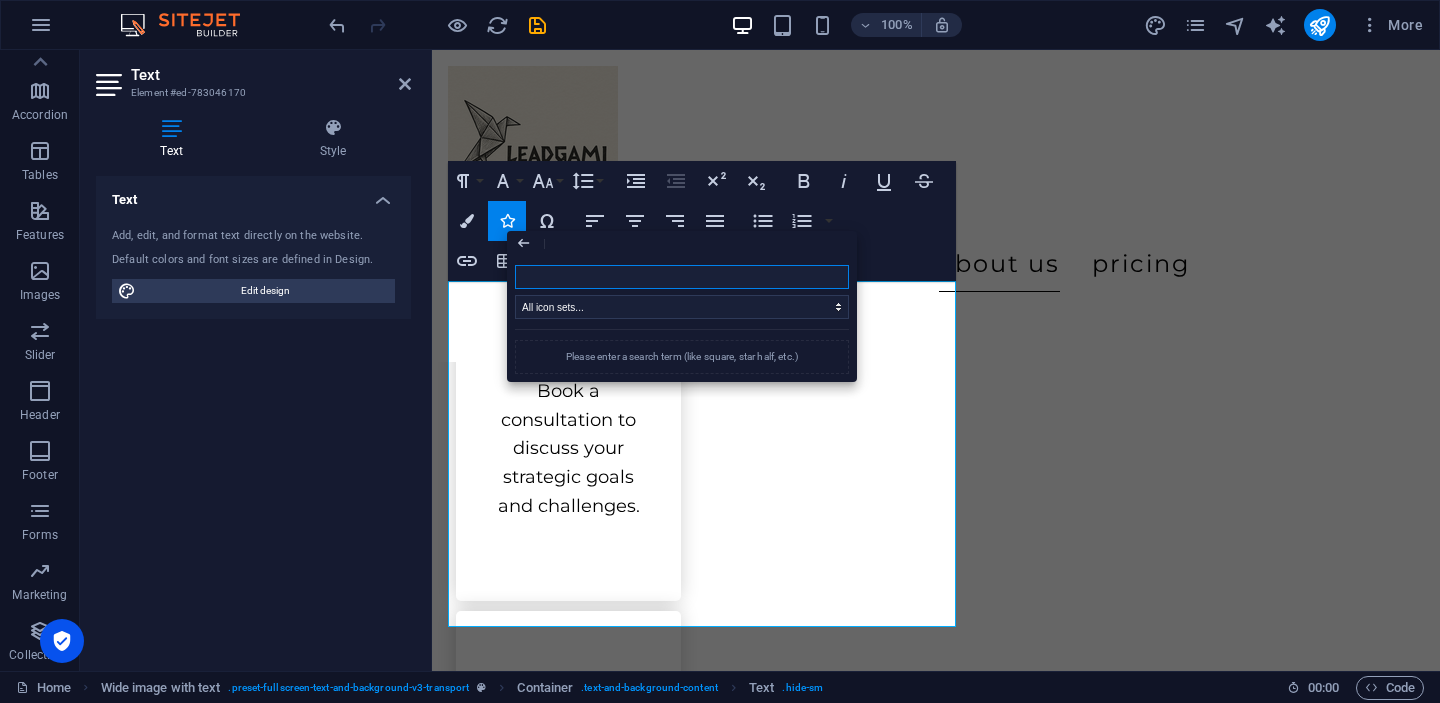 click at bounding box center (682, 277) 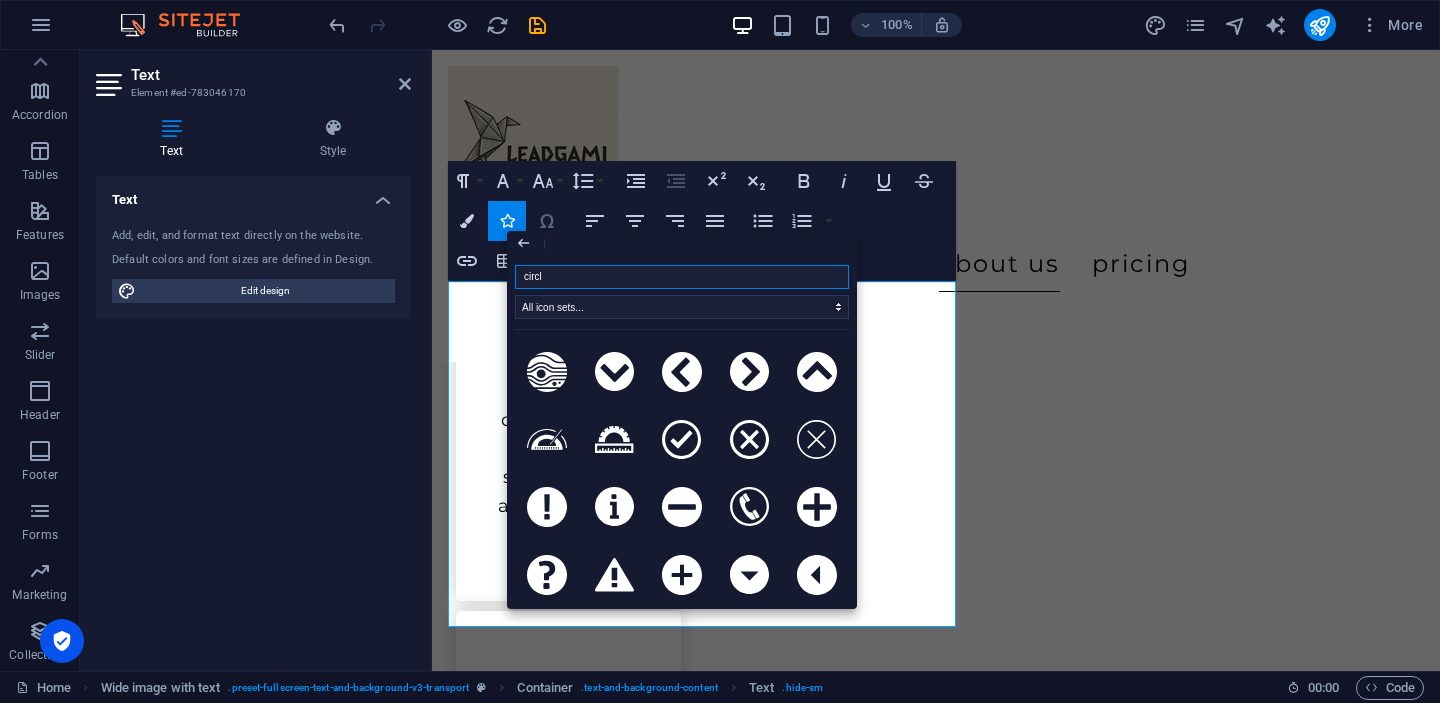type on "circle" 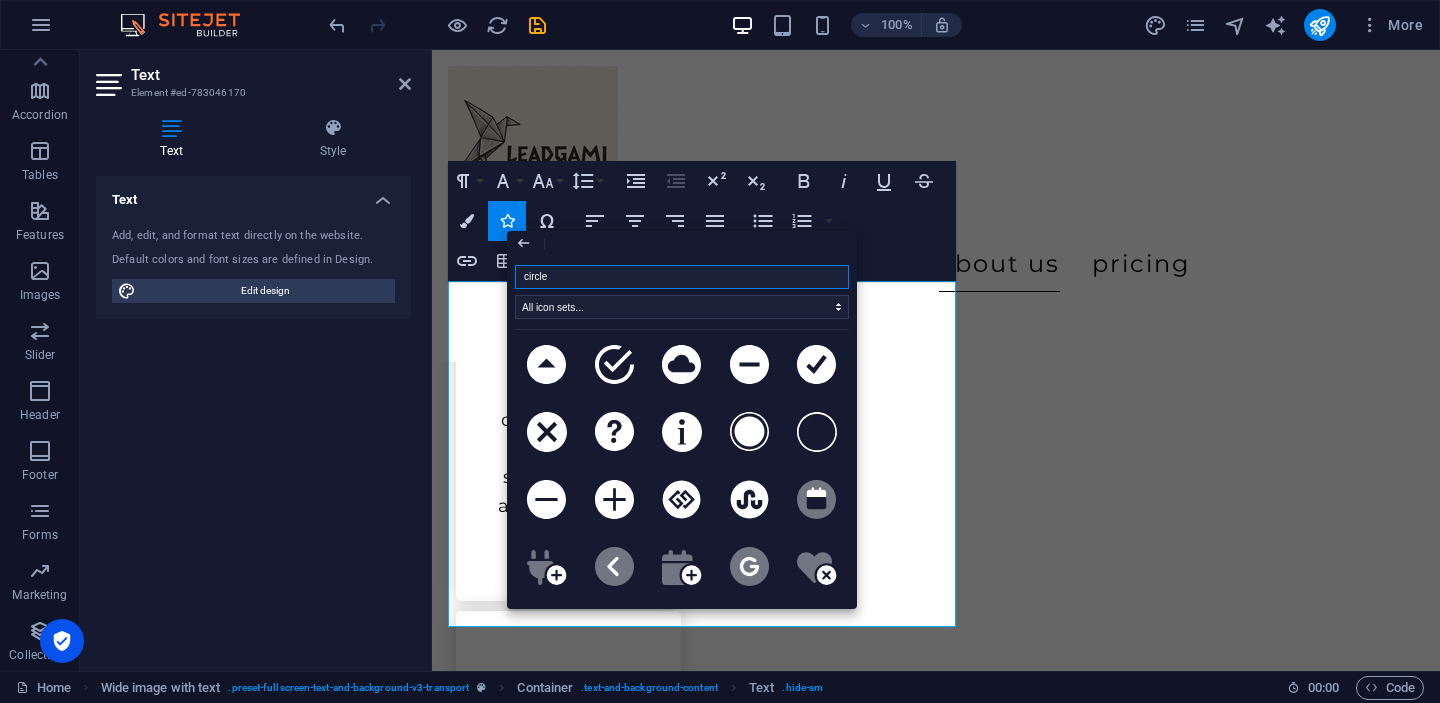 scroll, scrollTop: 0, scrollLeft: 0, axis: both 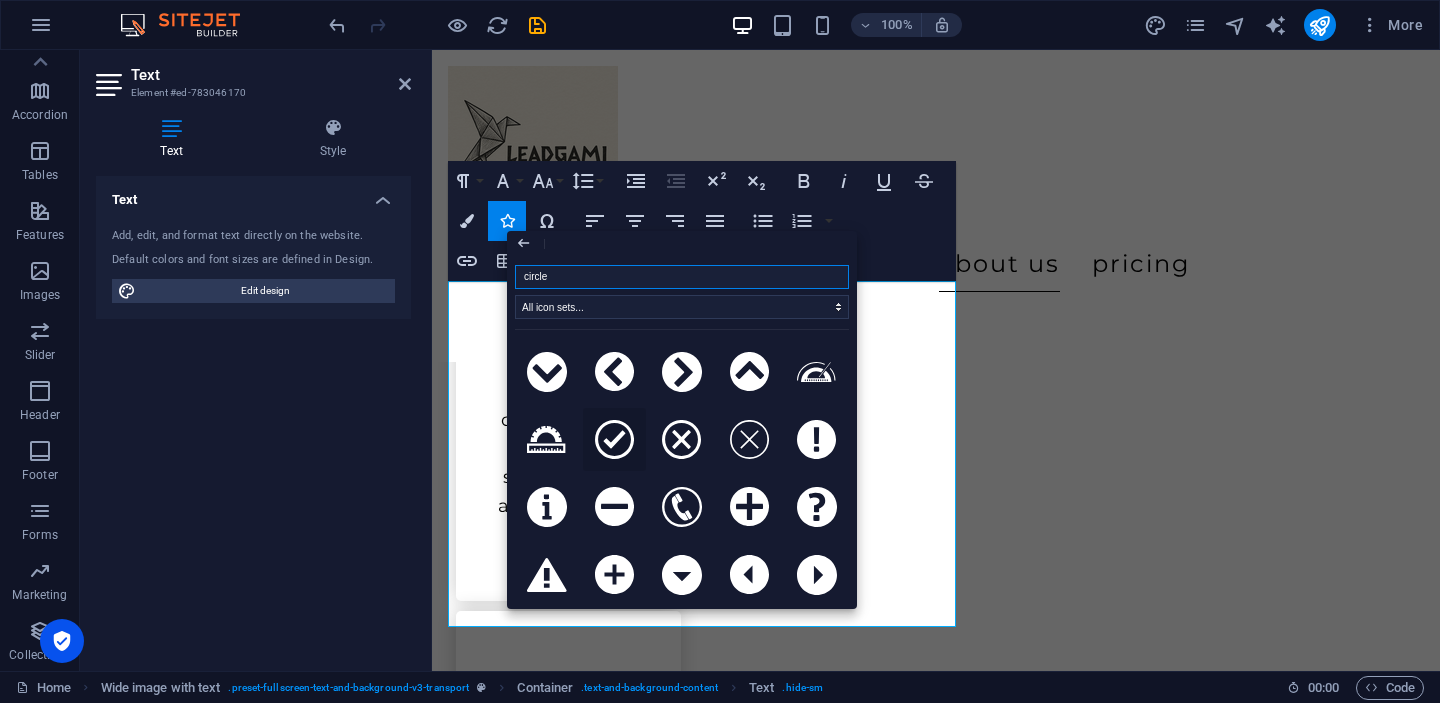 click 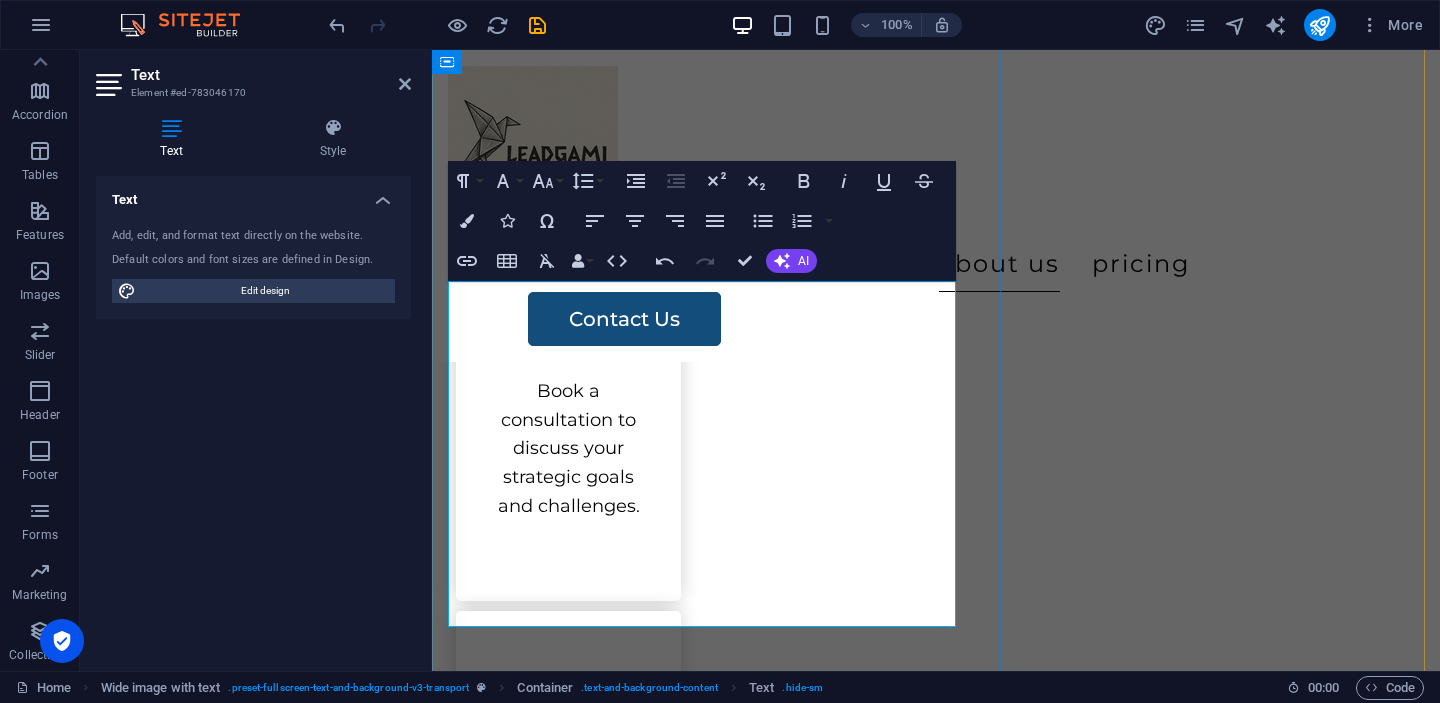click 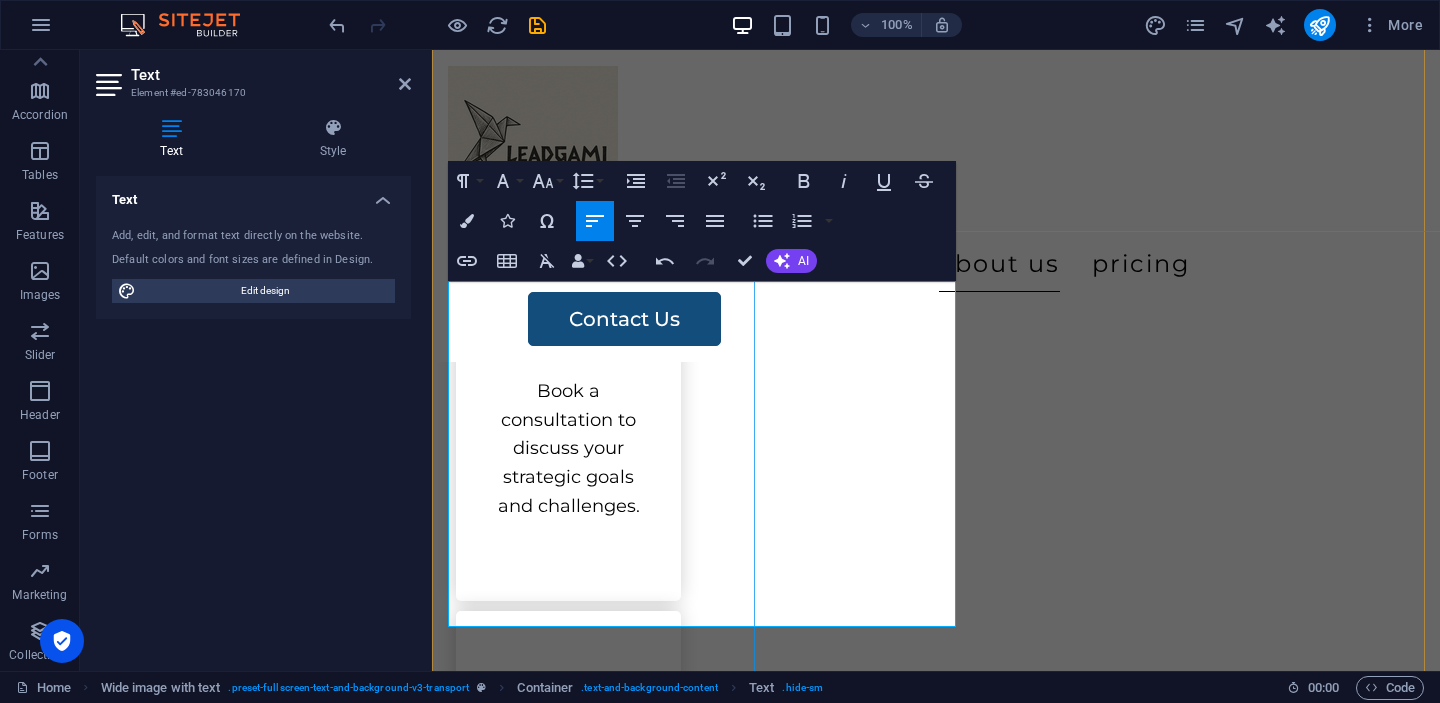 click at bounding box center [1151, -2329] 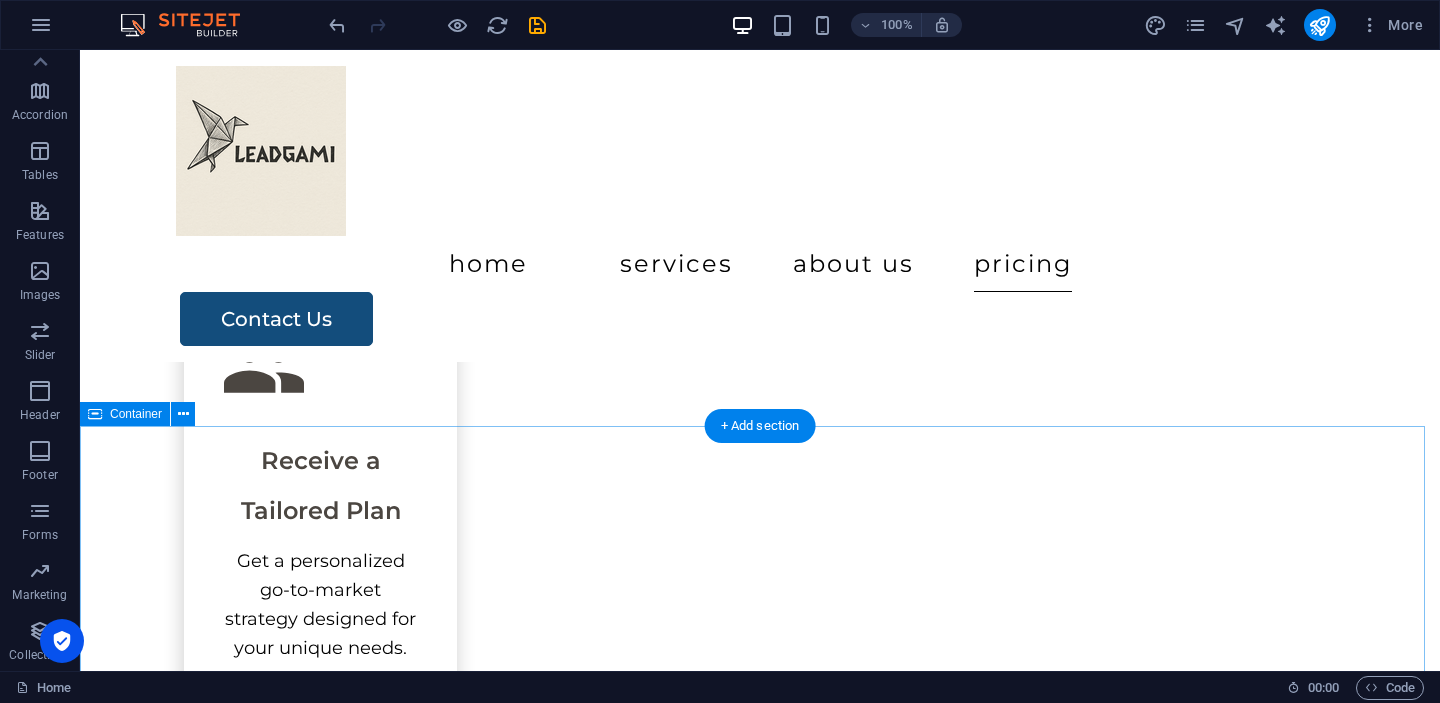 scroll, scrollTop: 3373, scrollLeft: 0, axis: vertical 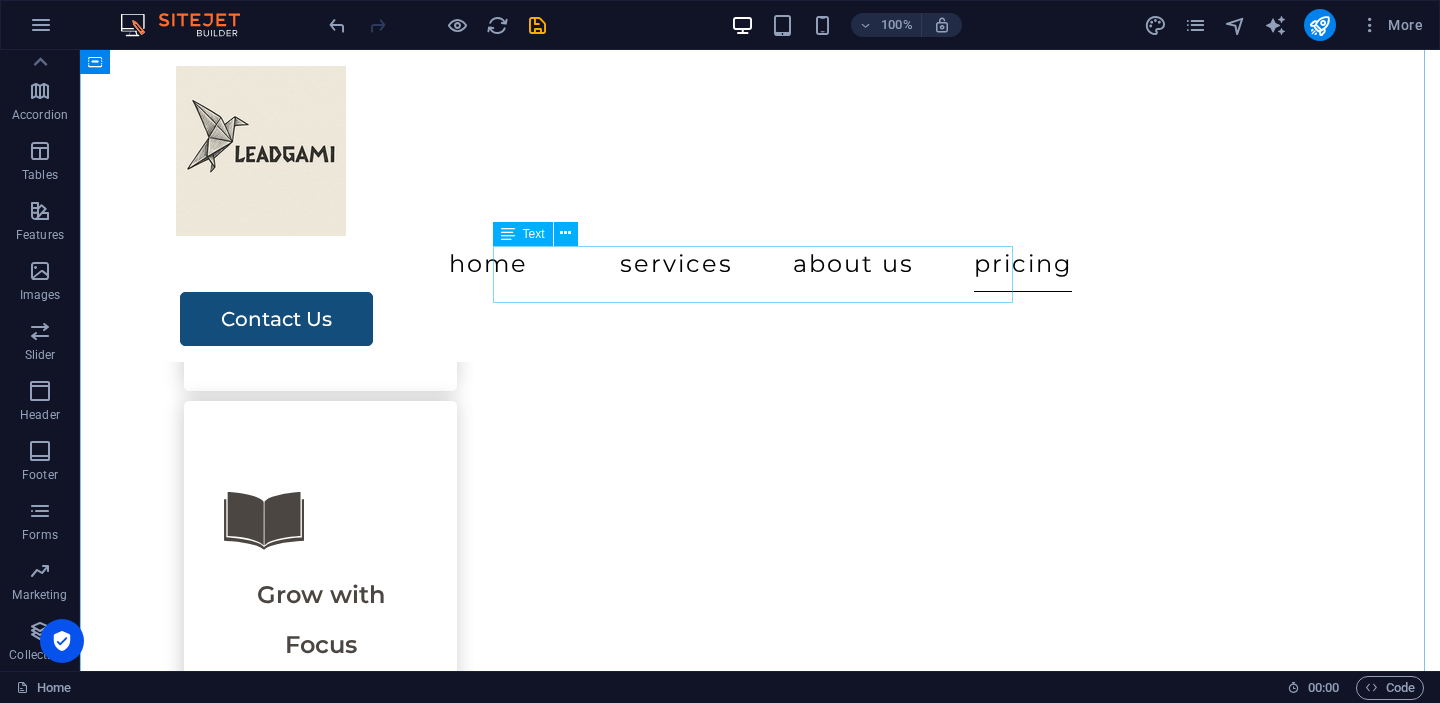 click on "Lorem ipsum dolor sit amet, consectetur adipiscing elit, sed do eiusmod tempor incididunt." at bounding box center (760, 5837) 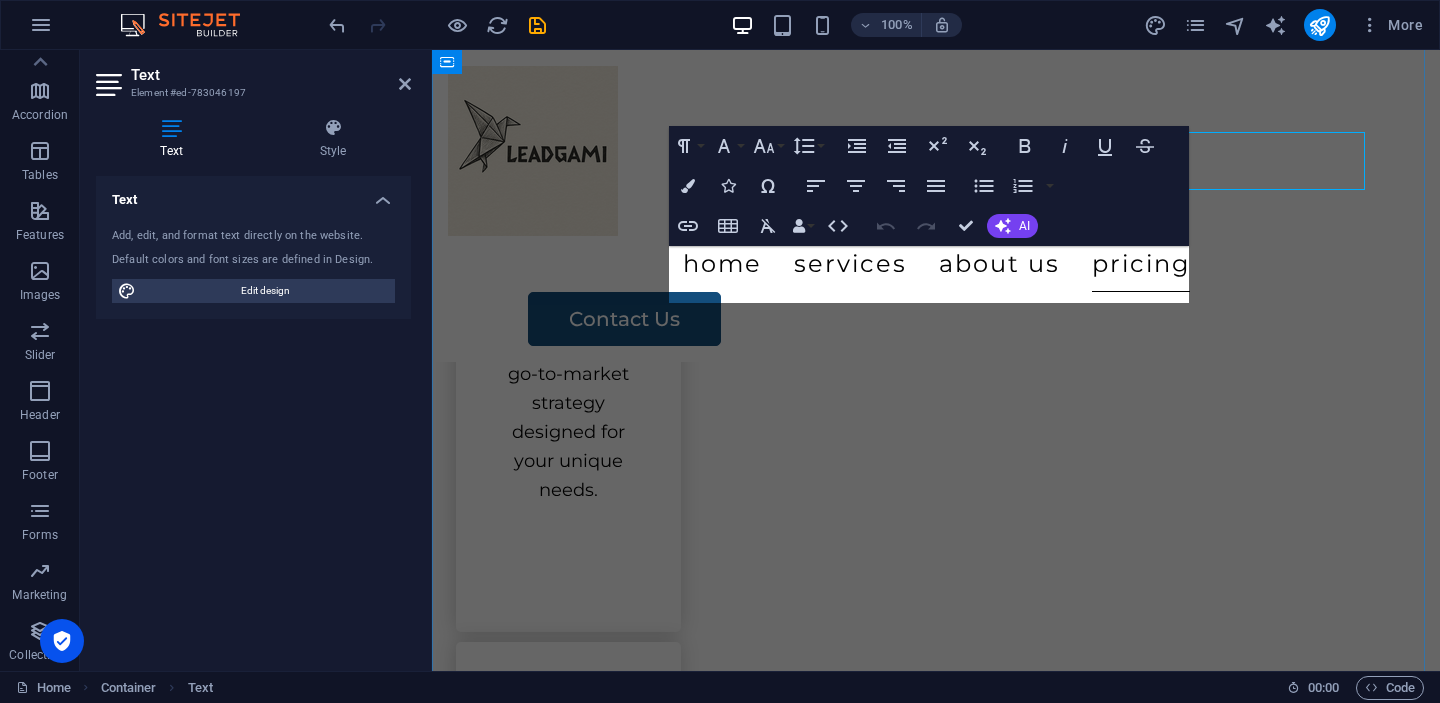 scroll, scrollTop: 3486, scrollLeft: 0, axis: vertical 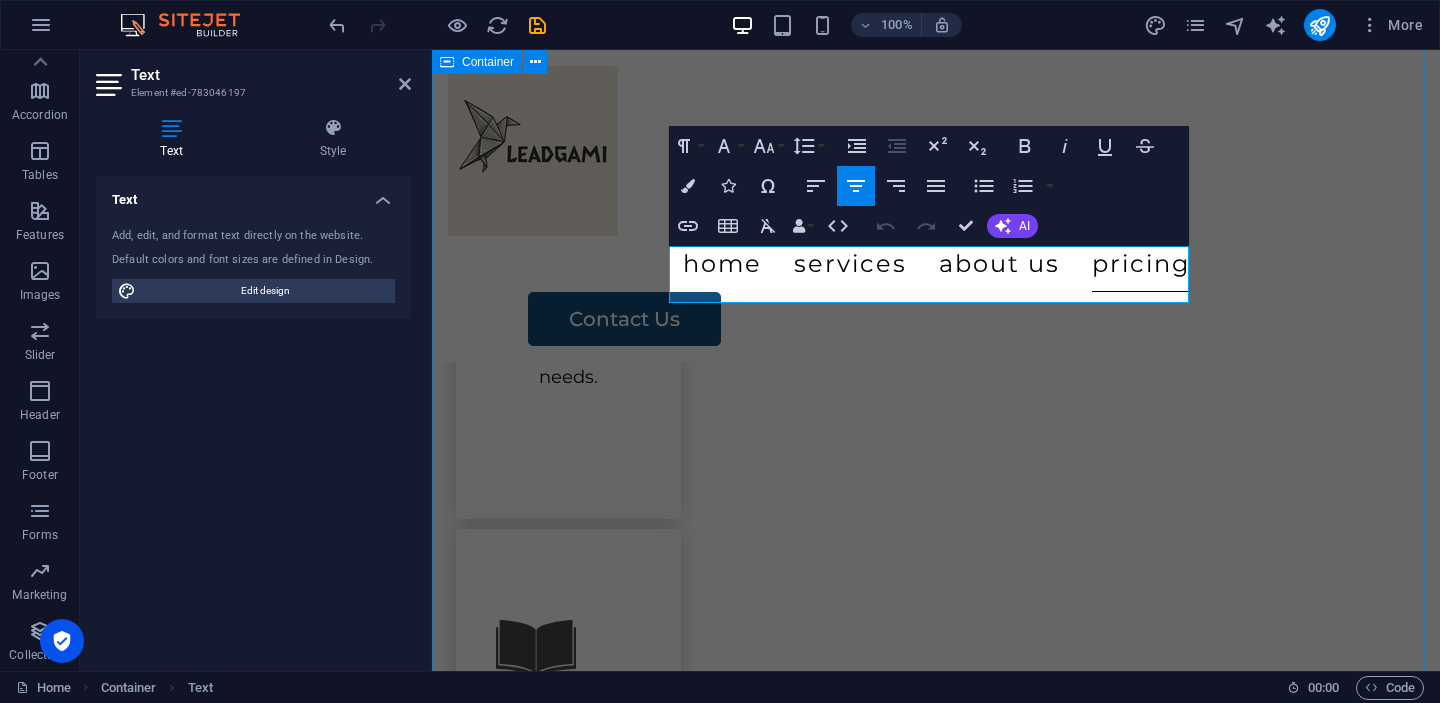drag, startPoint x: 1124, startPoint y: 292, endPoint x: 655, endPoint y: 254, distance: 470.53693 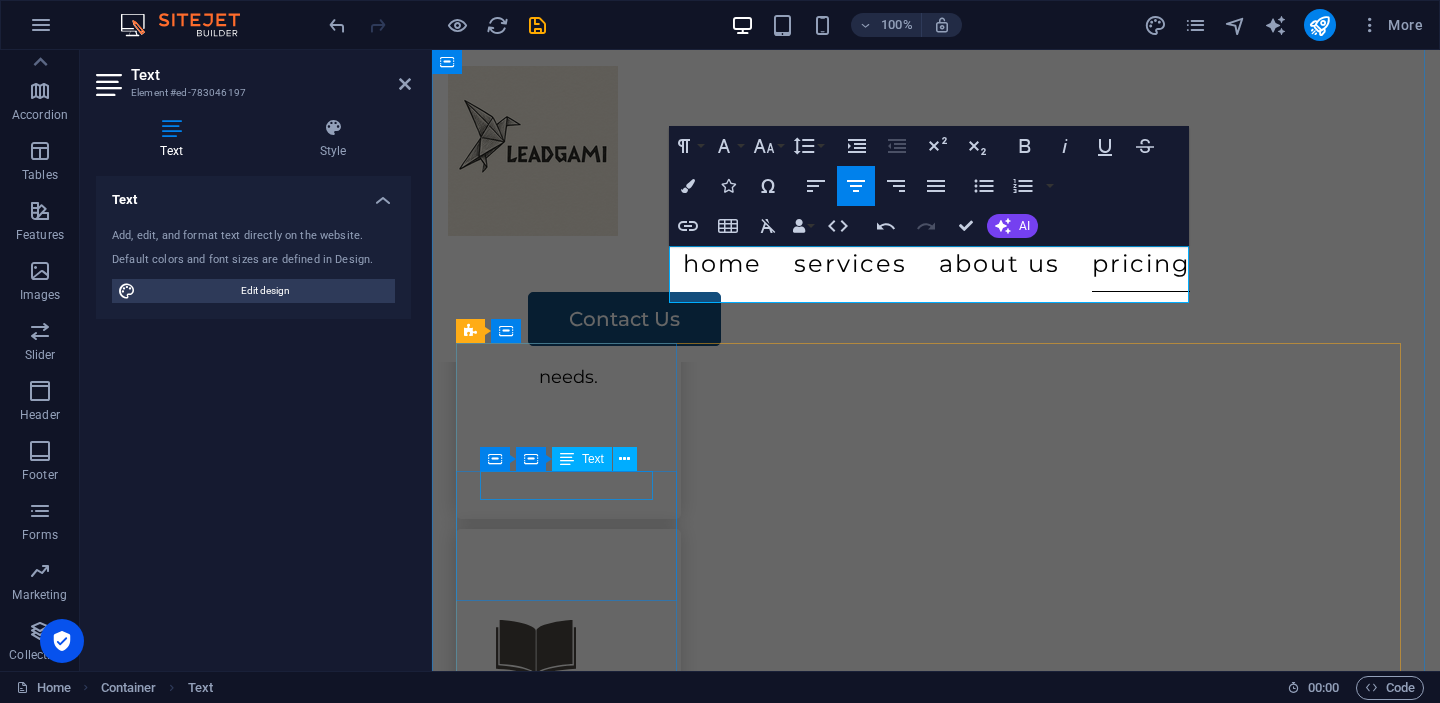 click on "Transport" at bounding box center [936, 5523] 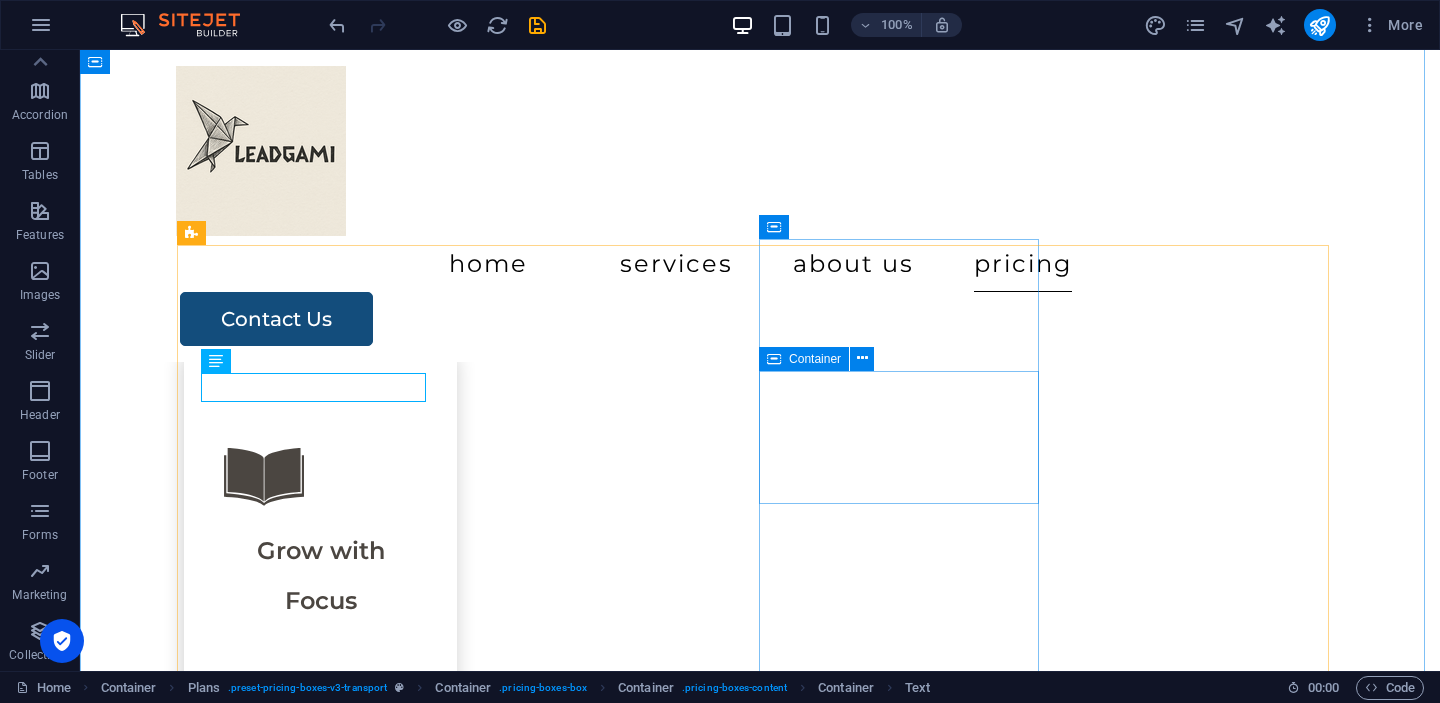 scroll, scrollTop: 3524, scrollLeft: 0, axis: vertical 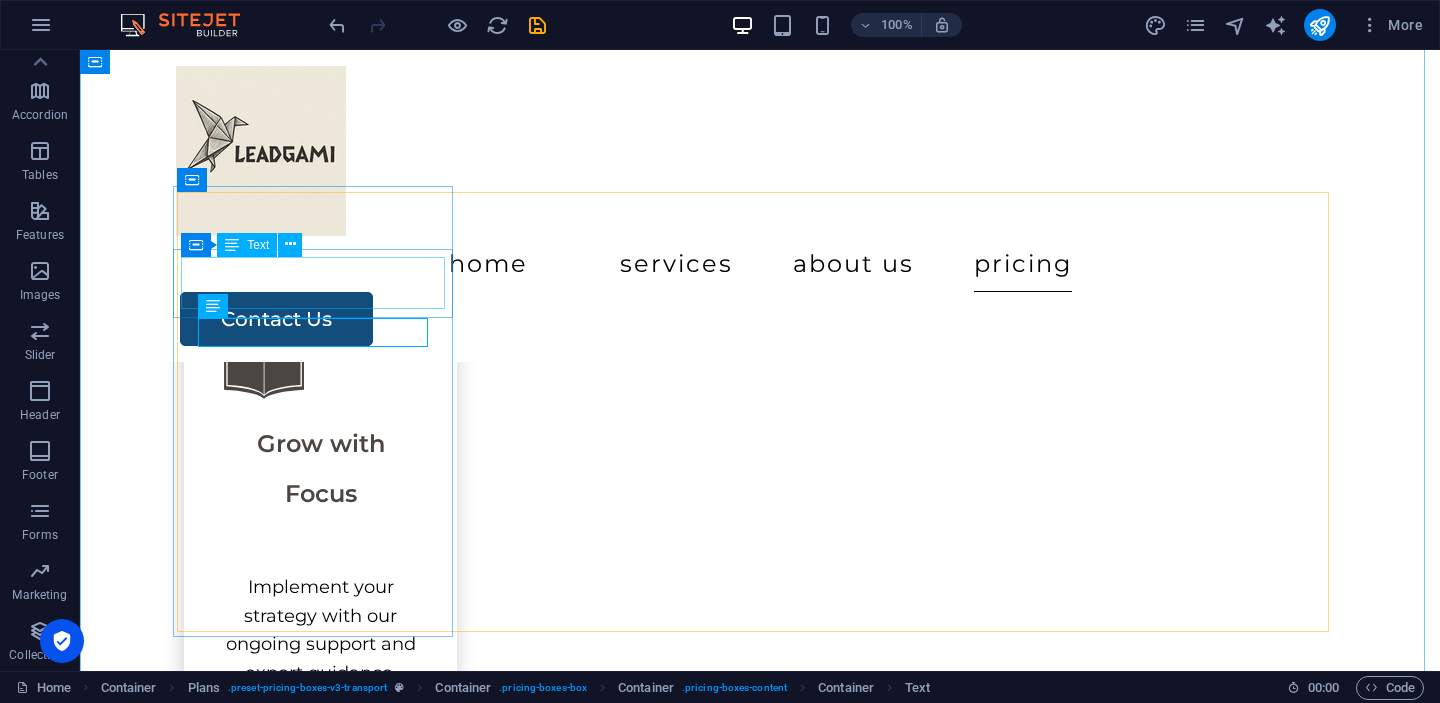 click on "Essential" at bounding box center [760, 5782] 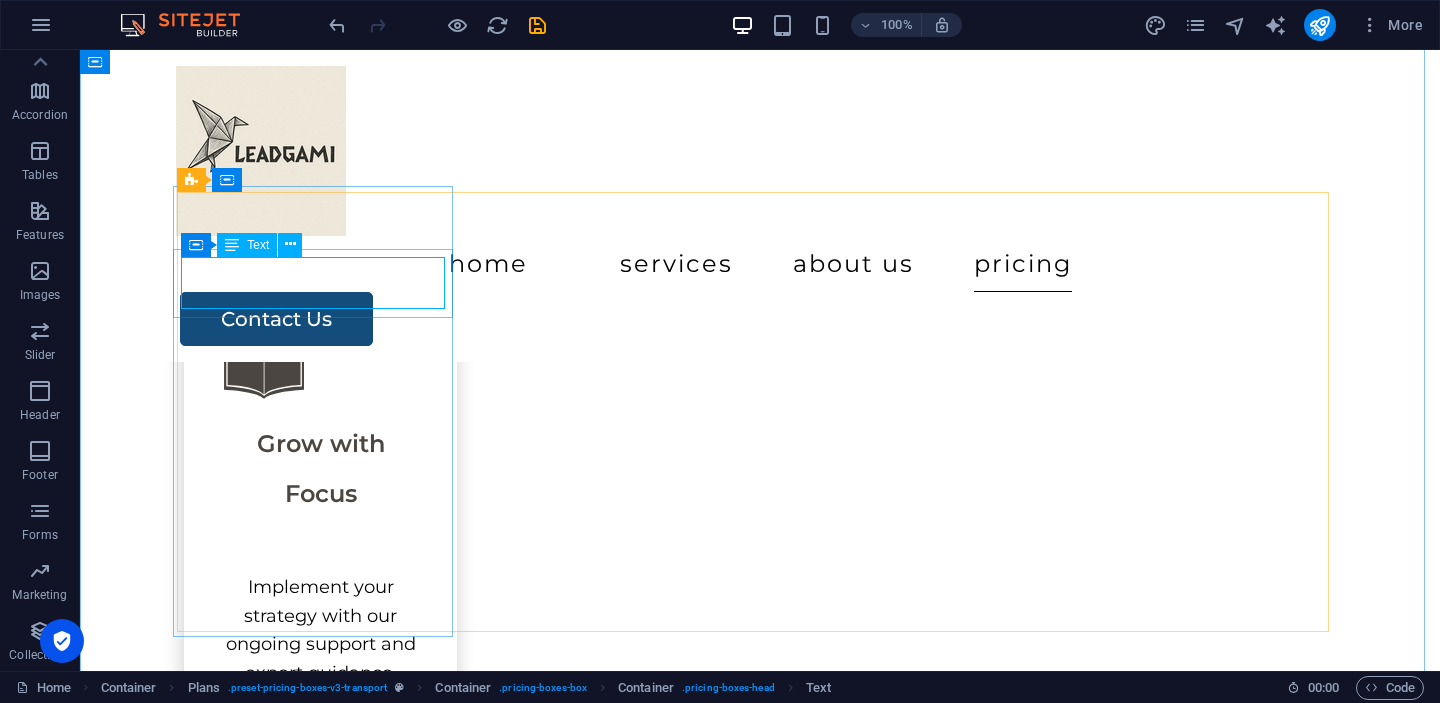 click on "Essential" at bounding box center [760, 5782] 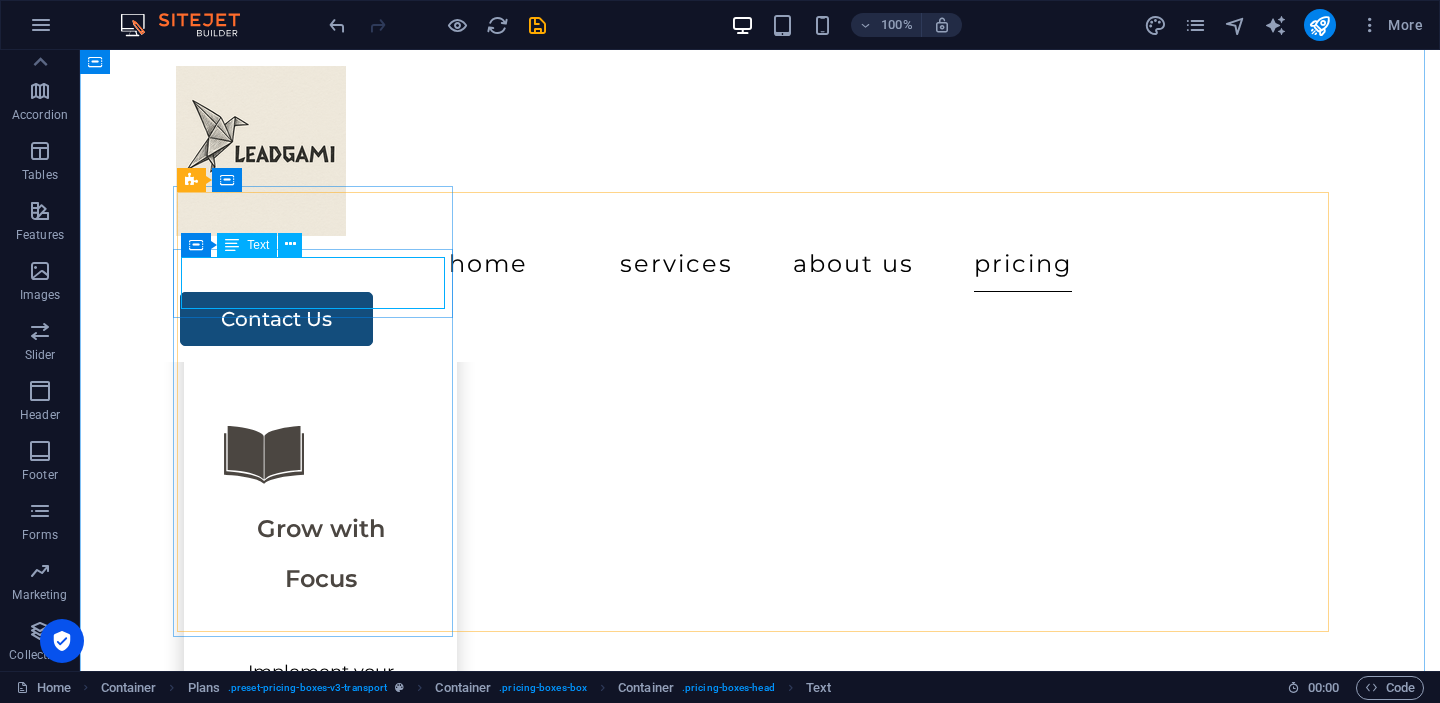 scroll, scrollTop: 3638, scrollLeft: 0, axis: vertical 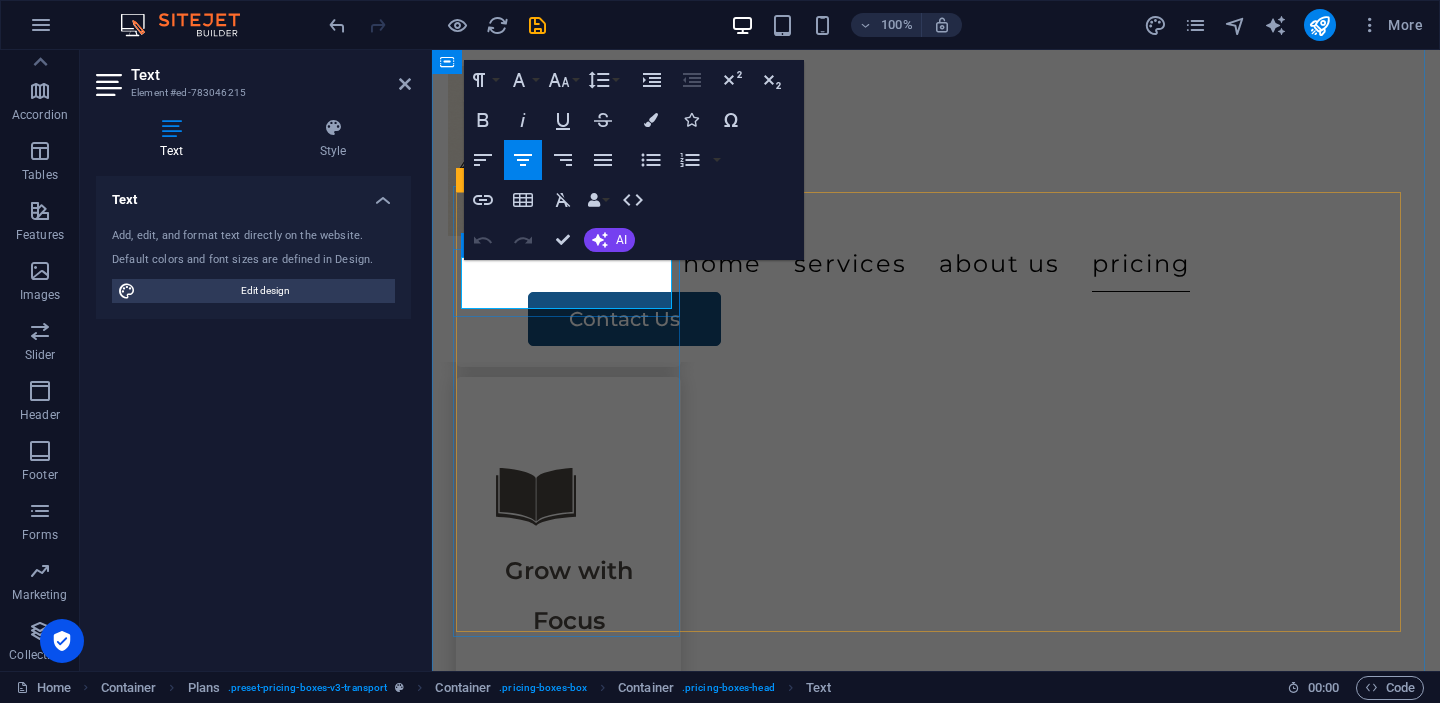 drag, startPoint x: 654, startPoint y: 293, endPoint x: 496, endPoint y: 289, distance: 158.05063 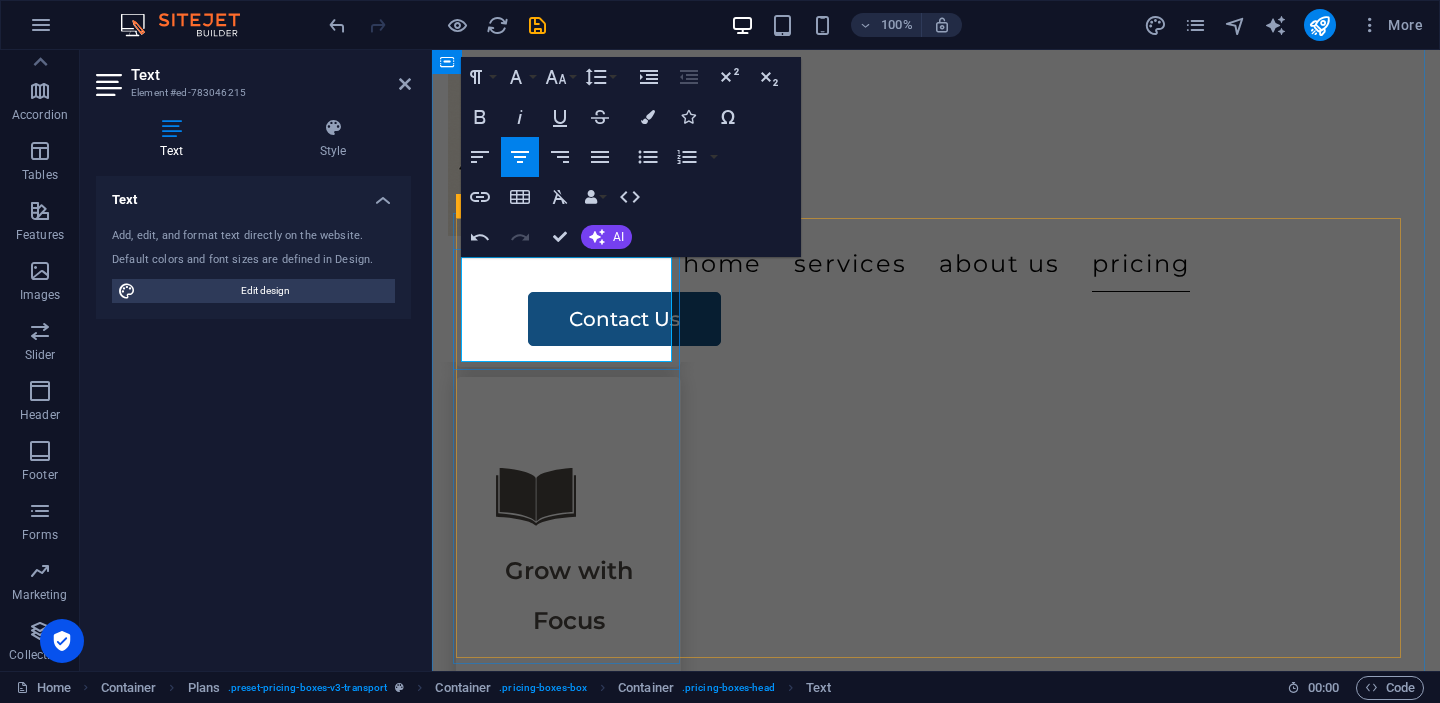 scroll, scrollTop: 3611, scrollLeft: 0, axis: vertical 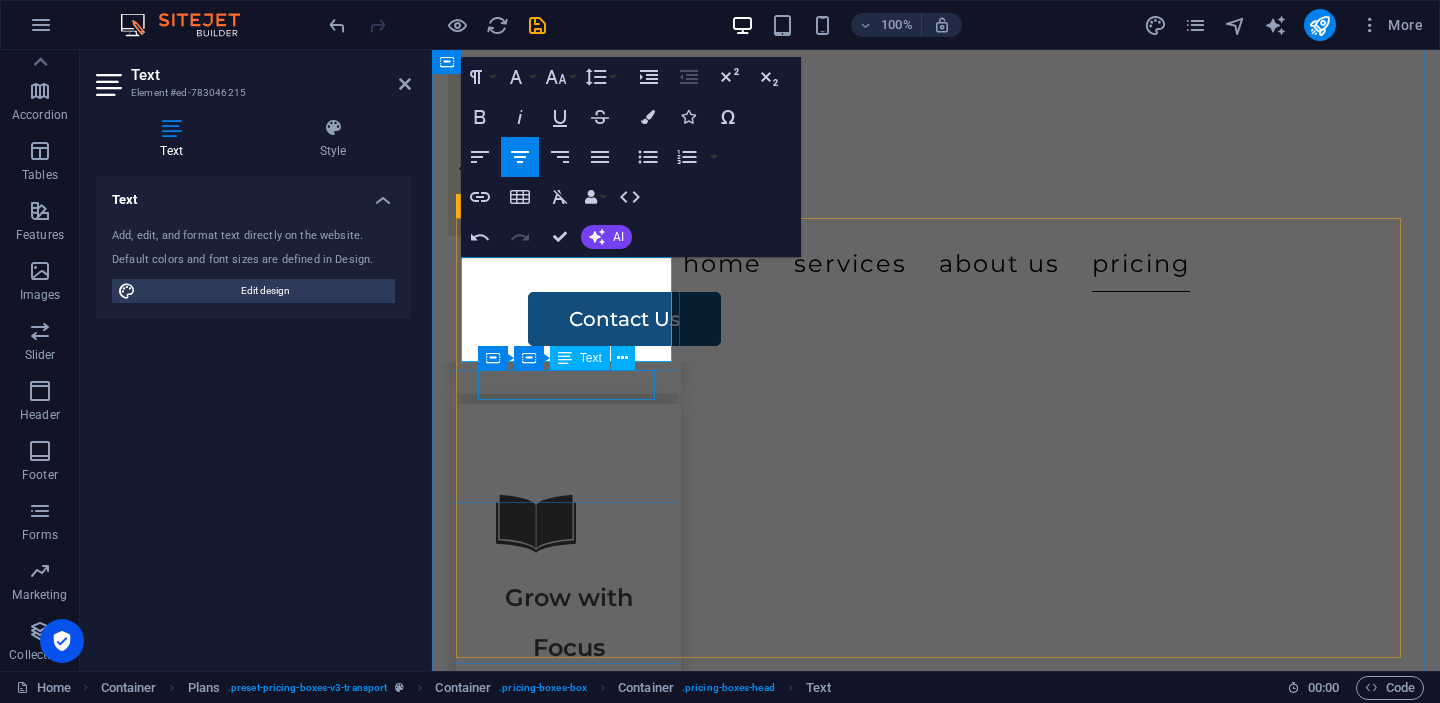 click on "Transport" at bounding box center [936, 5398] 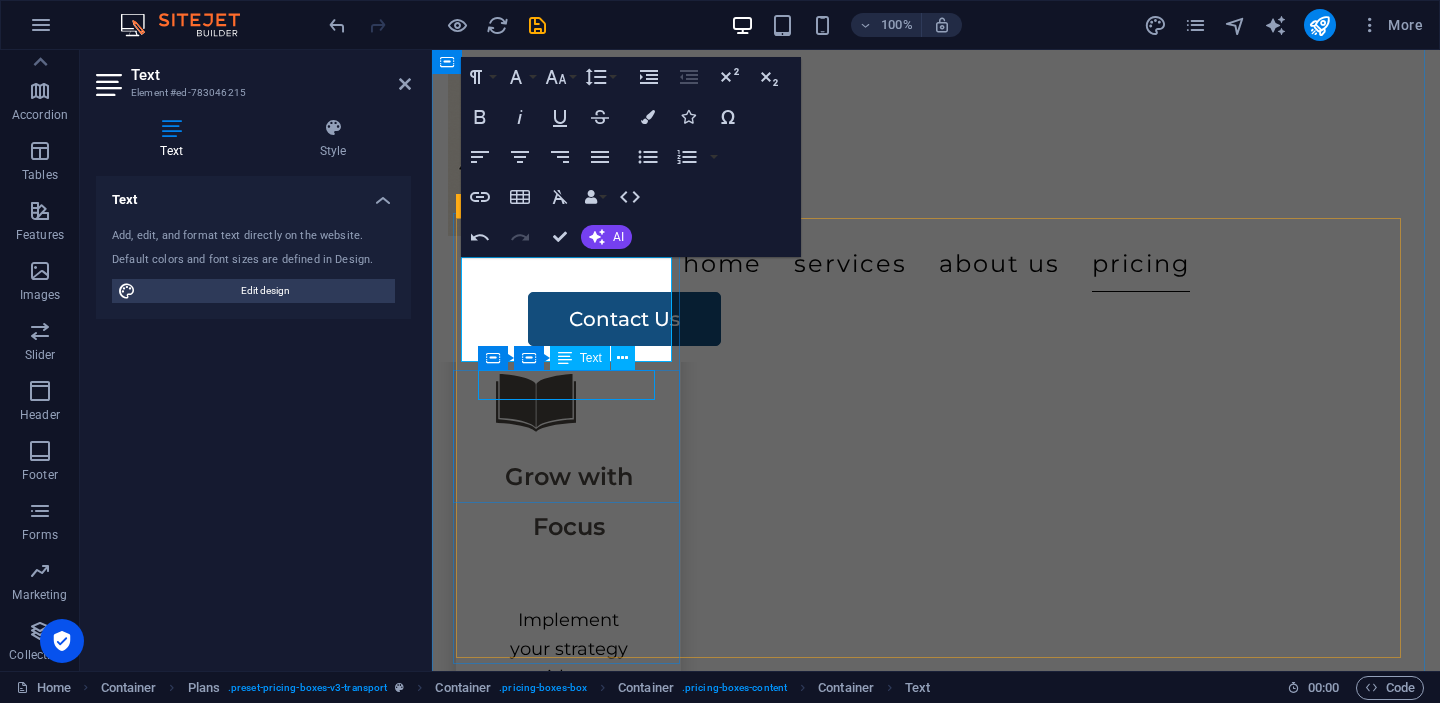 scroll, scrollTop: 3498, scrollLeft: 0, axis: vertical 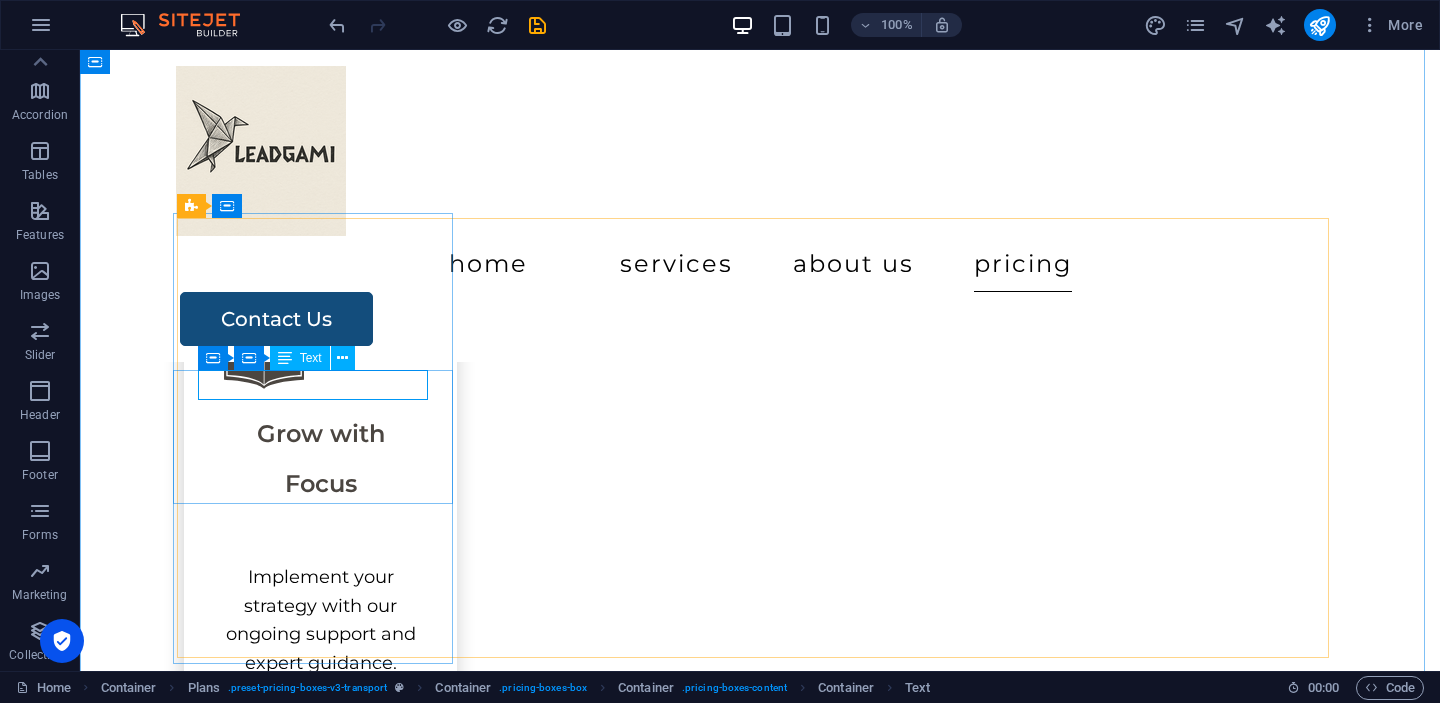 click on "Transport" at bounding box center [760, 5821] 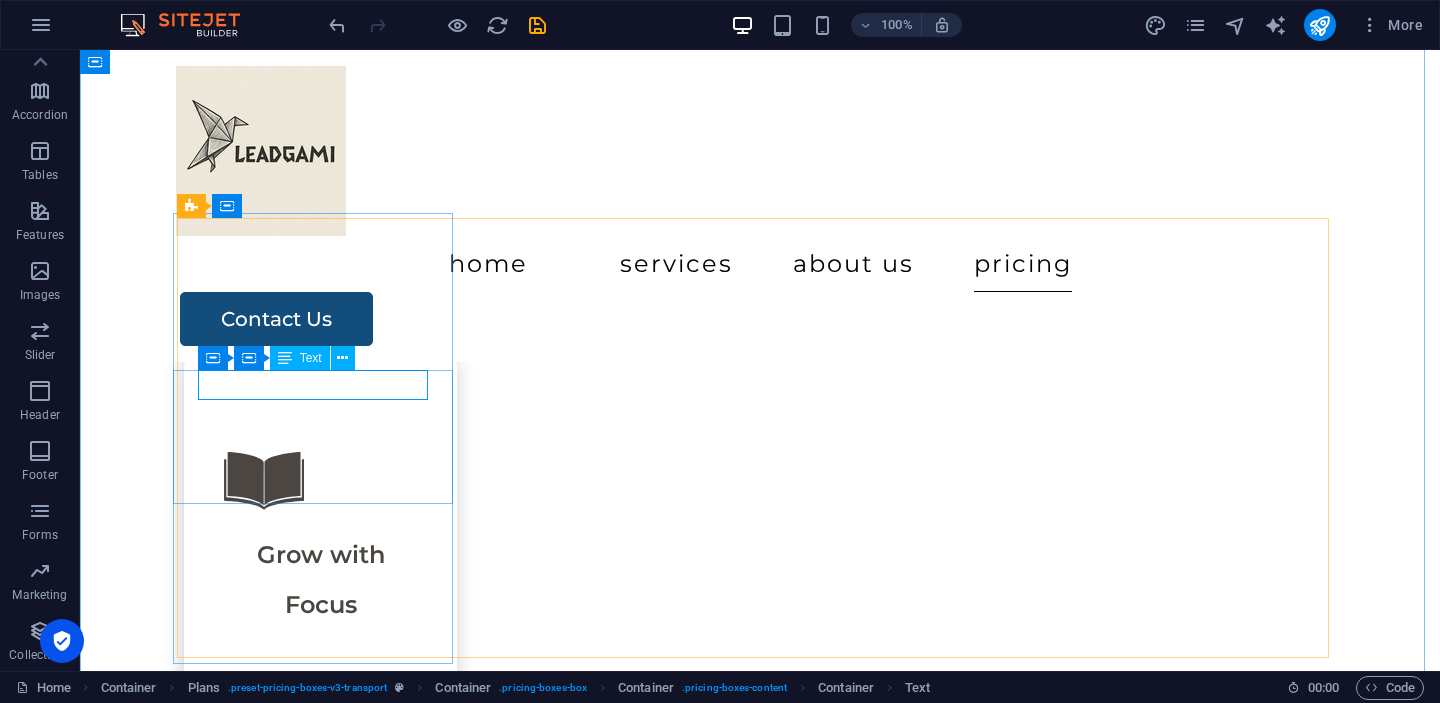 scroll, scrollTop: 3611, scrollLeft: 0, axis: vertical 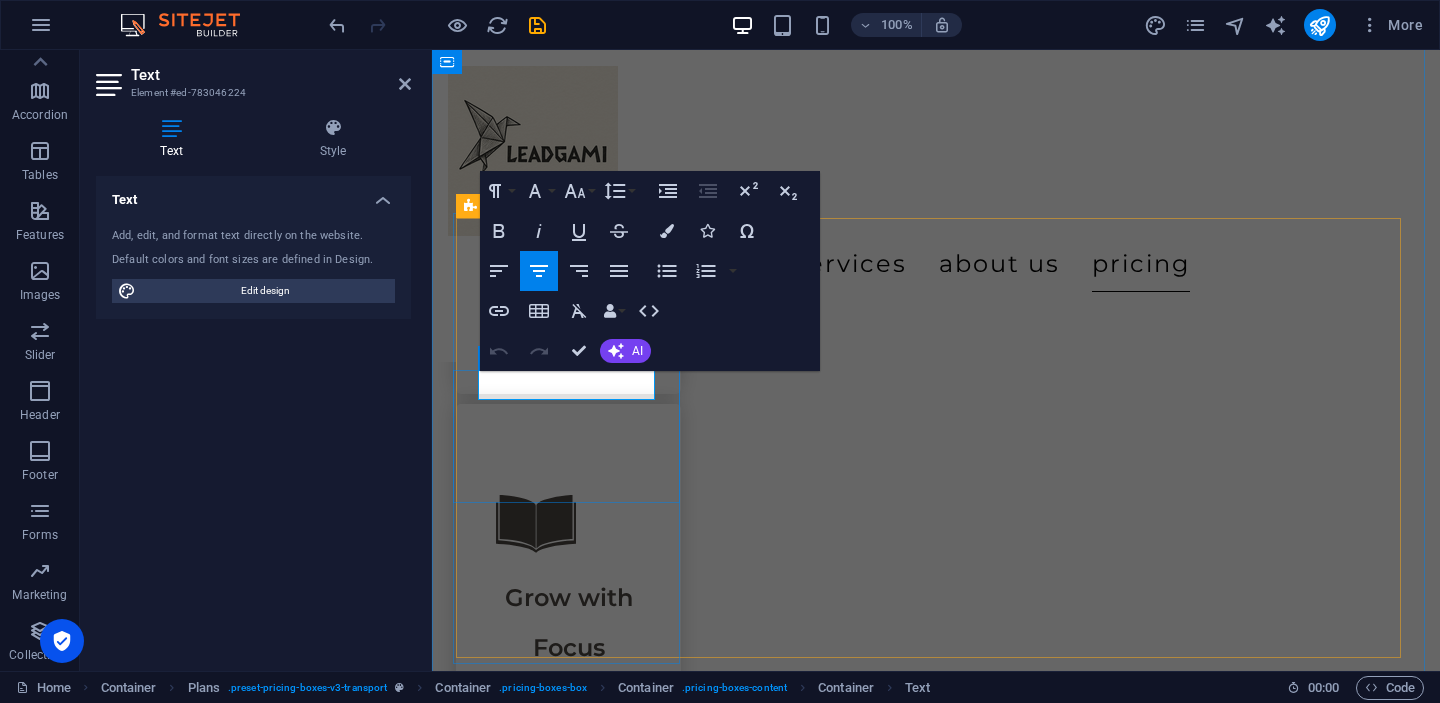 drag, startPoint x: 637, startPoint y: 389, endPoint x: 490, endPoint y: 389, distance: 147 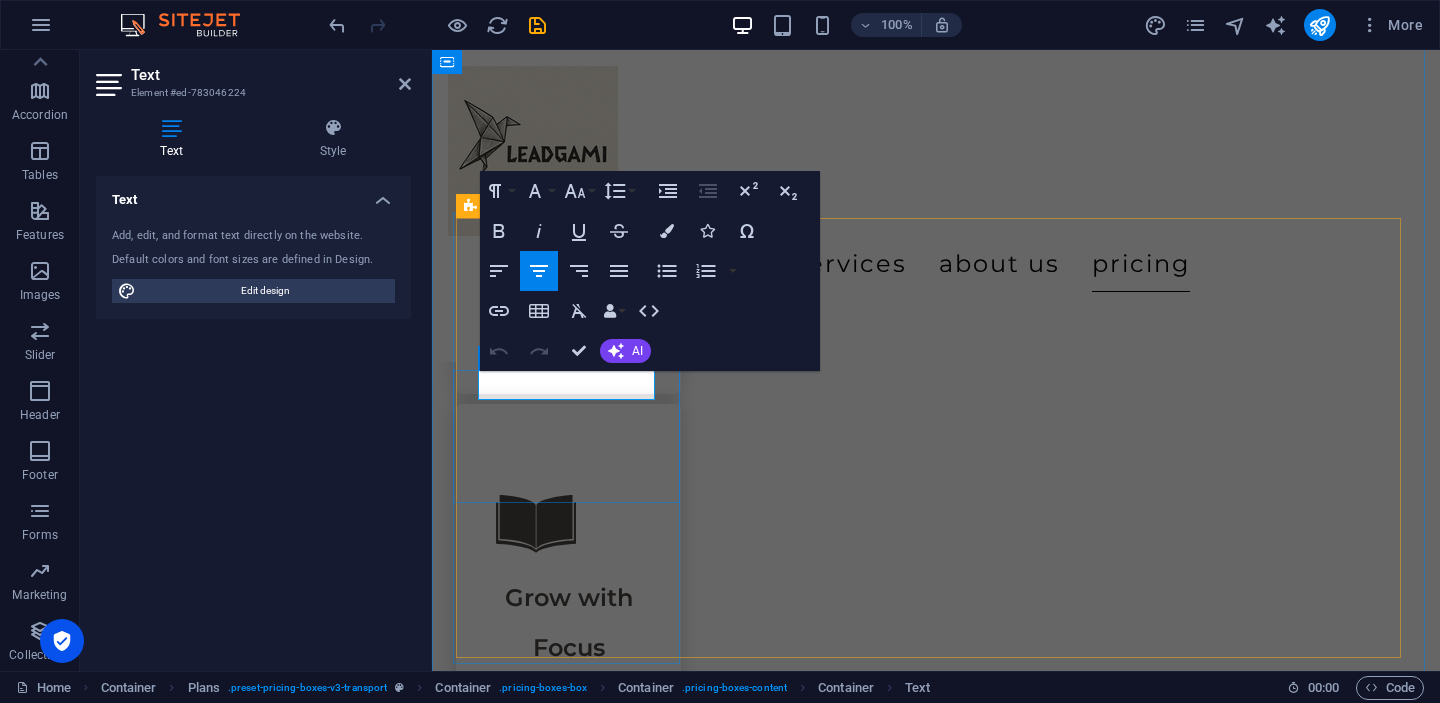 click on "Transport" at bounding box center (936, 5398) 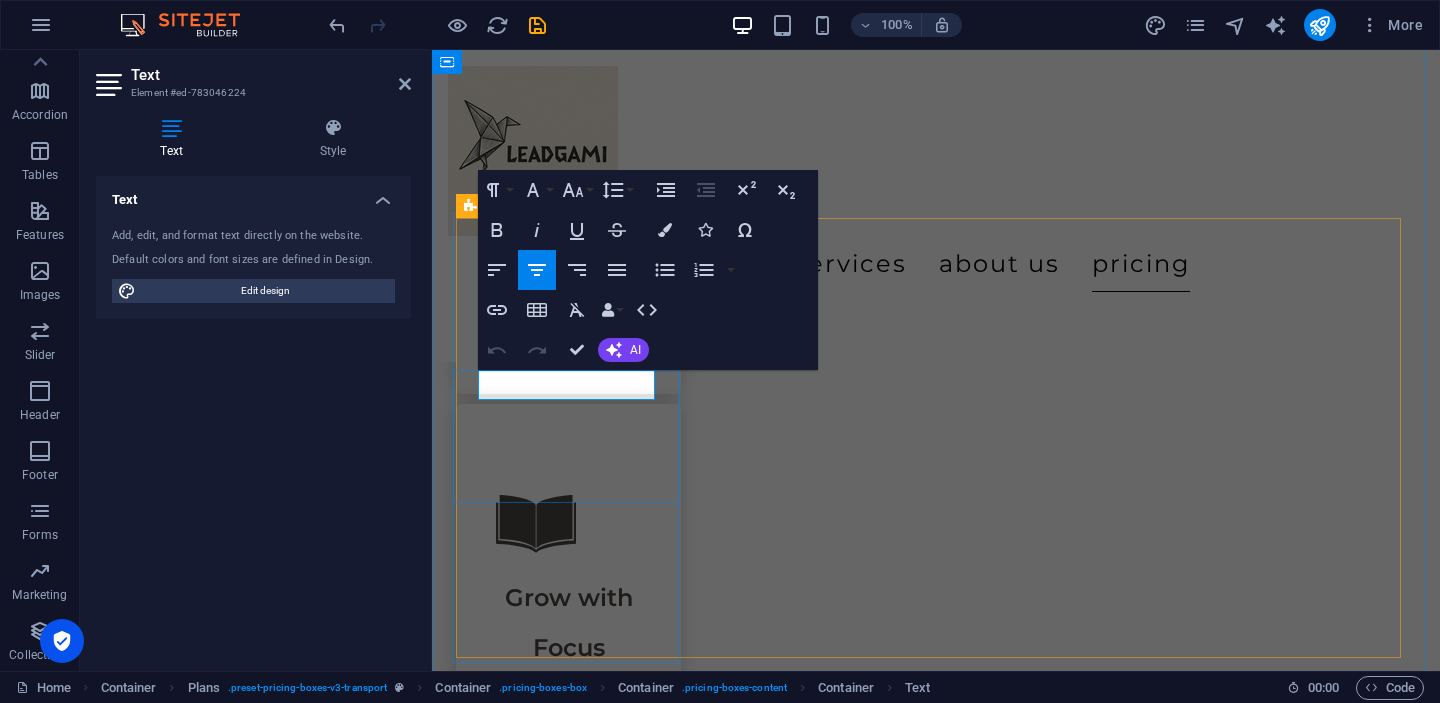 scroll, scrollTop: 3572, scrollLeft: 0, axis: vertical 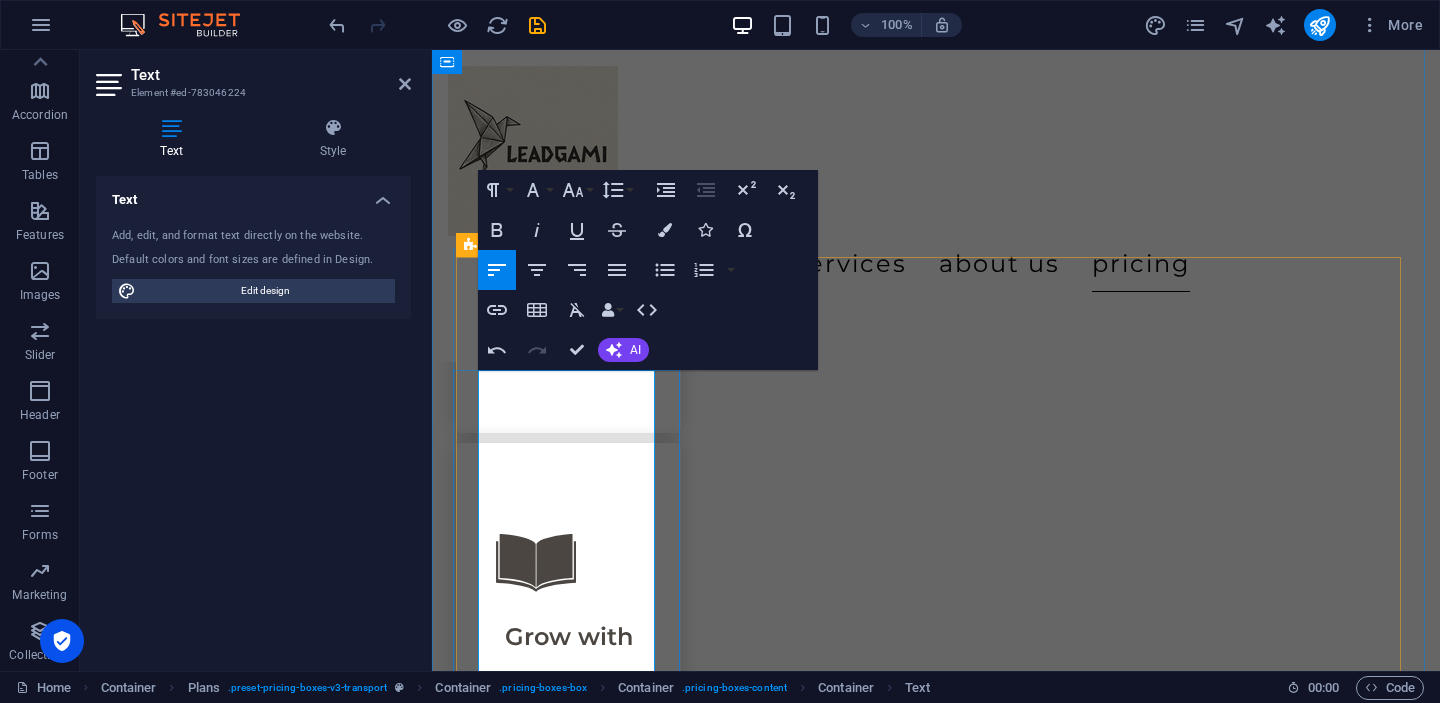 click at bounding box center (936, 5525) 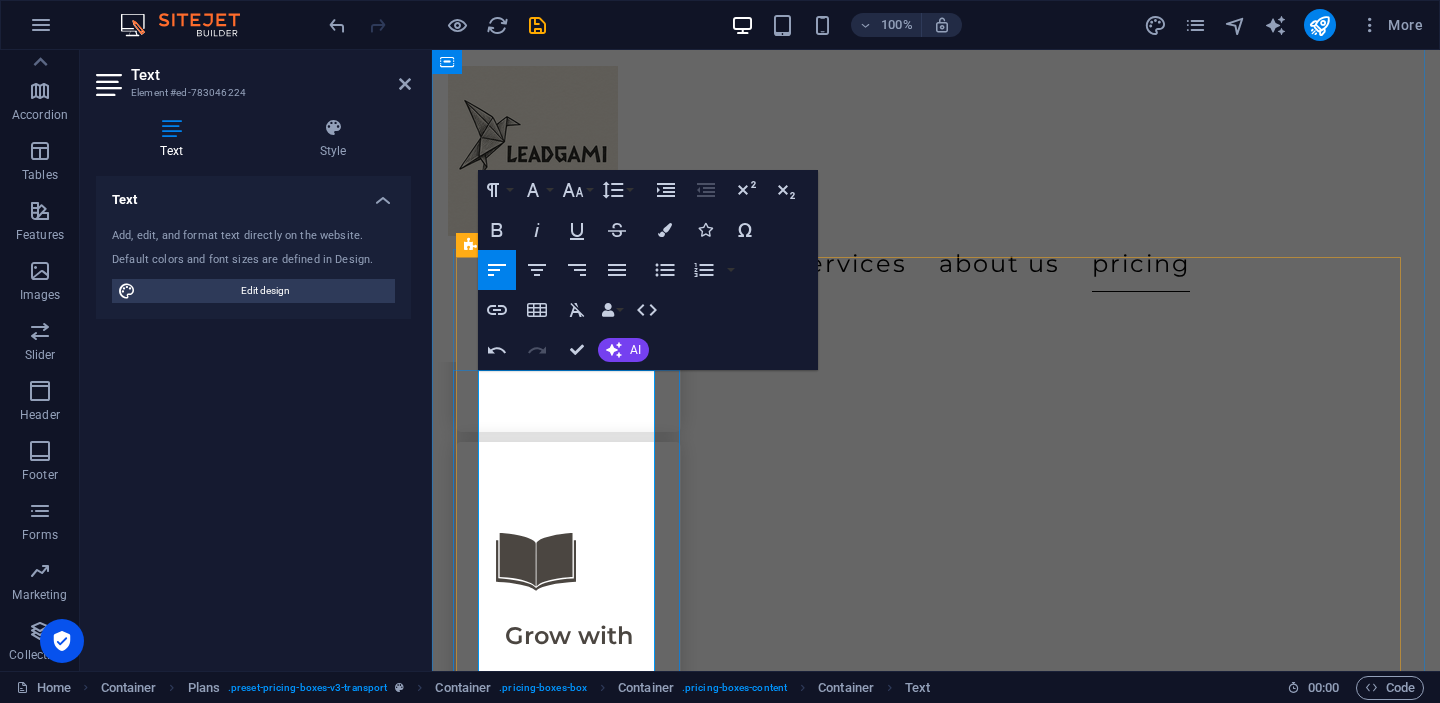 drag, startPoint x: 593, startPoint y: 387, endPoint x: 489, endPoint y: 386, distance: 104.00481 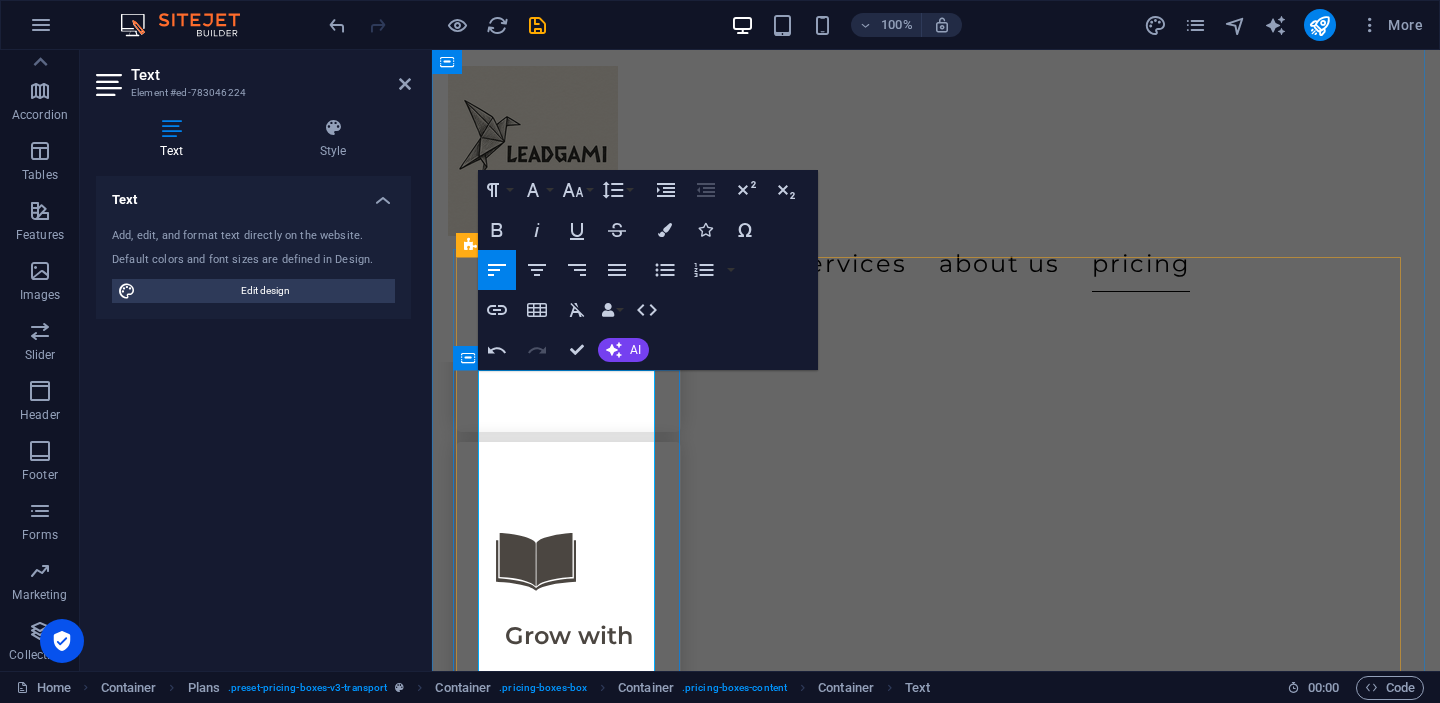 drag, startPoint x: 608, startPoint y: 390, endPoint x: 461, endPoint y: 390, distance: 147 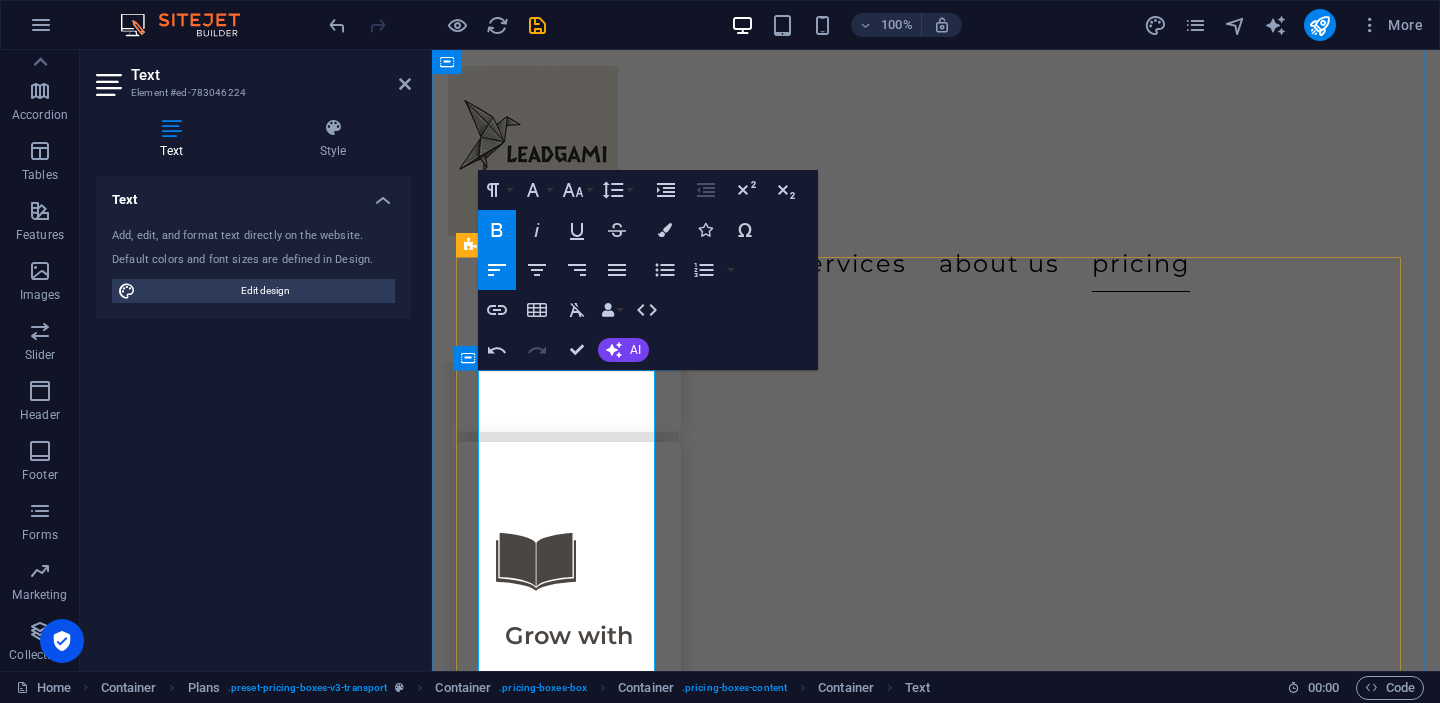 click on "Key Features ✔️ Strategy Session ✔️ (ICP) Template + Coaching ✔️ Messaging Starter Framework (problem, value, CTA) ✔️ GTM Action Plan ✔️ Follow-up Check-in Key Features ✔️ Strategy Session ✔️ (ICP) Template + Coaching ✔️ Messaging Starter Framework (problem, value, CTA) ✔️ GTM Action Plan ✔️ Follow-up Check-in" at bounding box center (936, 5554) 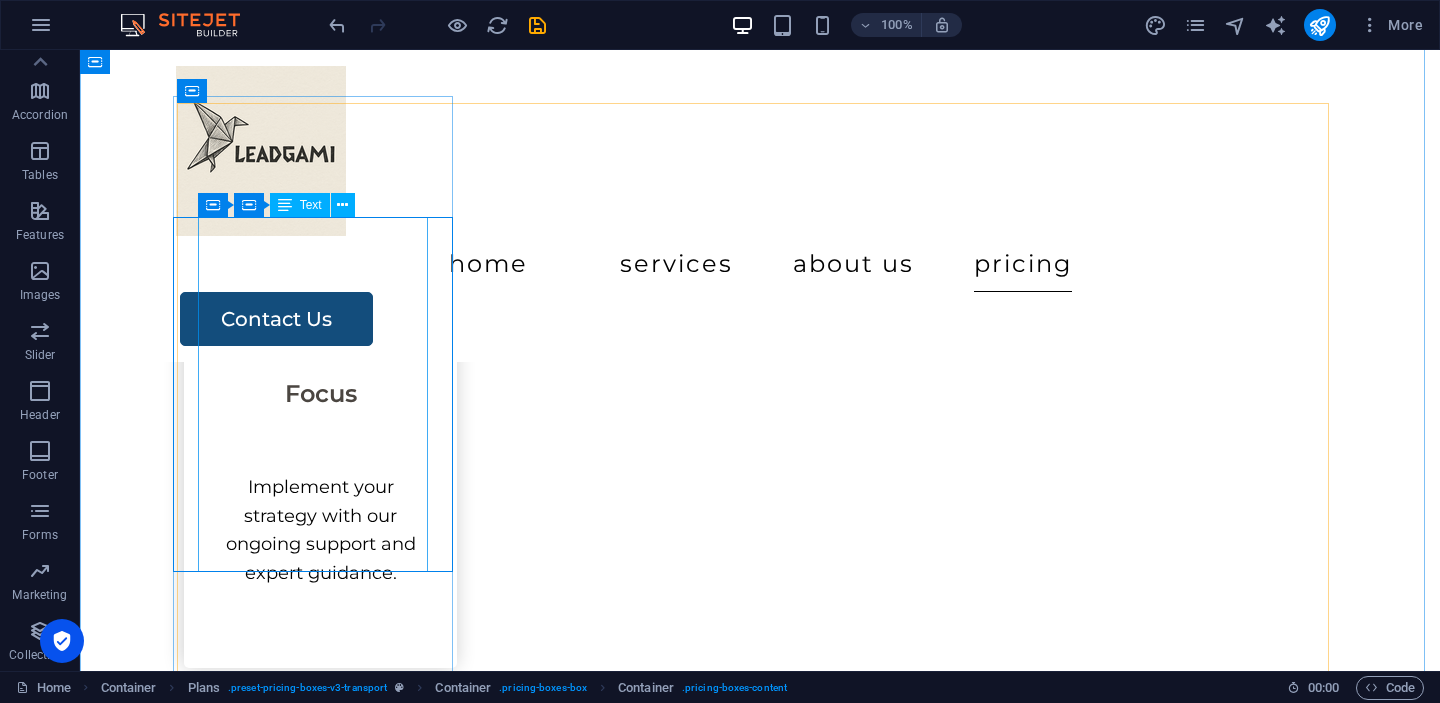 scroll, scrollTop: 3649, scrollLeft: 0, axis: vertical 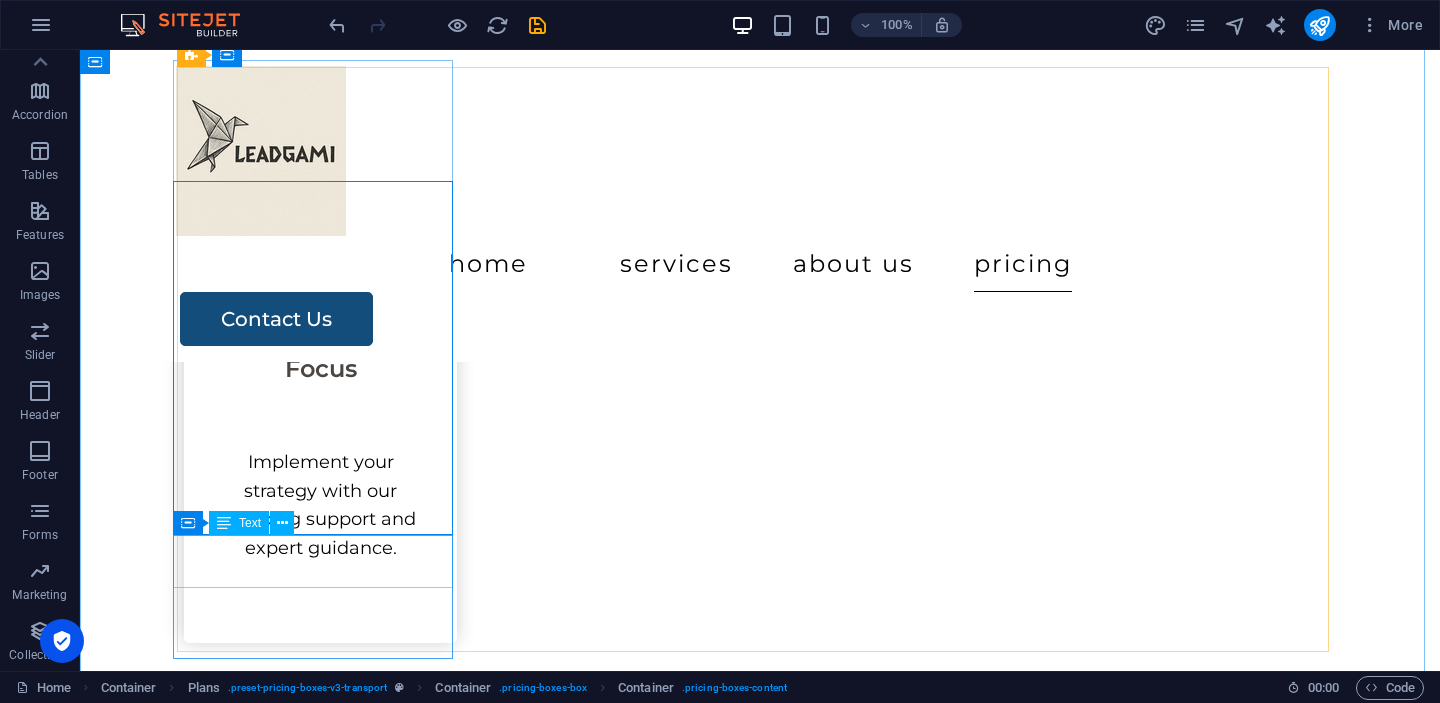 click on "$300" at bounding box center [760, 5983] 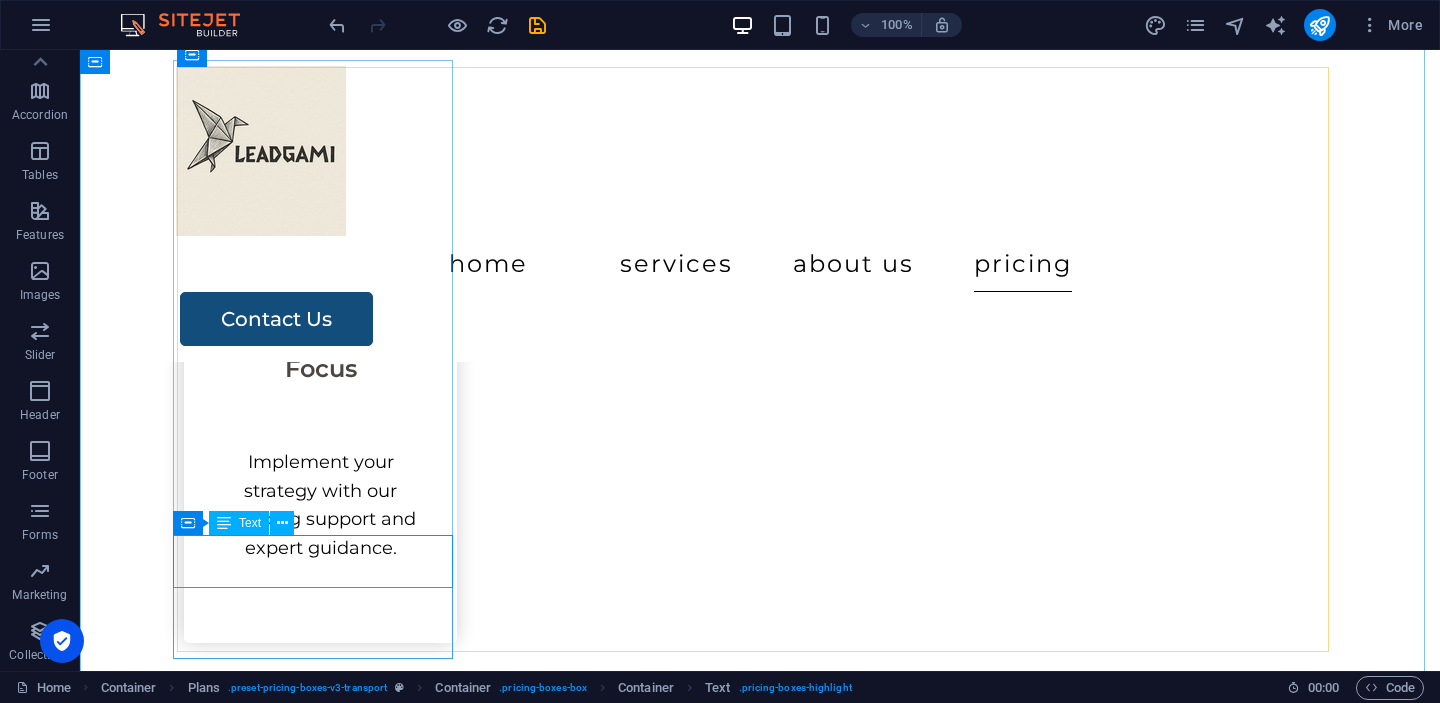 click on "$300" at bounding box center [760, 5983] 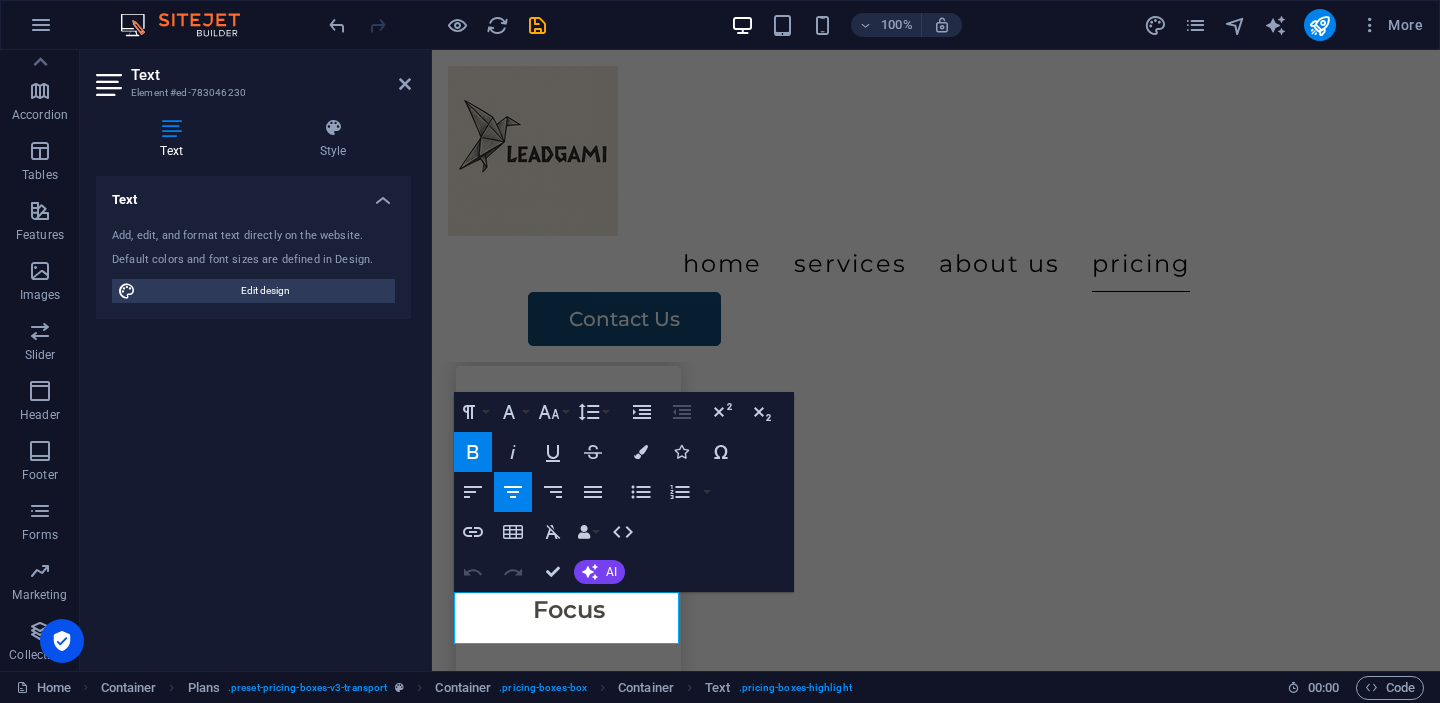 scroll, scrollTop: 3763, scrollLeft: 0, axis: vertical 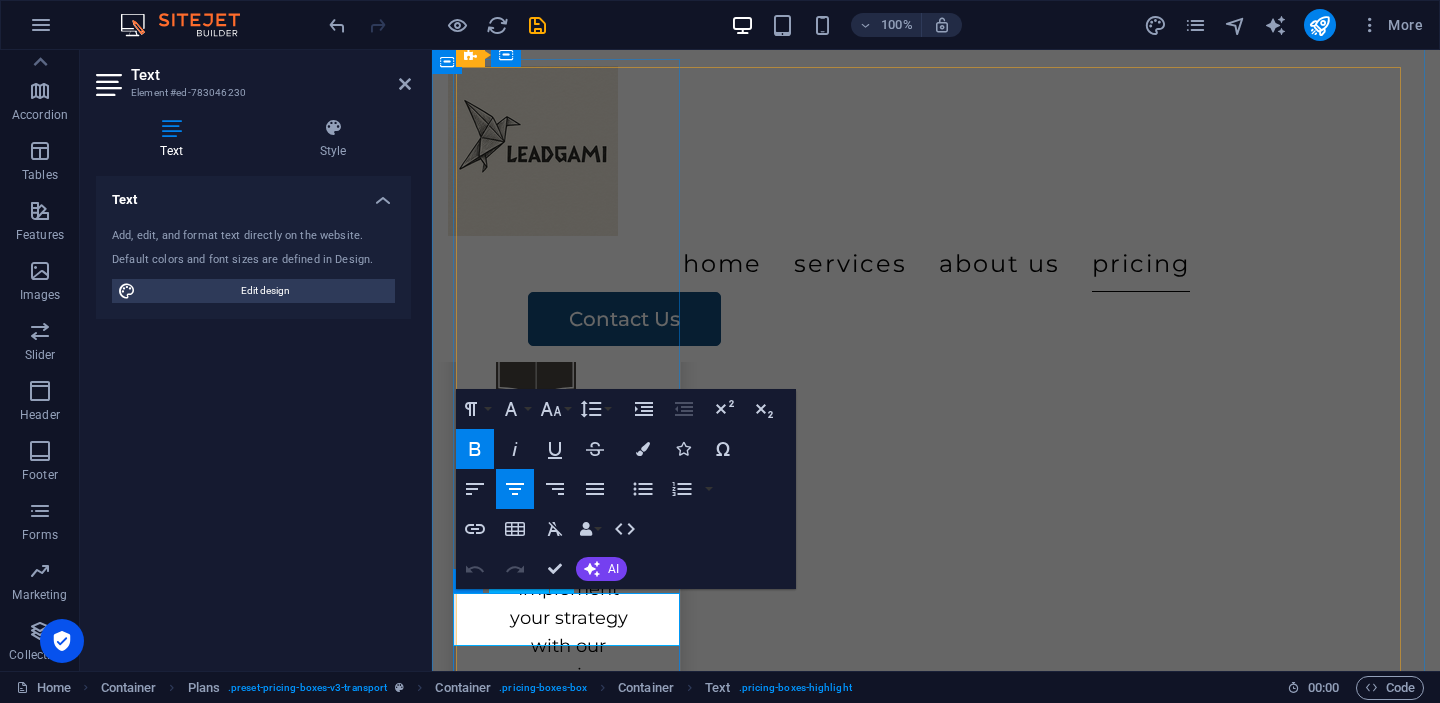 drag, startPoint x: 614, startPoint y: 619, endPoint x: 537, endPoint y: 621, distance: 77.02597 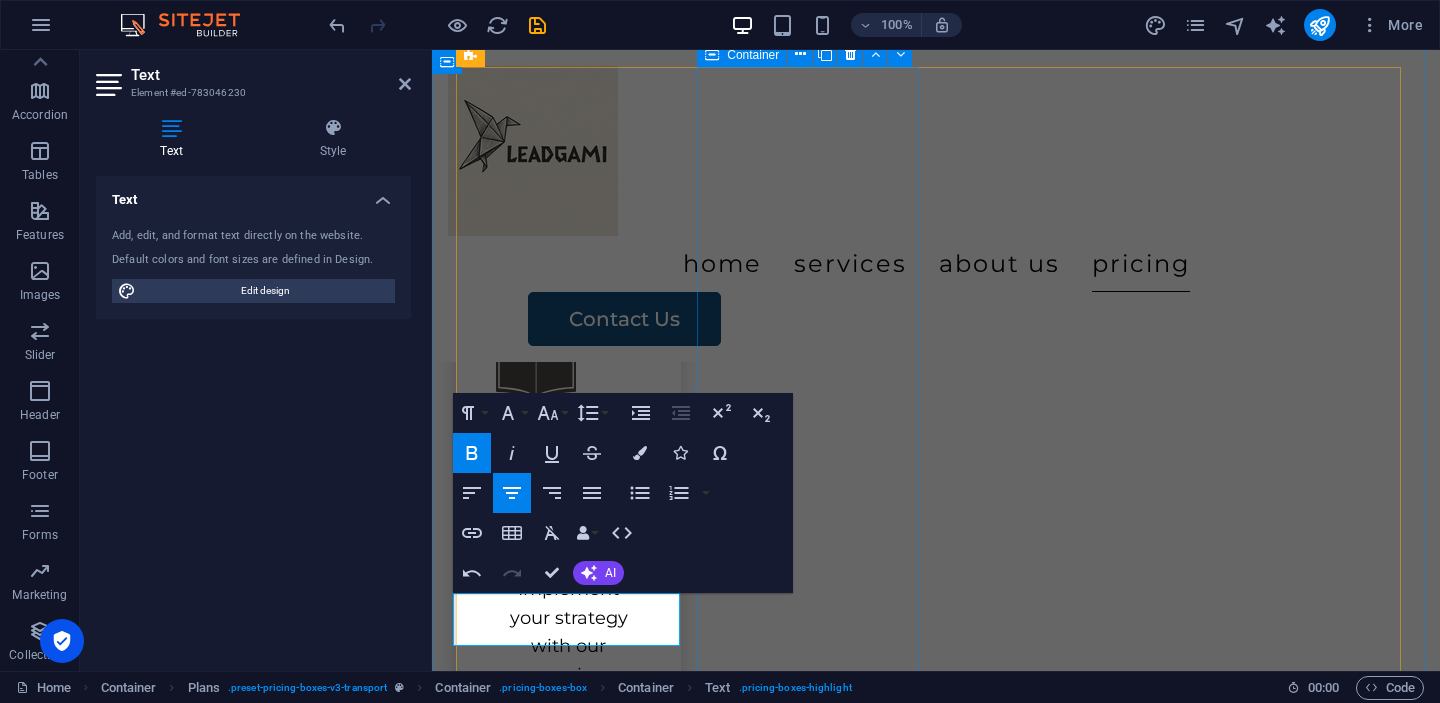 click on "Standard Packing Transport $400 Contact Us" at bounding box center [936, 5845] 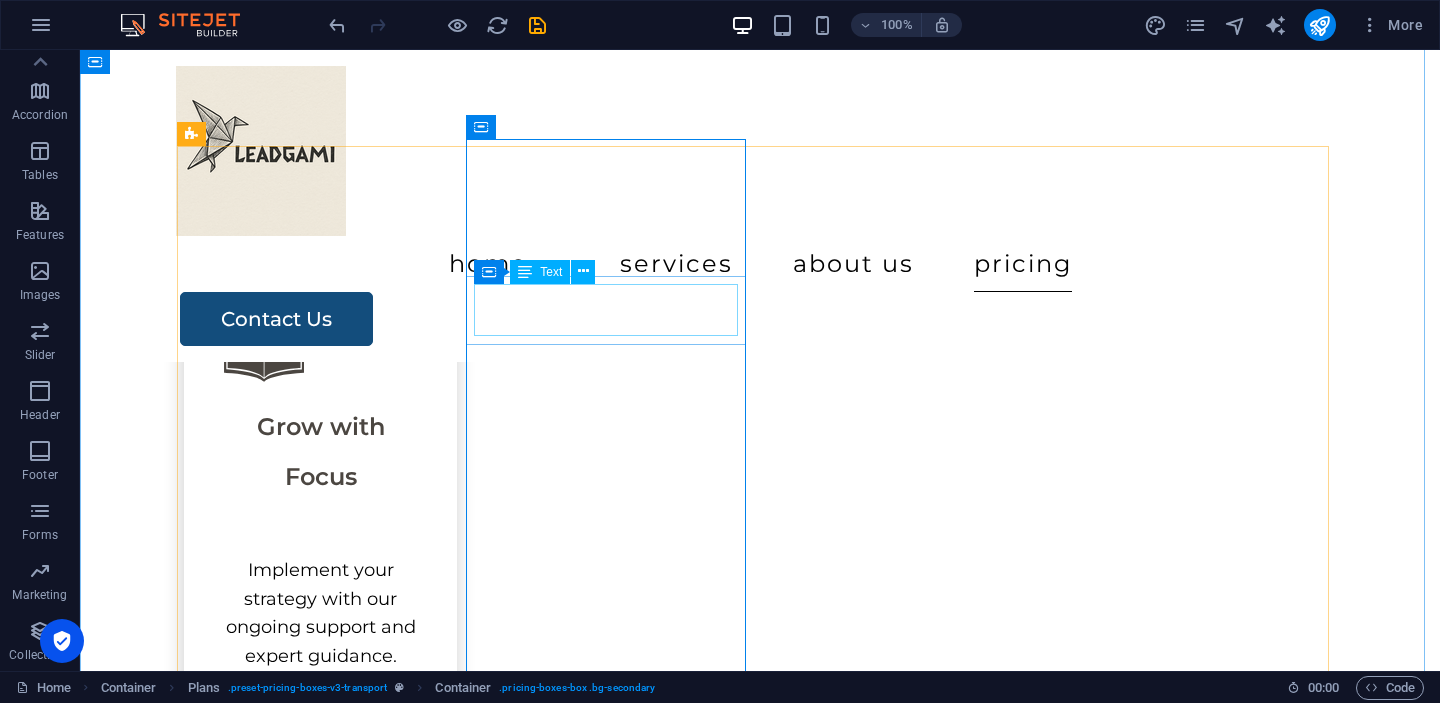 scroll, scrollTop: 3387, scrollLeft: 0, axis: vertical 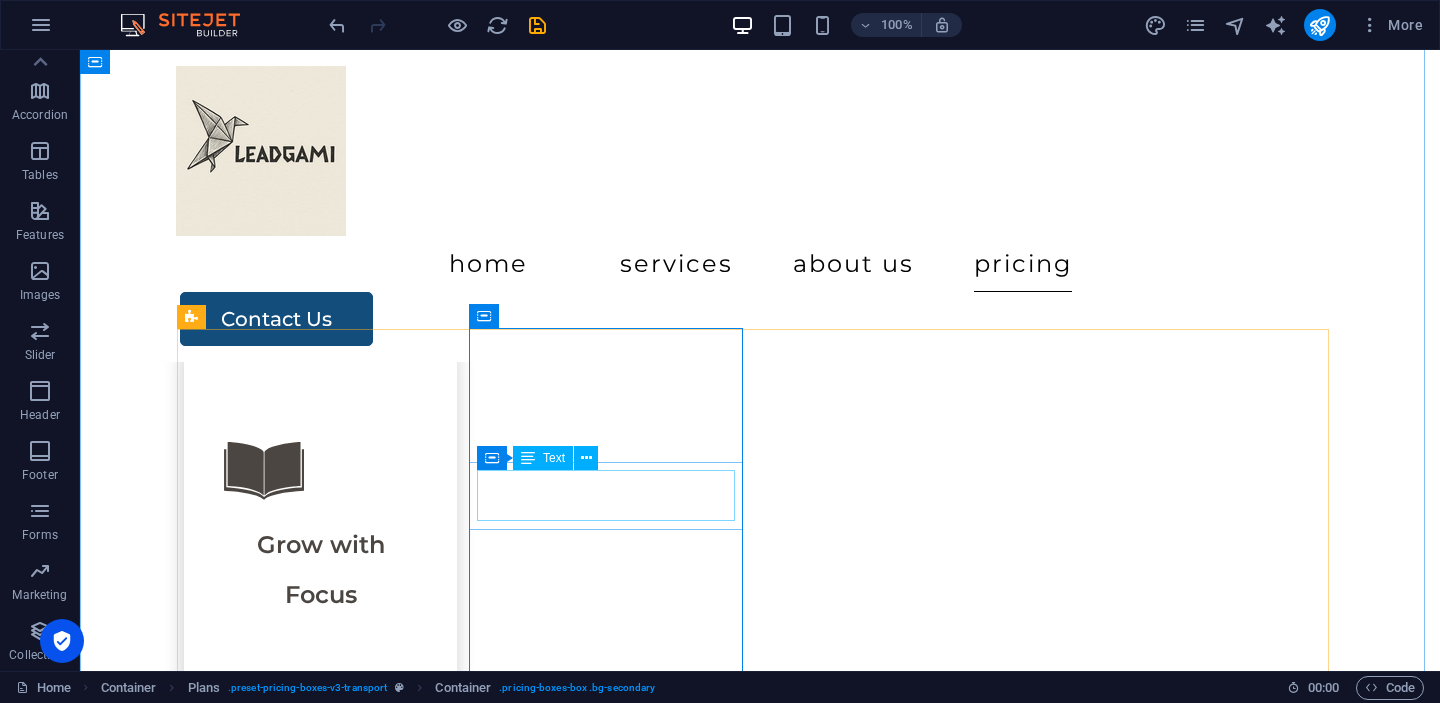 click on "Standard" at bounding box center (760, 6352) 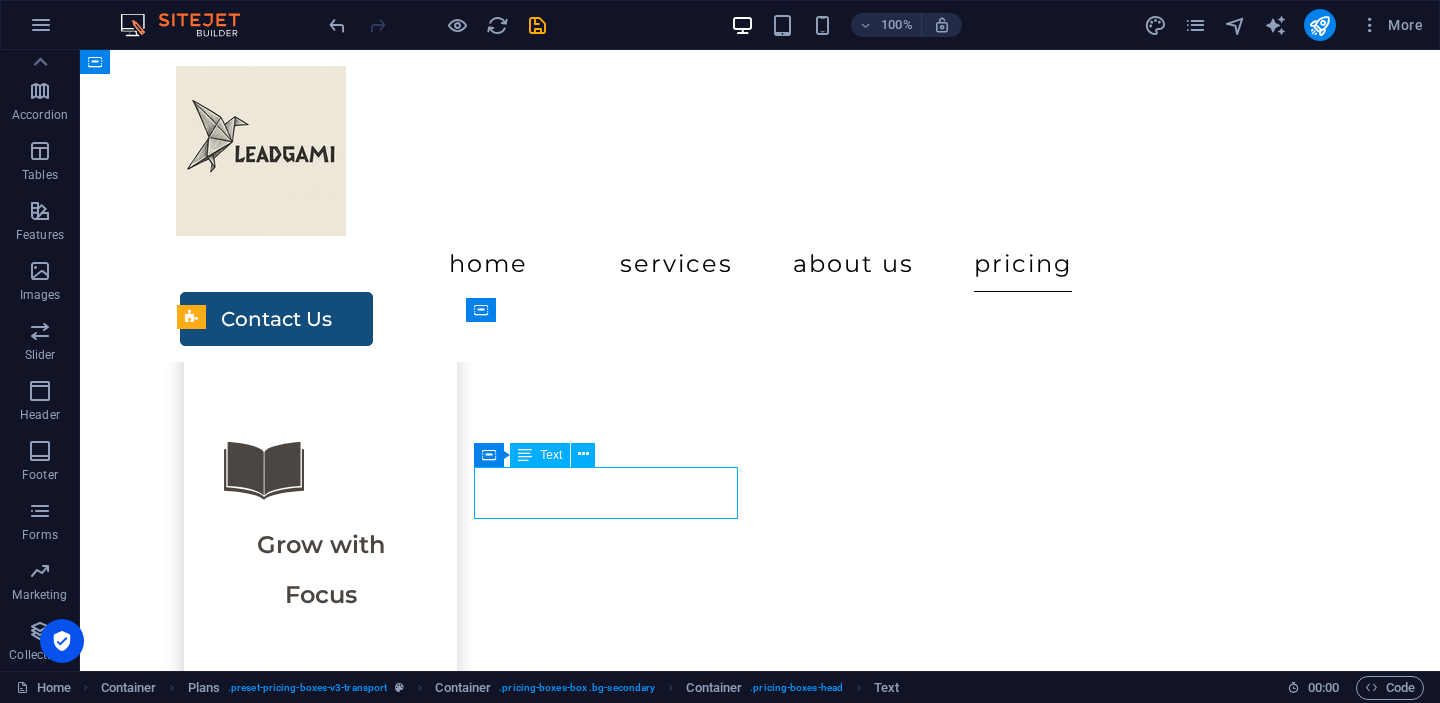 click on "Standard" at bounding box center [760, 6352] 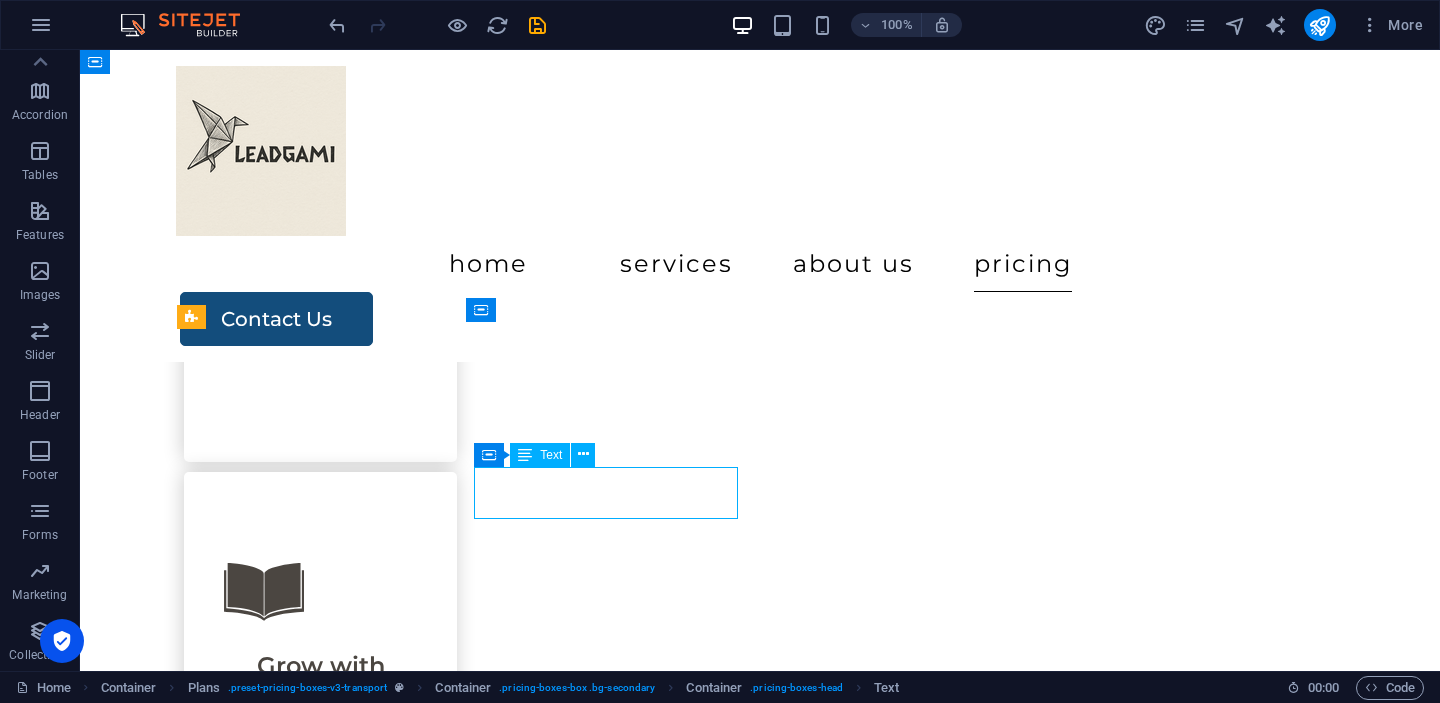 scroll, scrollTop: 3500, scrollLeft: 0, axis: vertical 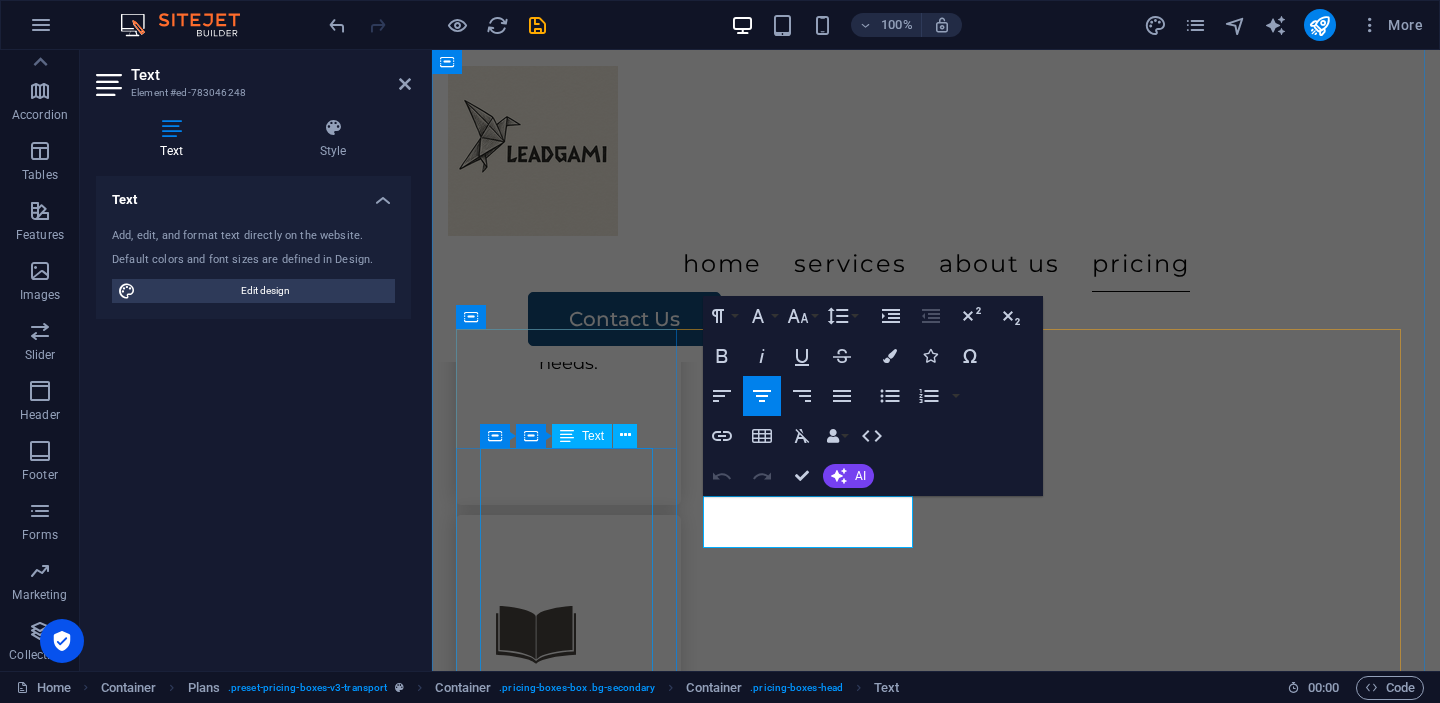 drag, startPoint x: 833, startPoint y: 525, endPoint x: 612, endPoint y: 520, distance: 221.05655 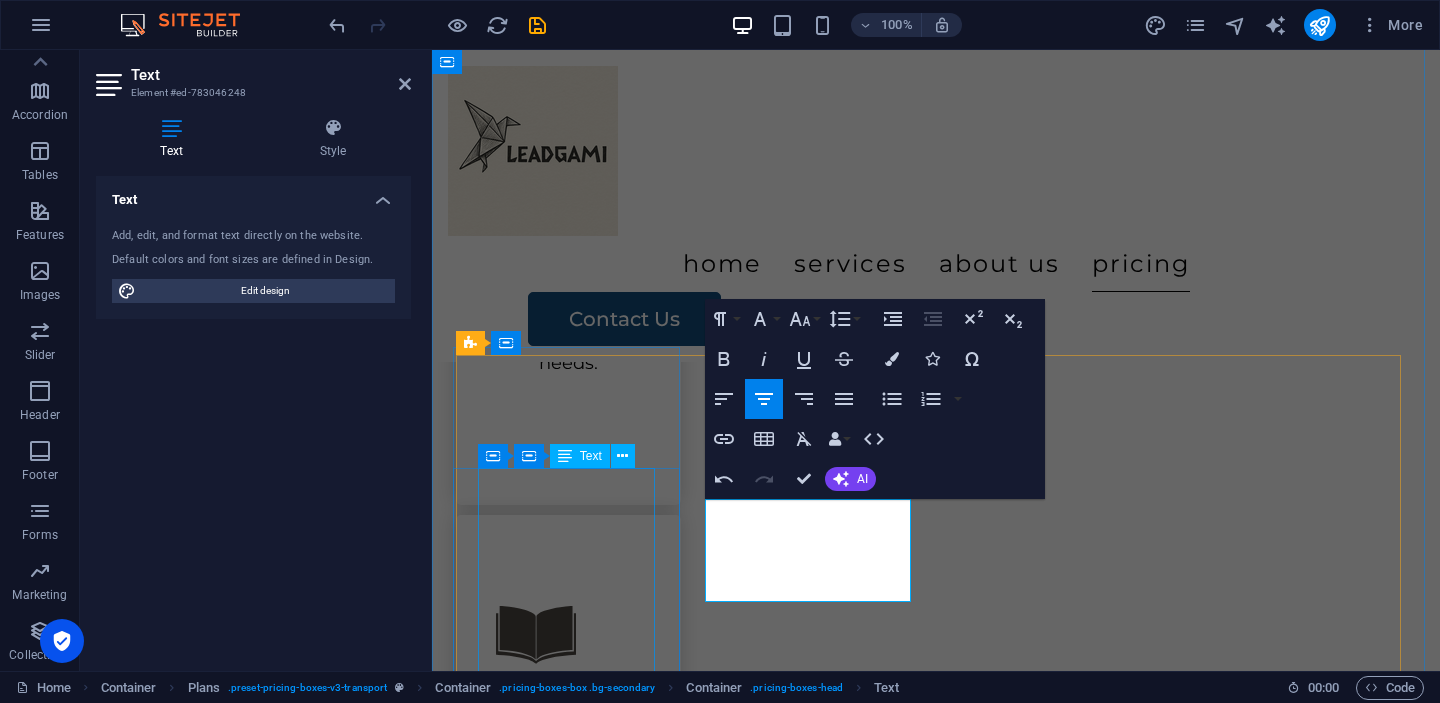 scroll, scrollTop: 3475, scrollLeft: 0, axis: vertical 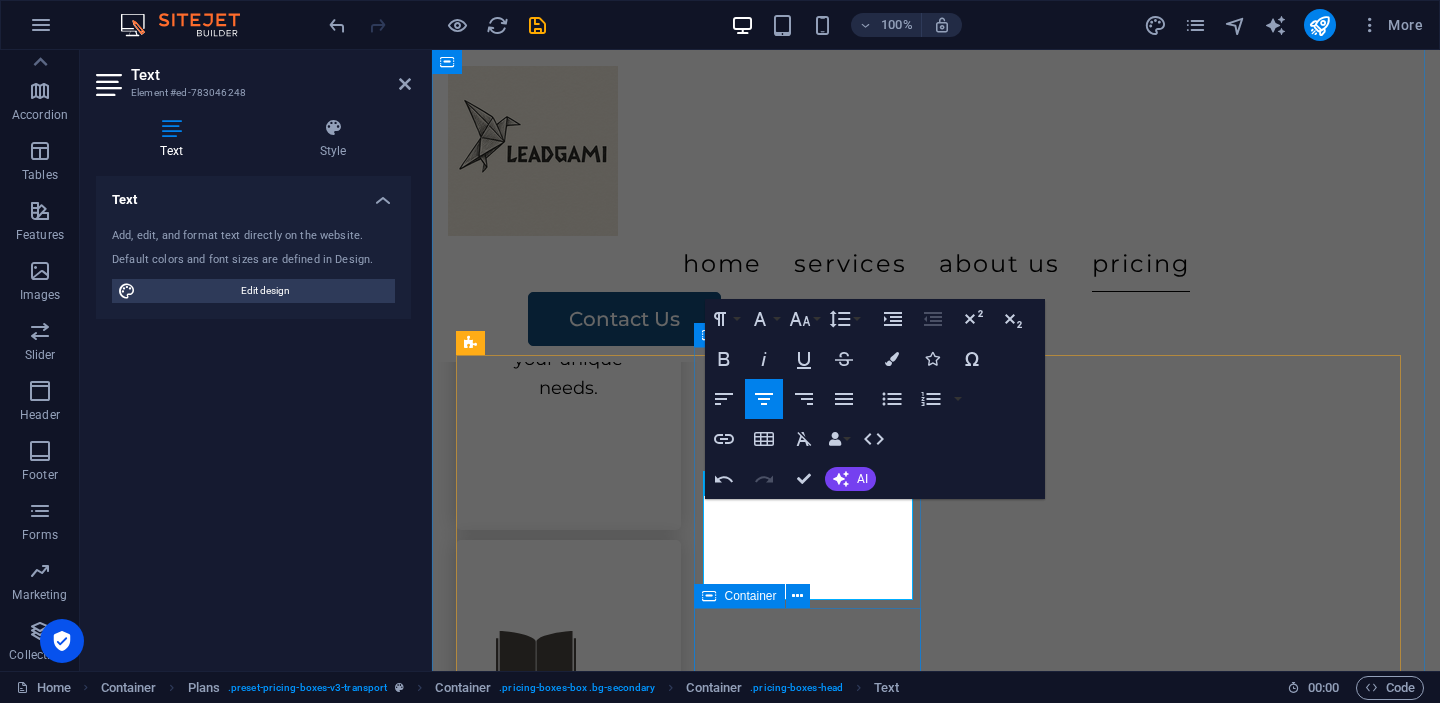 click on "Packing Transport" at bounding box center [936, 6055] 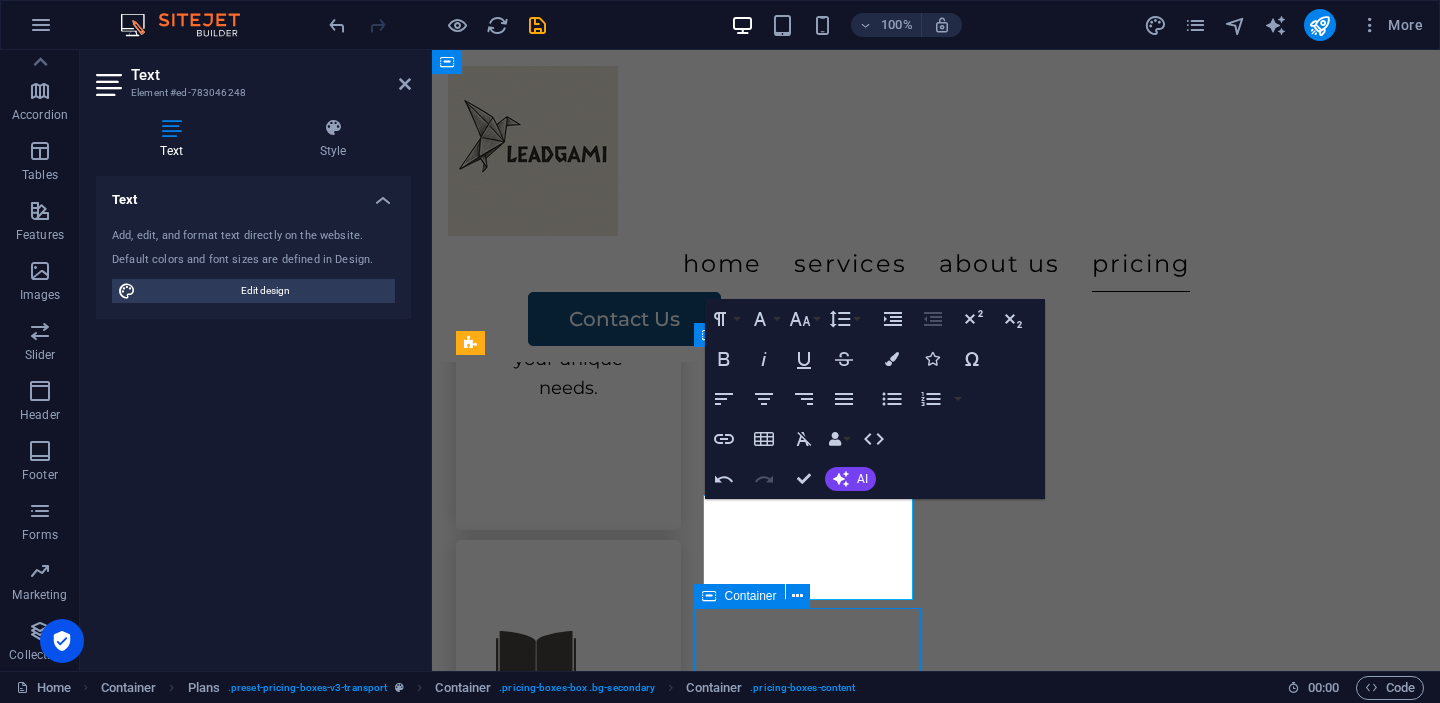 scroll, scrollTop: 3361, scrollLeft: 0, axis: vertical 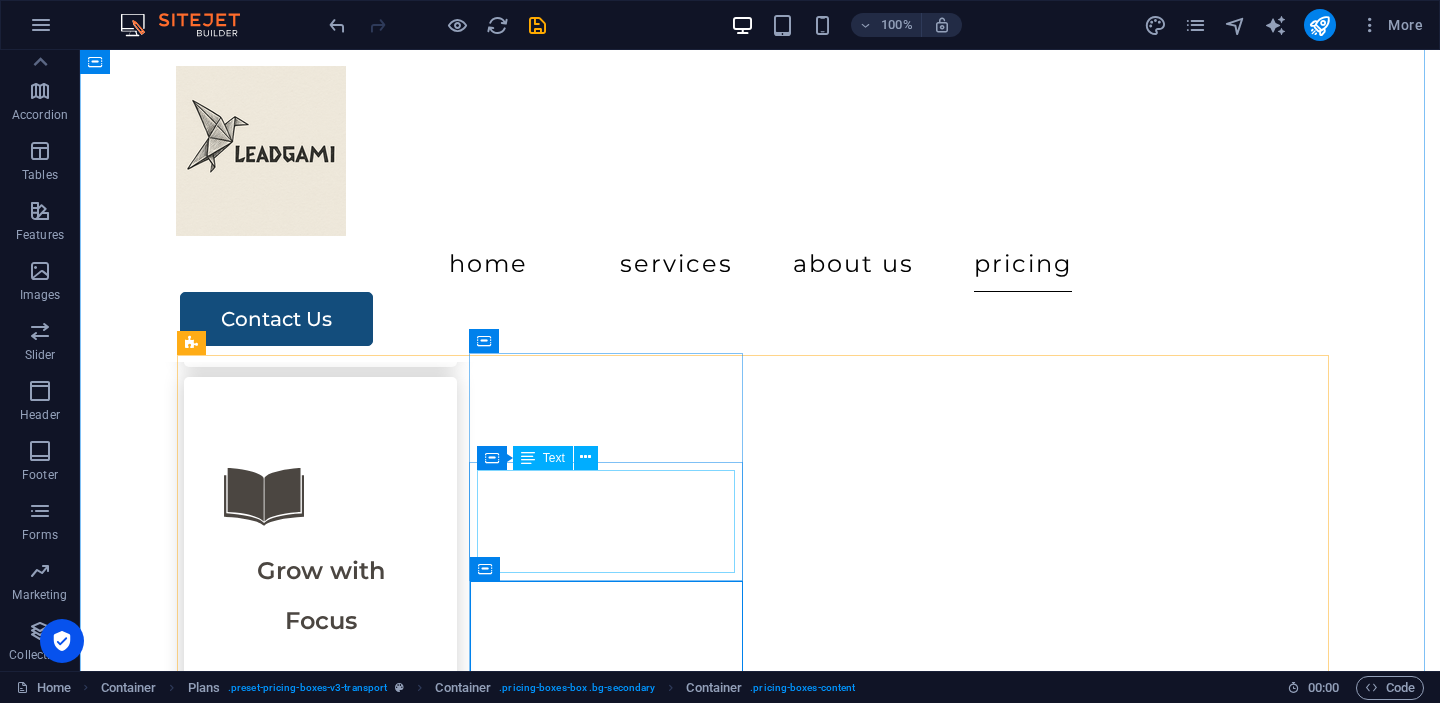 click on "Lean Launch Fold Packing Transport $400 Contact Us" at bounding box center (760, 6557) 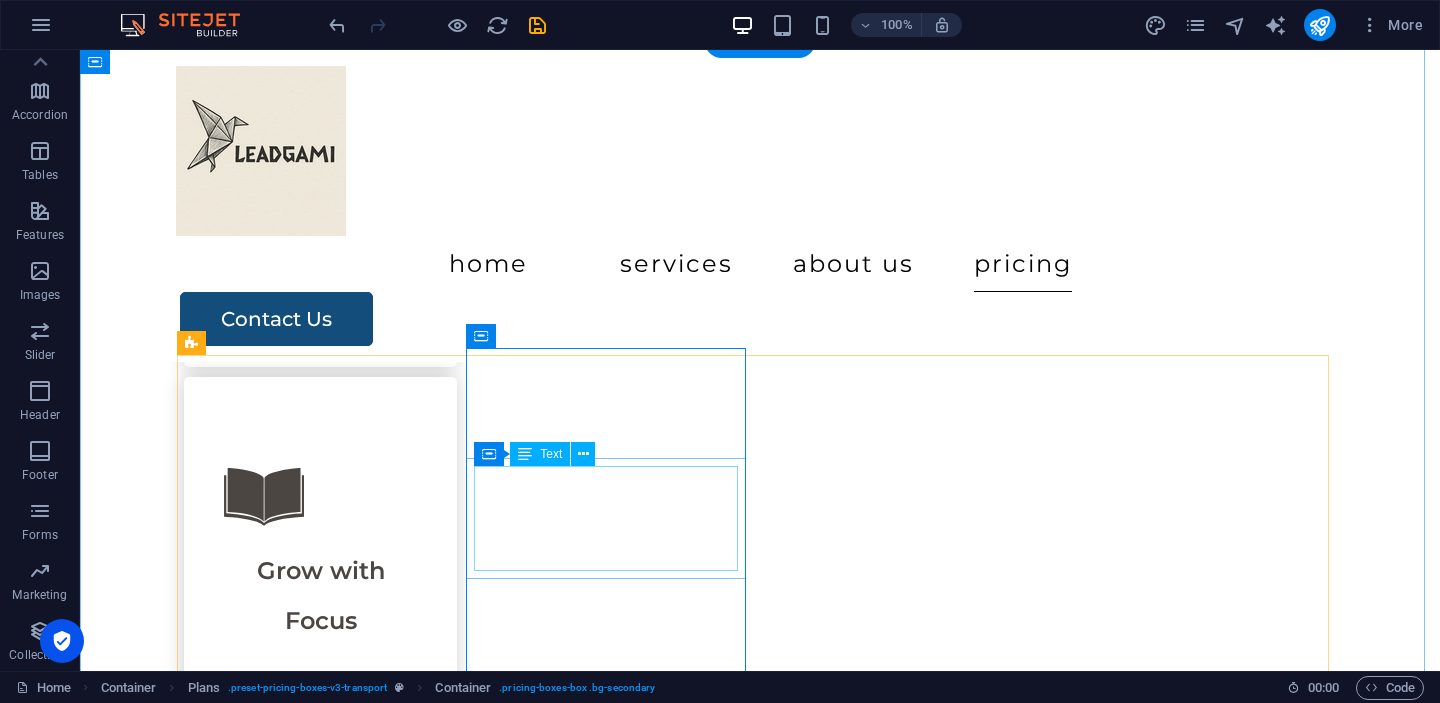 click on "Lean Launch Fold" at bounding box center (760, 6378) 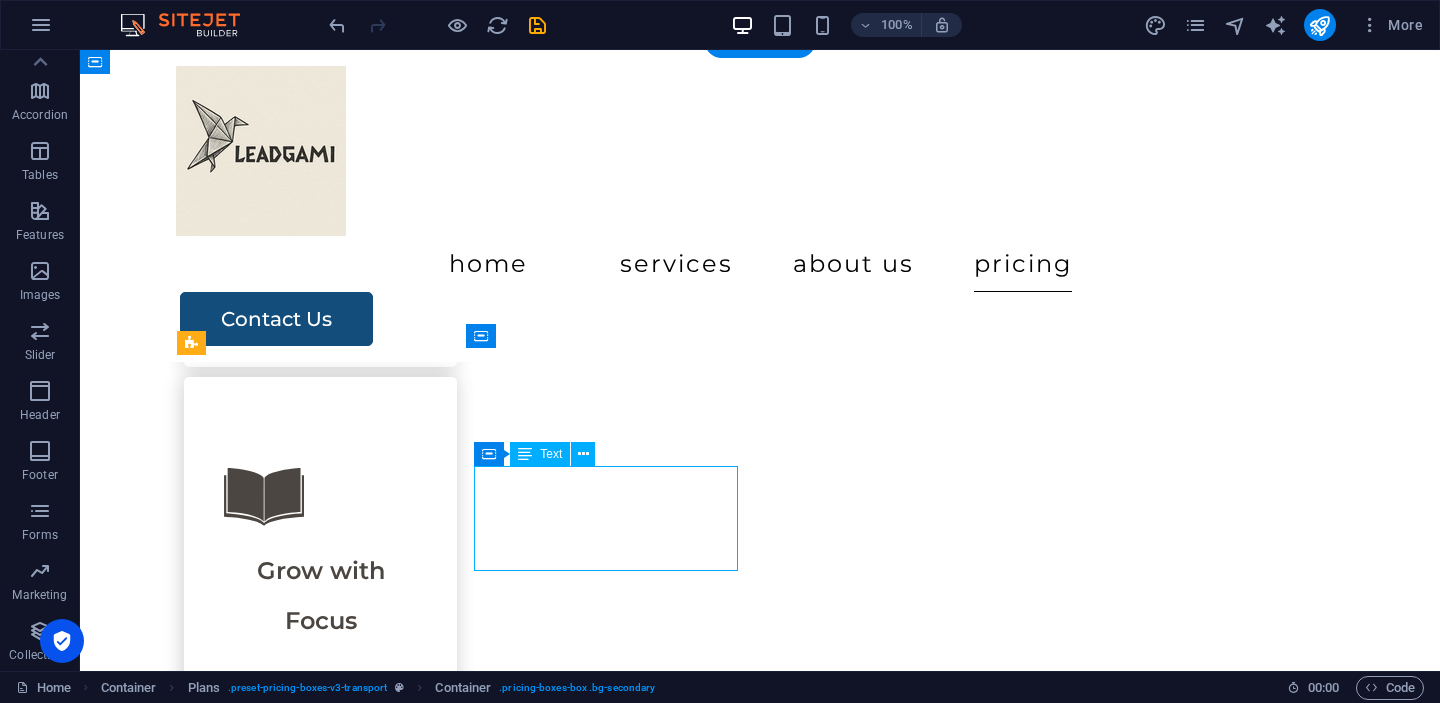 click on "Lean Launch Fold" at bounding box center [760, 6378] 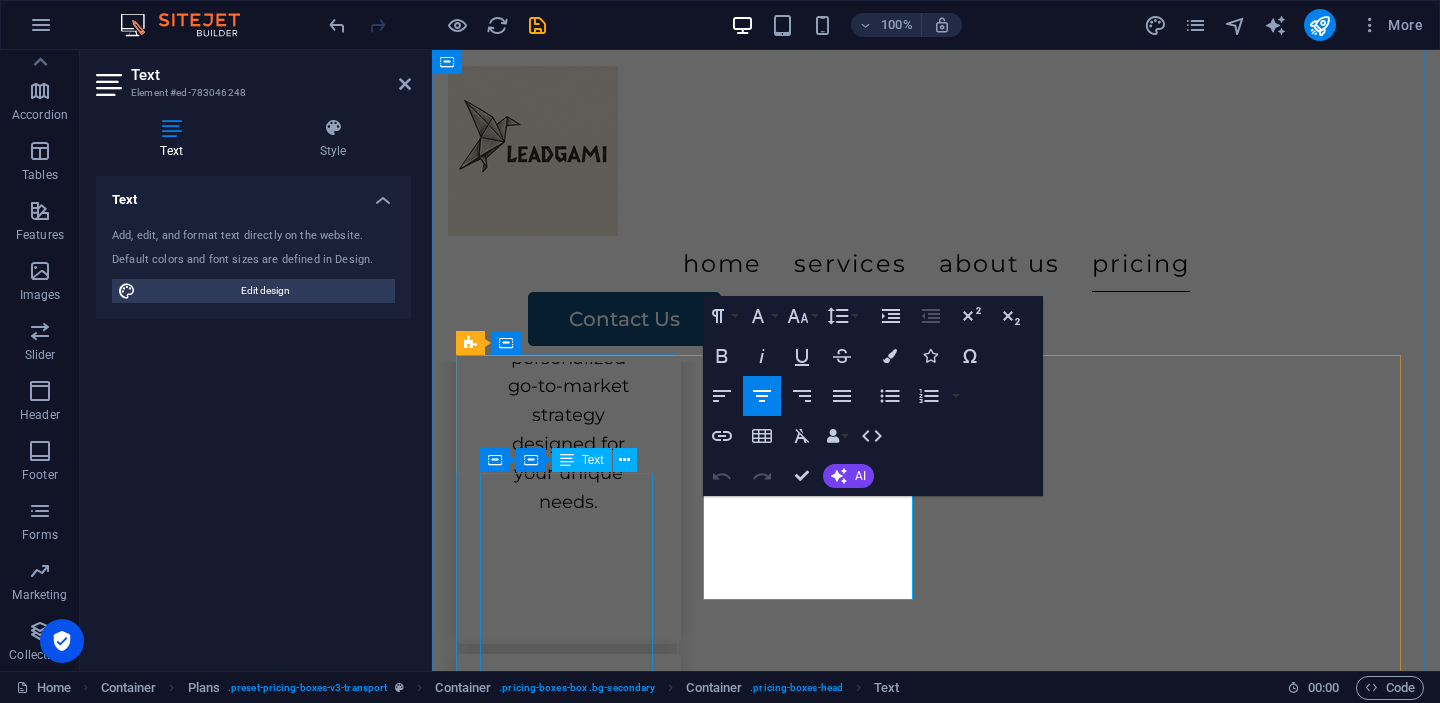 scroll, scrollTop: 3475, scrollLeft: 0, axis: vertical 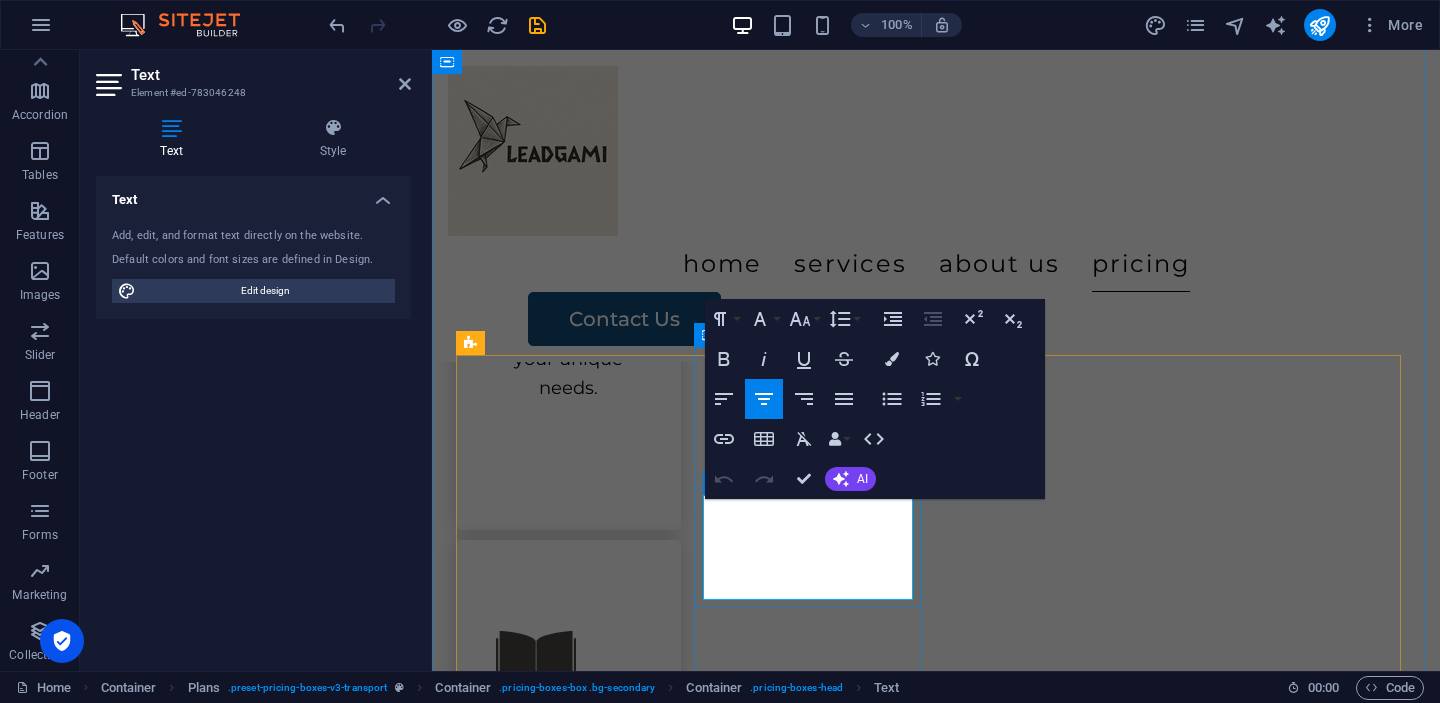 click on "Lean Launch Fold" at bounding box center (936, 5954) 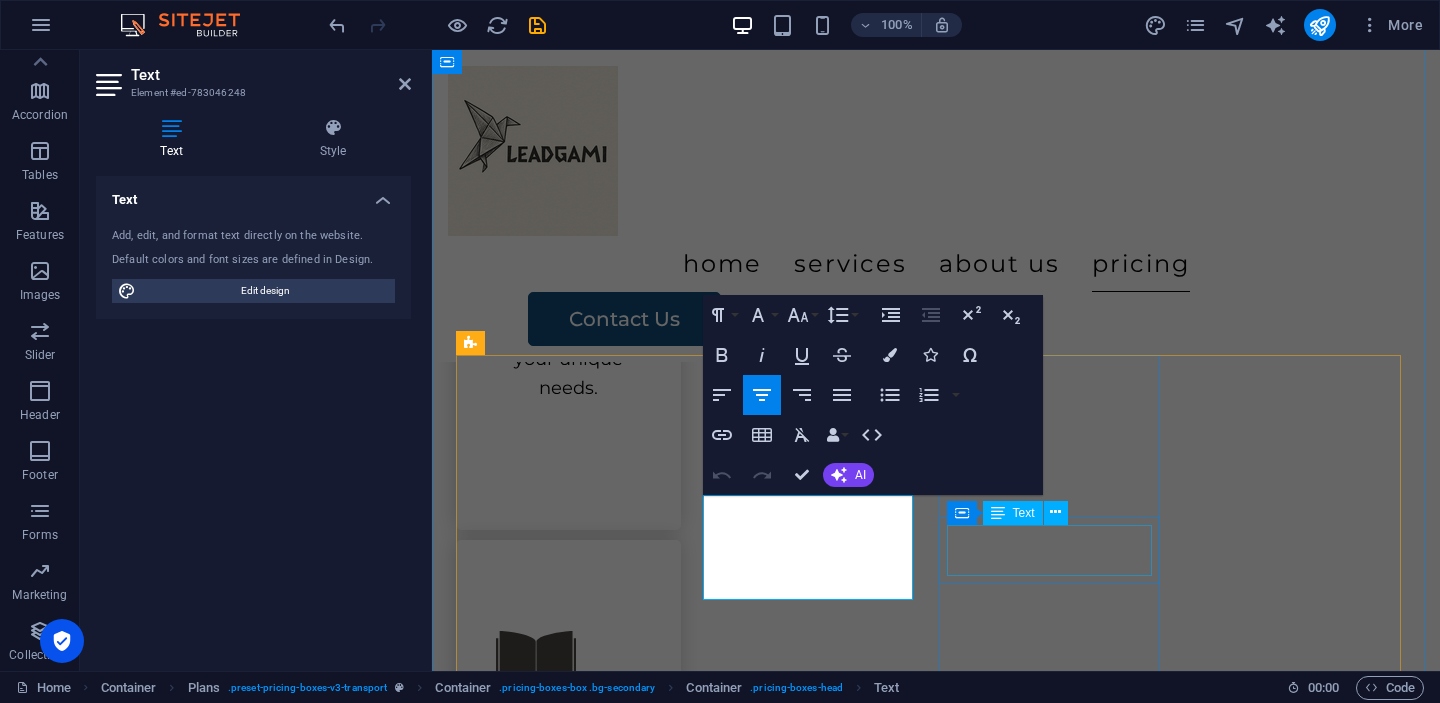 click on "Complete" at bounding box center [936, 6404] 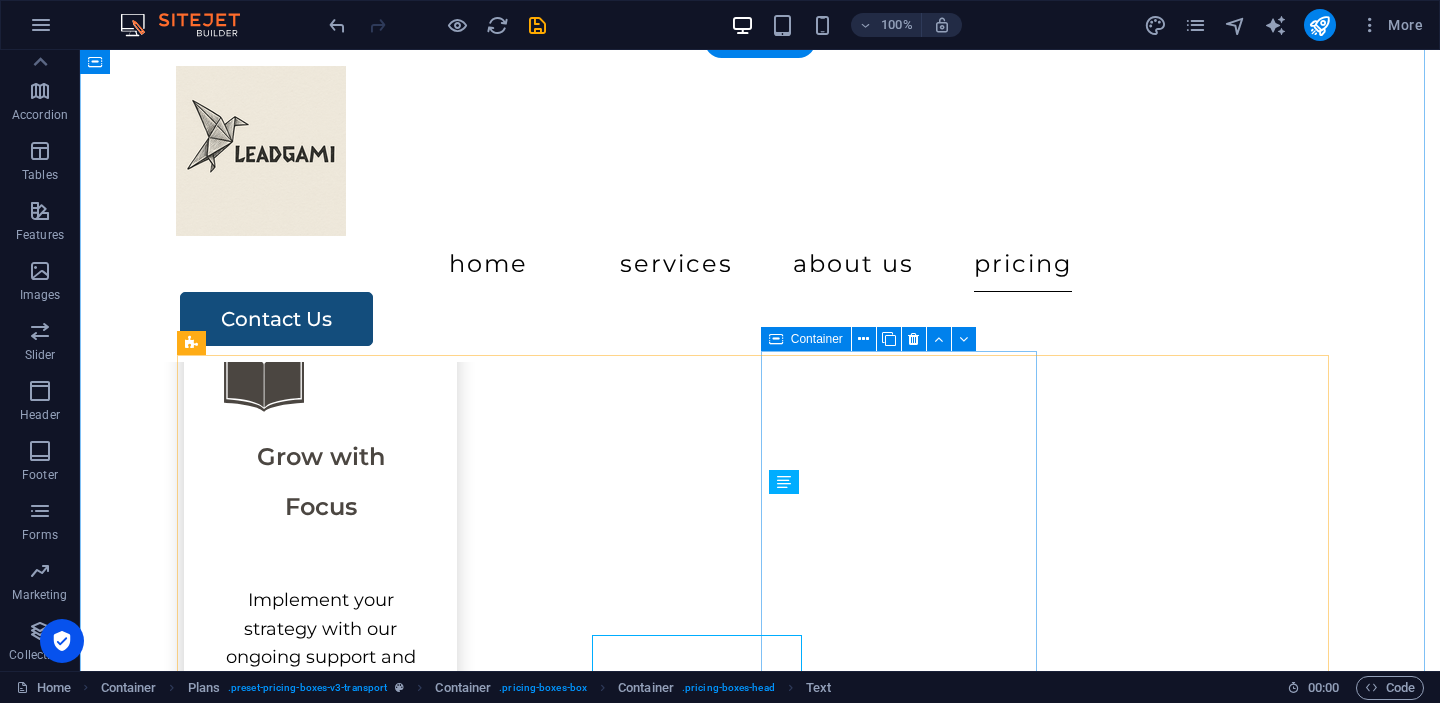 scroll, scrollTop: 3361, scrollLeft: 0, axis: vertical 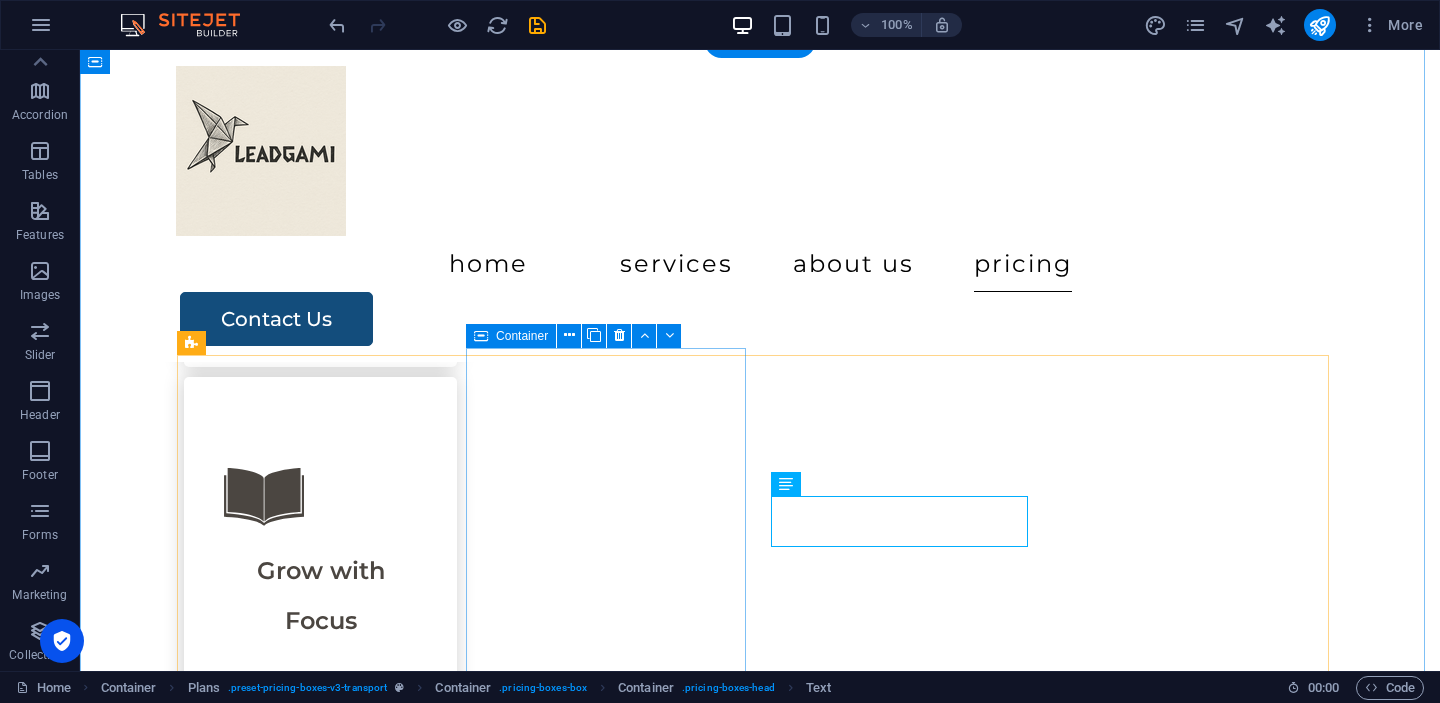 click on "Lean Launch Fold Packing Transport $400 Contact Us" at bounding box center (760, 6557) 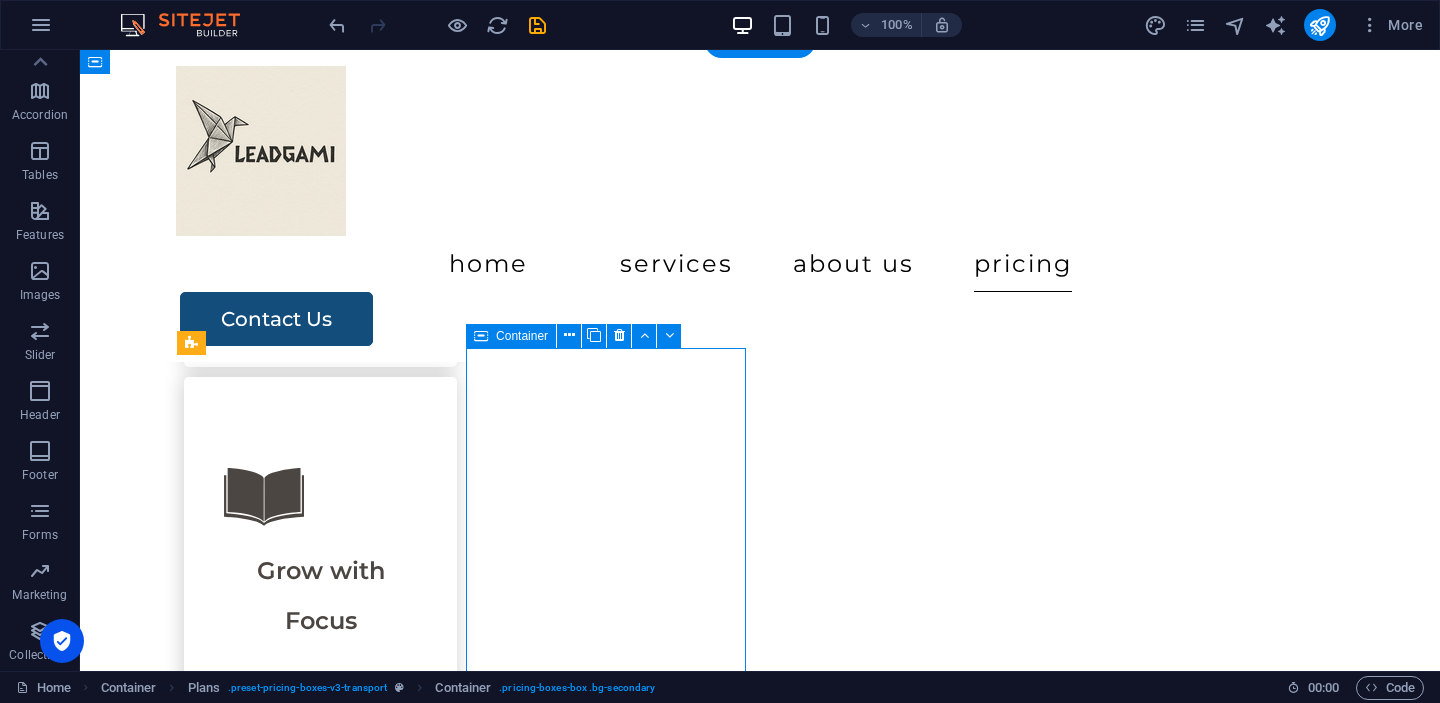 click on "Lean Launch Fold Packing Transport $400 Contact Us" at bounding box center (760, 6557) 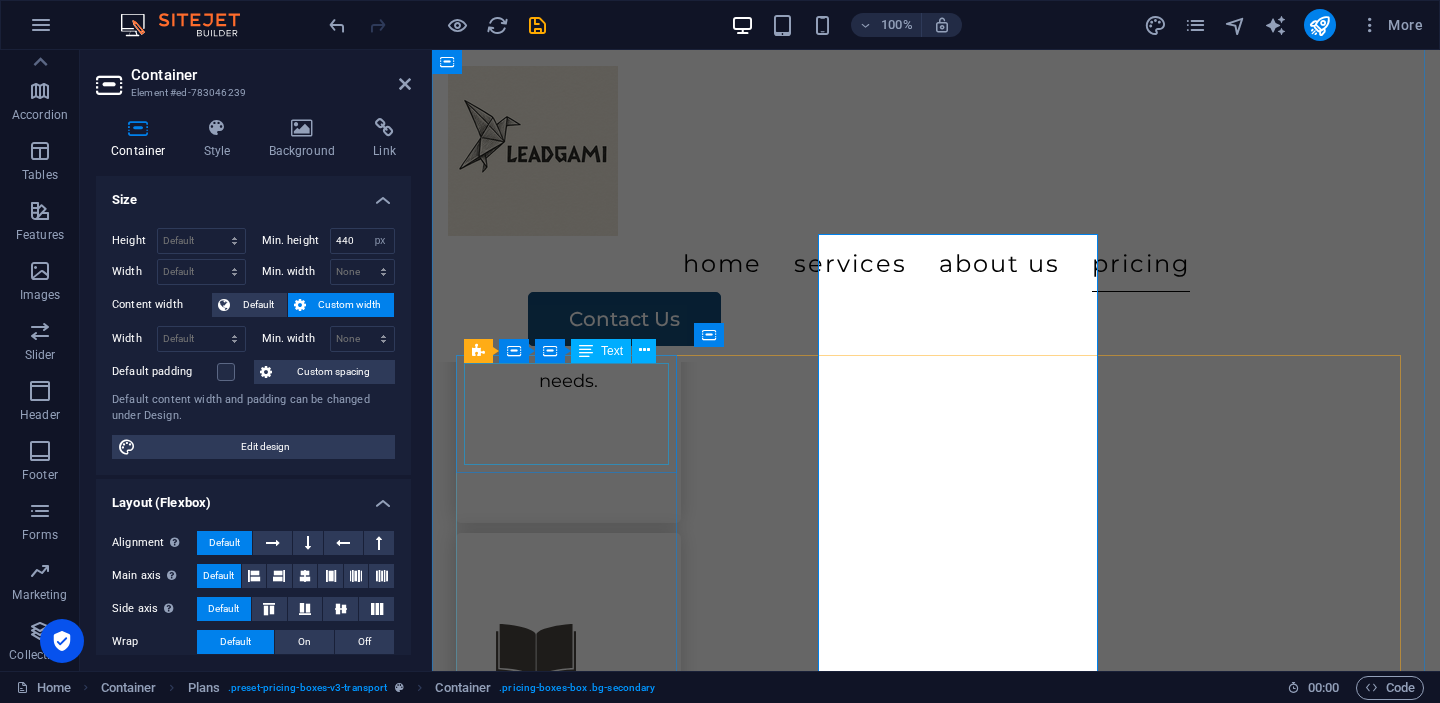 scroll, scrollTop: 3475, scrollLeft: 0, axis: vertical 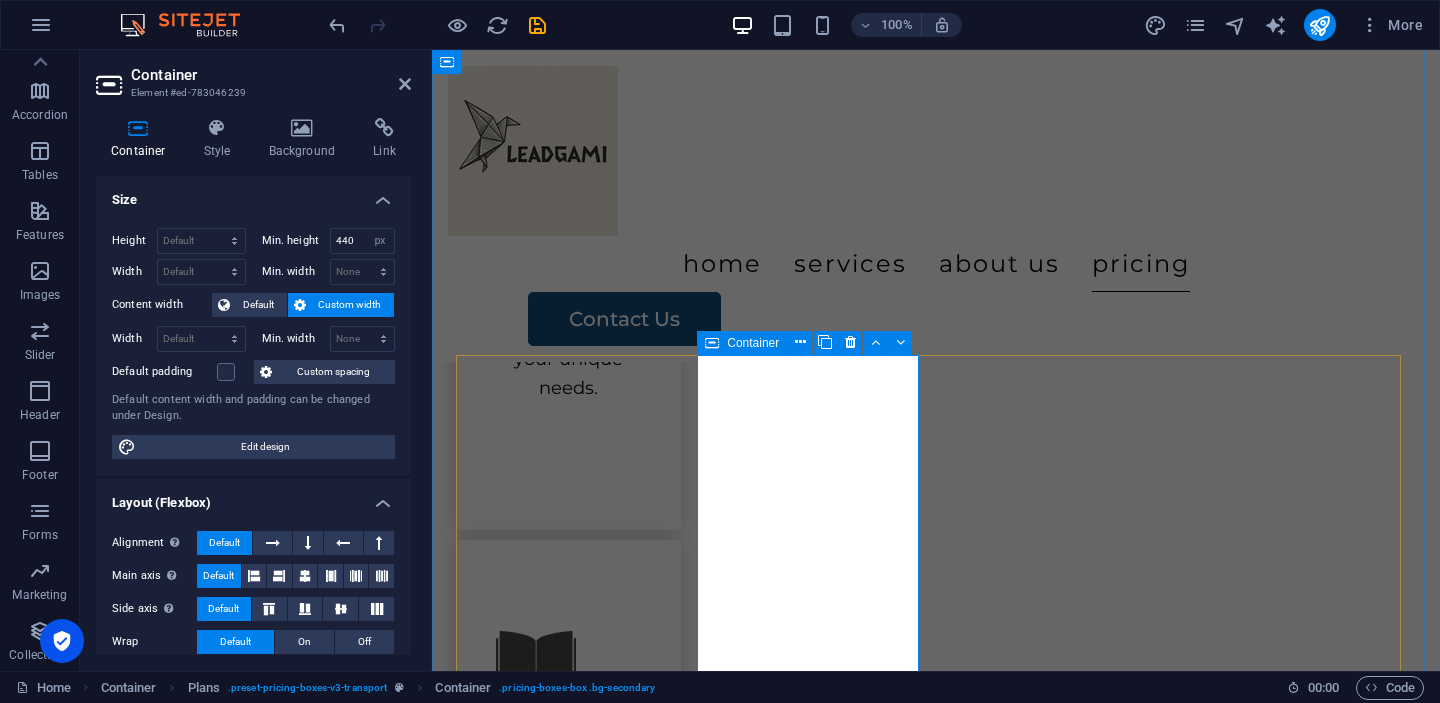 click on "Lean Launch Fold Packing Transport $400 Contact Us" at bounding box center (936, 6133) 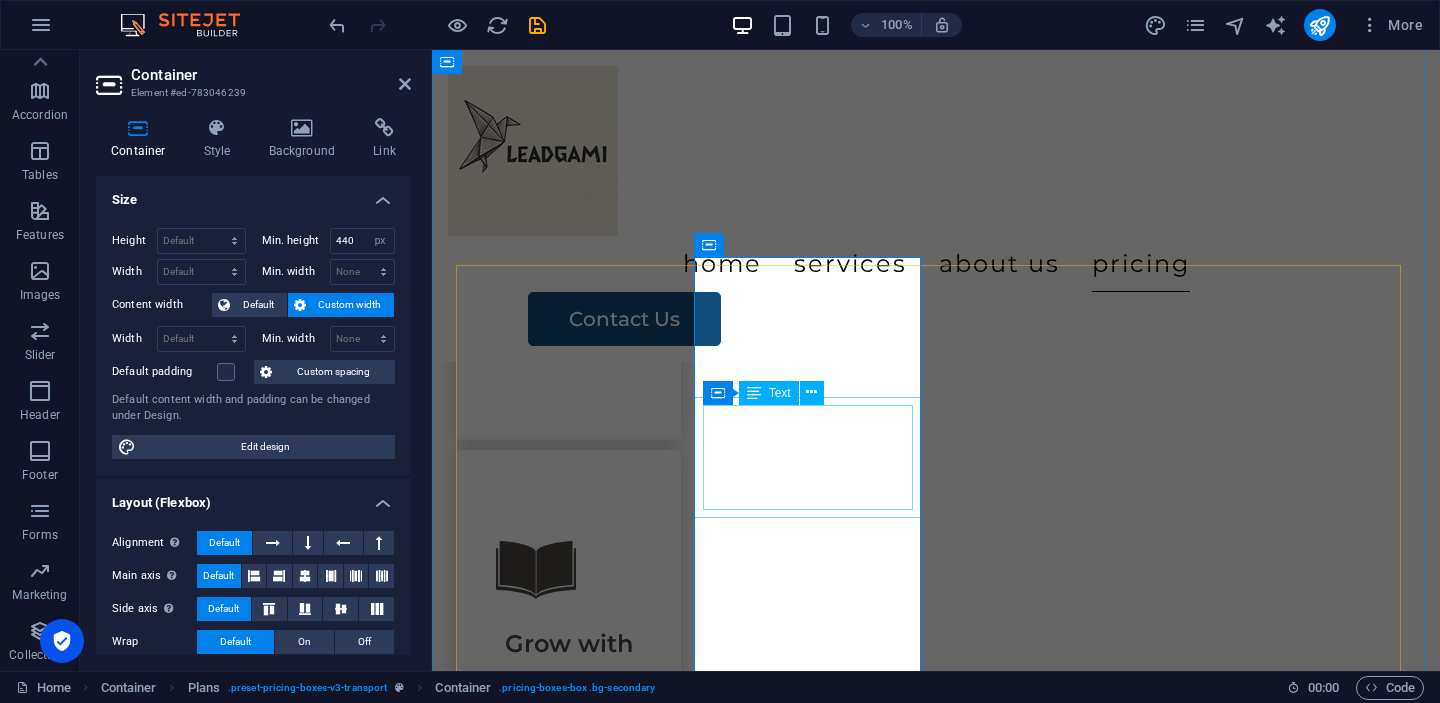 scroll, scrollTop: 3652, scrollLeft: 0, axis: vertical 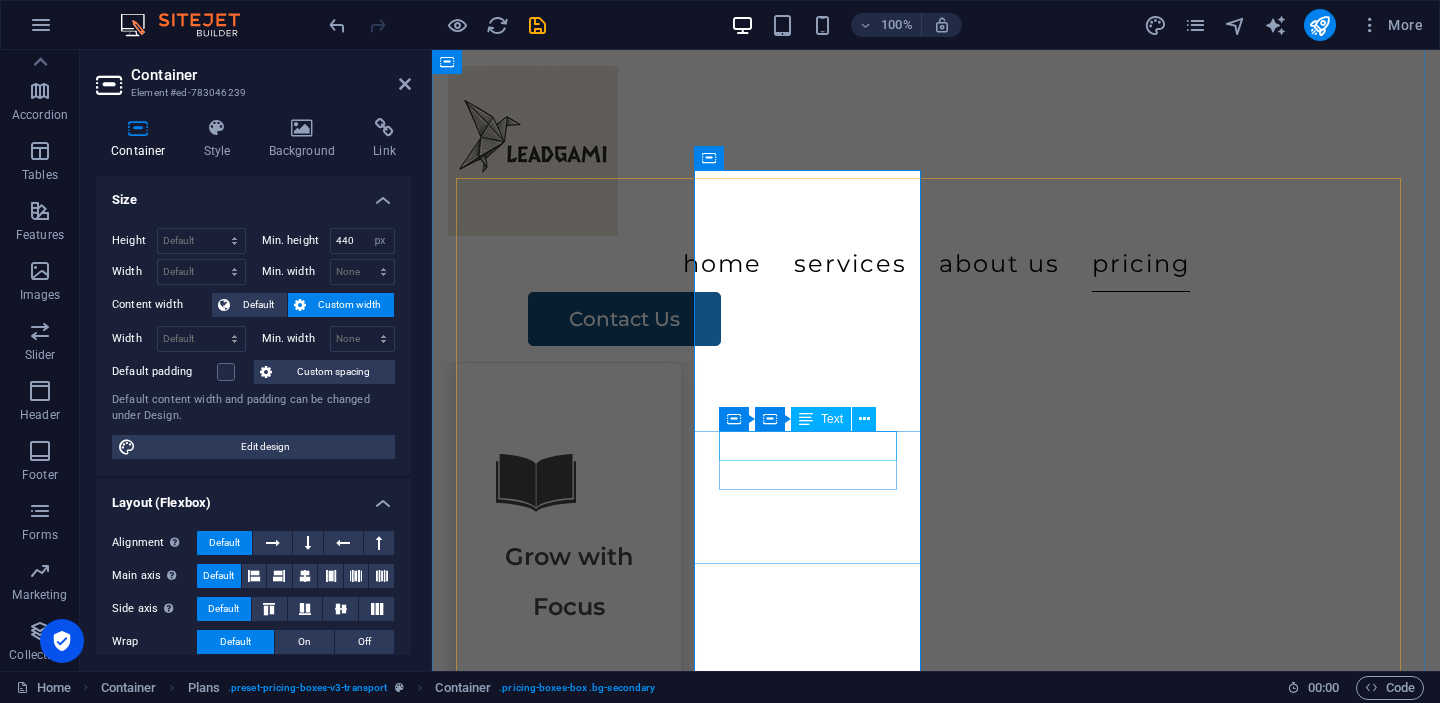 click on "Packing" at bounding box center (936, 5827) 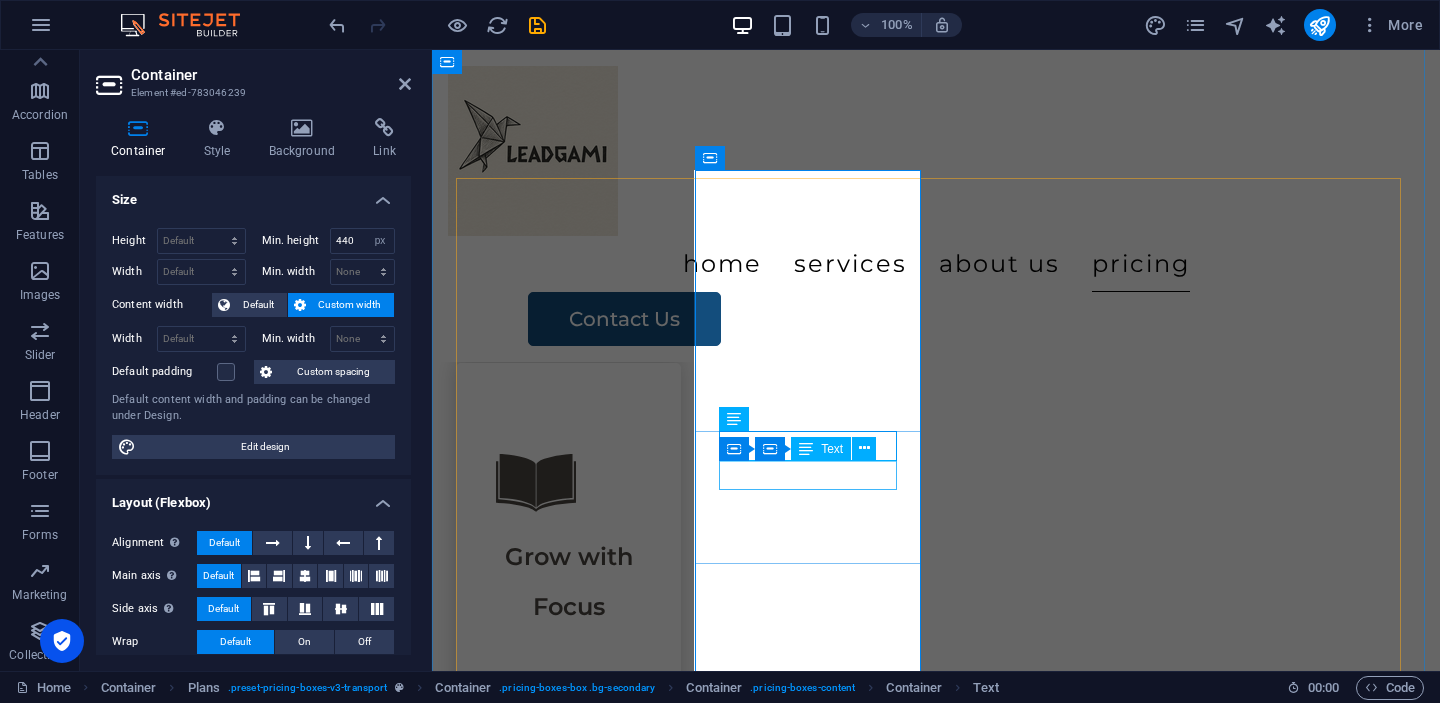 click on "Transport" at bounding box center [936, 5857] 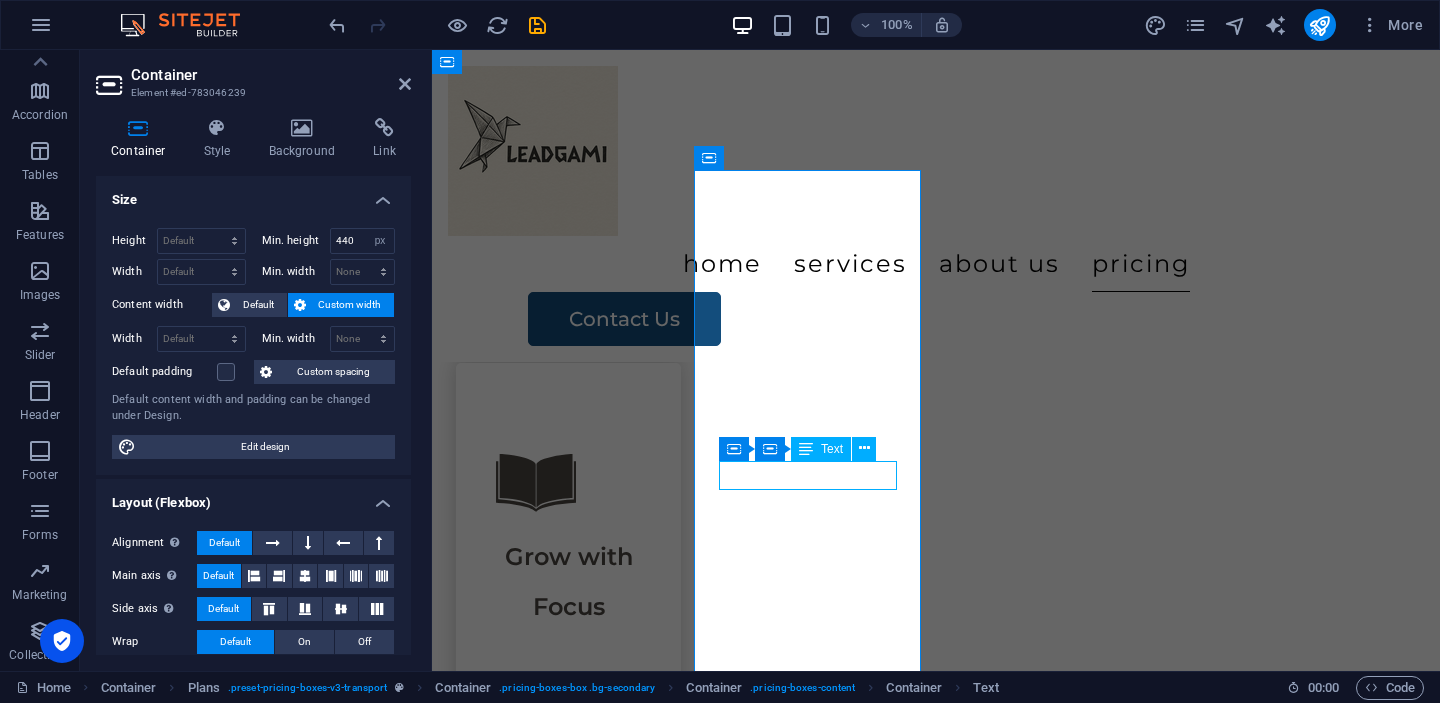 click on "Transport" at bounding box center [936, 5857] 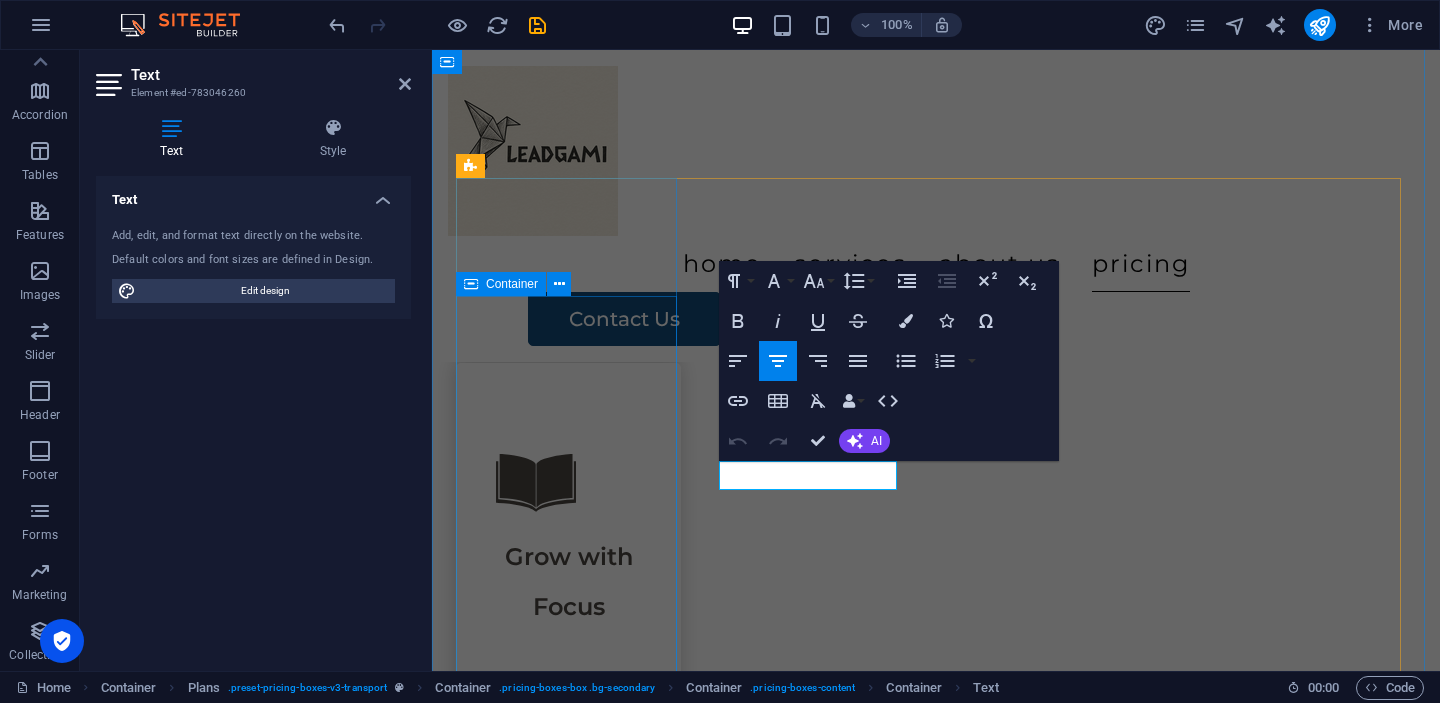 drag, startPoint x: 860, startPoint y: 475, endPoint x: 675, endPoint y: 479, distance: 185.04324 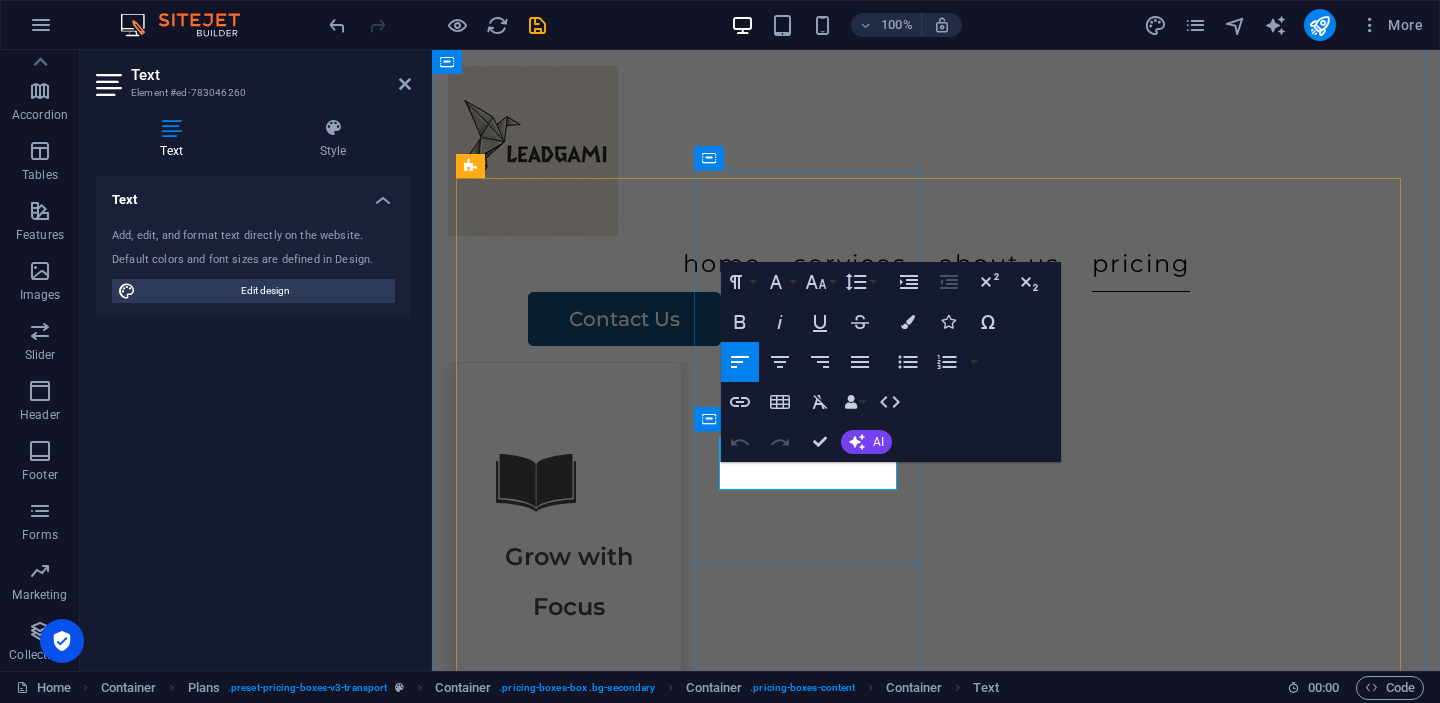 click on "Packing" at bounding box center (936, 5878) 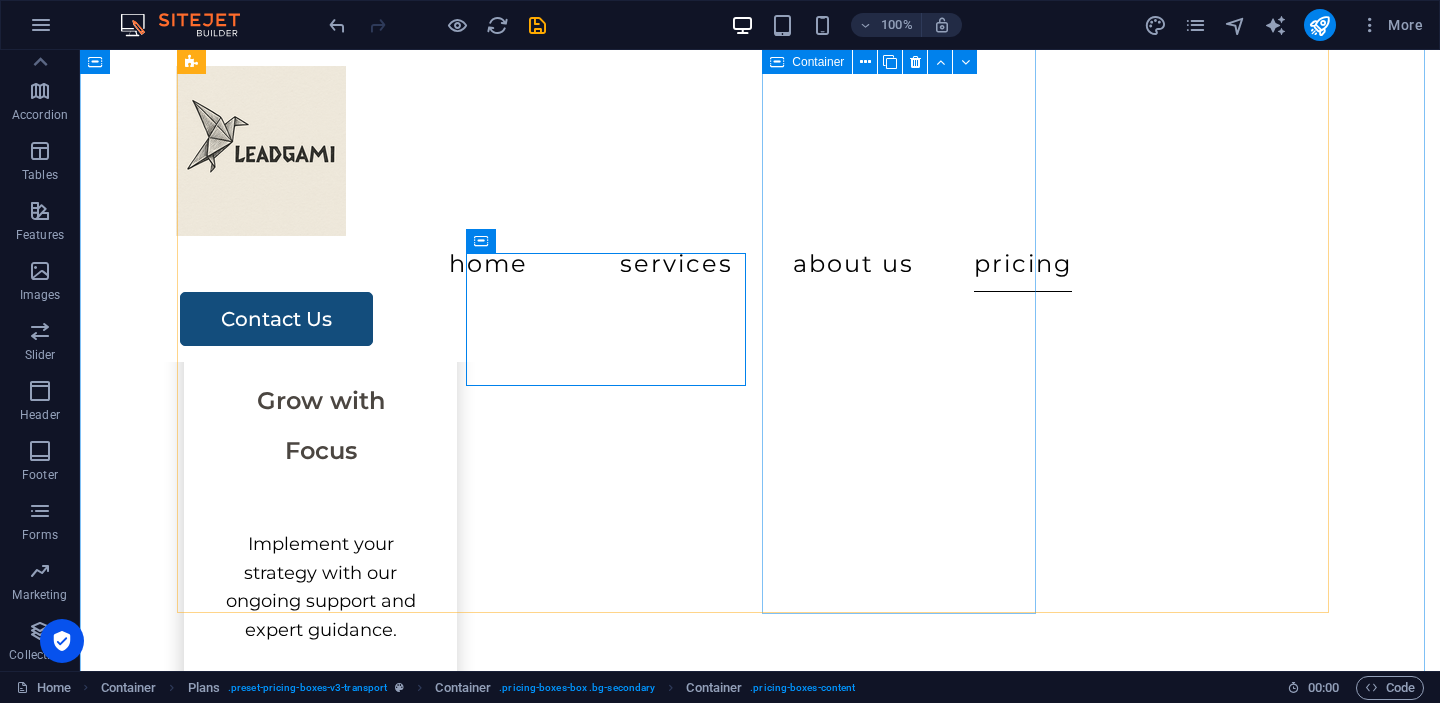 scroll, scrollTop: 3688, scrollLeft: 0, axis: vertical 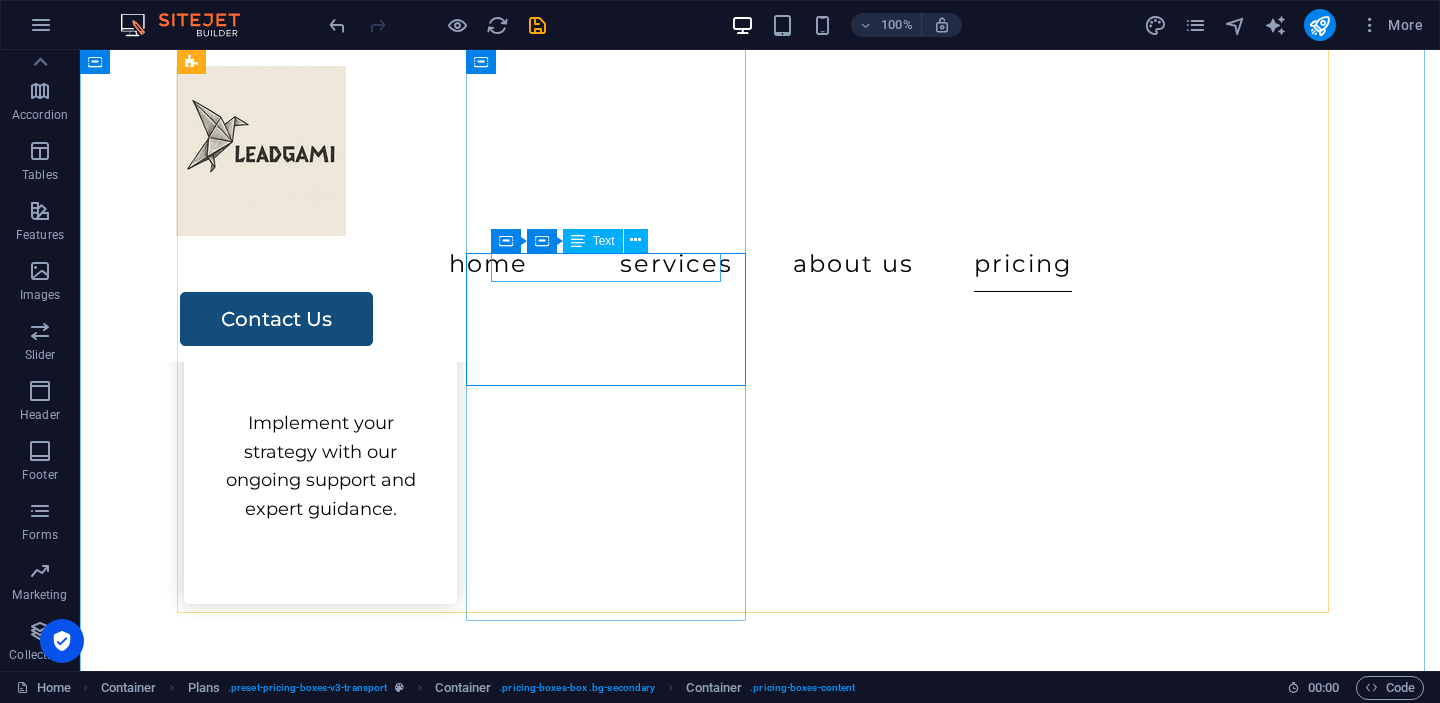 click on "Packing" at bounding box center (760, 6137) 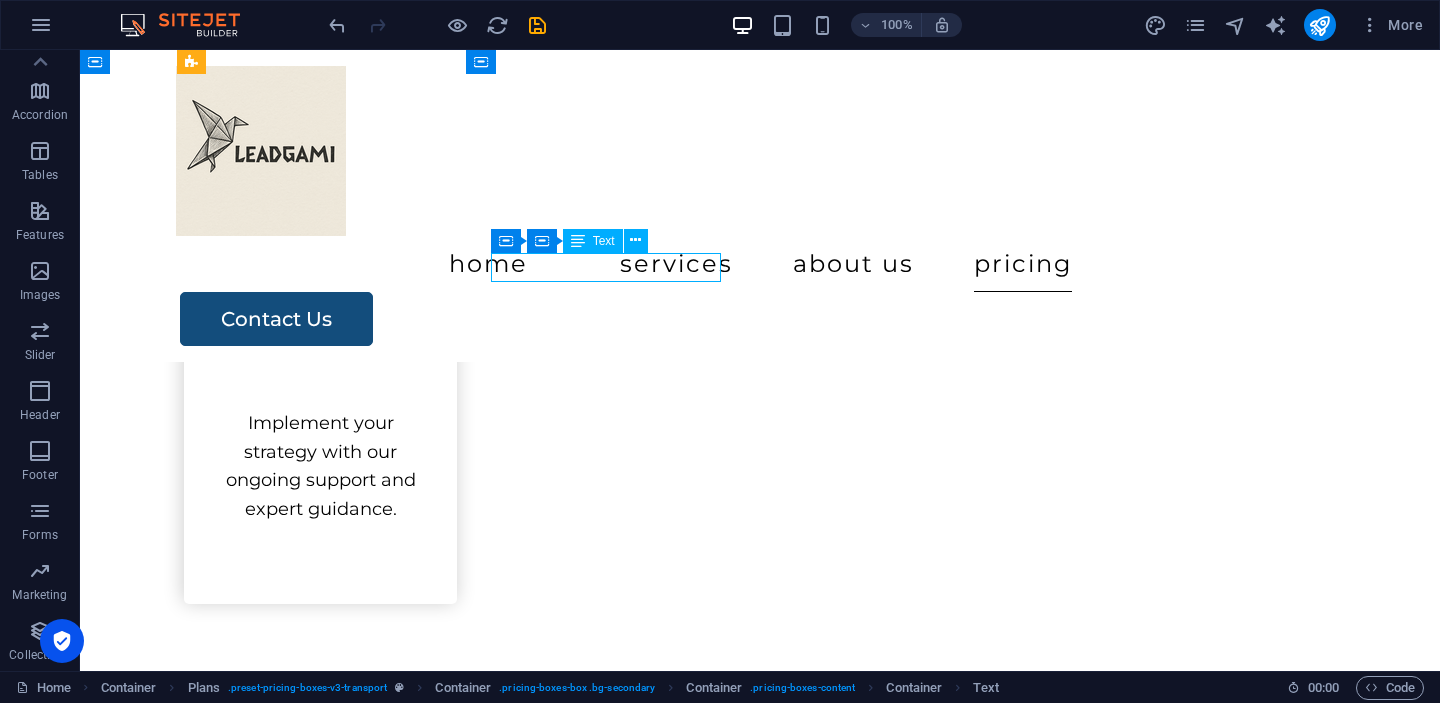 click on "Packing" at bounding box center (760, 6137) 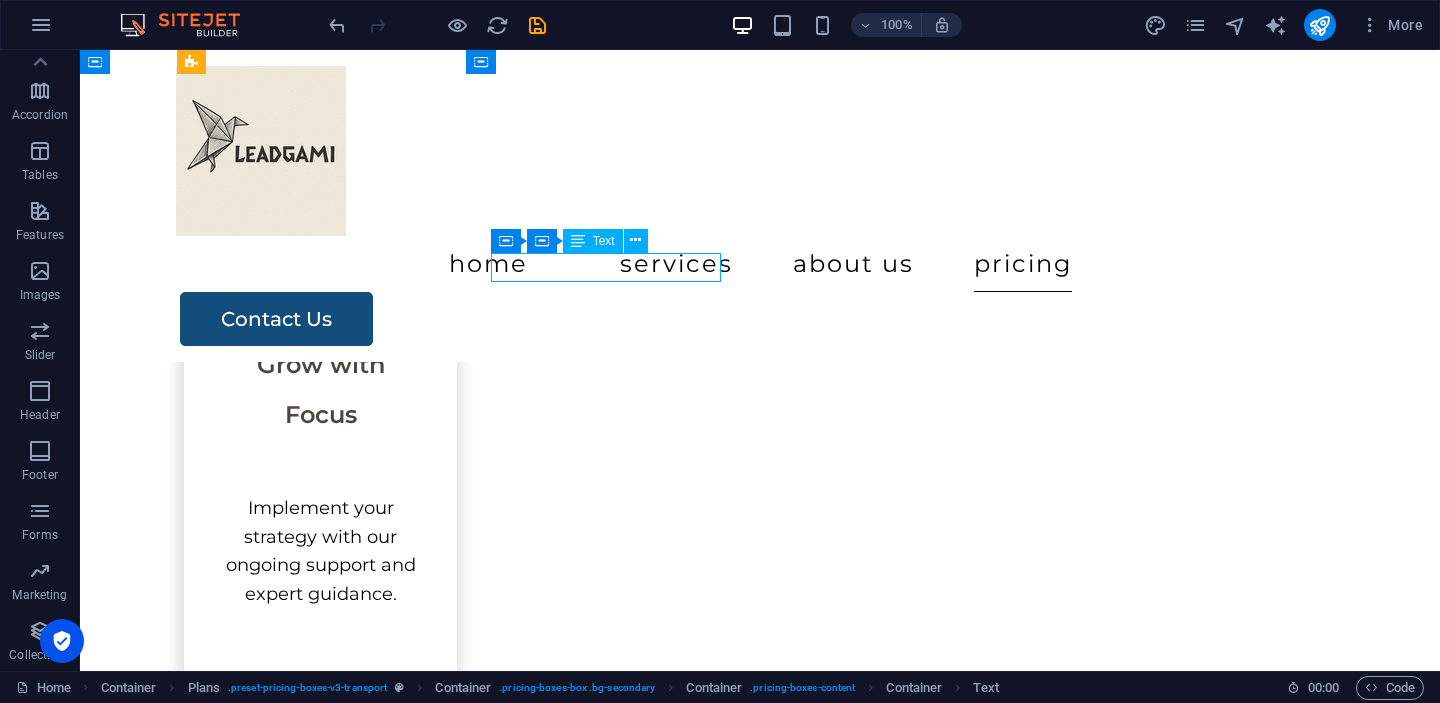 scroll, scrollTop: 3801, scrollLeft: 0, axis: vertical 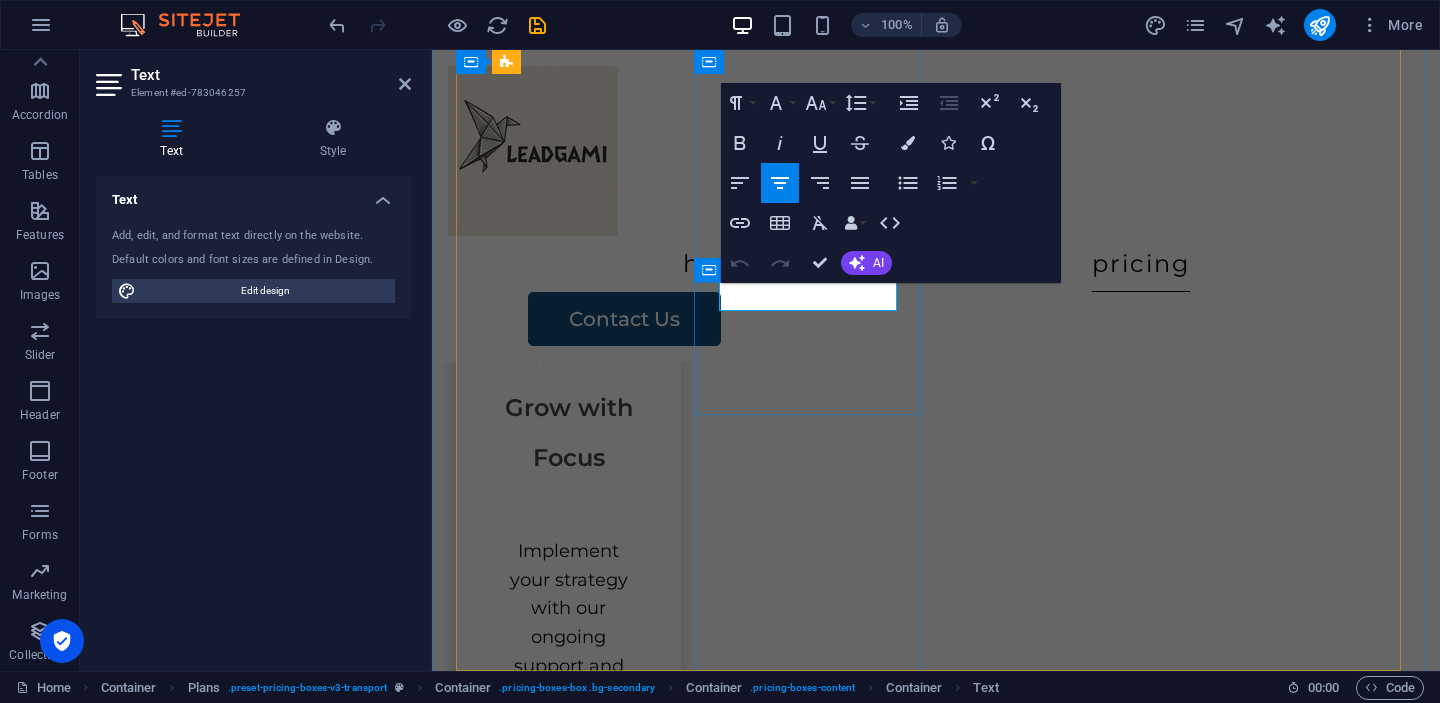 drag, startPoint x: 859, startPoint y: 305, endPoint x: 710, endPoint y: 300, distance: 149.08386 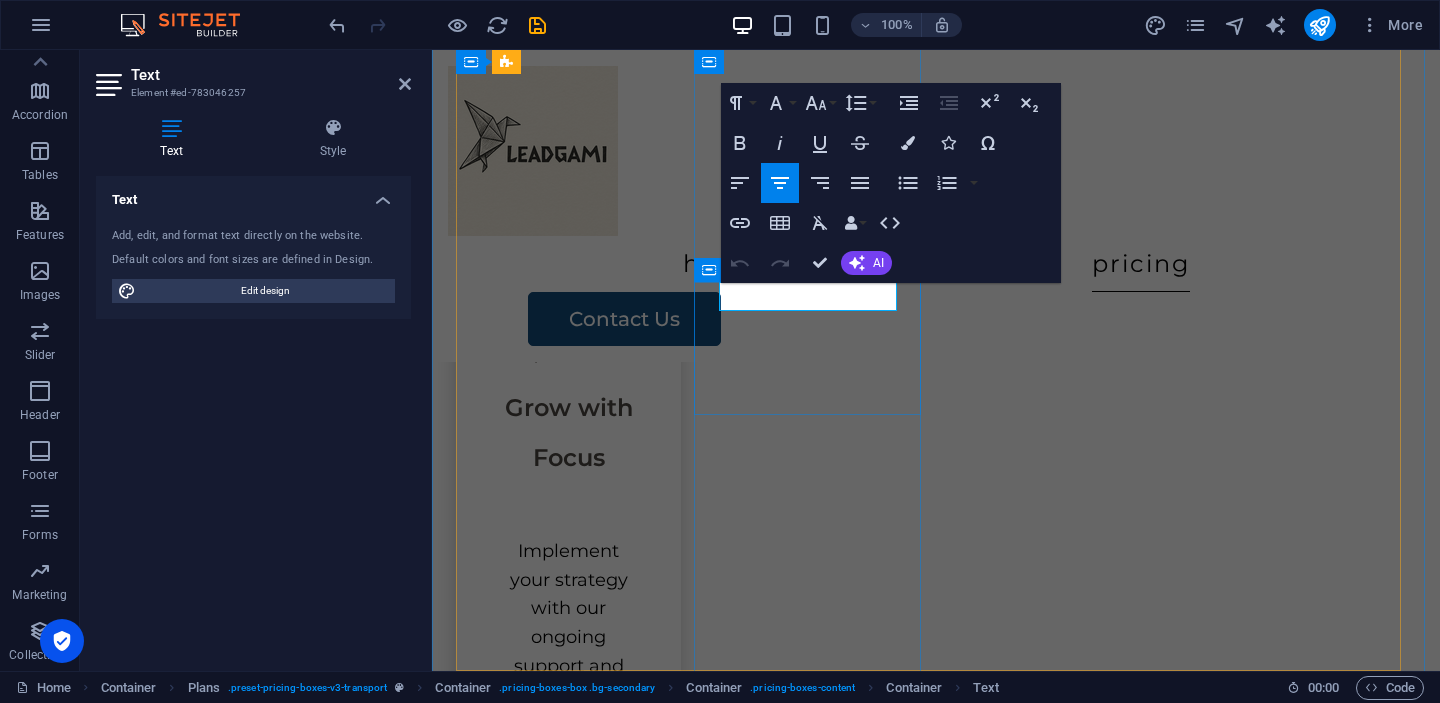 click on "Packing" at bounding box center (936, 5729) 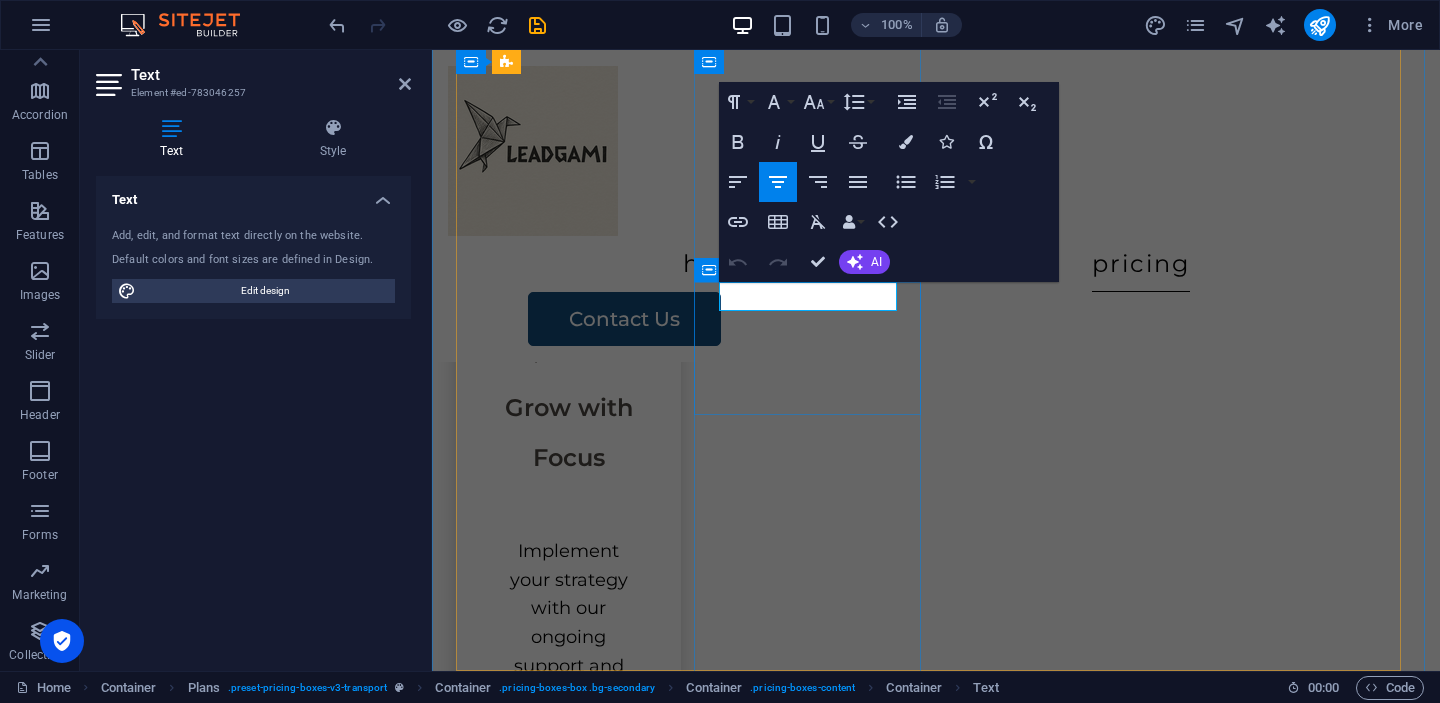 scroll, scrollTop: 3310, scrollLeft: 0, axis: vertical 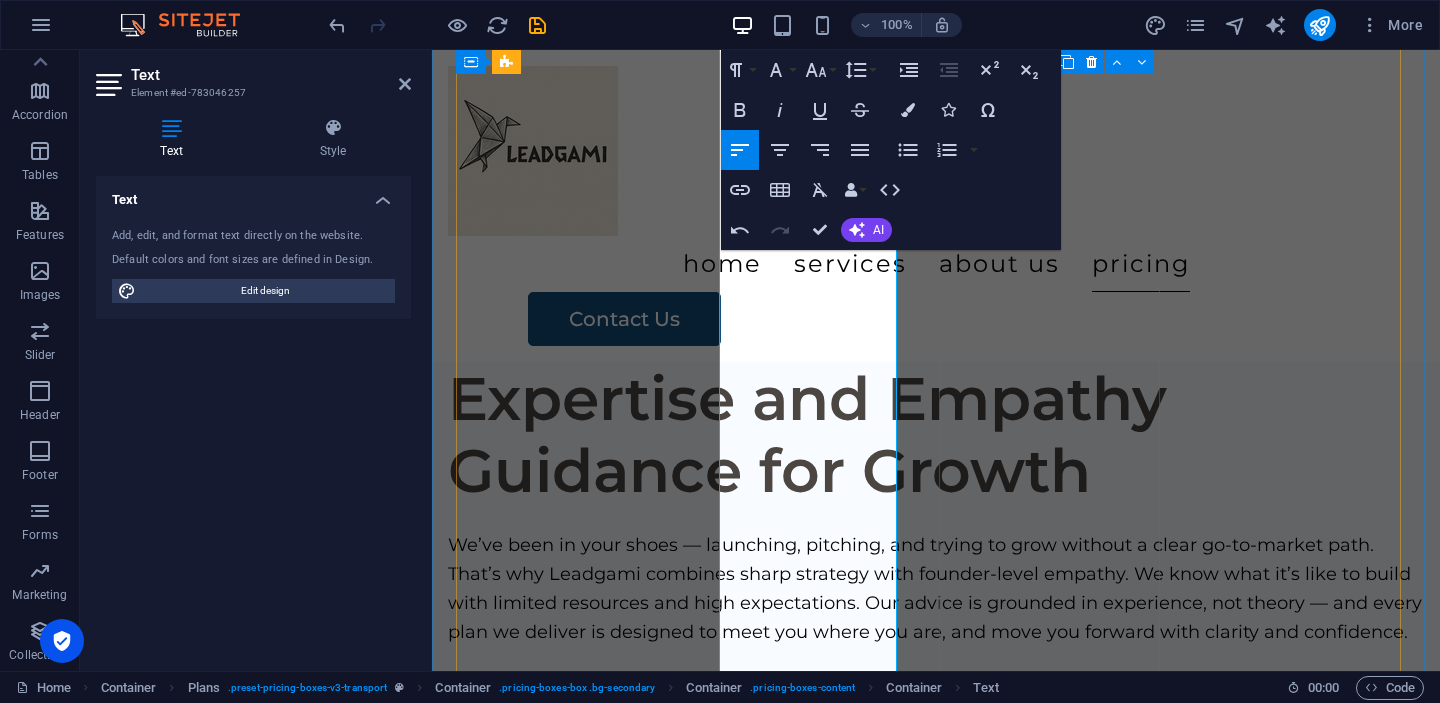 click on "Complete Packing Transport Assembly $500 Contact Us" at bounding box center (936, 6025) 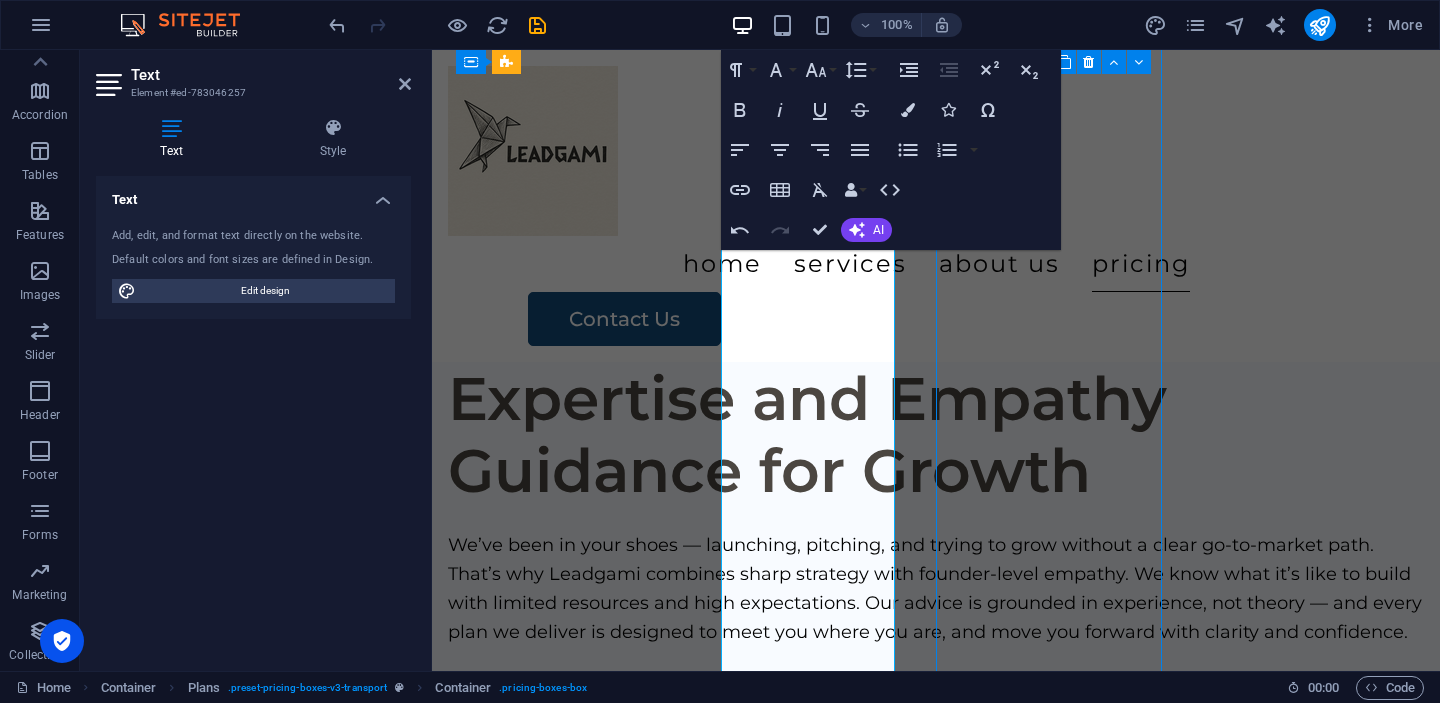 scroll, scrollTop: 4271, scrollLeft: 0, axis: vertical 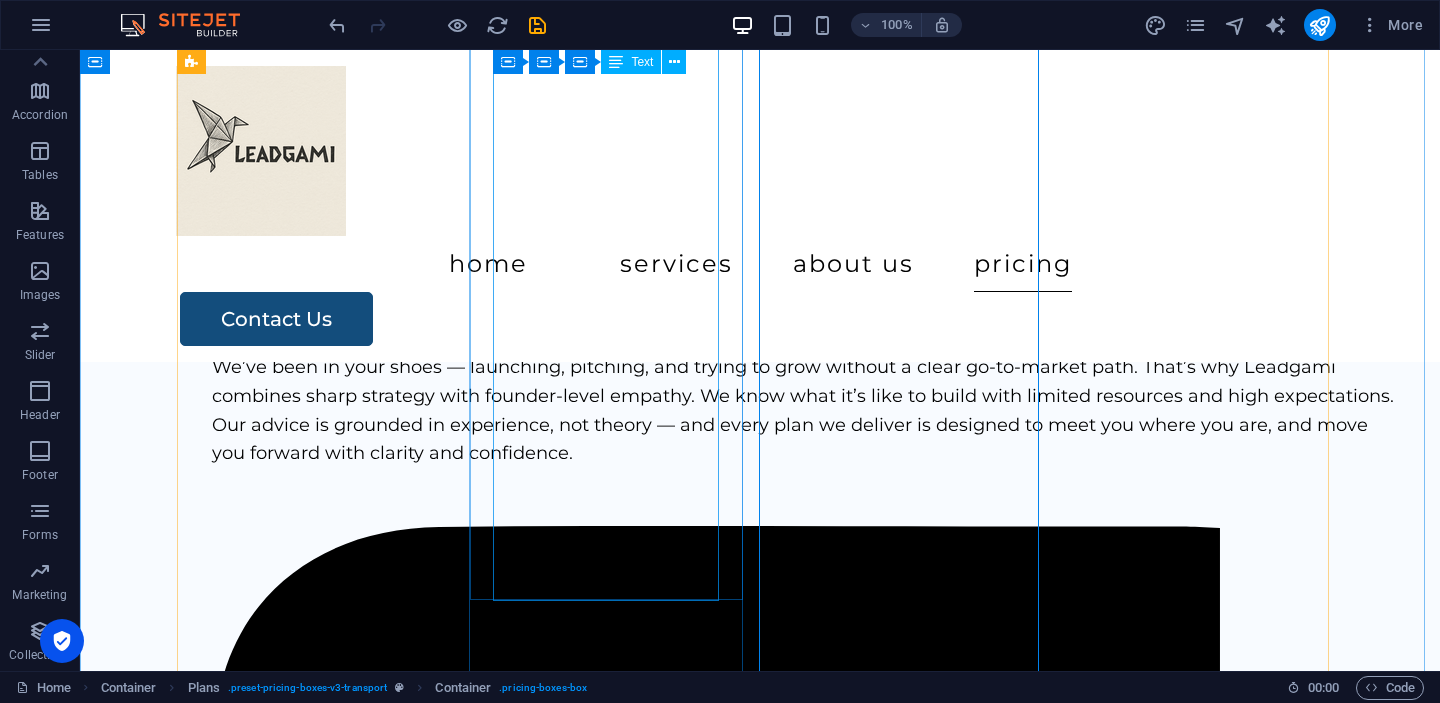 click on "Key Features ✔️ Discovery Workshop ✔️ Market & Competitor Quick Scan ✔️ Refined ICP + Pain/Gain Matrix ✔️ Messaging & Positioning Sheet ✔️ GTM Sprint Plan ✔️ Sales Starter Script or Outreach Flow $500 per month Custom GTM Fold Ongoing strategic support tailored to your evolving needs. Includes monthly strategy calls, feedback on messaging and positioning, and mini deliverables like sales flows, ICP updates, or funnel audits. Ideal for teams who want a flexible GTM partner without a full-time hire." at bounding box center [760, 5836] 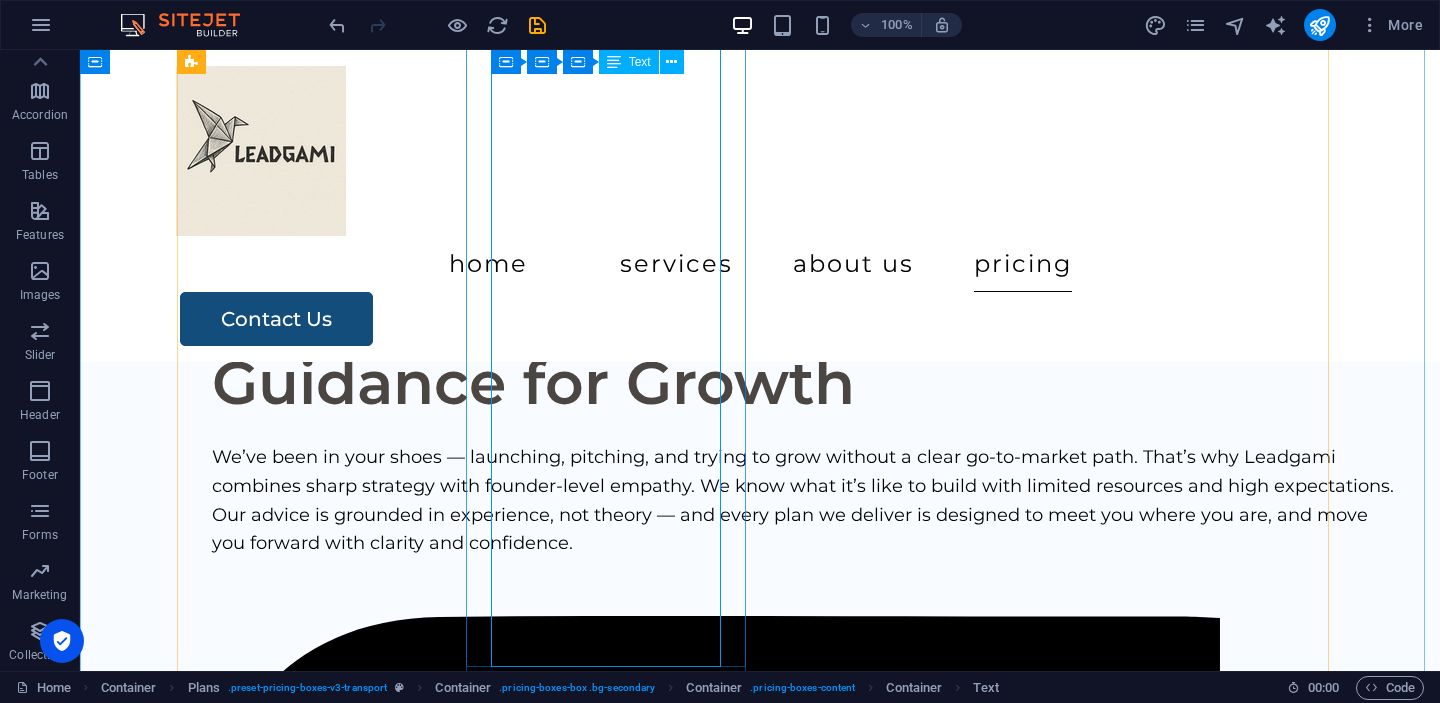 click on "Key Features ✔️ Discovery Workshop ✔️ Market & Competitor Quick Scan ✔️ Refined ICP + Pain/Gain Matrix ✔️ Messaging & Positioning Sheet ✔️ GTM Sprint Plan ✔️ Sales Starter Script or Outreach Flow $500 per month Custom GTM Fold Ongoing strategic support tailored to your evolving needs. Includes monthly strategy calls, feedback on messaging and positioning, and mini deliverables like sales flows, ICP updates, or funnel audits. Ideal for teams who want a flexible GTM partner without a full-time hire." at bounding box center [760, 5926] 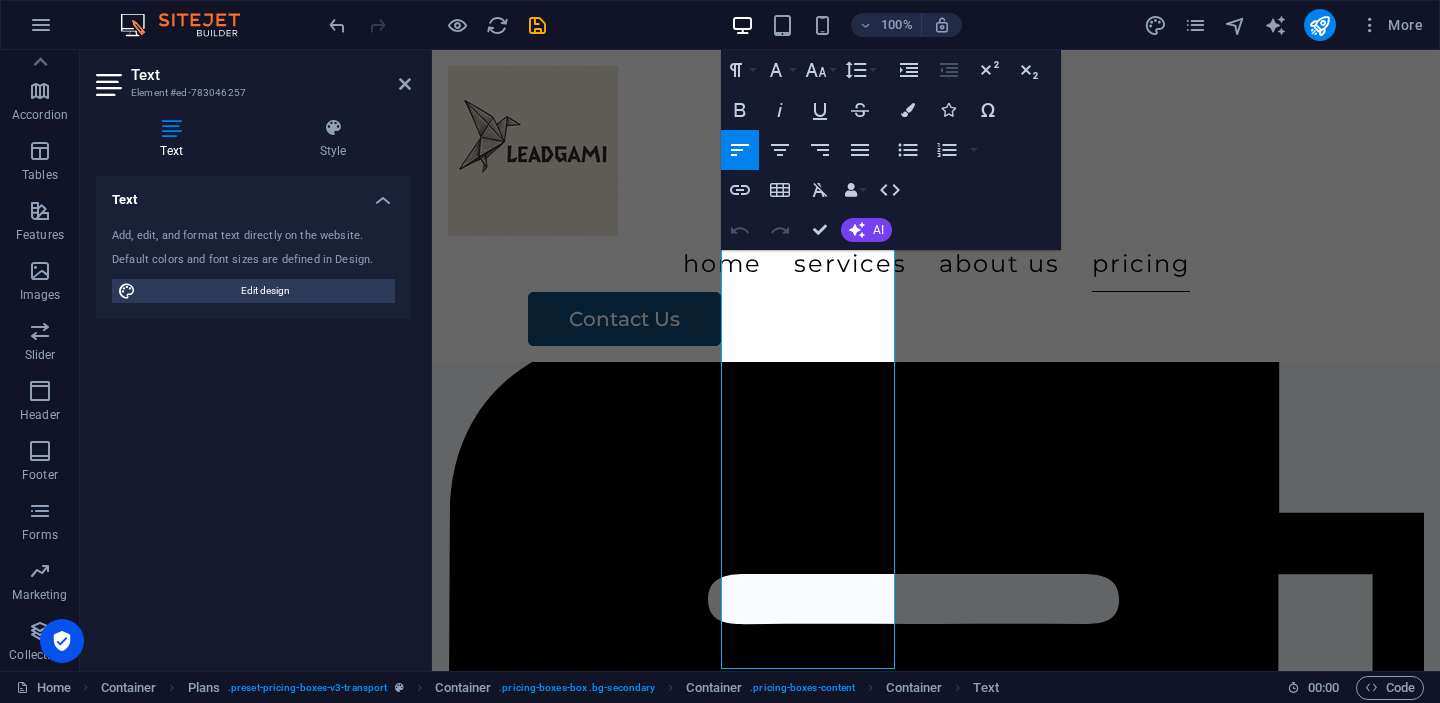 scroll, scrollTop: 4869, scrollLeft: 0, axis: vertical 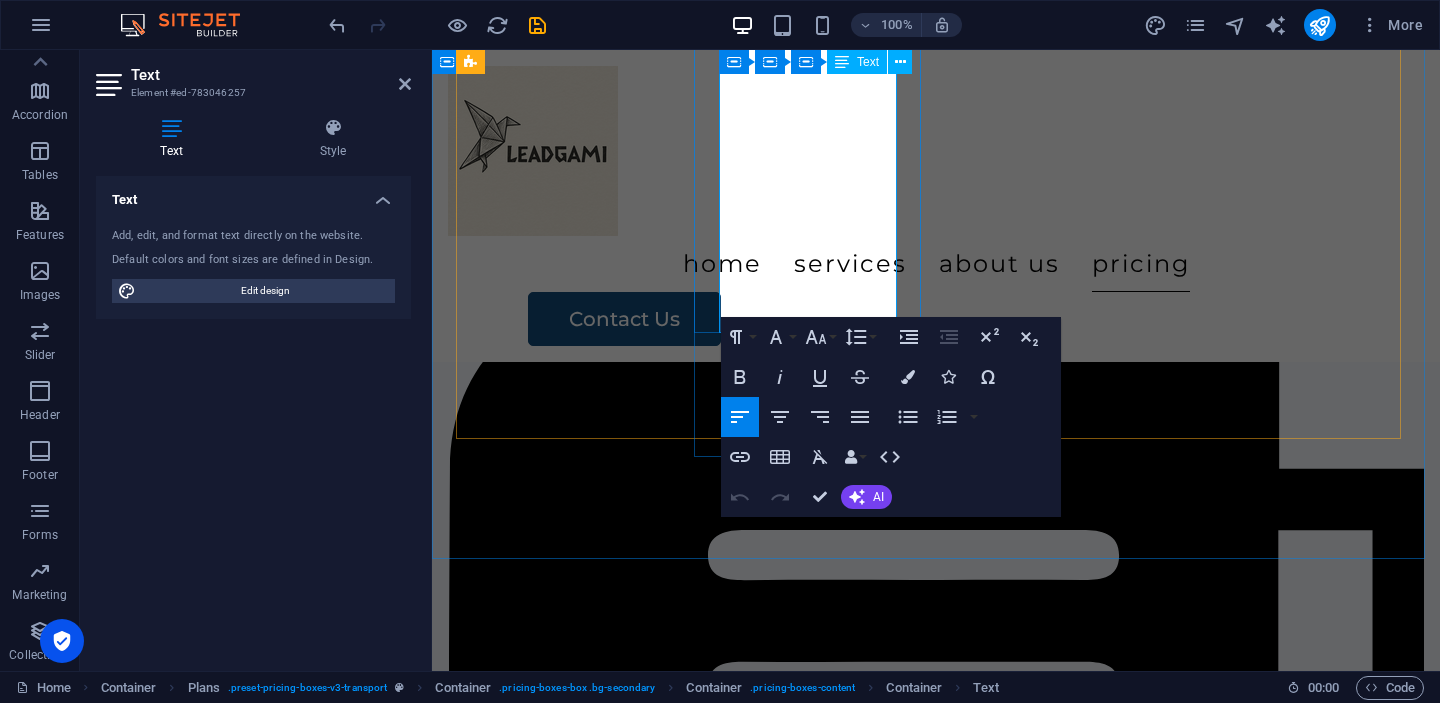 drag, startPoint x: 724, startPoint y: 301, endPoint x: 1299, endPoint y: 369, distance: 579.0069 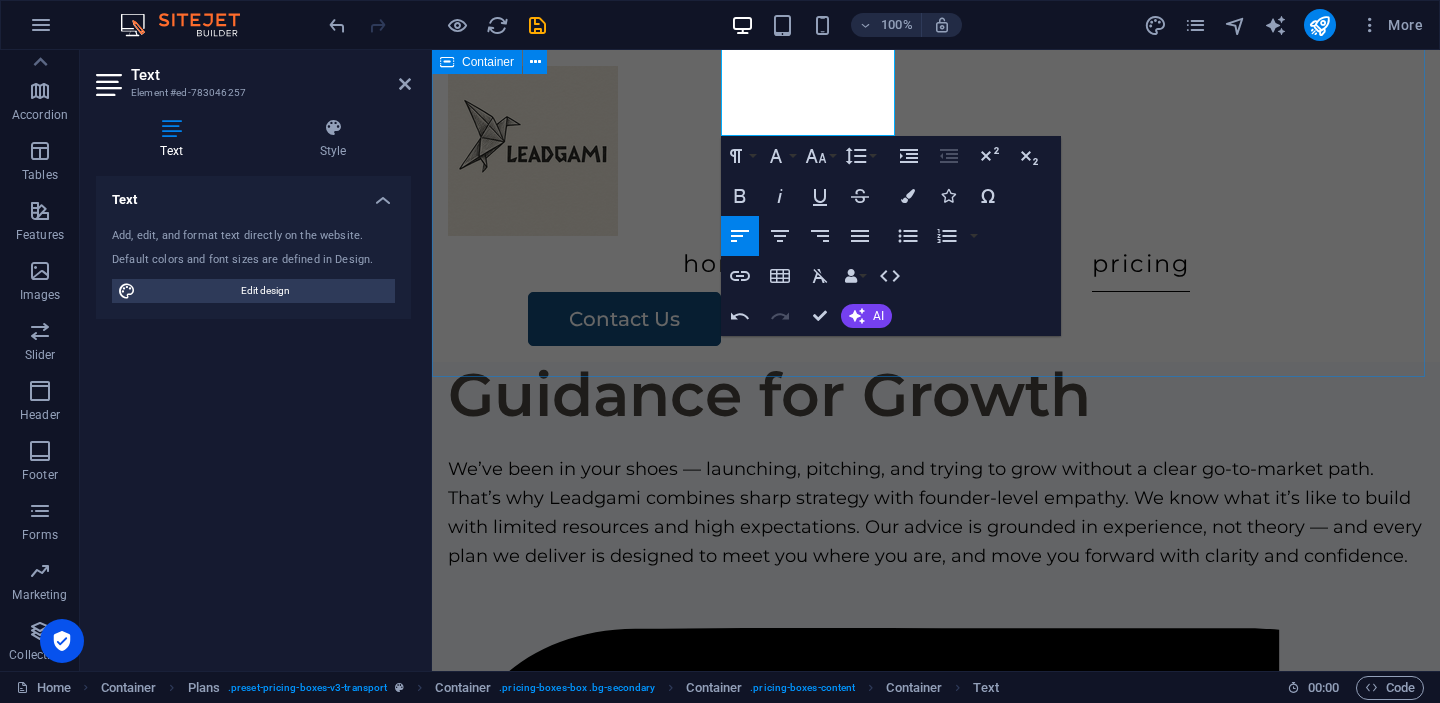 drag, startPoint x: 1176, startPoint y: 367, endPoint x: 1531, endPoint y: 363, distance: 355.02252 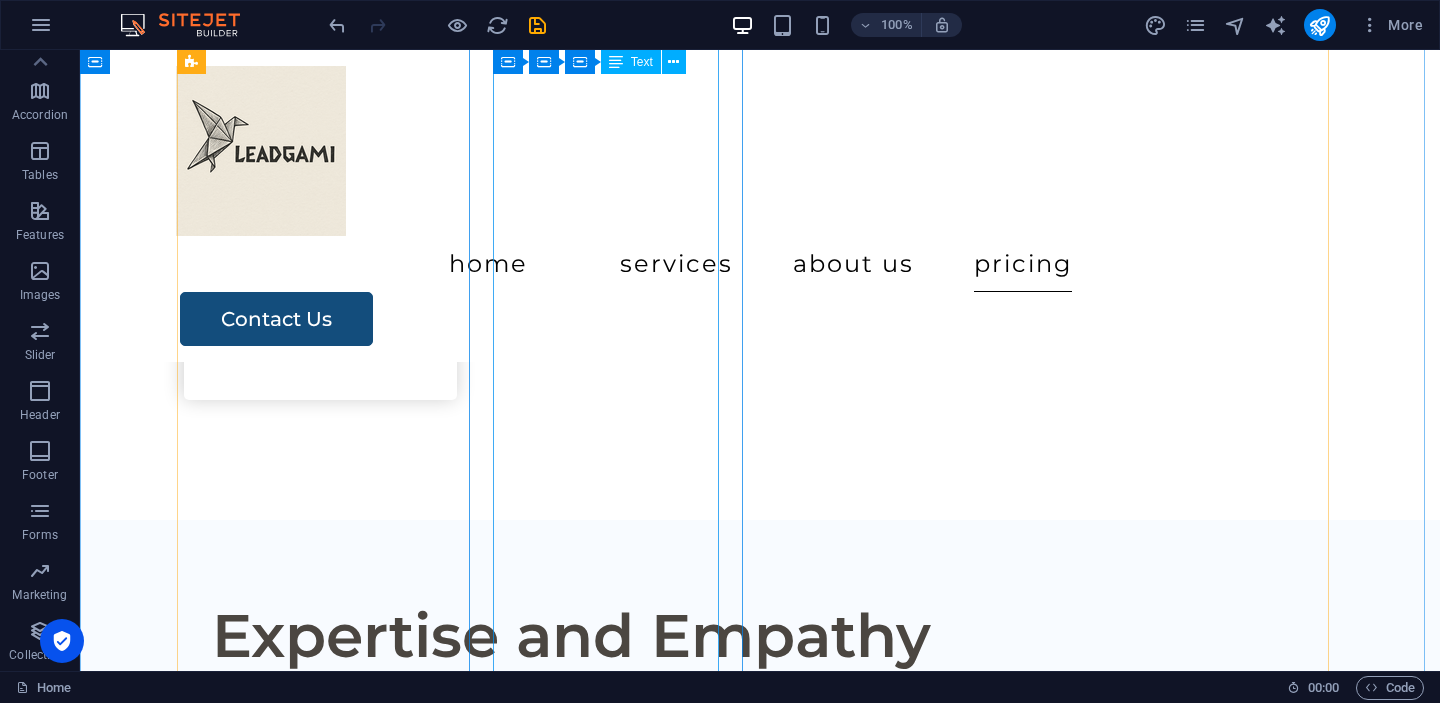 scroll, scrollTop: 3978, scrollLeft: 0, axis: vertical 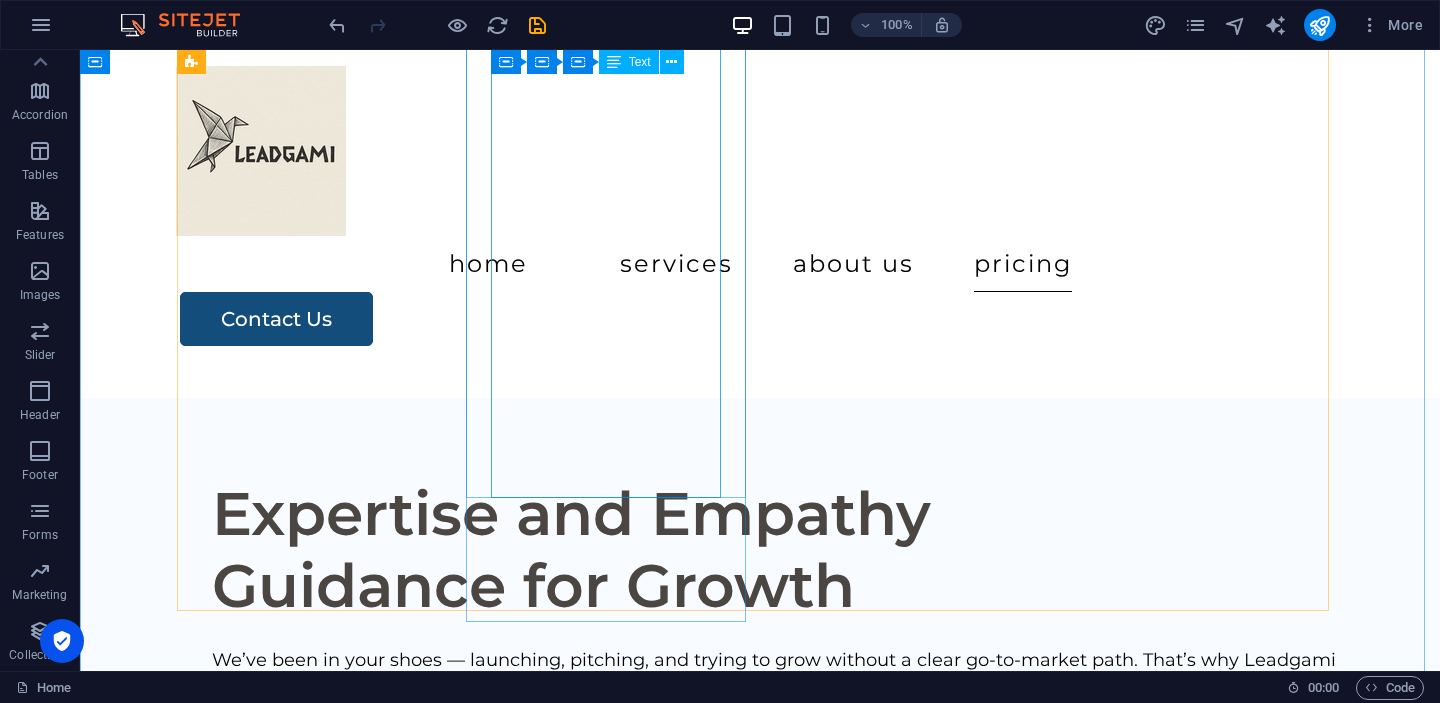 click on "Key Features ✔️ Discovery Workshop ✔️ Market & Competitor Quick Scan ✔️ Refined ICP + Pain/Gain Matrix ✔️ Messaging & Positioning Sheet ✔️ GTM Sprint Plan ✔️ Sales Starter Script or Outreach Flow $500 per month" at bounding box center [760, 6057] 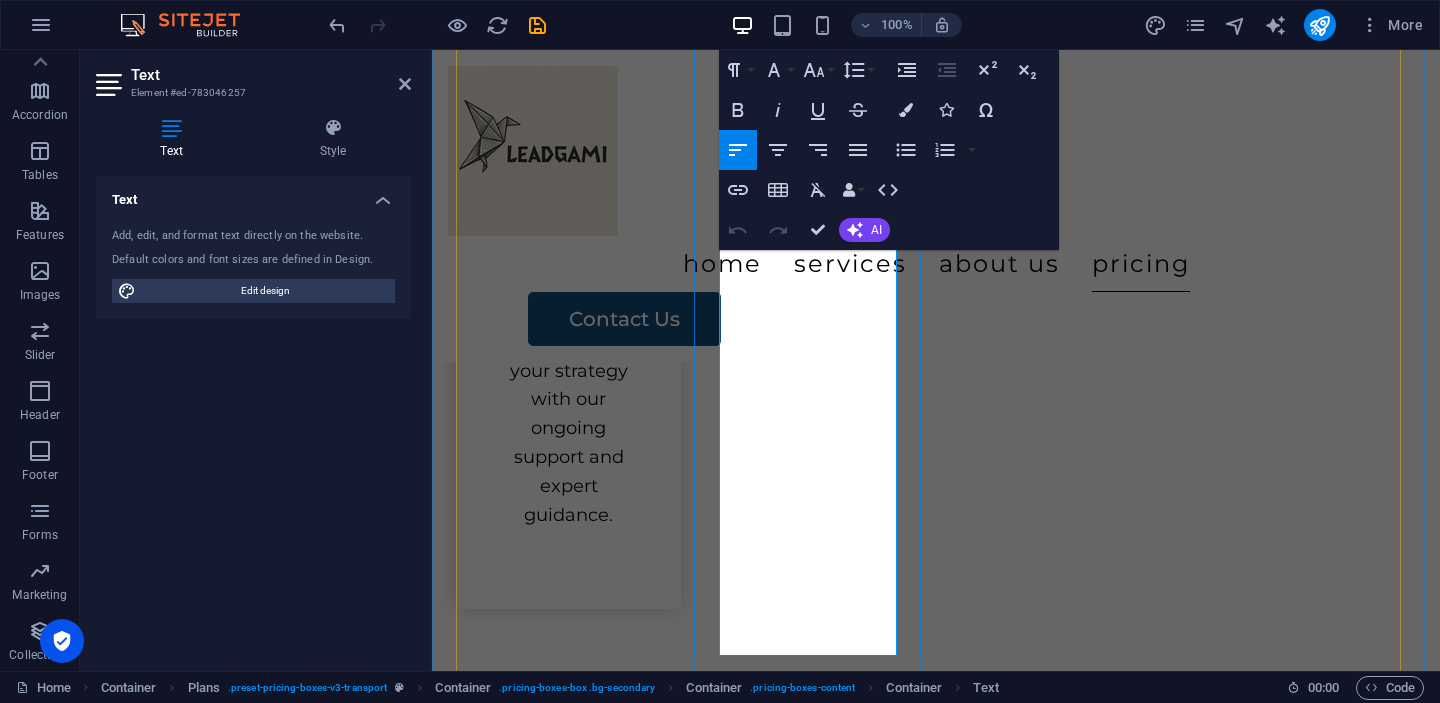 scroll, scrollTop: 4033, scrollLeft: 0, axis: vertical 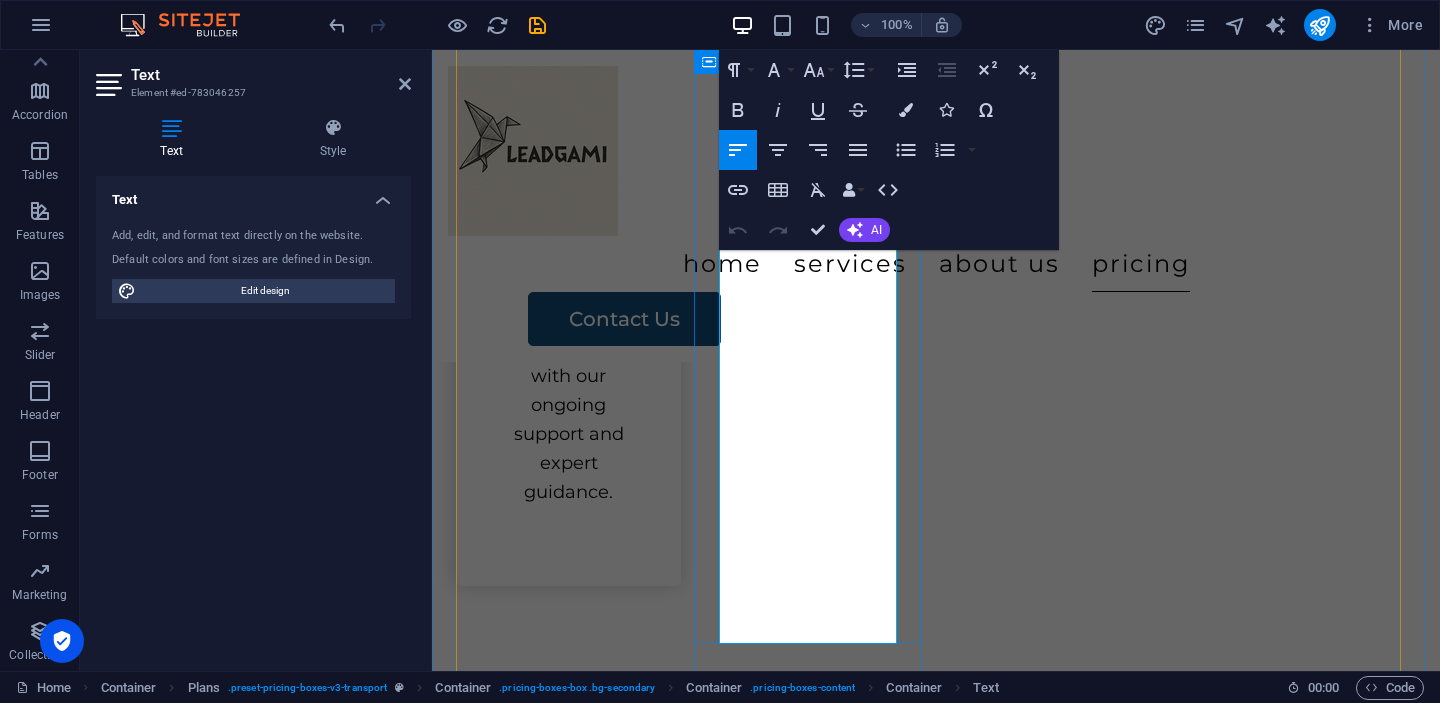 drag, startPoint x: 844, startPoint y: 554, endPoint x: 717, endPoint y: 488, distance: 143.12582 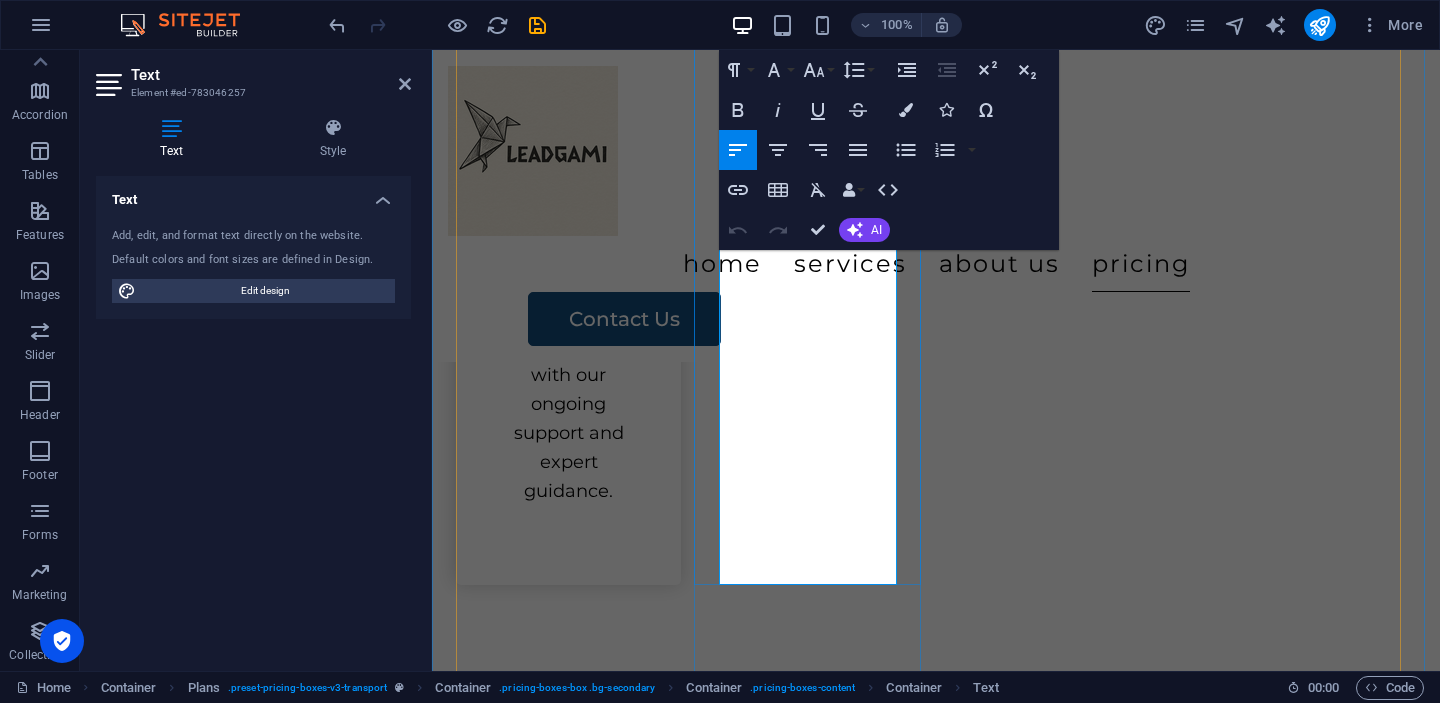 click at bounding box center [936, 5826] 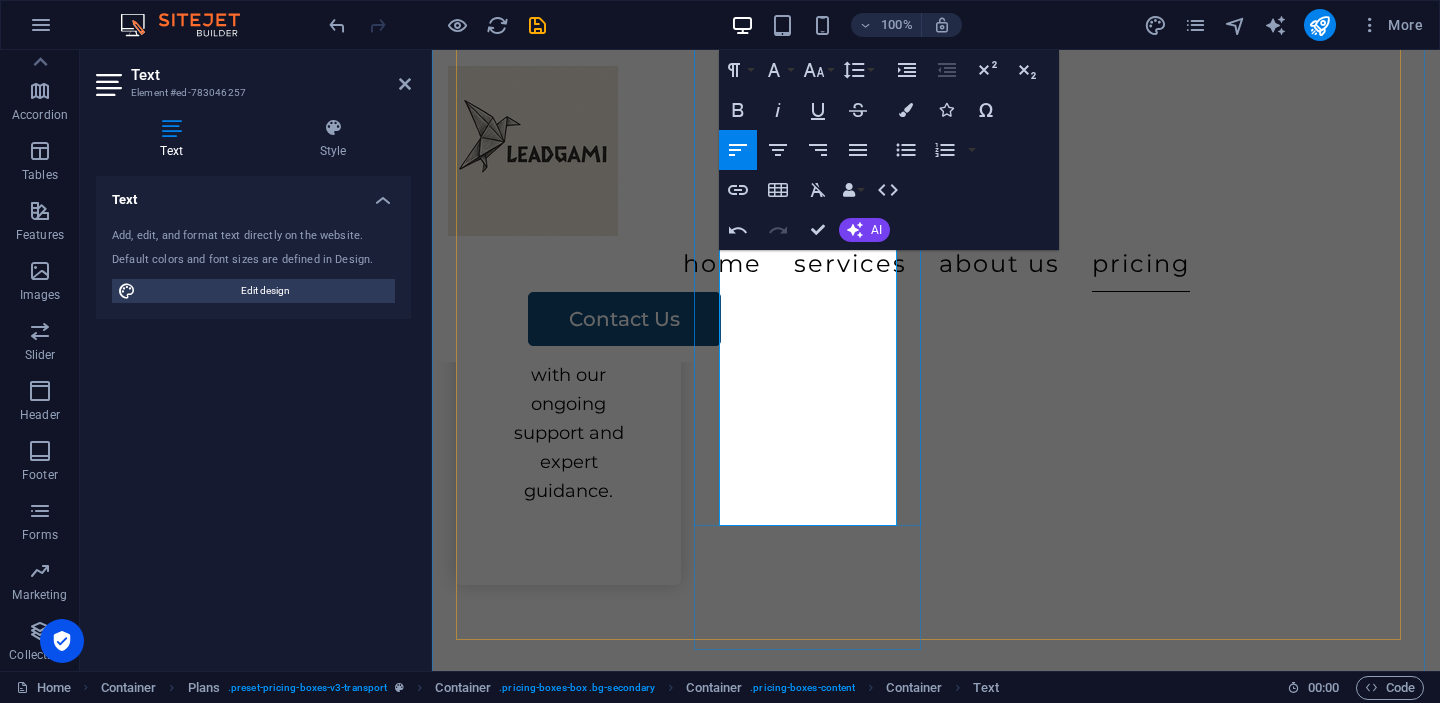 scroll, scrollTop: 4035, scrollLeft: 0, axis: vertical 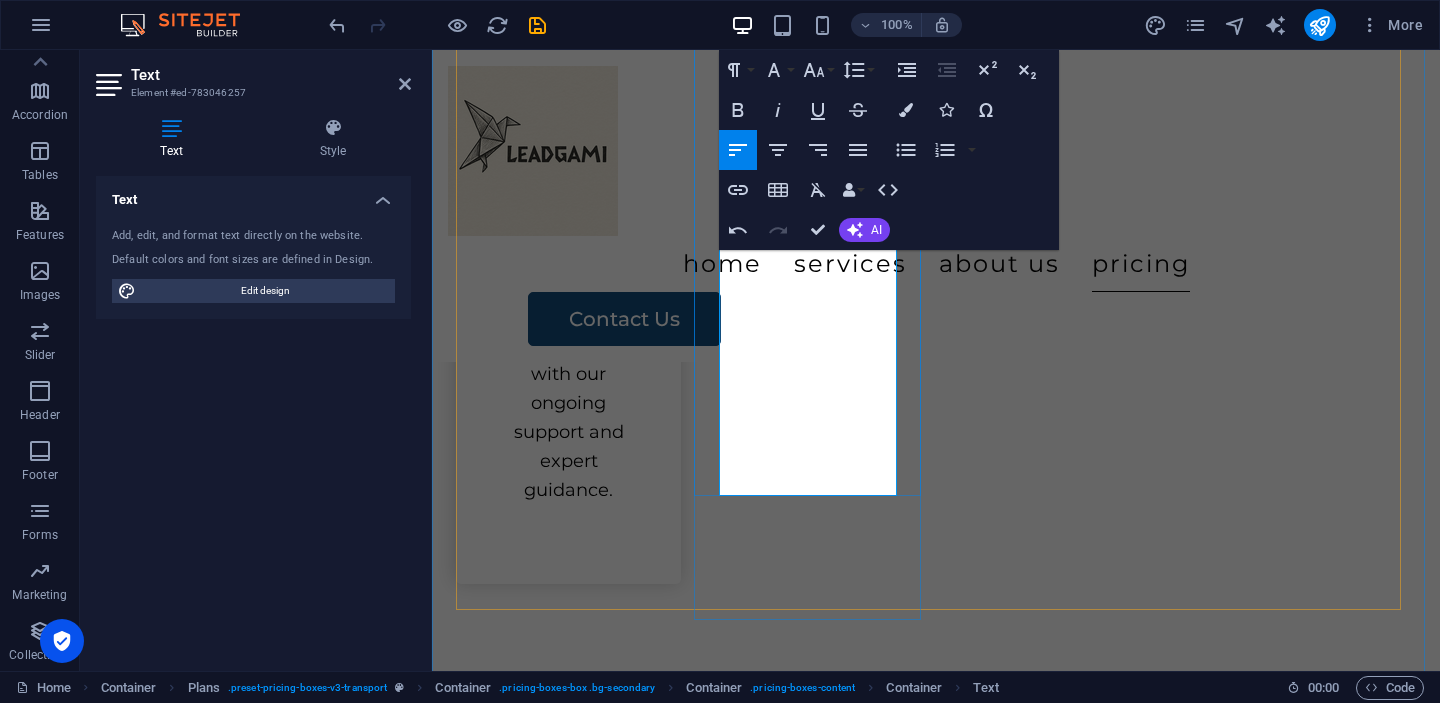 type 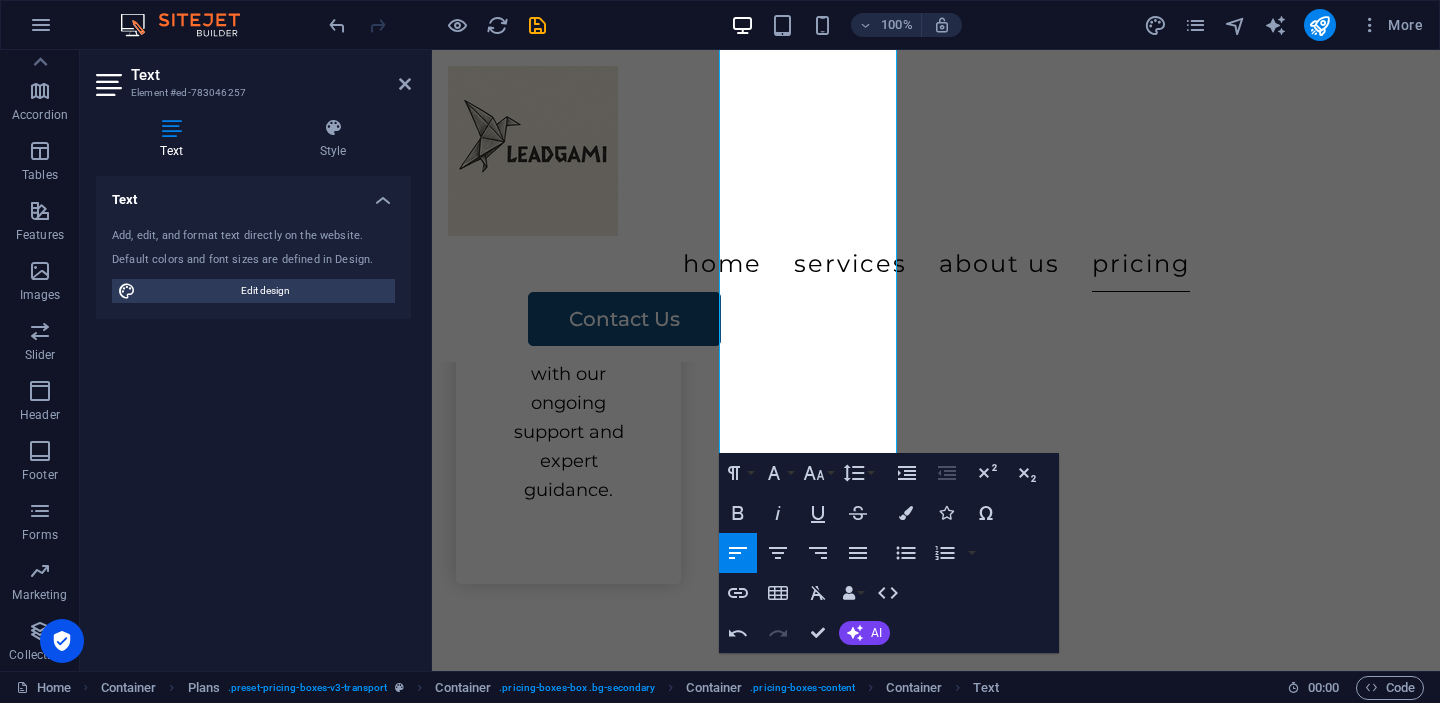 scroll, scrollTop: 4035, scrollLeft: 0, axis: vertical 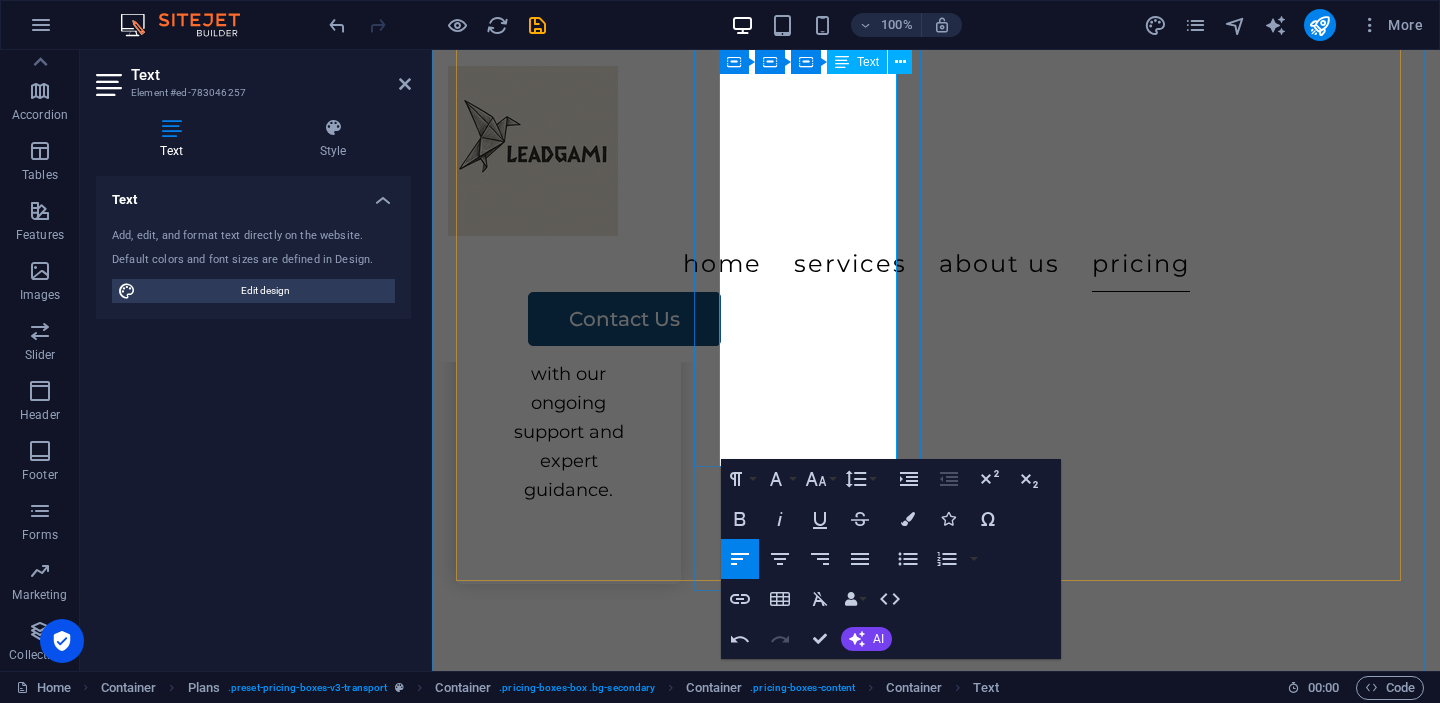 click at bounding box center (936, 5767) 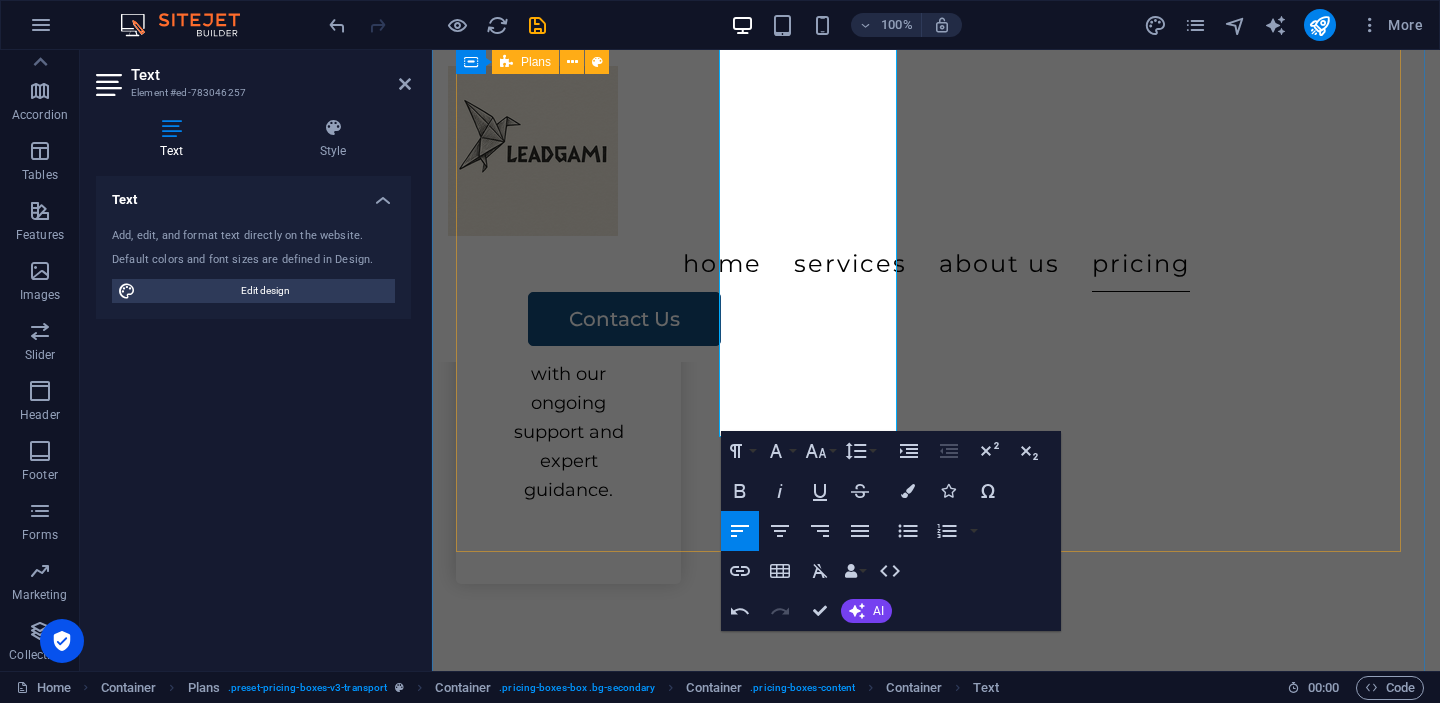 click on "Origami Kickstart Key Features ✔️ Strategy Session ✔️ (ICP) Template + Coaching ✔️ Messaging Starter Framework (problem, value, CTA) ✔️ GTM Action Plan ✔️ Follow-up Check-in $500 Contact Us Lean Launch Fold Key Features ✔️ Discovery Workshop ✔️ Market & Competitor Quick Scan ✔️ Refined ICP + Pain/Gain Matrix ✔️ Messaging & Positioning Sheet ✔️ GTM Sprint Plan ✔️ Sales Starter Script or Outreach Flow $400 Contact Us Complete Packing Transport Assembly $500 Contact Us Premium Packing Transport Assembly Storage Solution $600 Contact Us" at bounding box center (936, 5827) 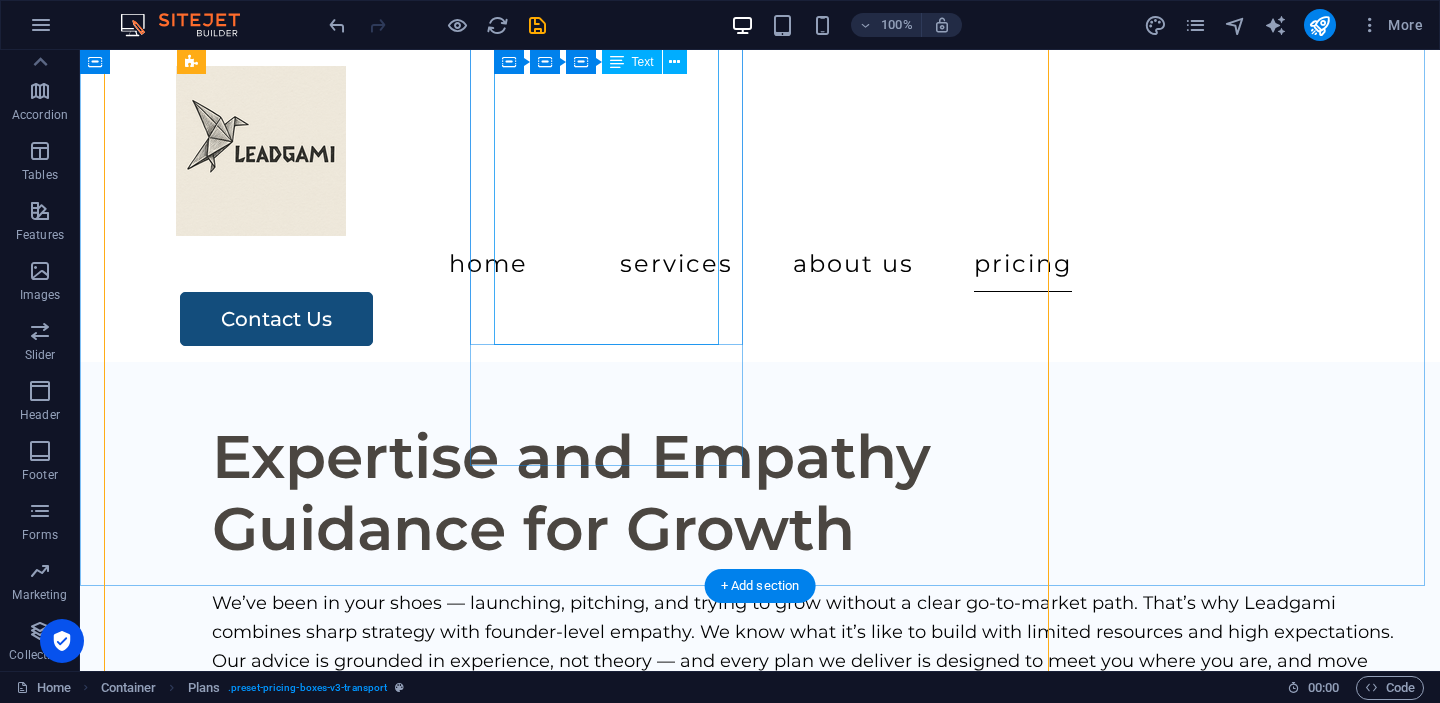 scroll, scrollTop: 3922, scrollLeft: 0, axis: vertical 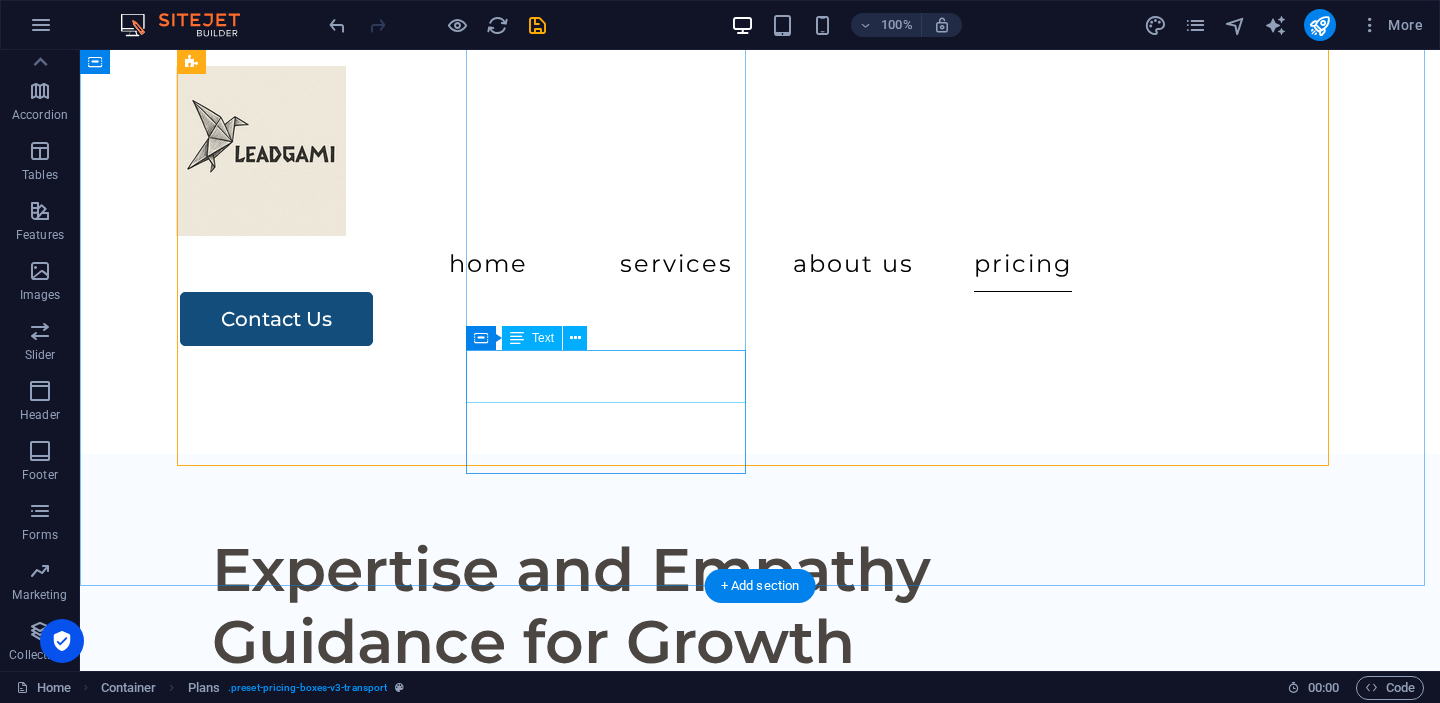 click on "$400" at bounding box center (760, 6201) 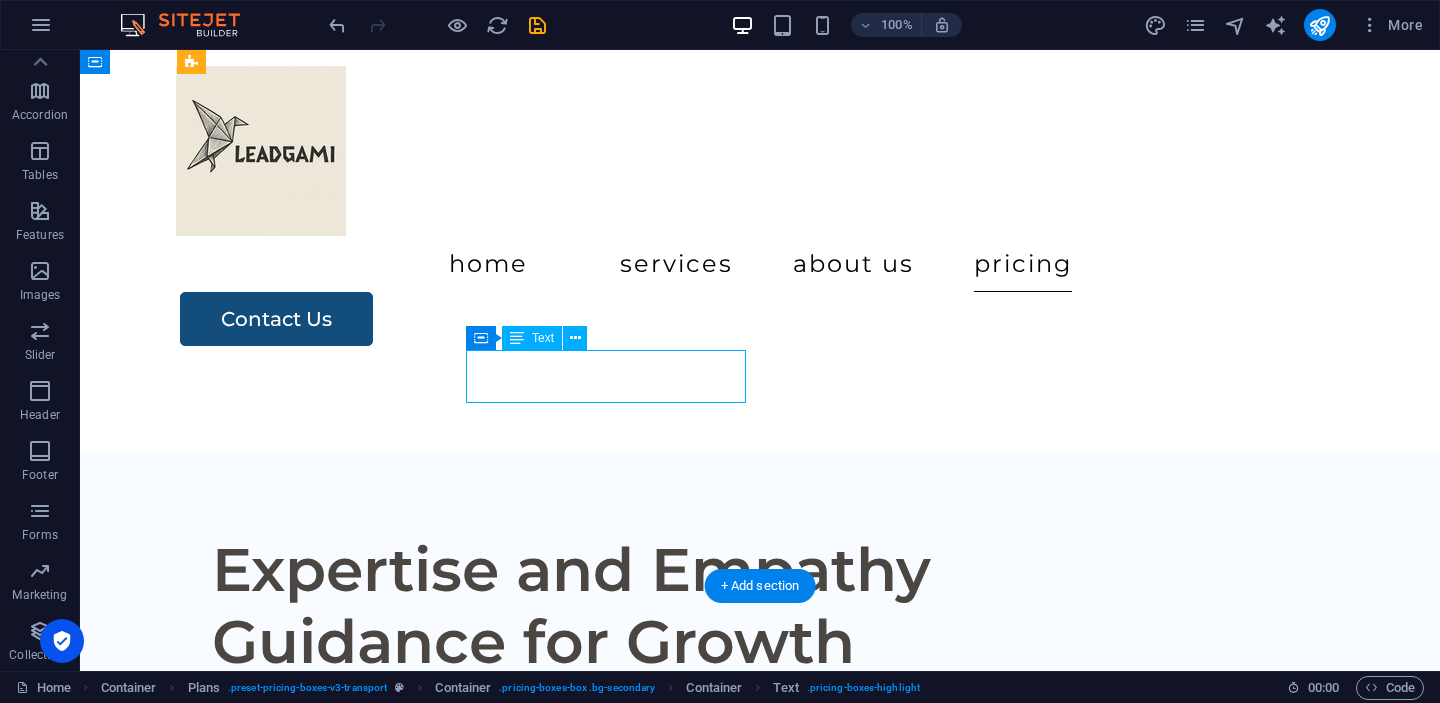 click on "$400" at bounding box center (760, 6201) 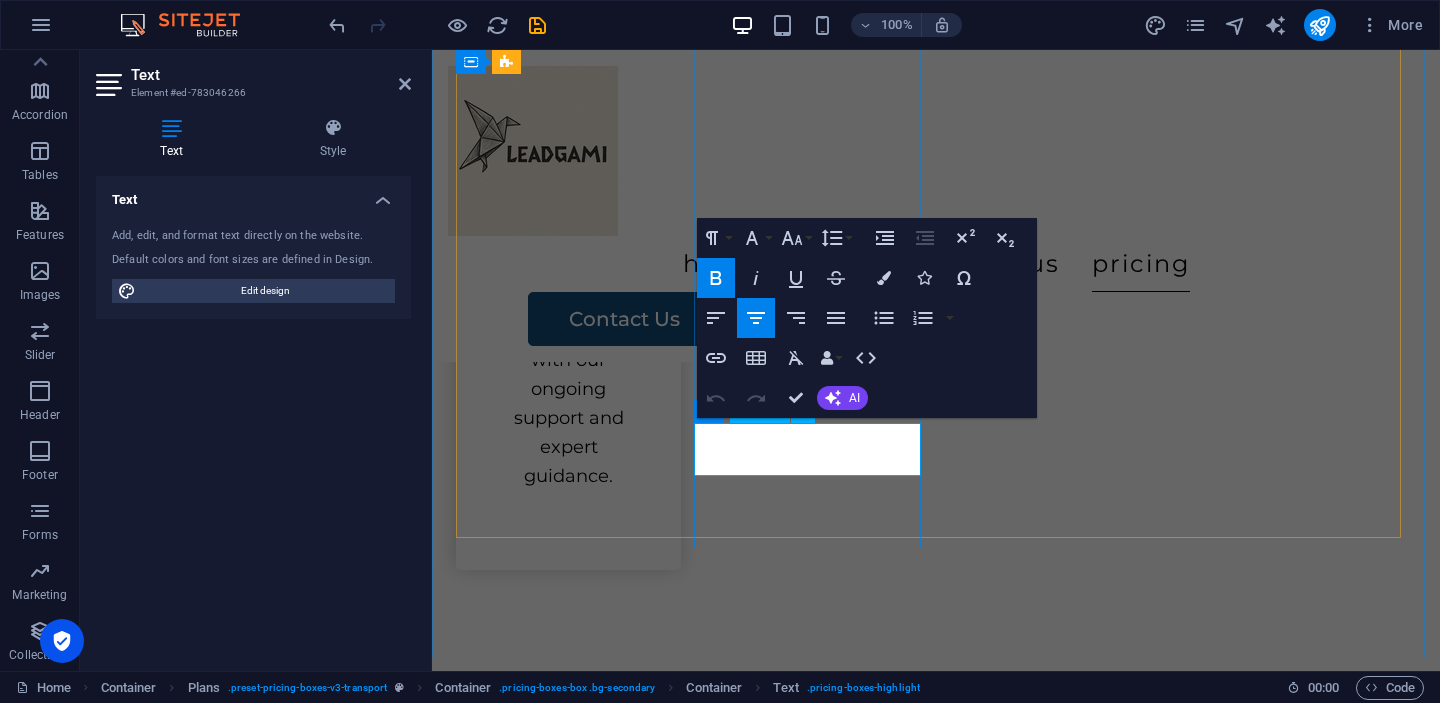 drag, startPoint x: 868, startPoint y: 438, endPoint x: 780, endPoint y: 450, distance: 88.814415 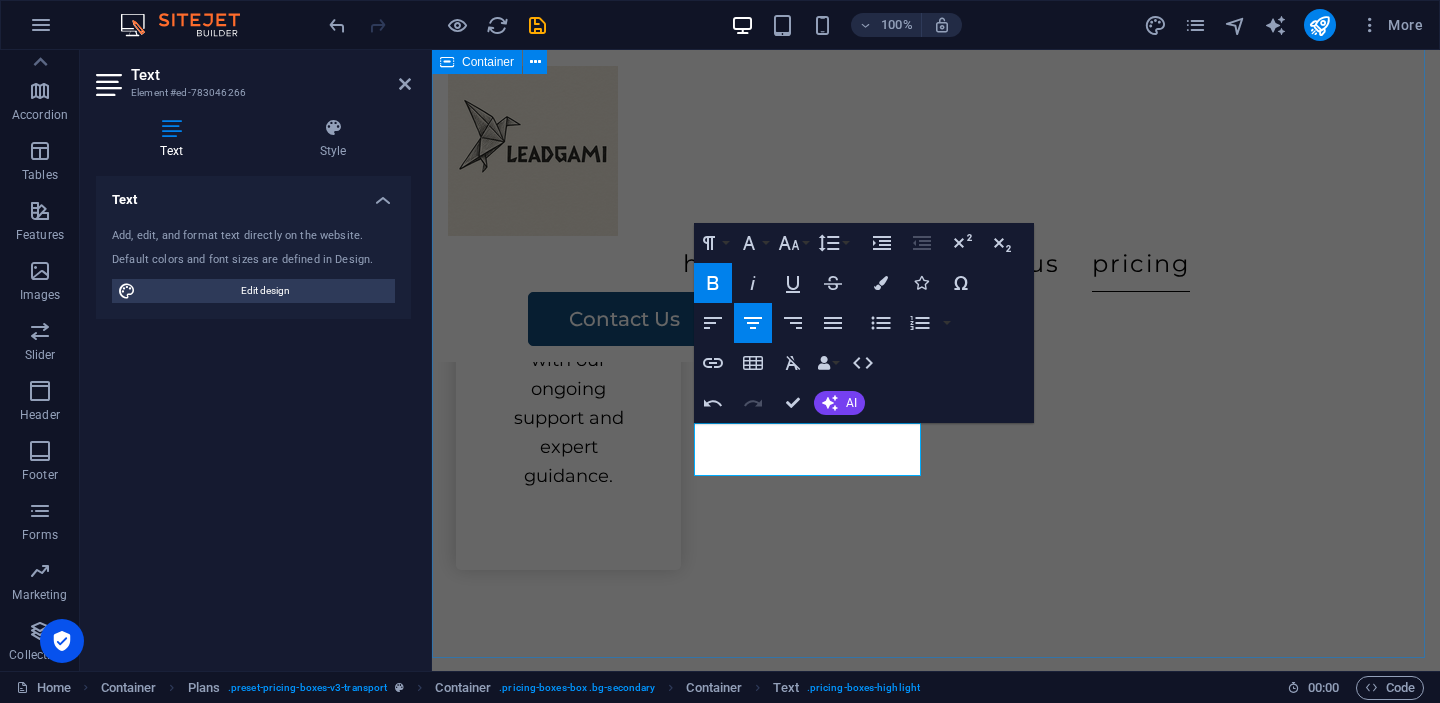 click on "Service Packages Select a plan that aligns with your business goals and sets you on the path to success Origami Kickstart Key Features ✔️ Strategy Session ✔️ (ICP) Template + Coaching ✔️ Messaging Starter Framework (problem, value, CTA) ✔️ GTM Action Plan ✔️ Follow-up Check-in $500 Contact Us Lean Launch Fold Key Features ✔️ Discovery Workshop ✔️ Market & Competitor Quick Scan ✔️ Refined ICP + Pain/Gain Matrix ✔️ Messaging & Positioning Sheet ✔️ GTM Sprint Plan ✔️ Sales Starter Script or Outreach Flow $1000 Contact Us Complete Packing Transport Assembly $500 Contact Us Premium Packing Transport Assembly Storage Solution $600 Contact Us" at bounding box center (936, 5730) 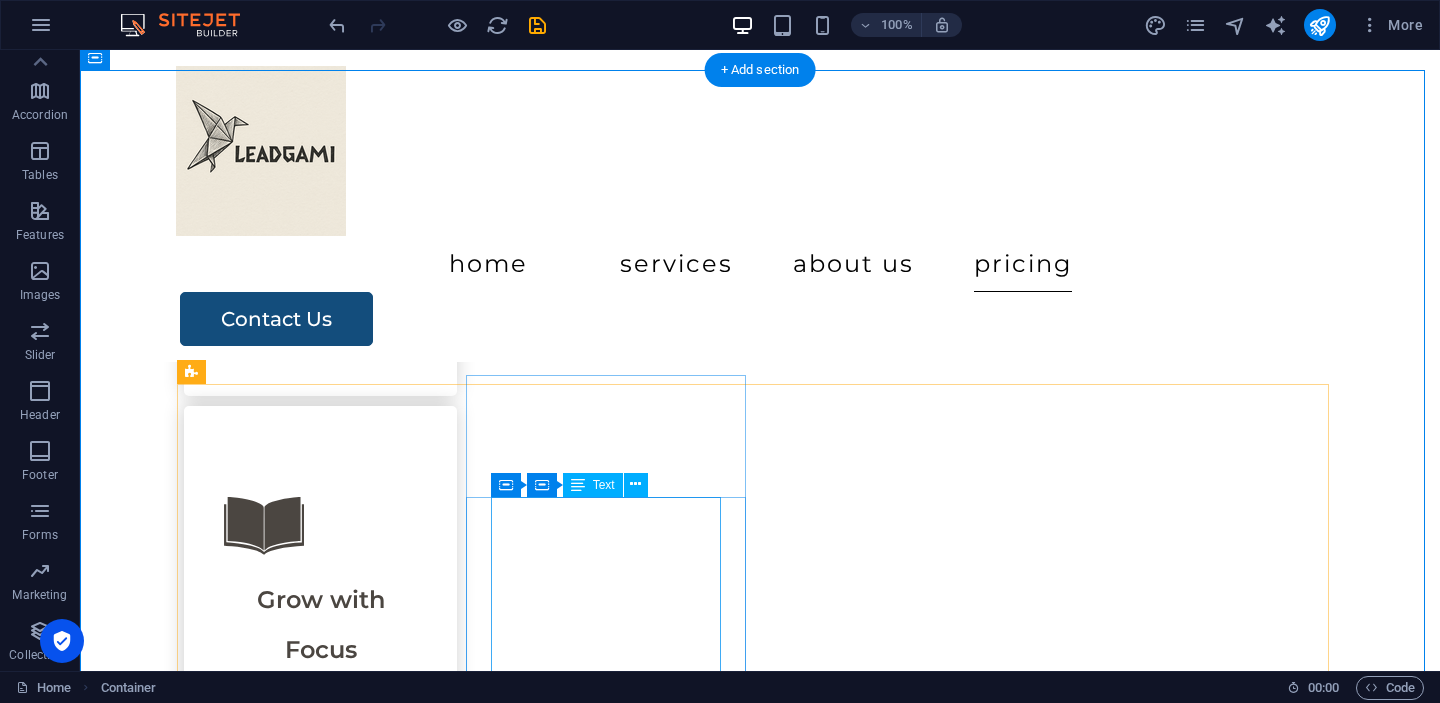click on "Key Features ✔️ Discovery Workshop ✔️ Market & Competitor Quick Scan ✔️ Refined ICP + Pain/Gain Matrix ✔️ Messaging & Positioning Sheet ✔️ GTM Sprint Plan ✔️ Sales Starter Script or Outreach Flow" at bounding box center (760, 6603) 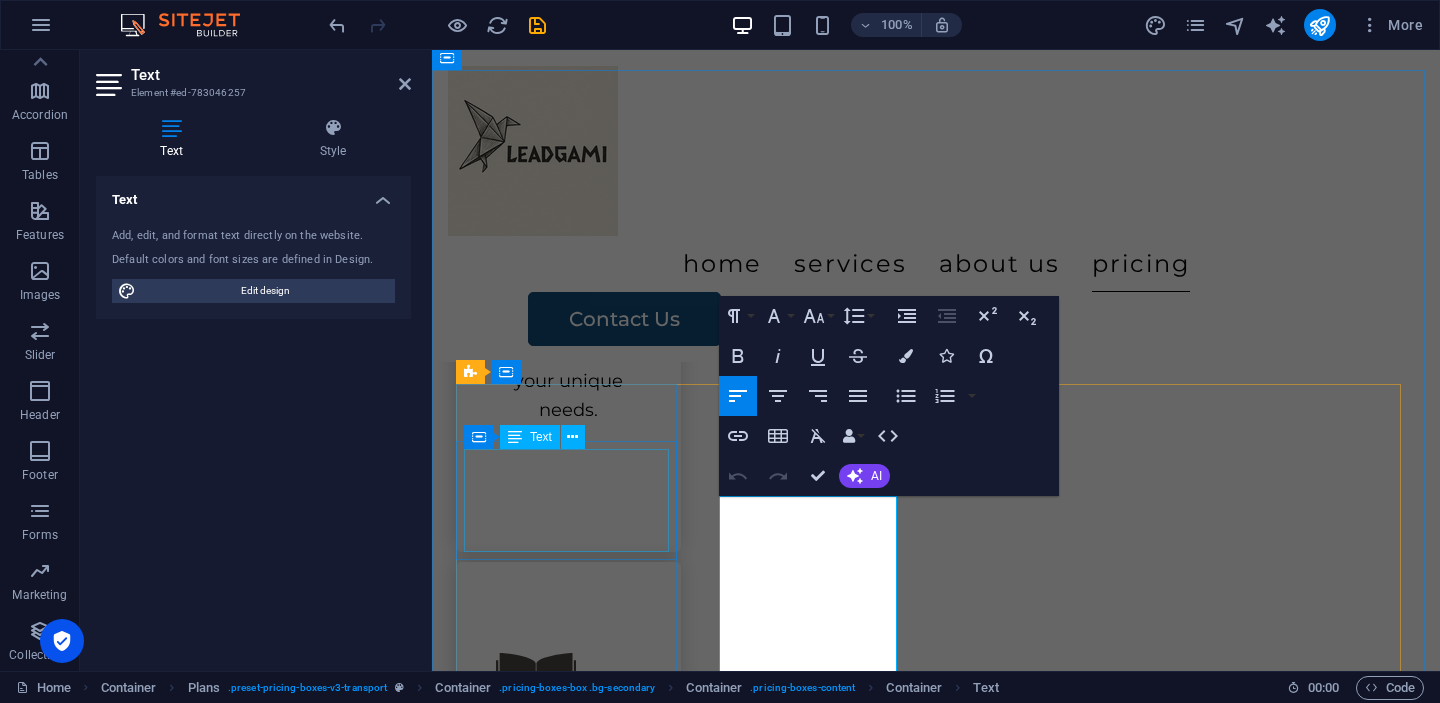 scroll, scrollTop: 3446, scrollLeft: 0, axis: vertical 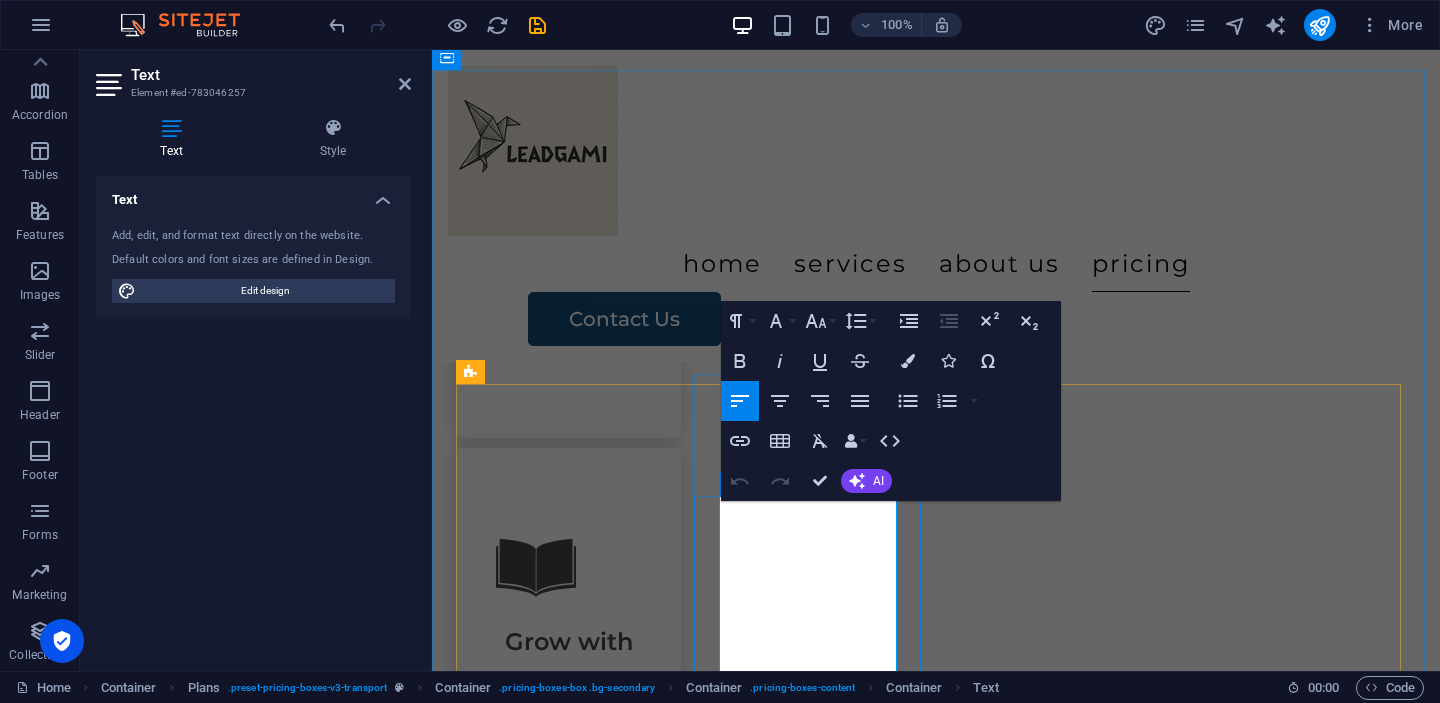 click on "✔️ Discovery Workshop" at bounding box center (936, 6029) 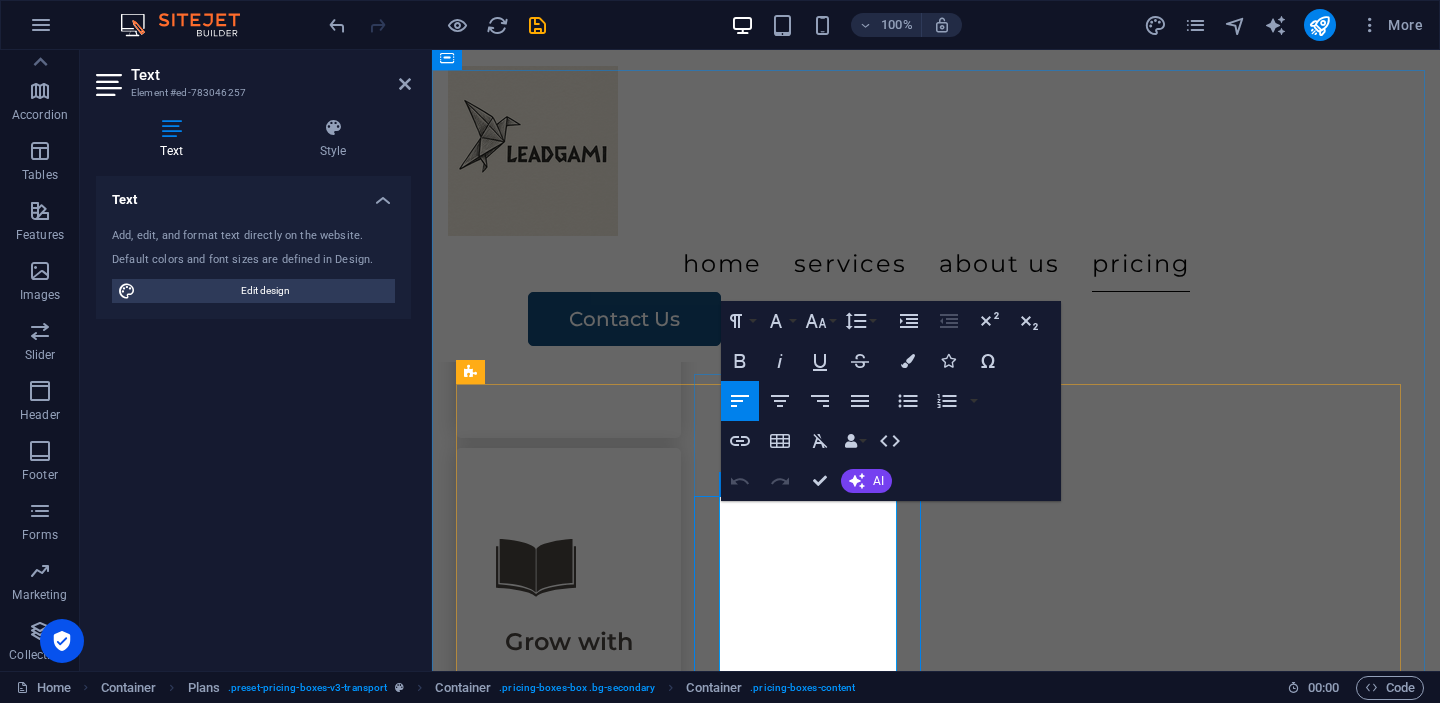 scroll, scrollTop: 3482, scrollLeft: 0, axis: vertical 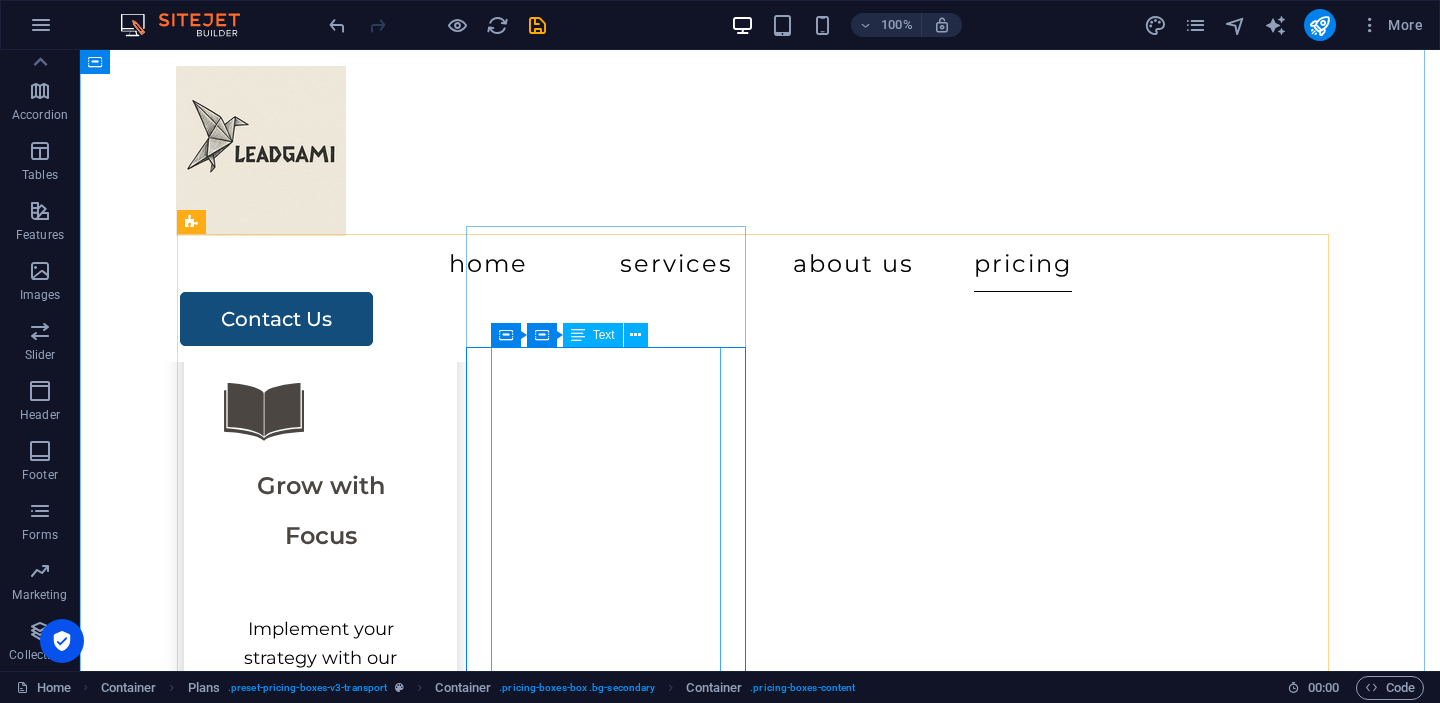 click on "Key Features ✔️ Discovery Workshop ✔️ Market & Competitor Quick Scan ✔️ Refined ICP + Pain/Gain Matrix ✔️ Messaging & Positioning Sheet ✔️ GTM Sprint Plan ✔️ Sales Starter Script or Outreach Flow" at bounding box center (760, 6489) 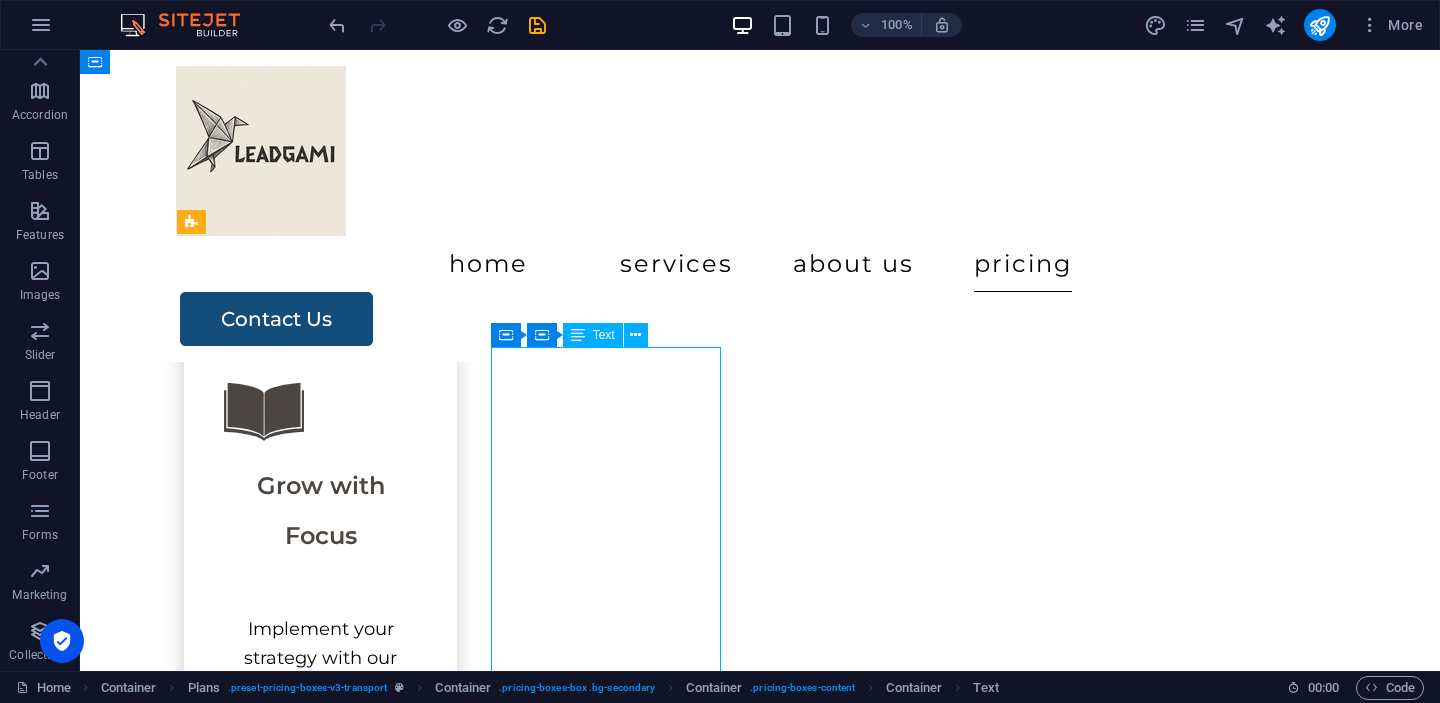 click on "Key Features ✔️ Discovery Workshop ✔️ Market & Competitor Quick Scan ✔️ Refined ICP + Pain/Gain Matrix ✔️ Messaging & Positioning Sheet ✔️ GTM Sprint Plan ✔️ Sales Starter Script or Outreach Flow" at bounding box center [760, 6489] 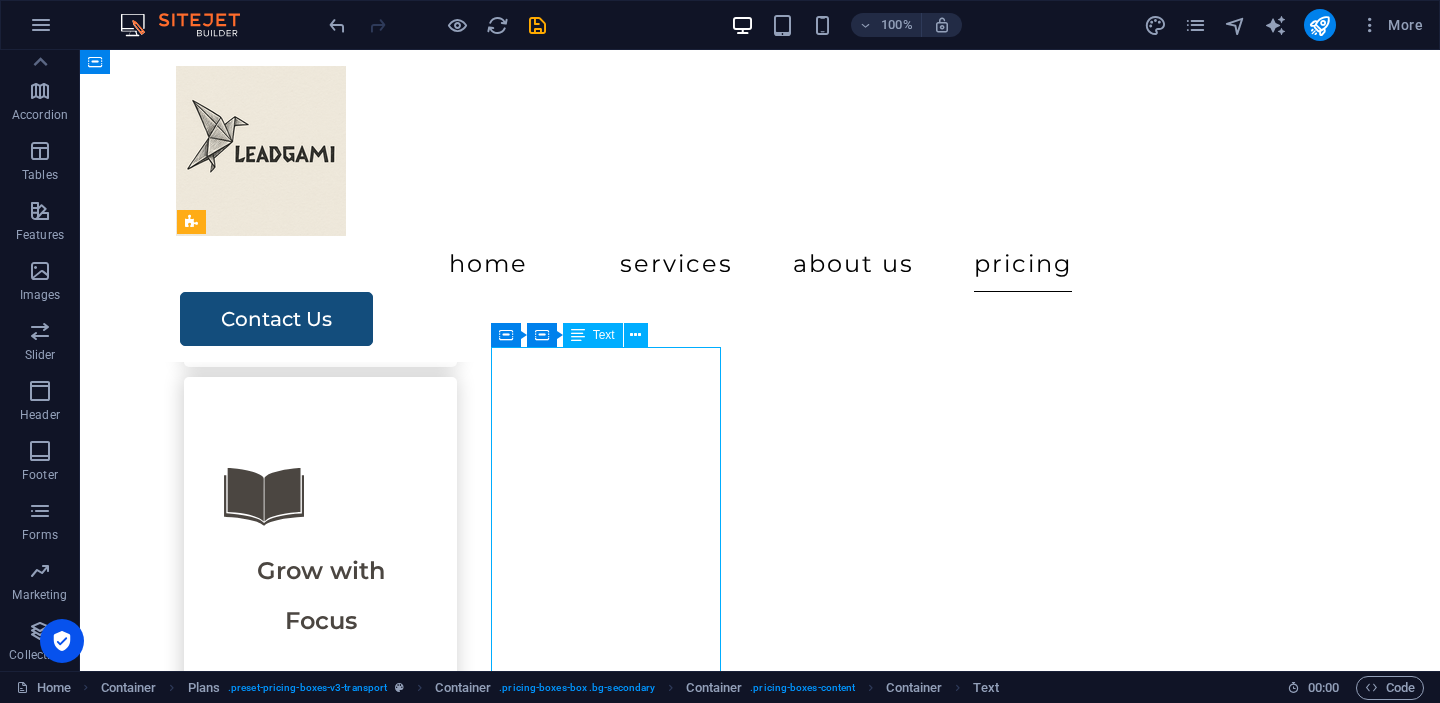 scroll, scrollTop: 3595, scrollLeft: 0, axis: vertical 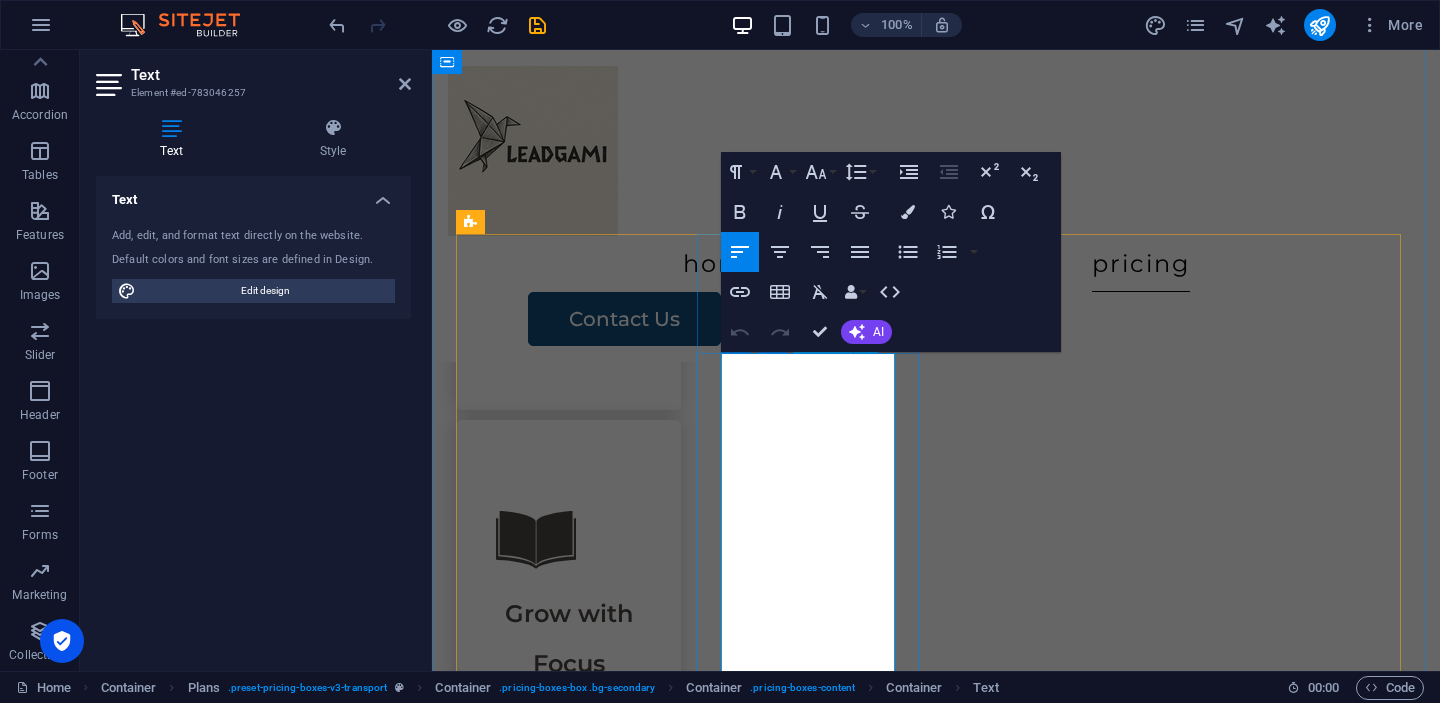 click at bounding box center (936, 5972) 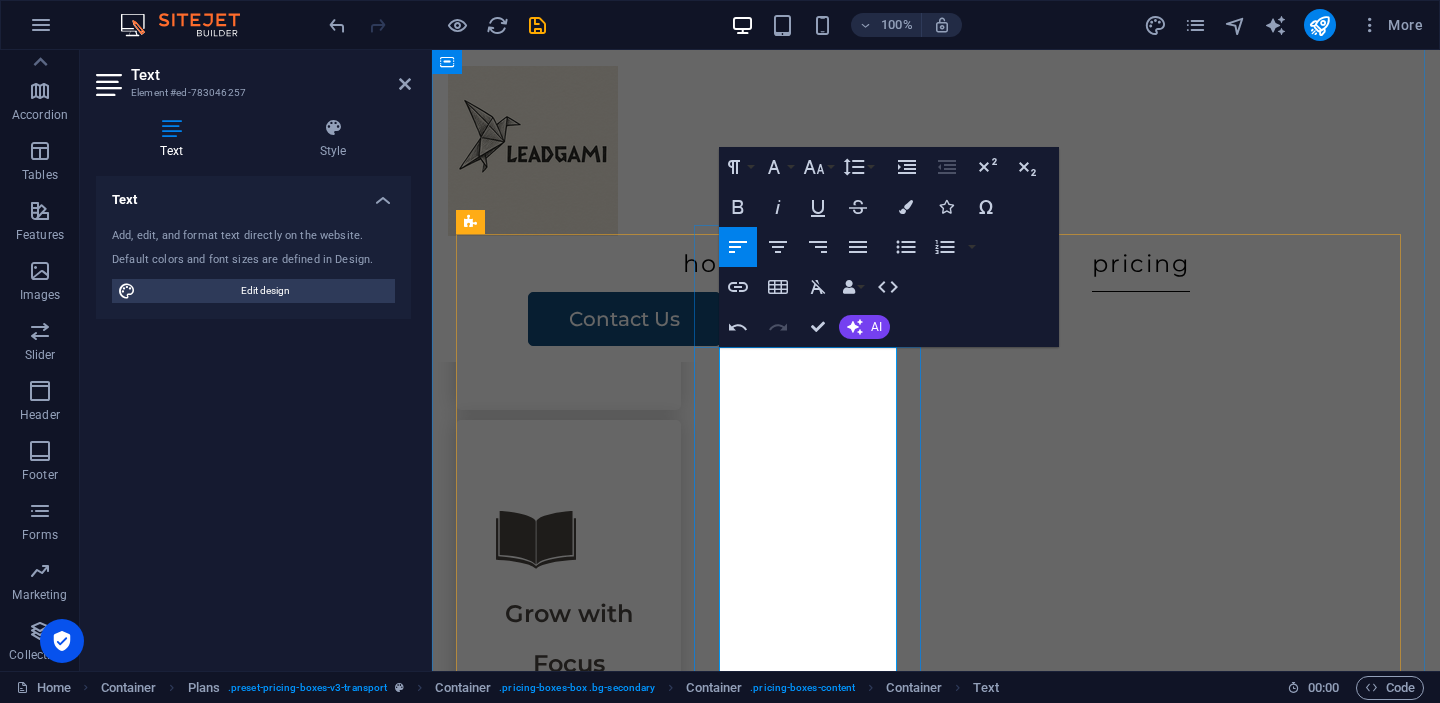 click at bounding box center (936, 5942) 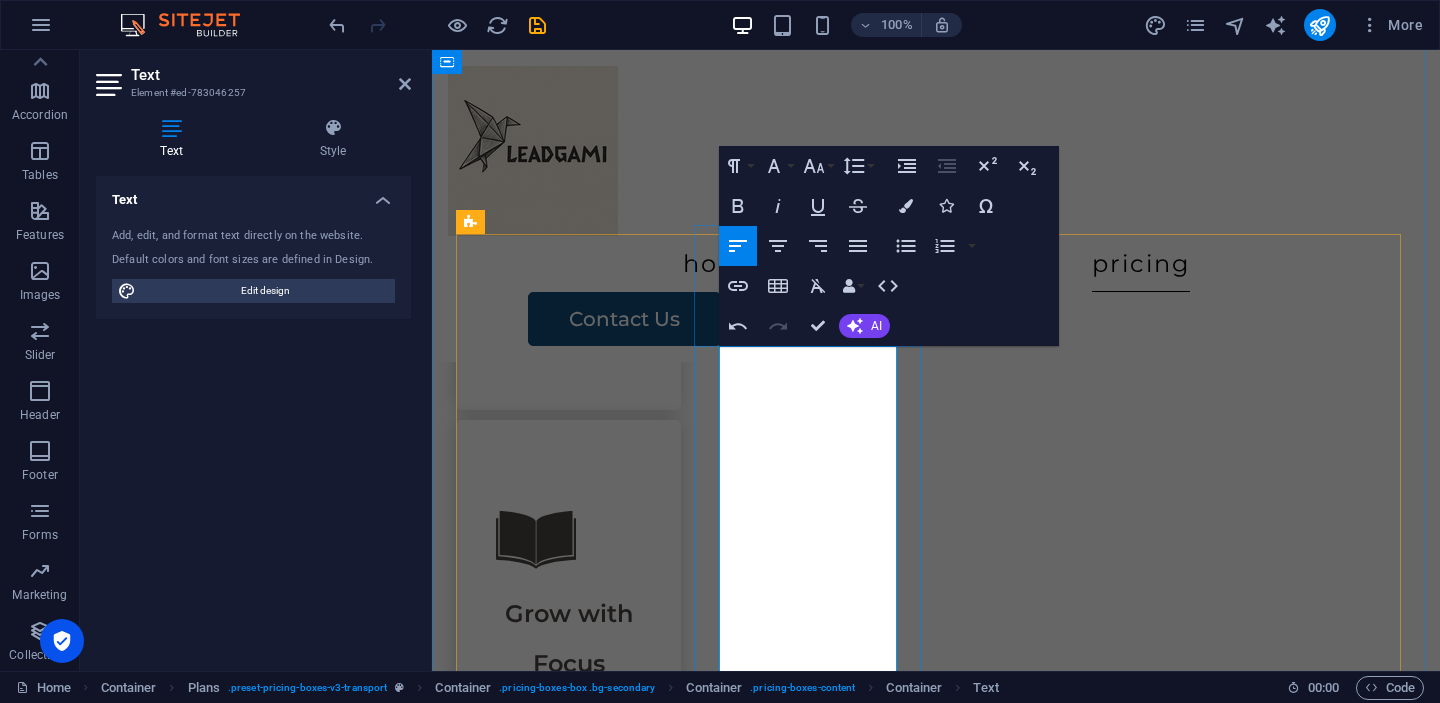 scroll, scrollTop: 3596, scrollLeft: 0, axis: vertical 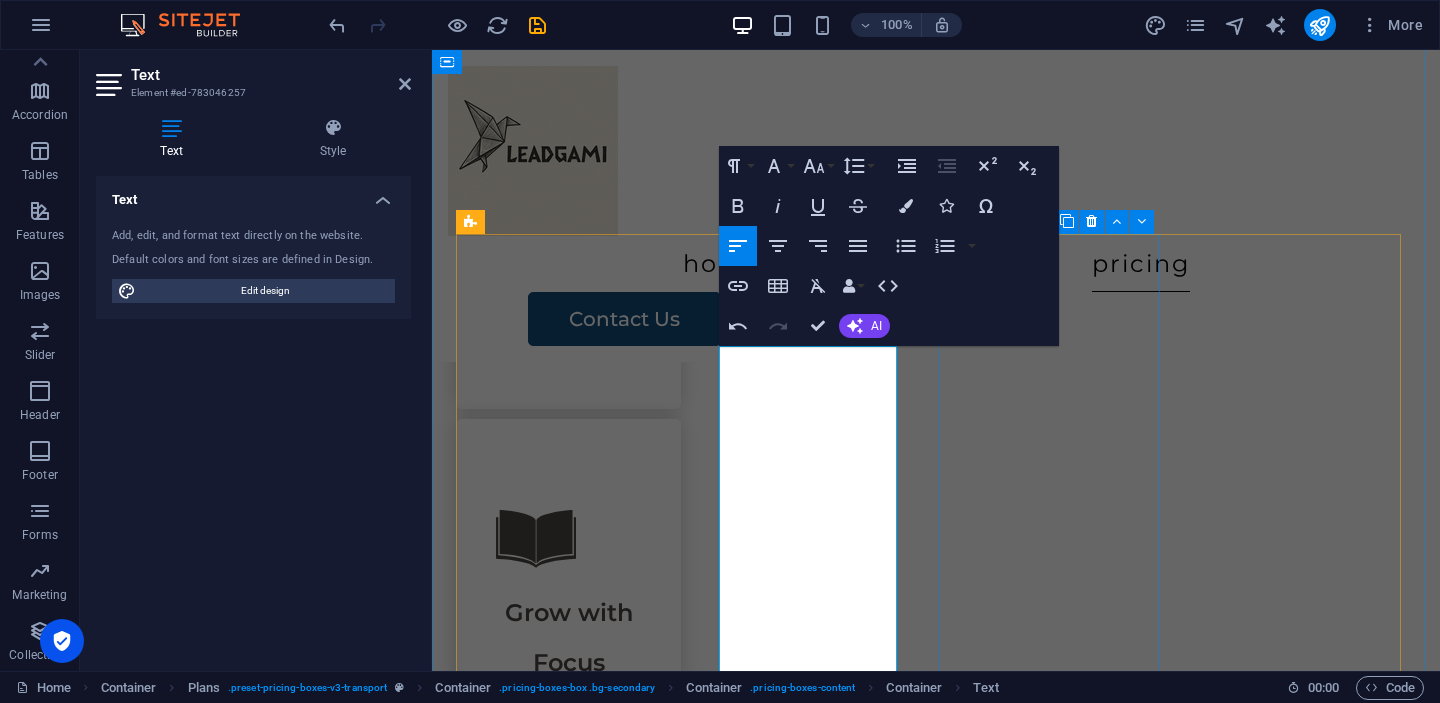 click on "Complete Packing Transport Assembly $500 Contact Us" at bounding box center (936, 6481) 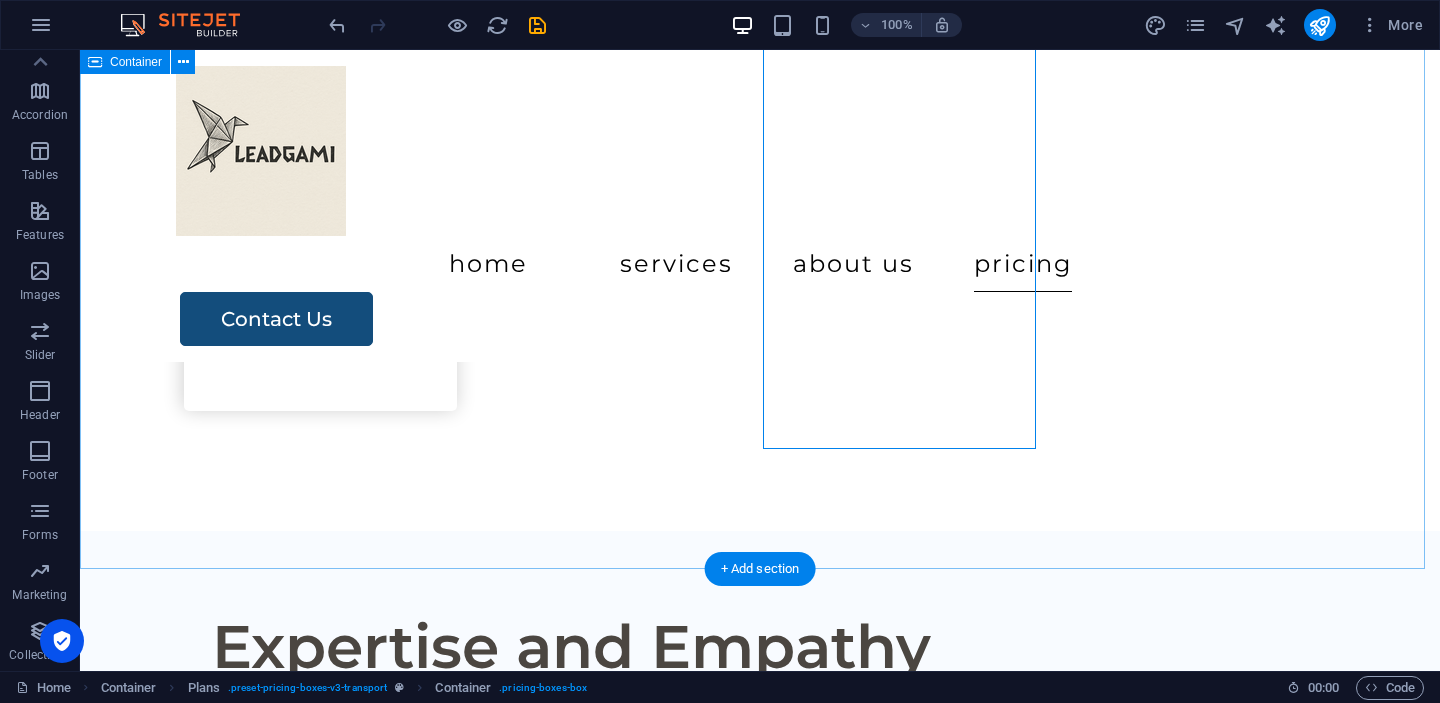 scroll, scrollTop: 3998, scrollLeft: 0, axis: vertical 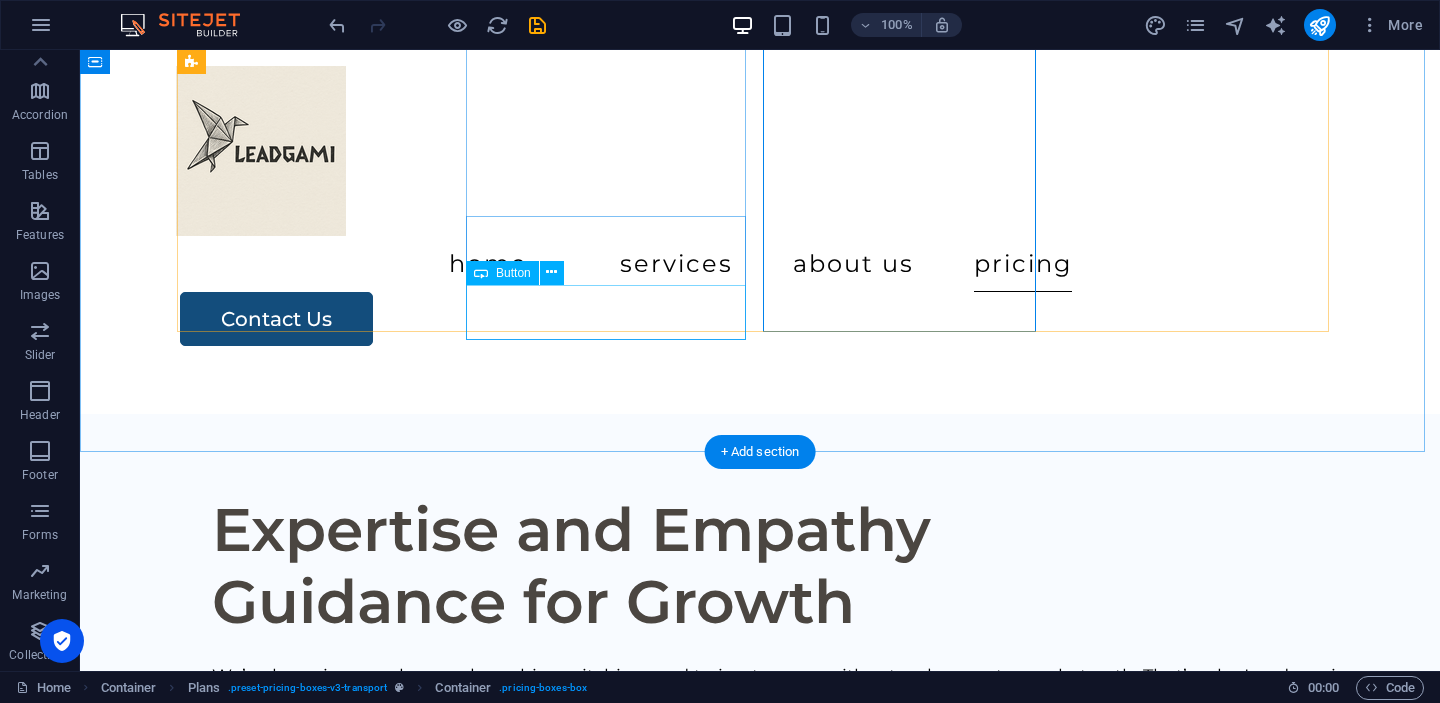 click on "Contact Us" at bounding box center (760, 6173) 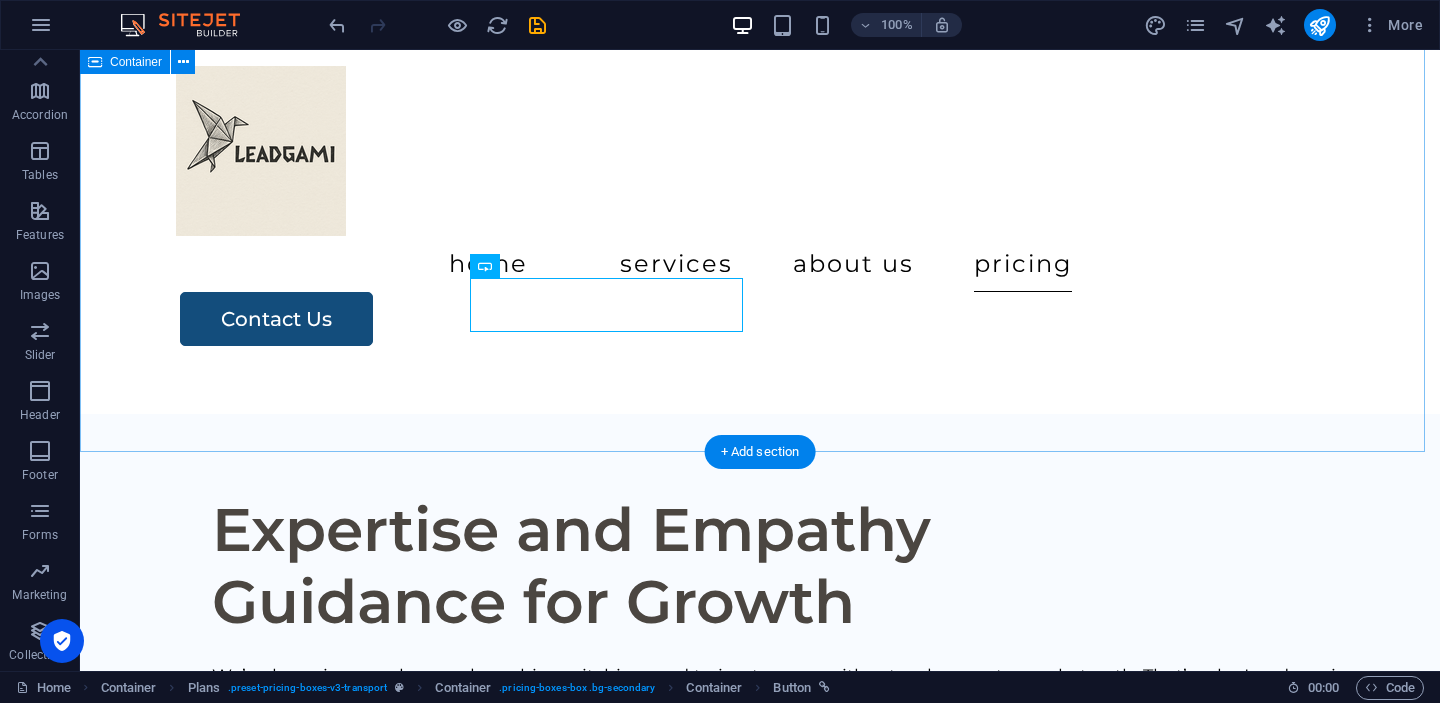 scroll, scrollTop: 3852, scrollLeft: 0, axis: vertical 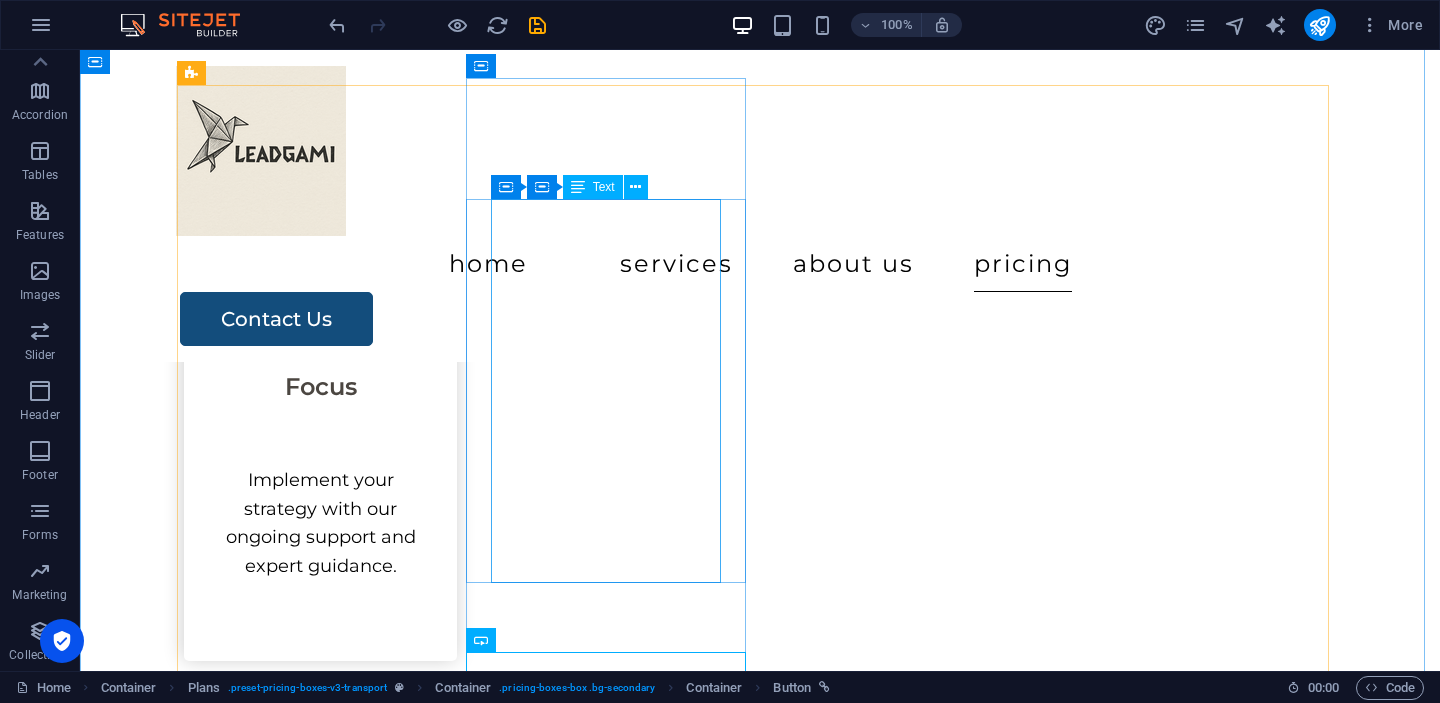 click on "Key Features ✔️ Discovery Workshop ✔️ Market & Competitor Quick Scan ✔️ Refined ICP + Pain/Gain Matrix ✔️ Messaging & Positioning Sheet ✔️ GTM Sprint Plan ✔️ Sales Starter Script or Outreach Flow" at bounding box center (760, 6312) 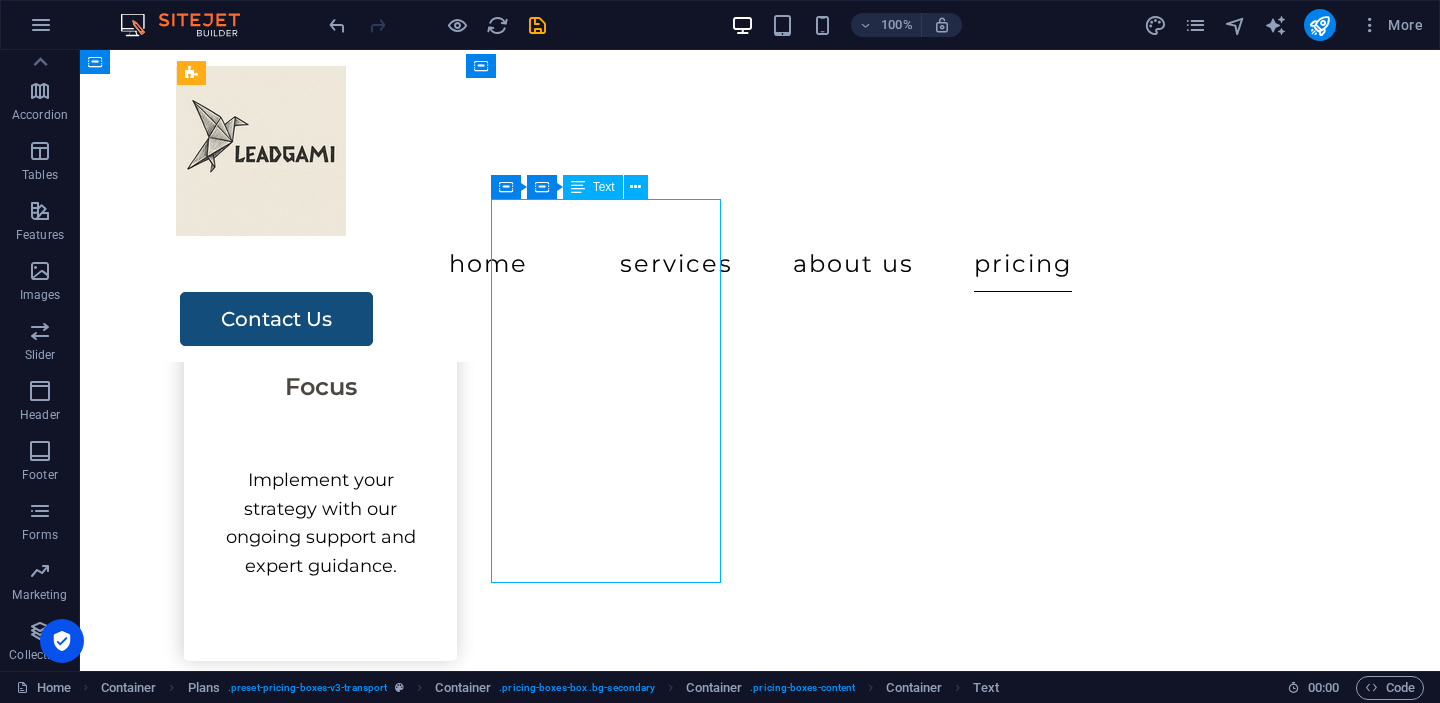 click on "Key Features ✔️ Discovery Workshop ✔️ Market & Competitor Quick Scan ✔️ Refined ICP + Pain/Gain Matrix ✔️ Messaging & Positioning Sheet ✔️ GTM Sprint Plan ✔️ Sales Starter Script or Outreach Flow" at bounding box center (760, 6312) 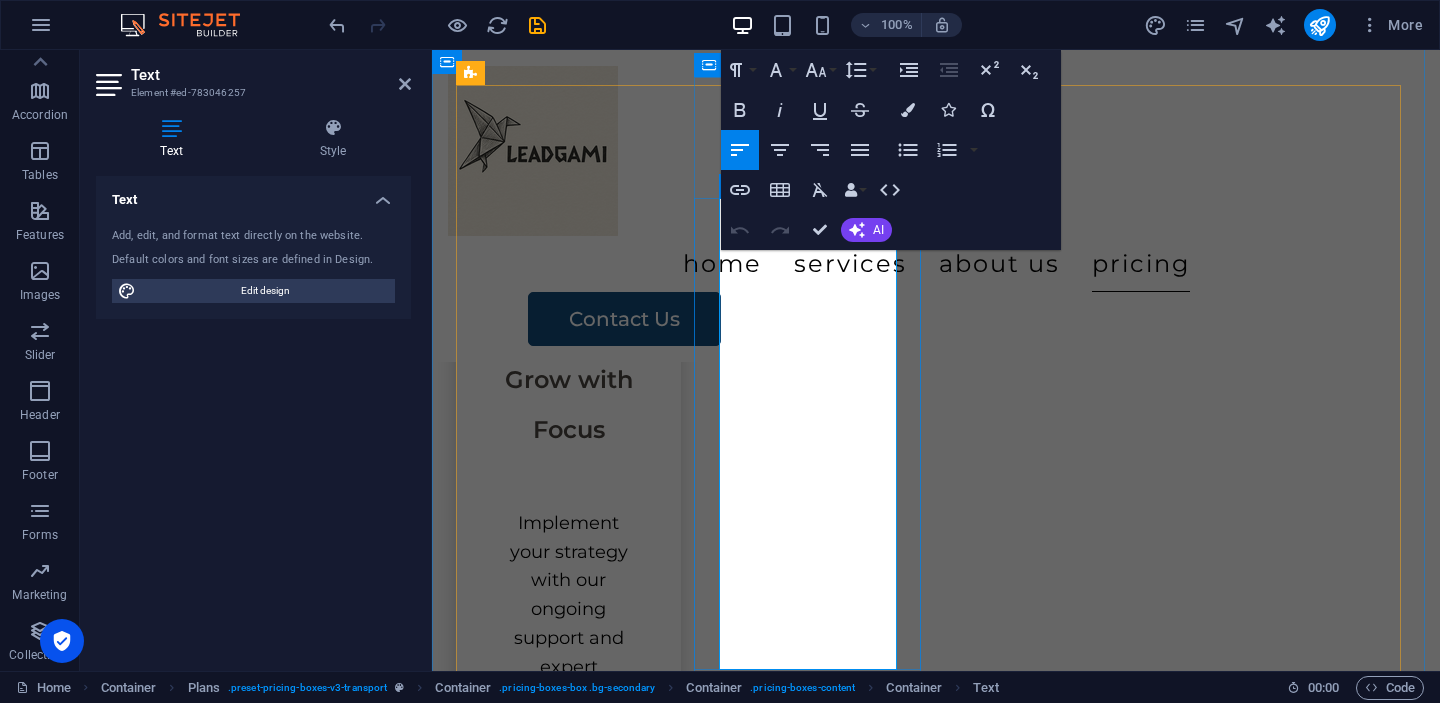 click at bounding box center (936, 5738) 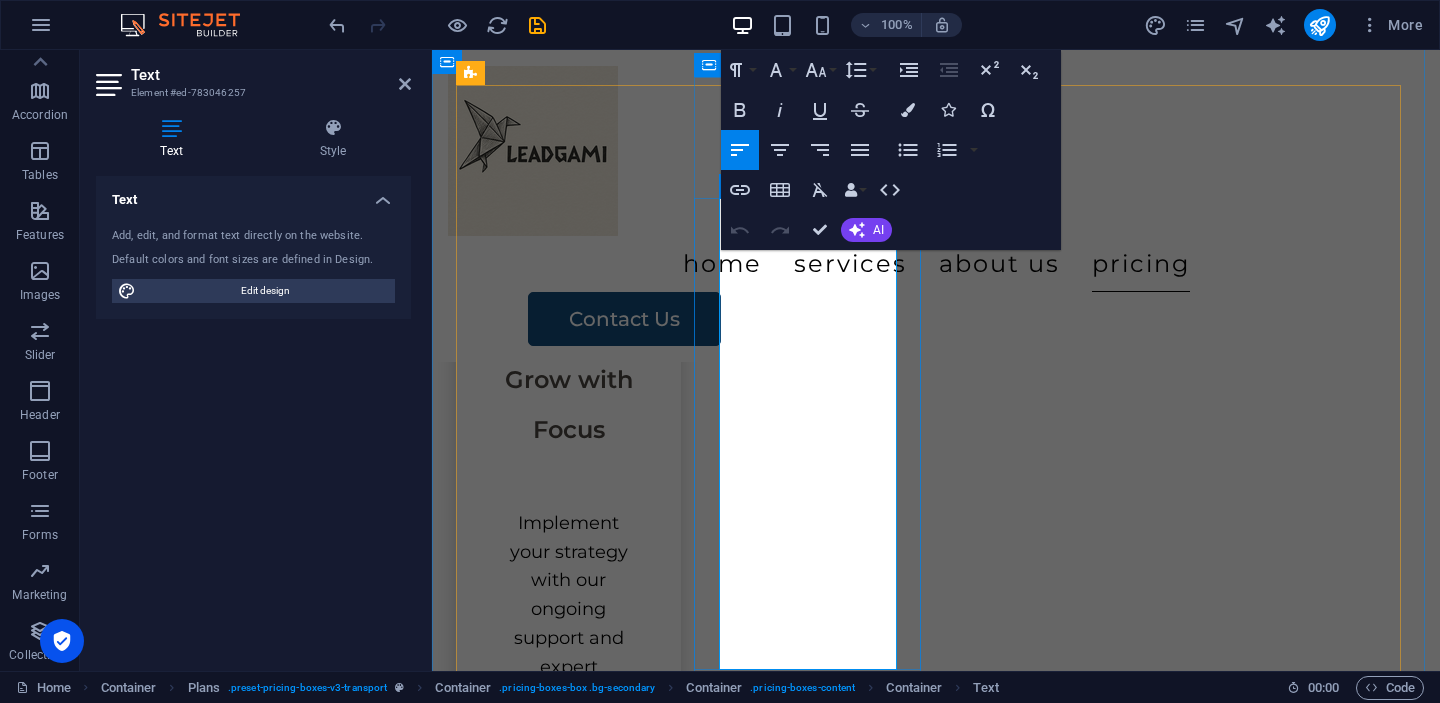 scroll, scrollTop: 3745, scrollLeft: 0, axis: vertical 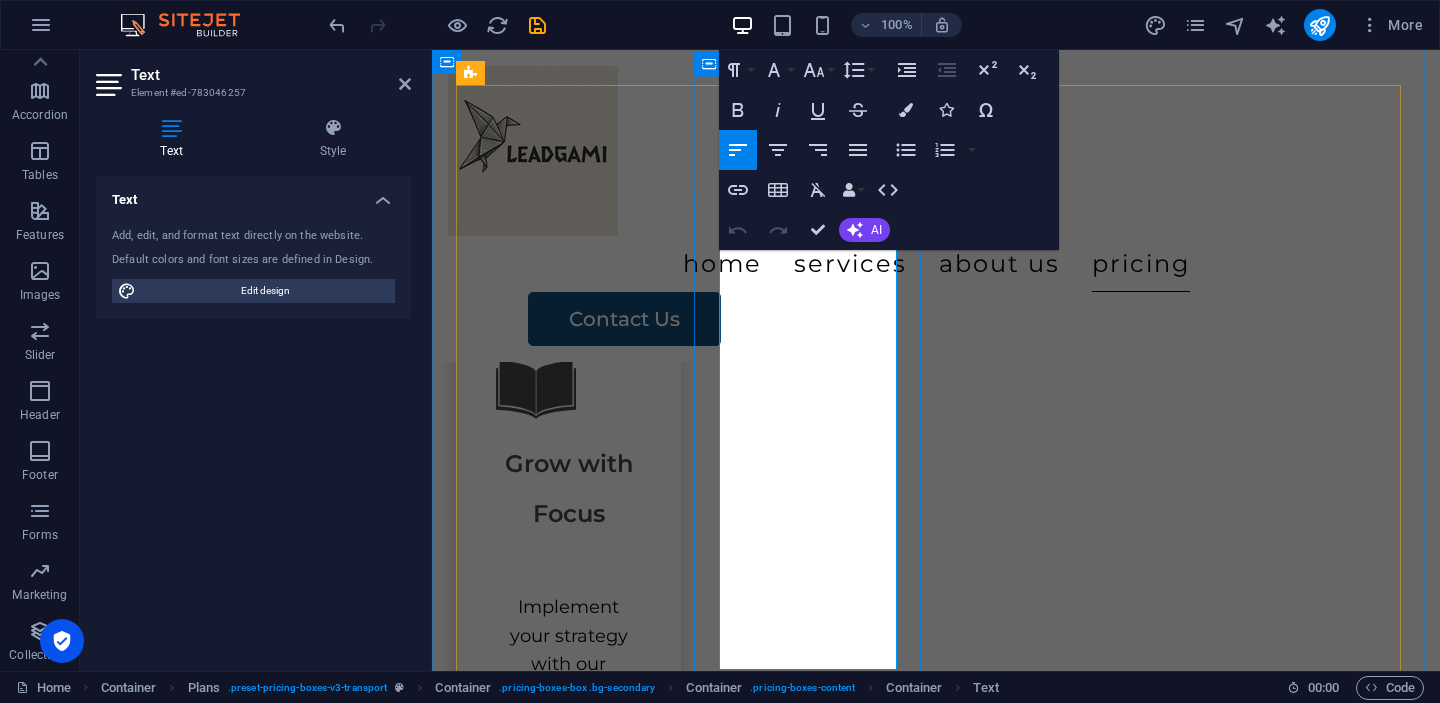 click at bounding box center (936, 5822) 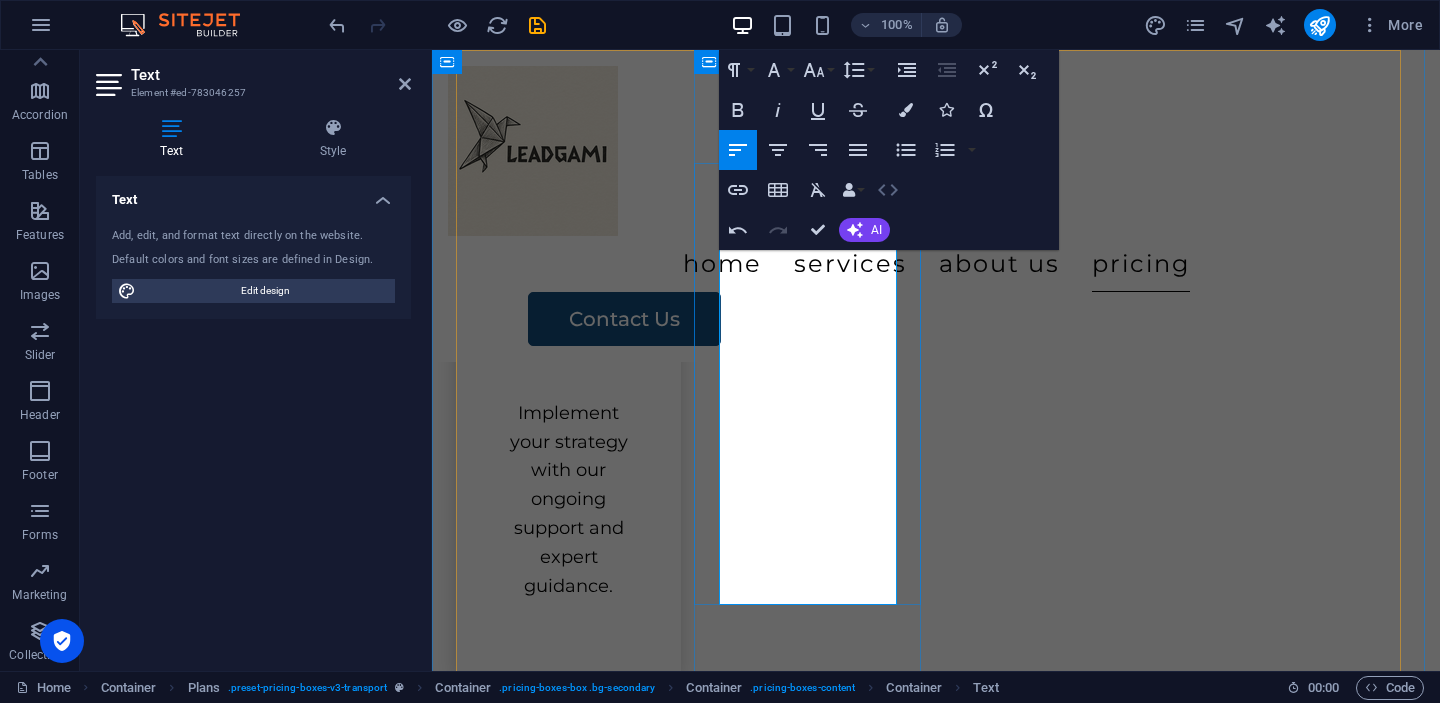 scroll, scrollTop: 3942, scrollLeft: 0, axis: vertical 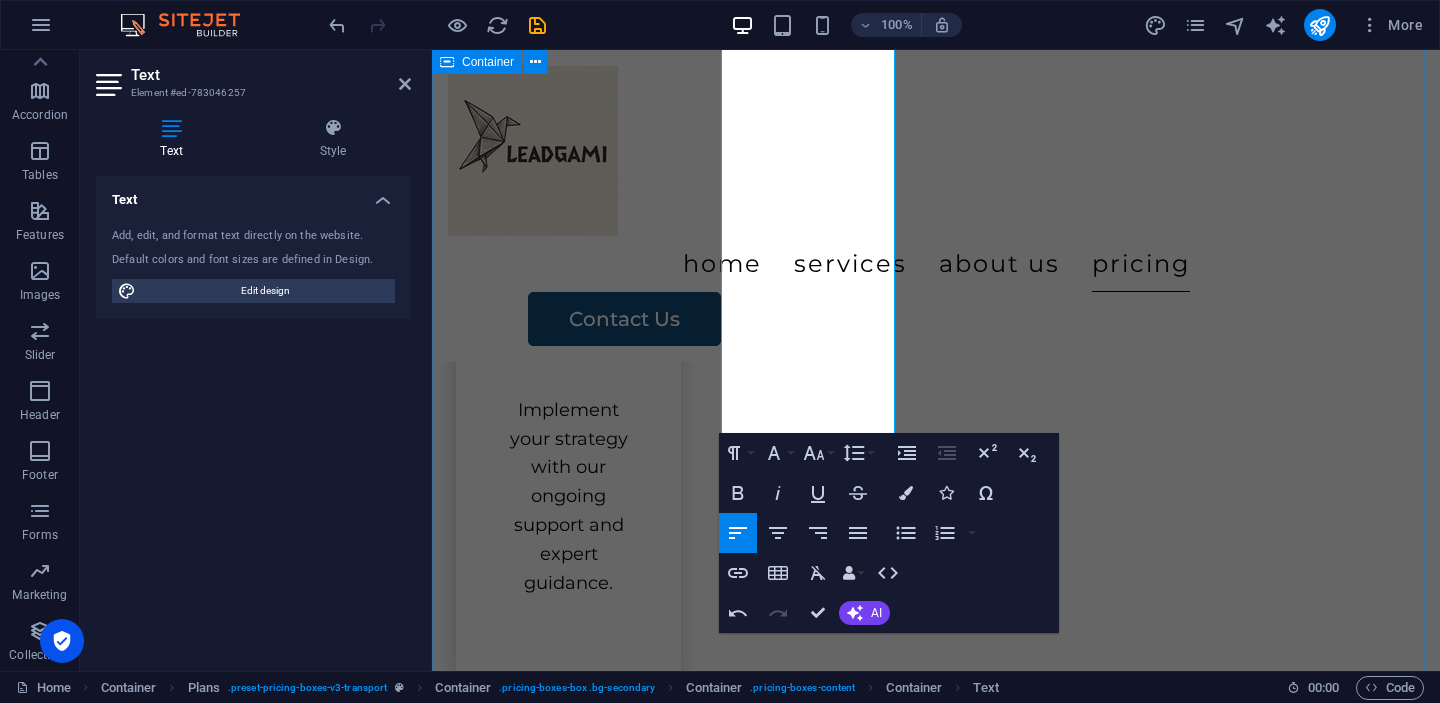 click on "Service Packages Select a plan that aligns with your business goals and sets you on the path to success Origami Kickstart Key Features ✔️ Strategy Session ✔️ (ICP) Template + Coaching ✔️ Messaging Starter Framework (problem, value, CTA) ✔️ GTM Action Plan ✔️ Follow-up Check-in $500 Contact Us Lean Launch Fold Key Features ✔️ Discovery Workshop ✔️ Market & Competitor Quick Scan ✔️ Refined ICP + Pain/Gain Matrix ✔️ Messaging & Positioning Sheet ✔️ GTM Sprint Plan ✔️ Sales Starter Script or Outreach Flow $1000 Contact Us Complete Packing Transport Assembly $500 Contact Us Premium Packing Transport Assembly Storage Solution $600 Contact Us" at bounding box center (936, 5799) 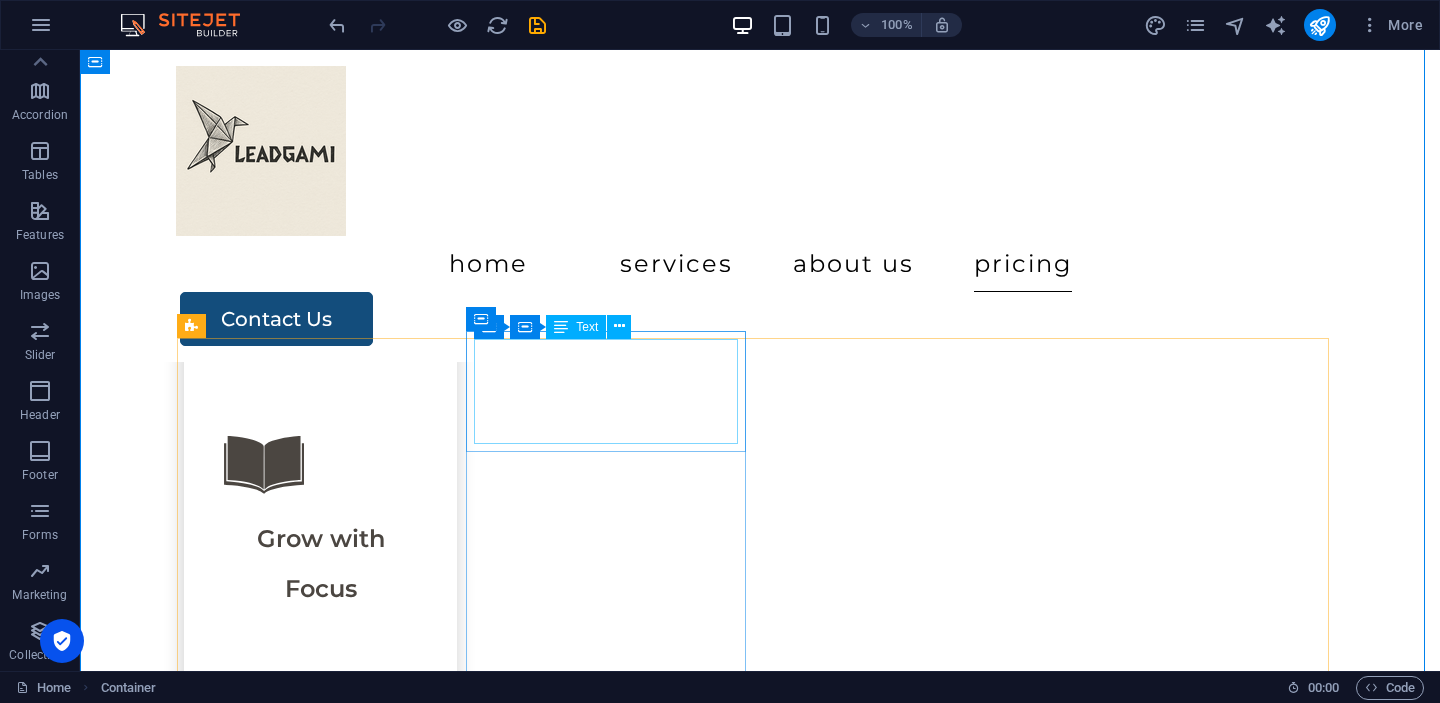 scroll, scrollTop: 3377, scrollLeft: 0, axis: vertical 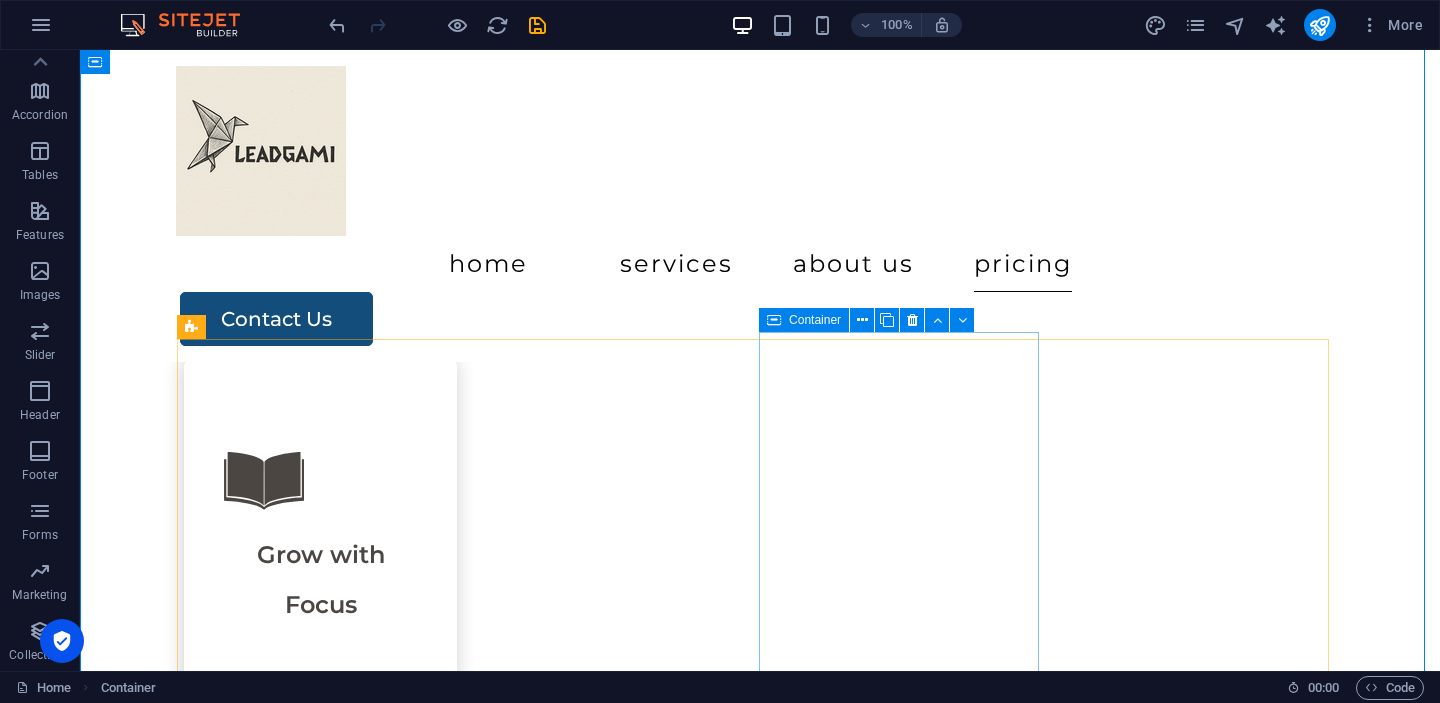 drag, startPoint x: 889, startPoint y: 438, endPoint x: 903, endPoint y: 434, distance: 14.56022 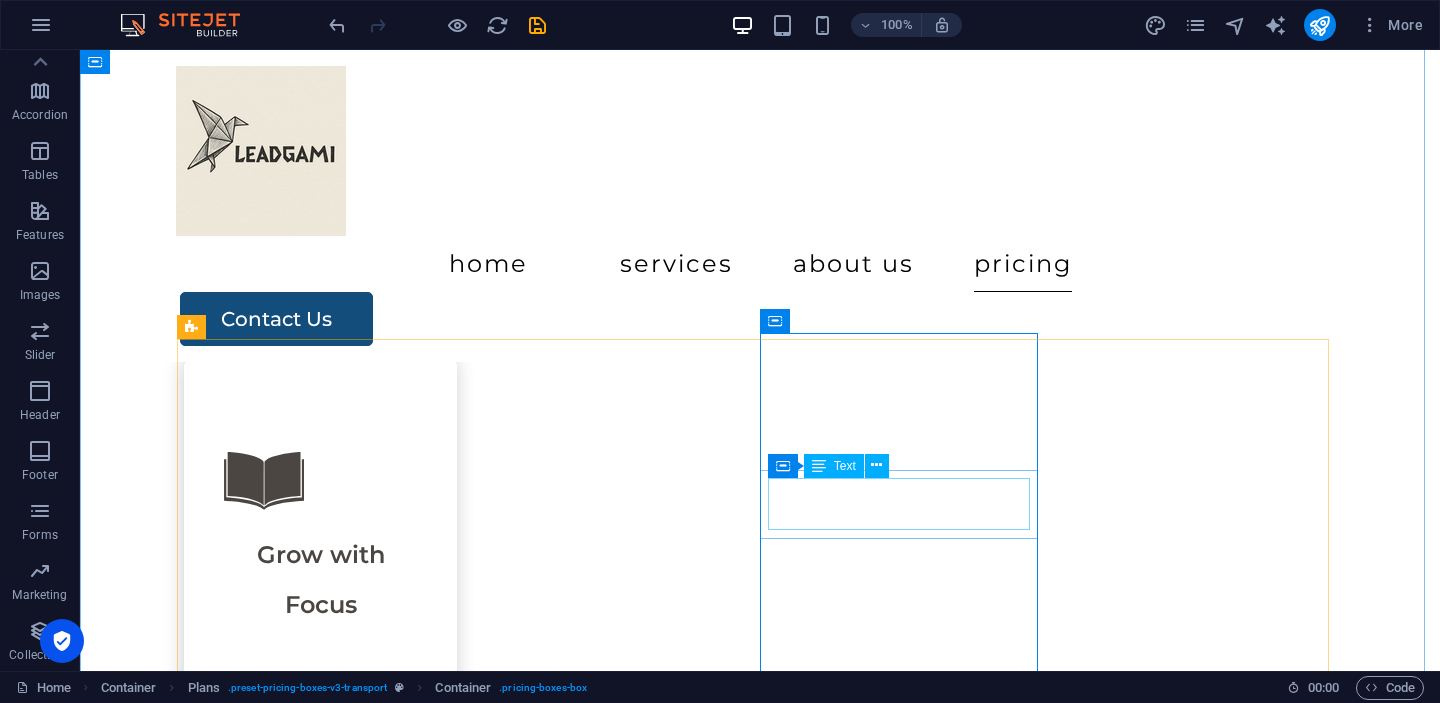 click on "Complete" at bounding box center [760, 6812] 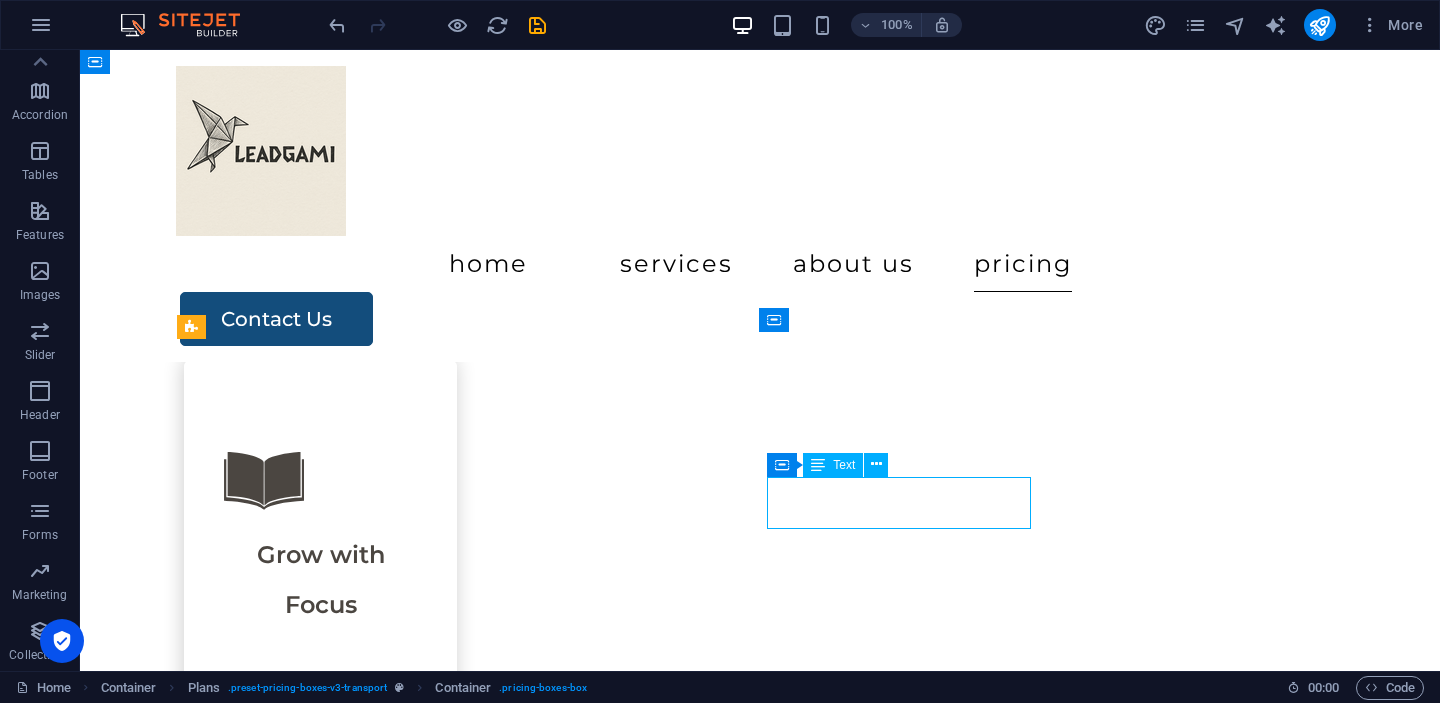 click on "Complete" at bounding box center (760, 6812) 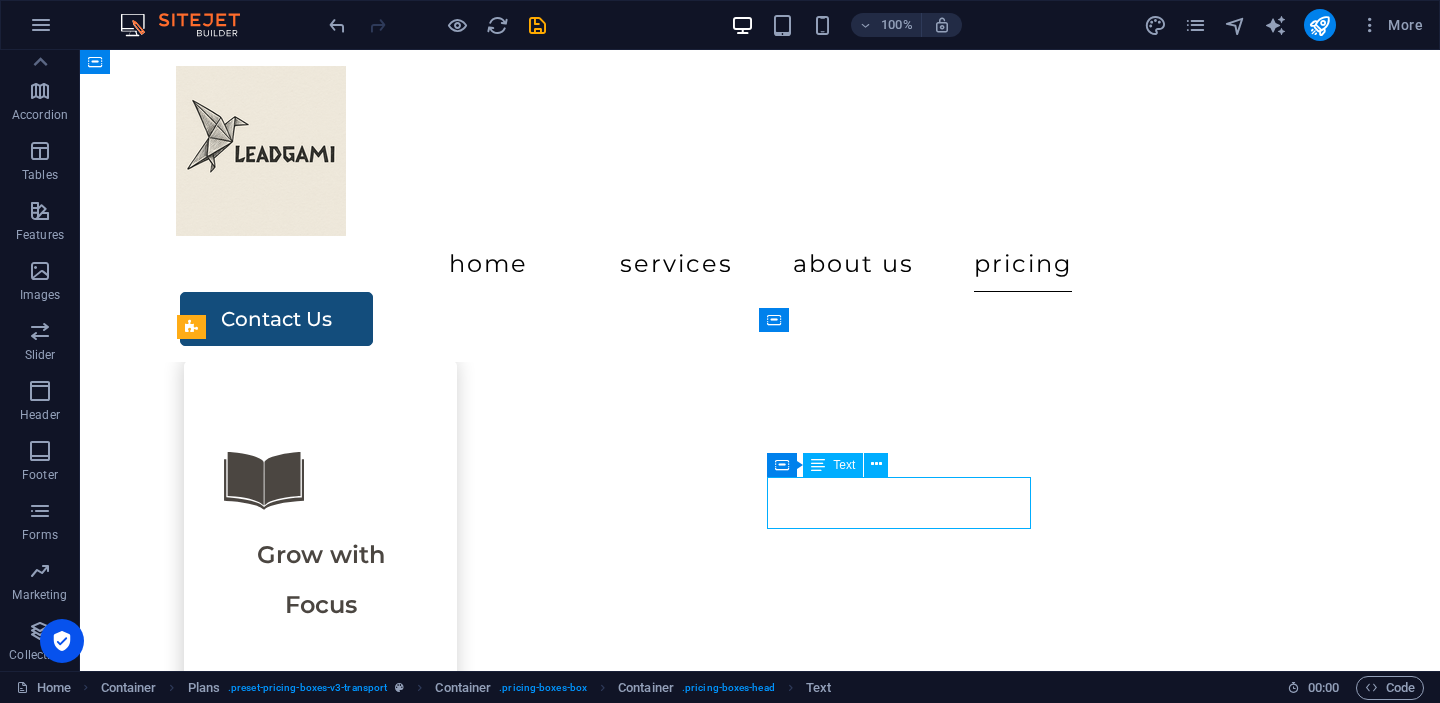 click on "Complete" at bounding box center (760, 6812) 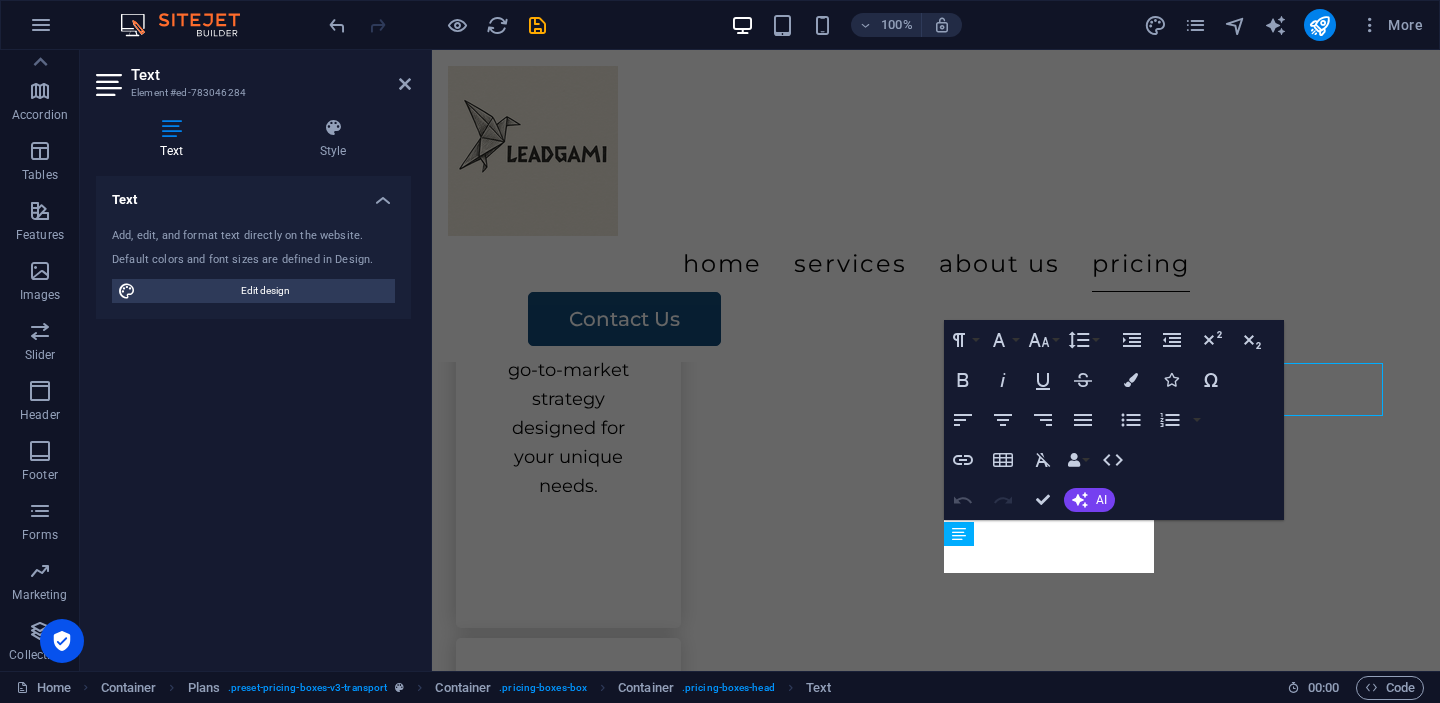 scroll, scrollTop: 3490, scrollLeft: 0, axis: vertical 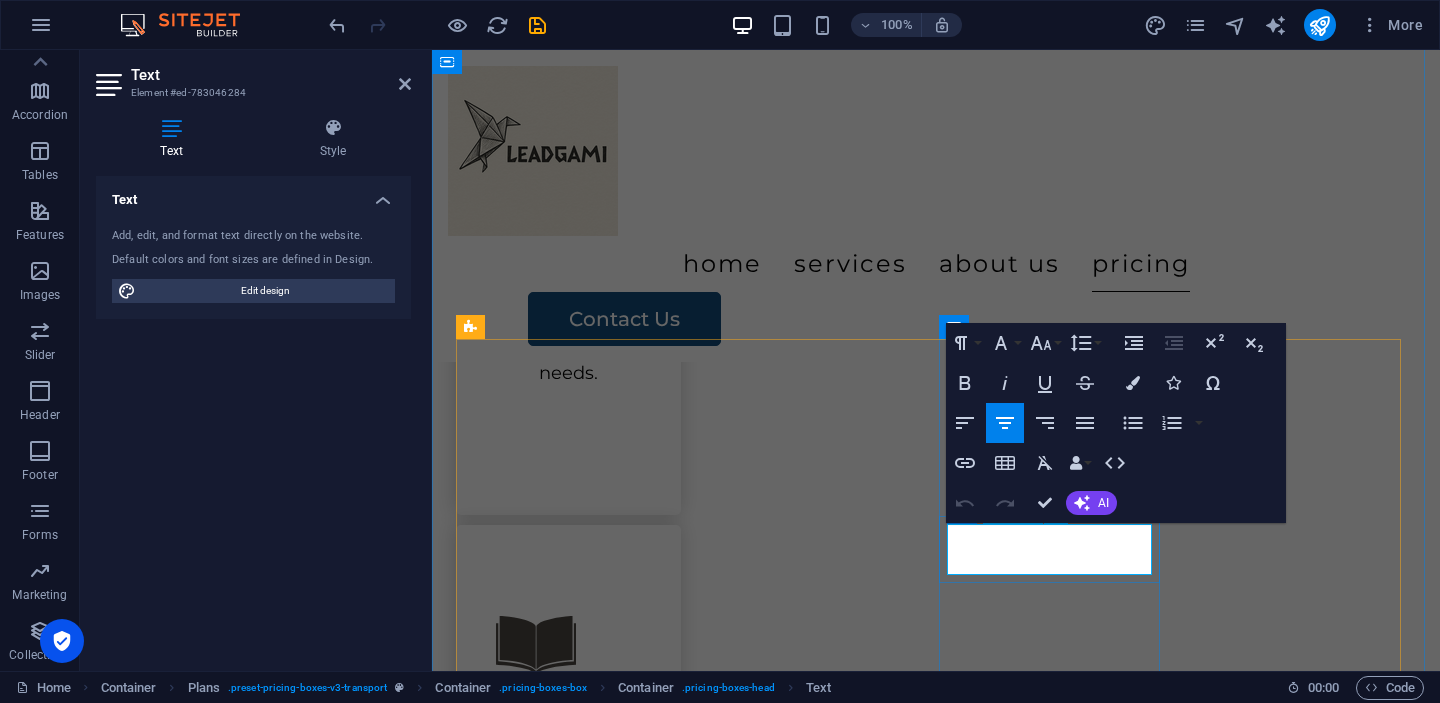 drag, startPoint x: 1133, startPoint y: 553, endPoint x: 875, endPoint y: 553, distance: 258 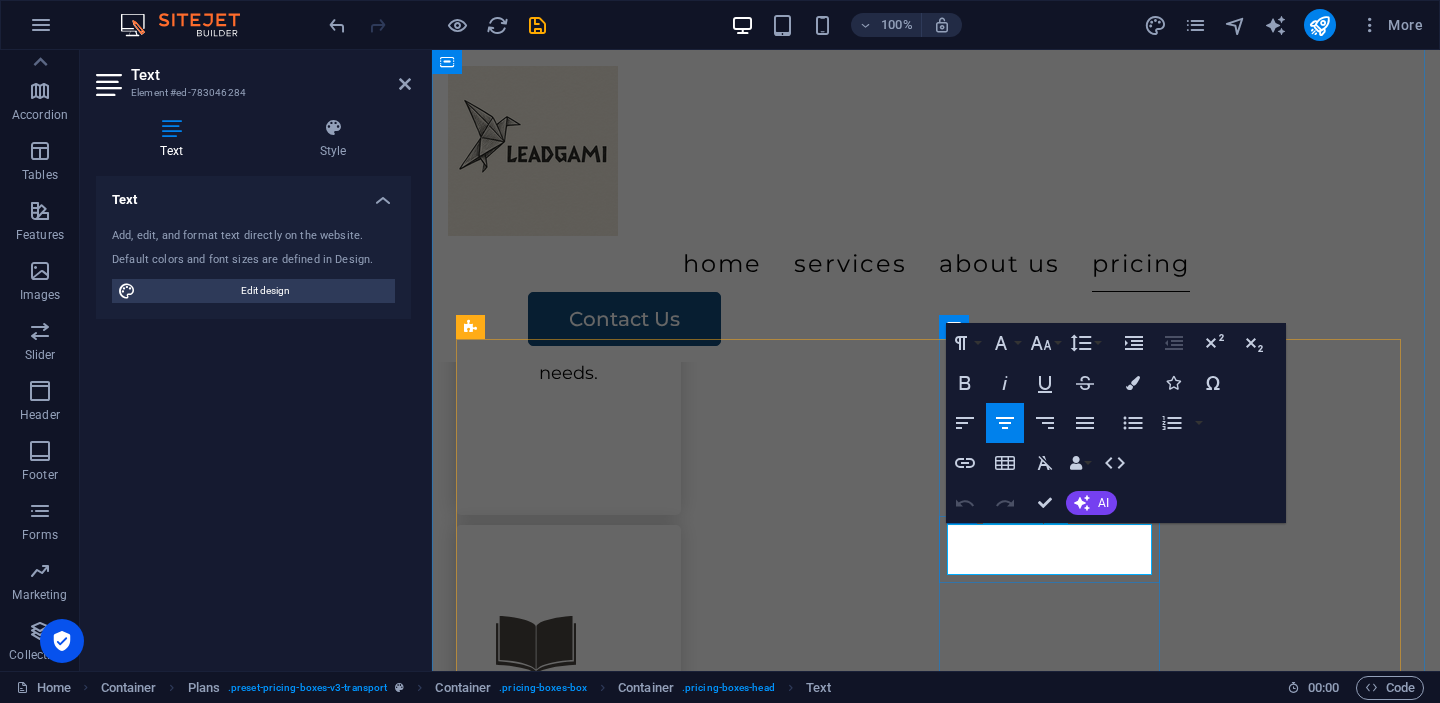 click on "Origami Kickstart Key Features ✔️ Strategy Session ✔️ (ICP) Template + Coaching ✔️ Messaging Starter Framework (problem, value, CTA) ✔️ GTM Action Plan ✔️ Follow-up Check-in $500 Contact Us Lean Launch Fold Key Features ✔️ Discovery Workshop ✔️ Market & Competitor Quick Scan ✔️ Refined ICP + Pain/Gain Matrix ✔️ Messaging & Positioning Sheet ✔️ GTM Sprint Plan ✔️ Sales Starter Script or Outreach Flow $1000 Contact Us Complete Packing Transport Assembly $500 Contact Us Premium Packing Transport Assembly Storage Solution $600 Contact Us" at bounding box center [936, 6334] 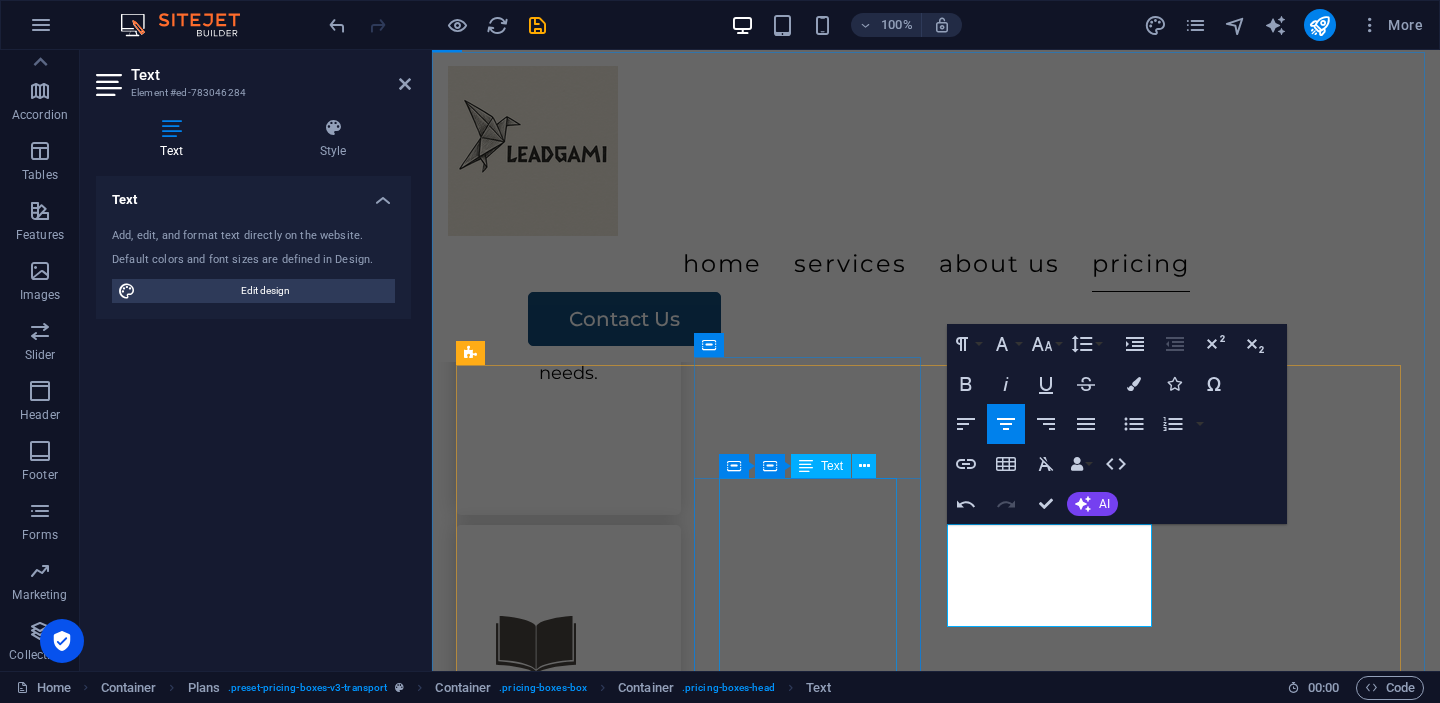scroll, scrollTop: 3464, scrollLeft: 0, axis: vertical 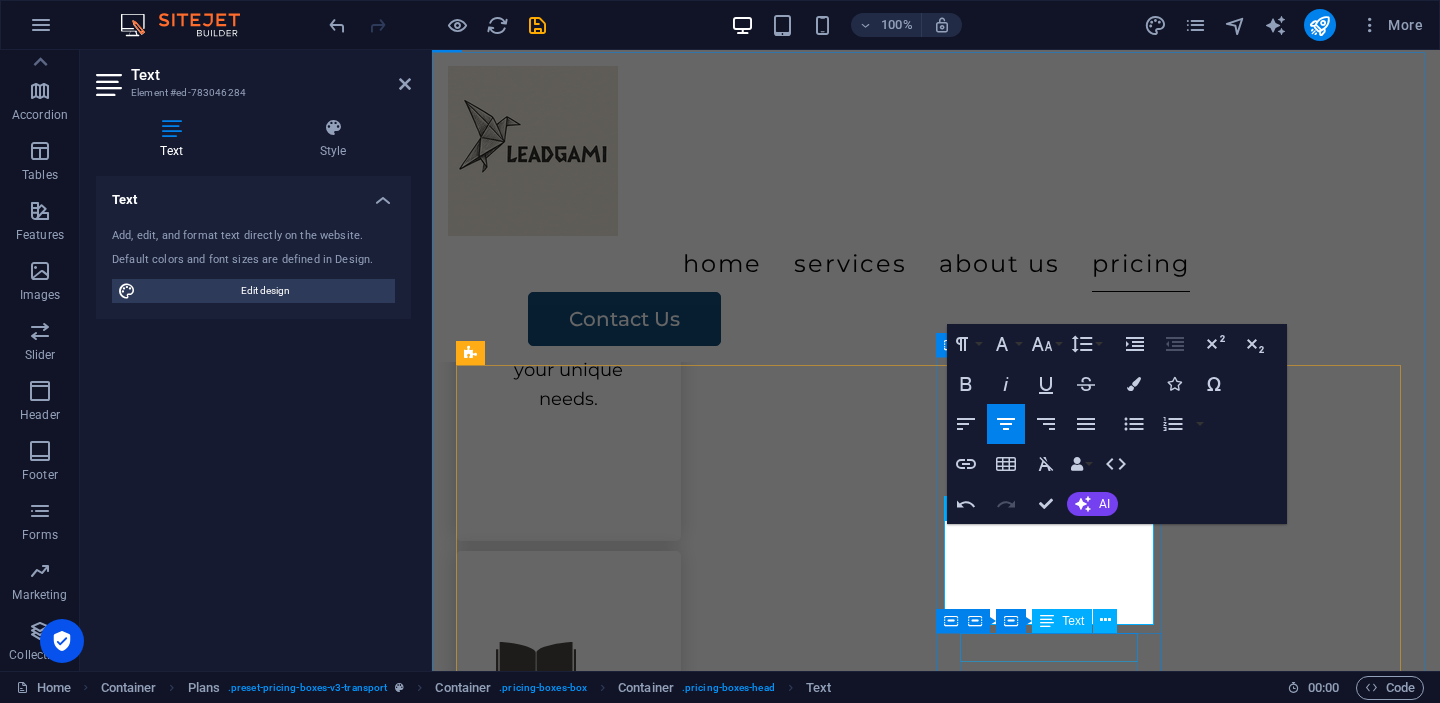 click on "Packing" at bounding box center (936, 6465) 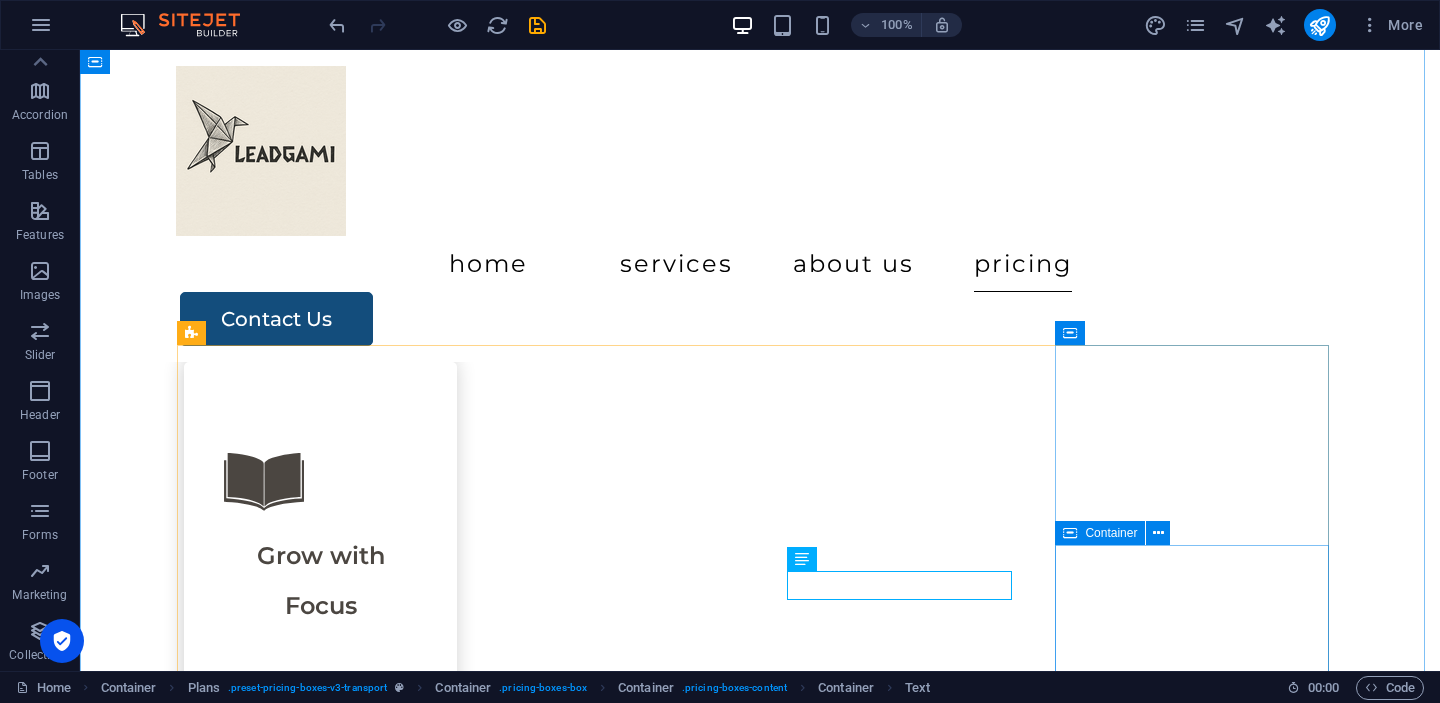 scroll, scrollTop: 3384, scrollLeft: 0, axis: vertical 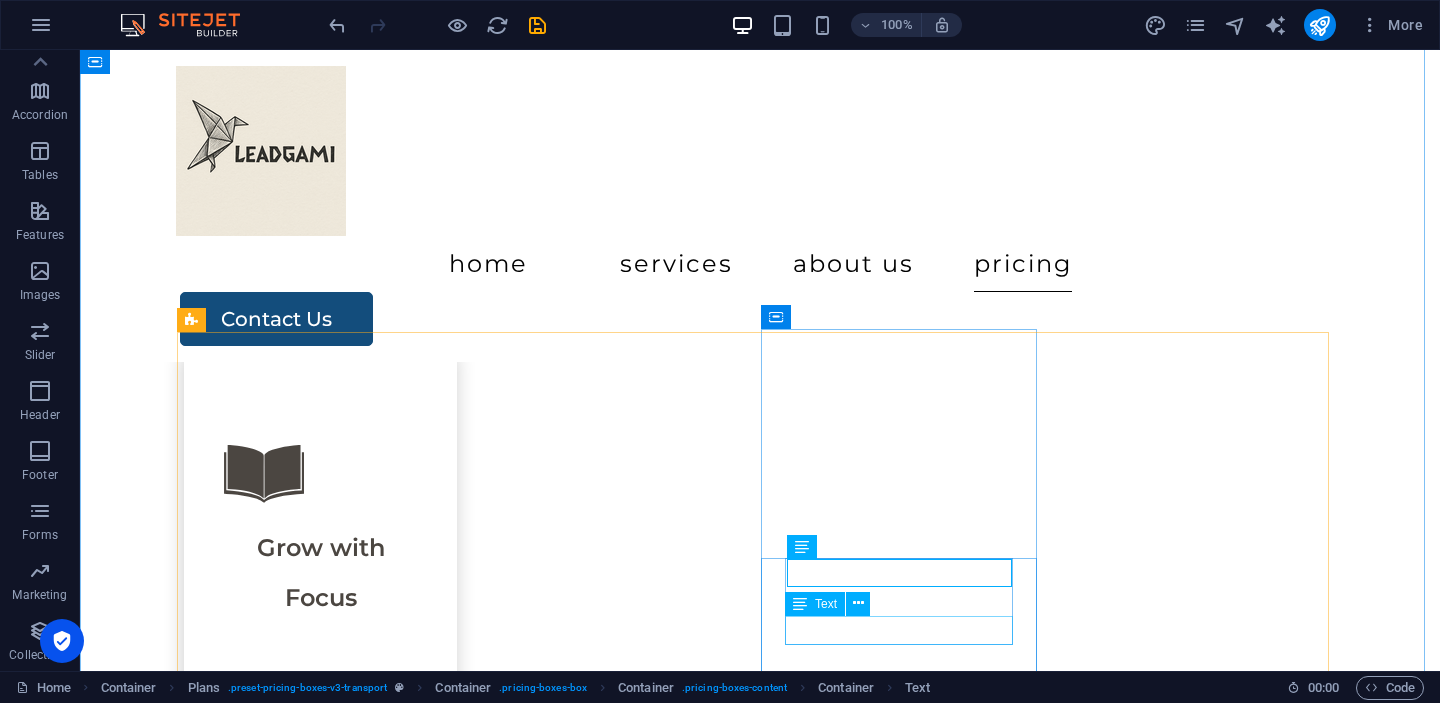 click on "Assembly" at bounding box center (760, 6914) 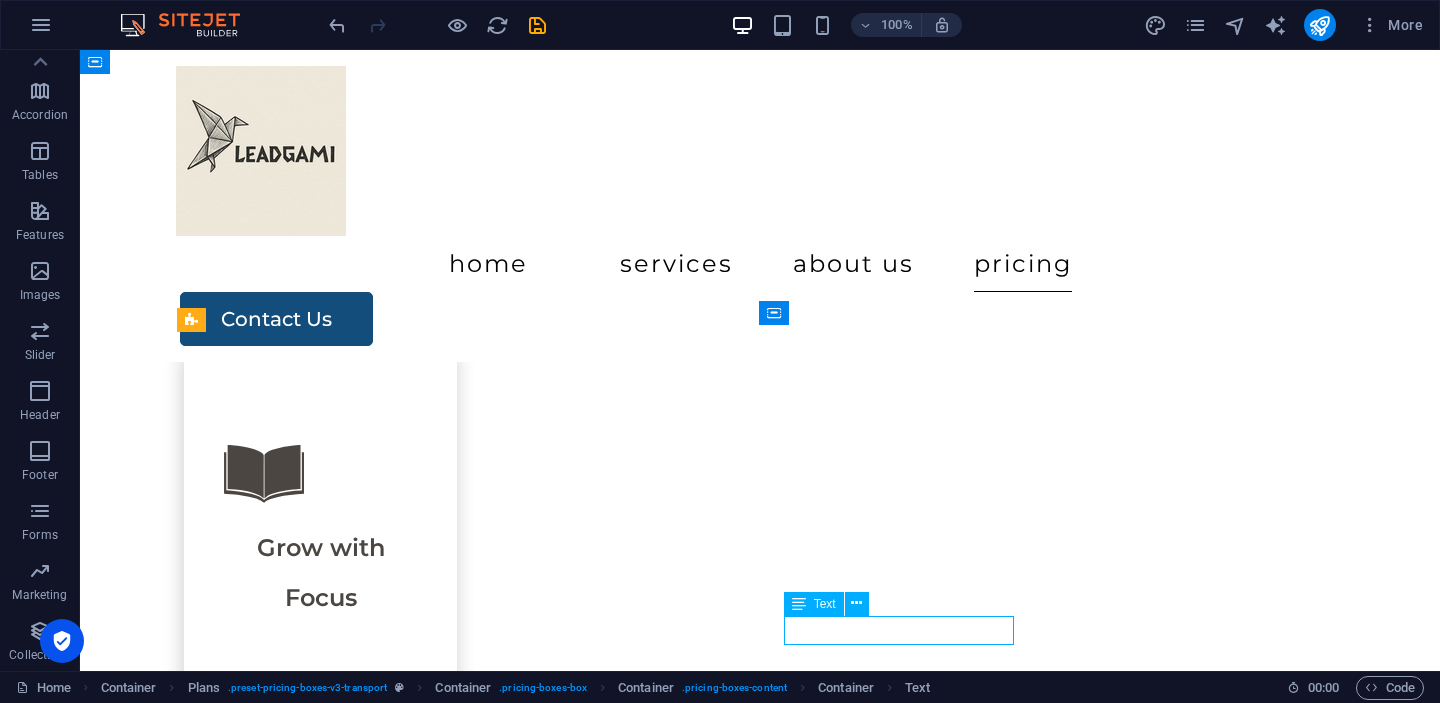click on "Assembly" at bounding box center (760, 6914) 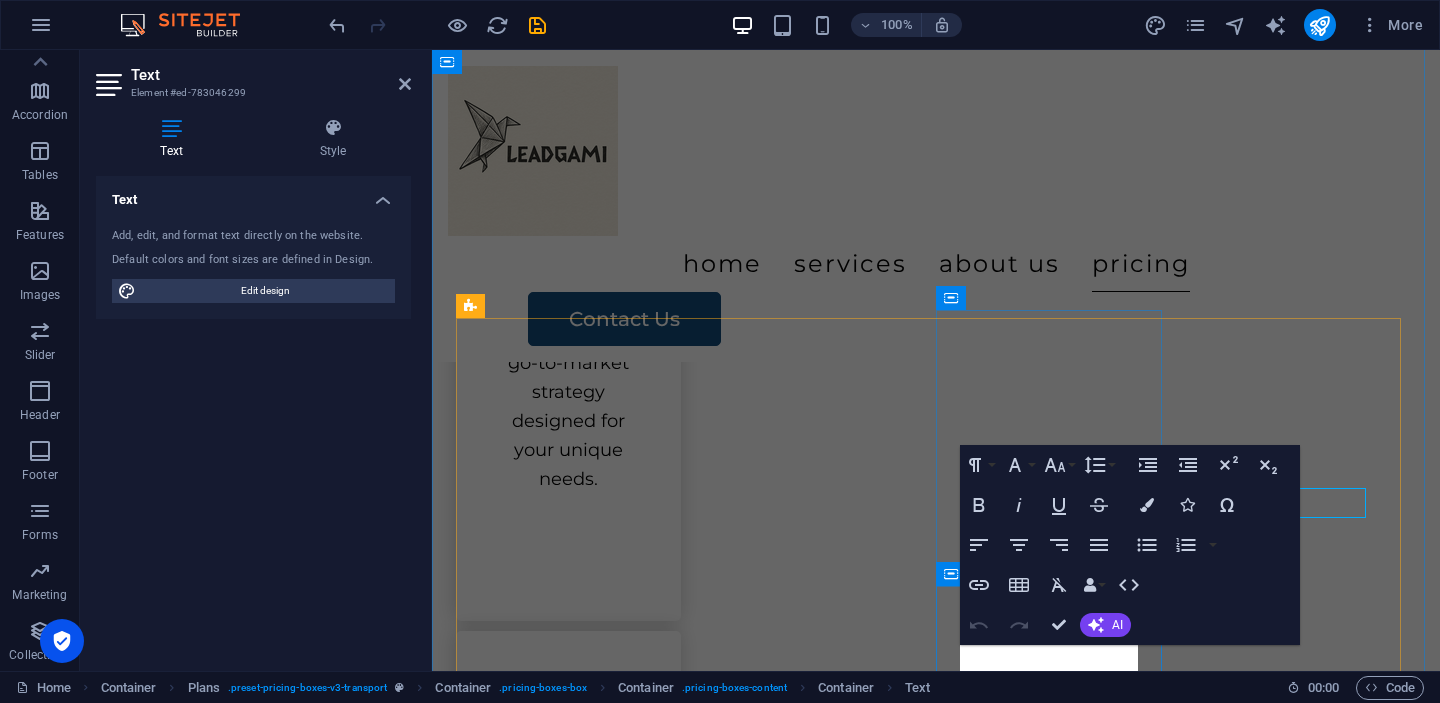 scroll, scrollTop: 3511, scrollLeft: 0, axis: vertical 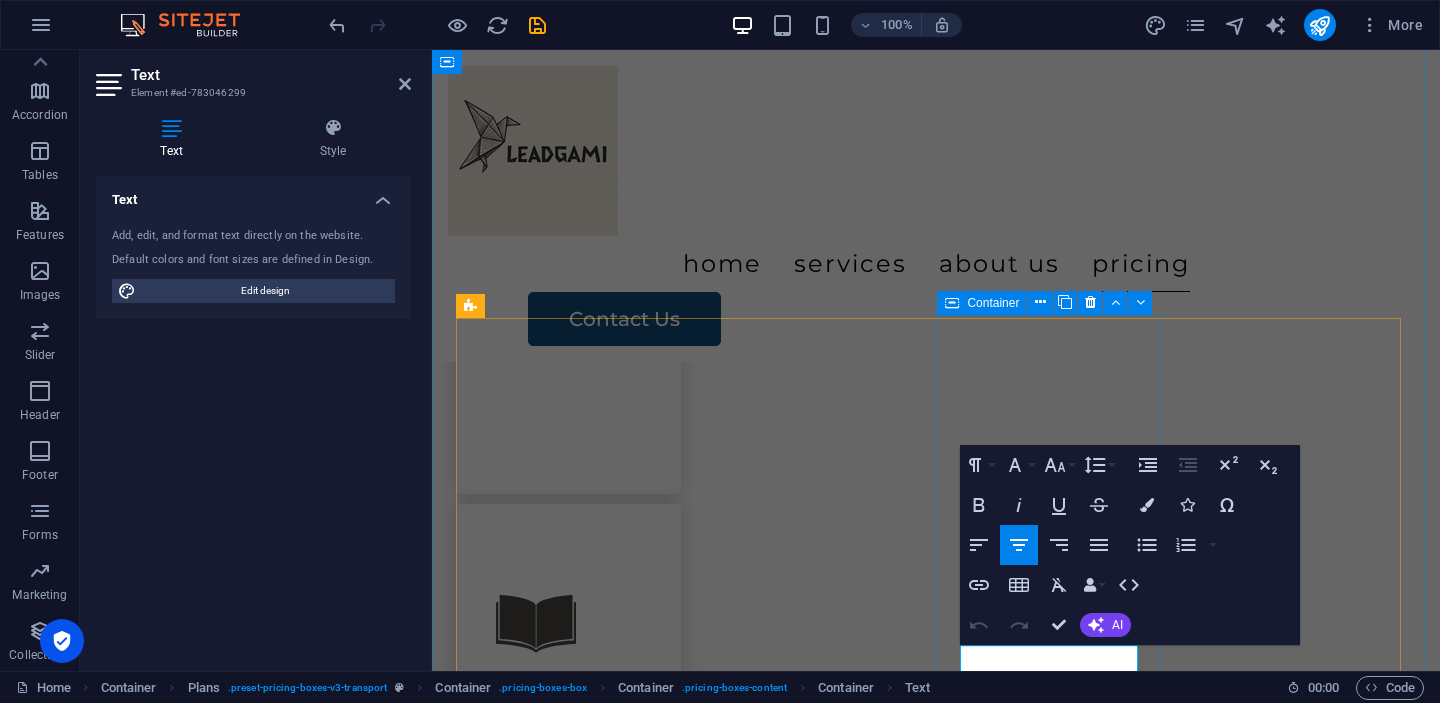 click on "Custom GTM Fold Packing Transport Assembly $500 Contact Us" at bounding box center [936, 6547] 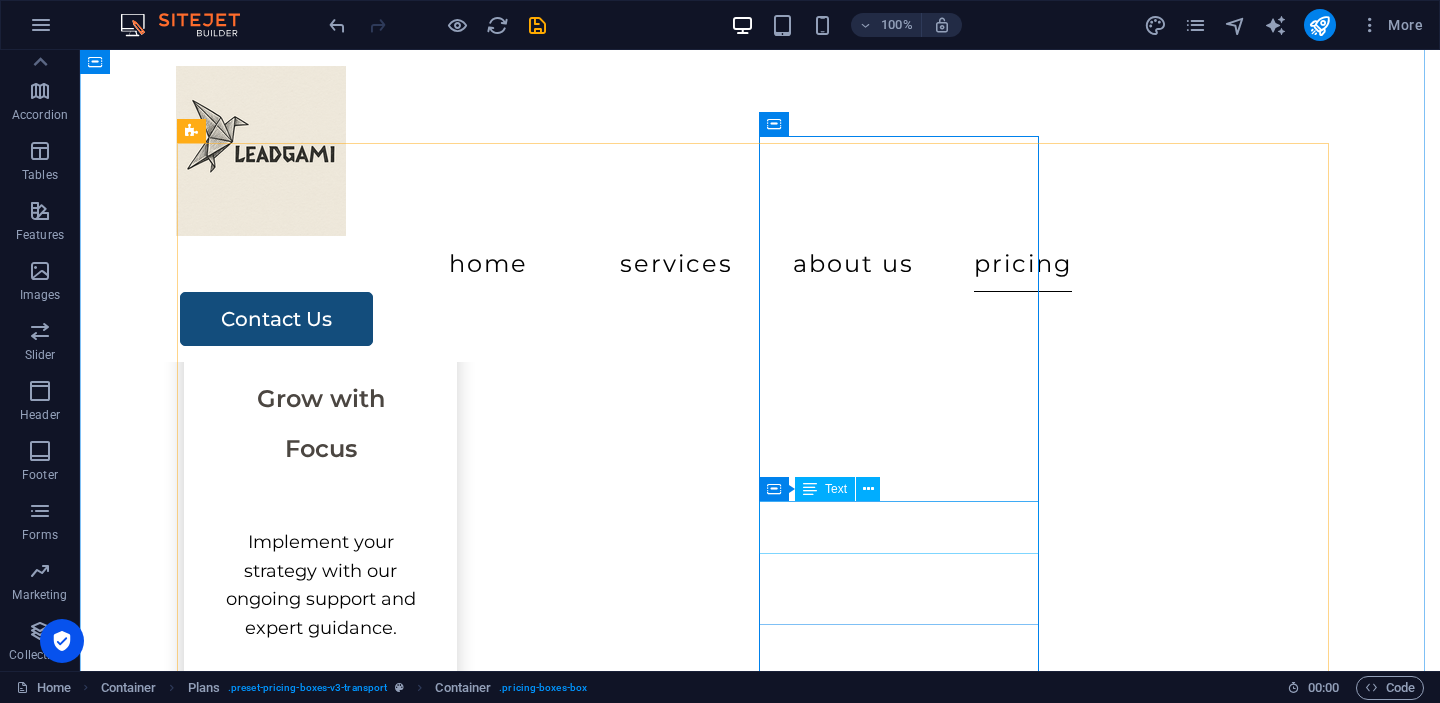 scroll, scrollTop: 3580, scrollLeft: 0, axis: vertical 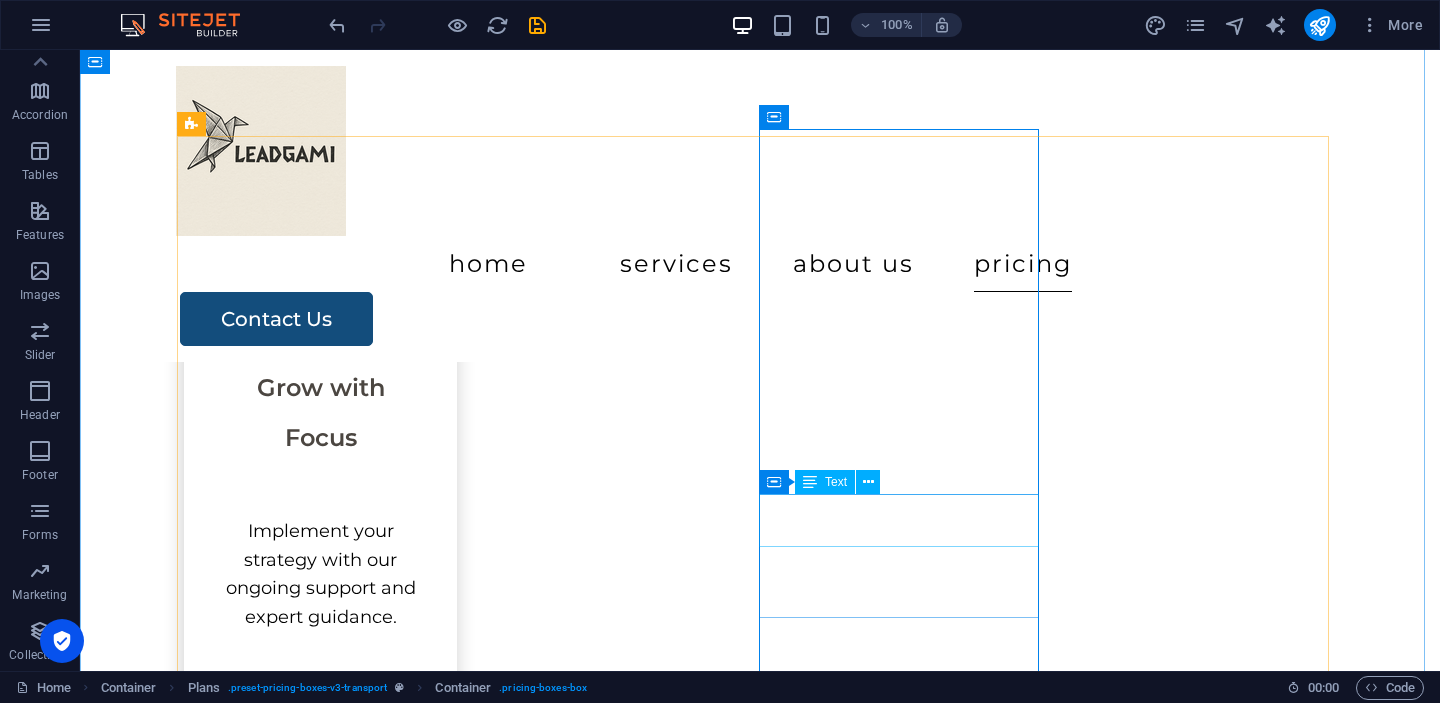 click on "$500" at bounding box center [760, 6839] 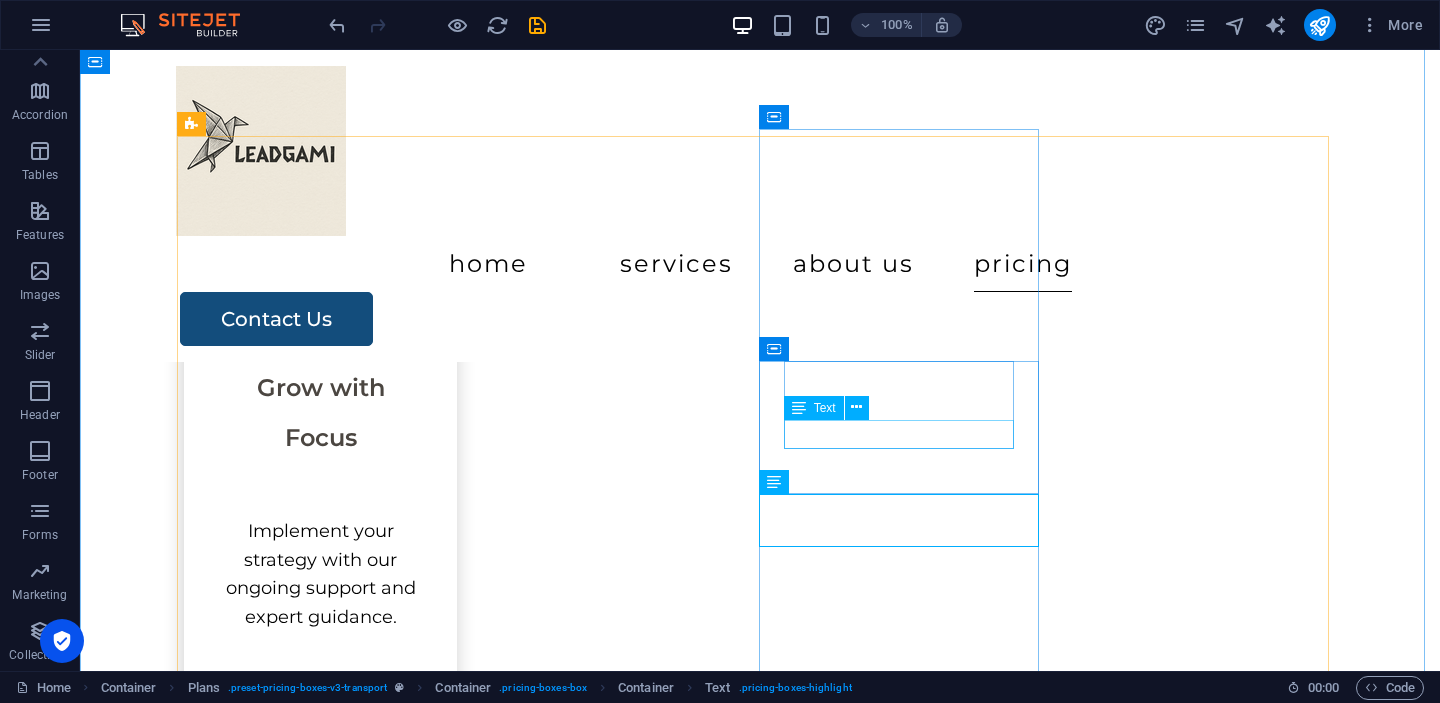 click on "Assembly" at bounding box center (760, 6754) 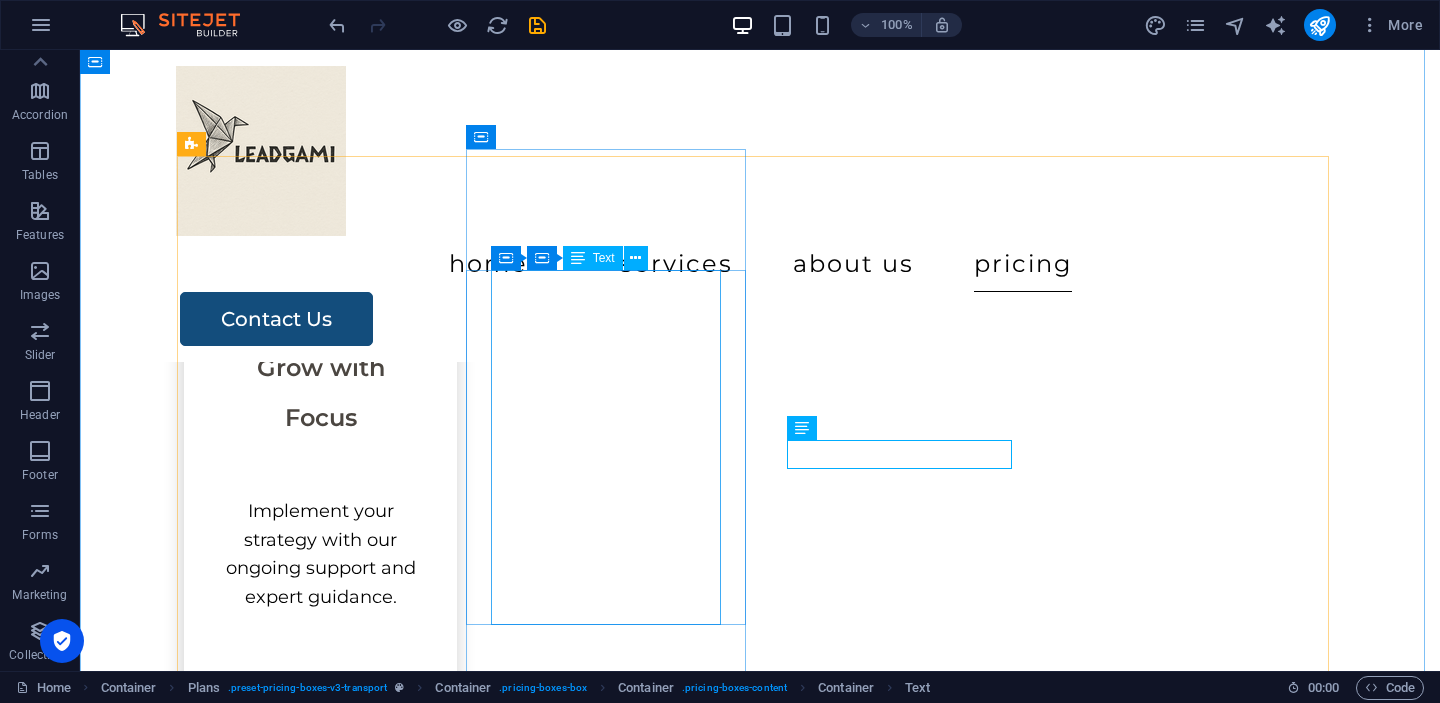 scroll, scrollTop: 3696, scrollLeft: 0, axis: vertical 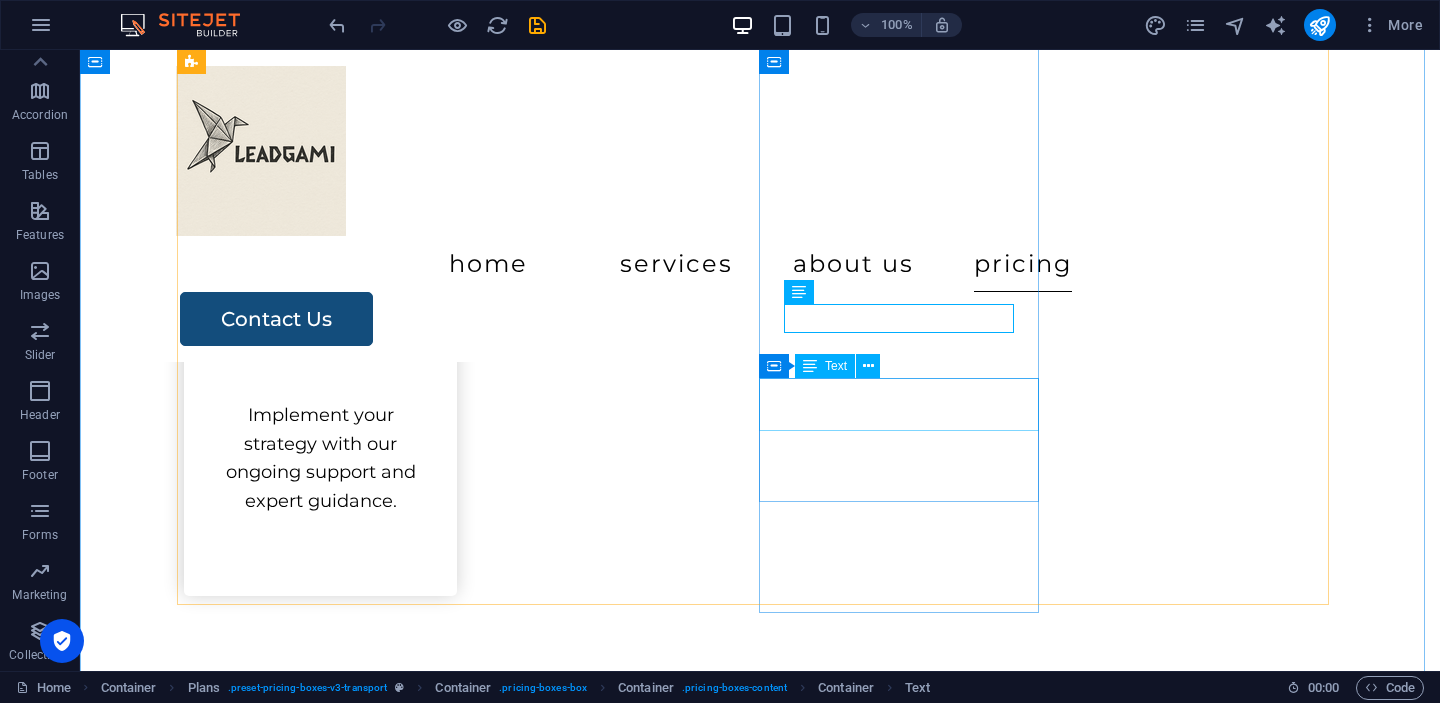 click on "$500" at bounding box center (760, 6723) 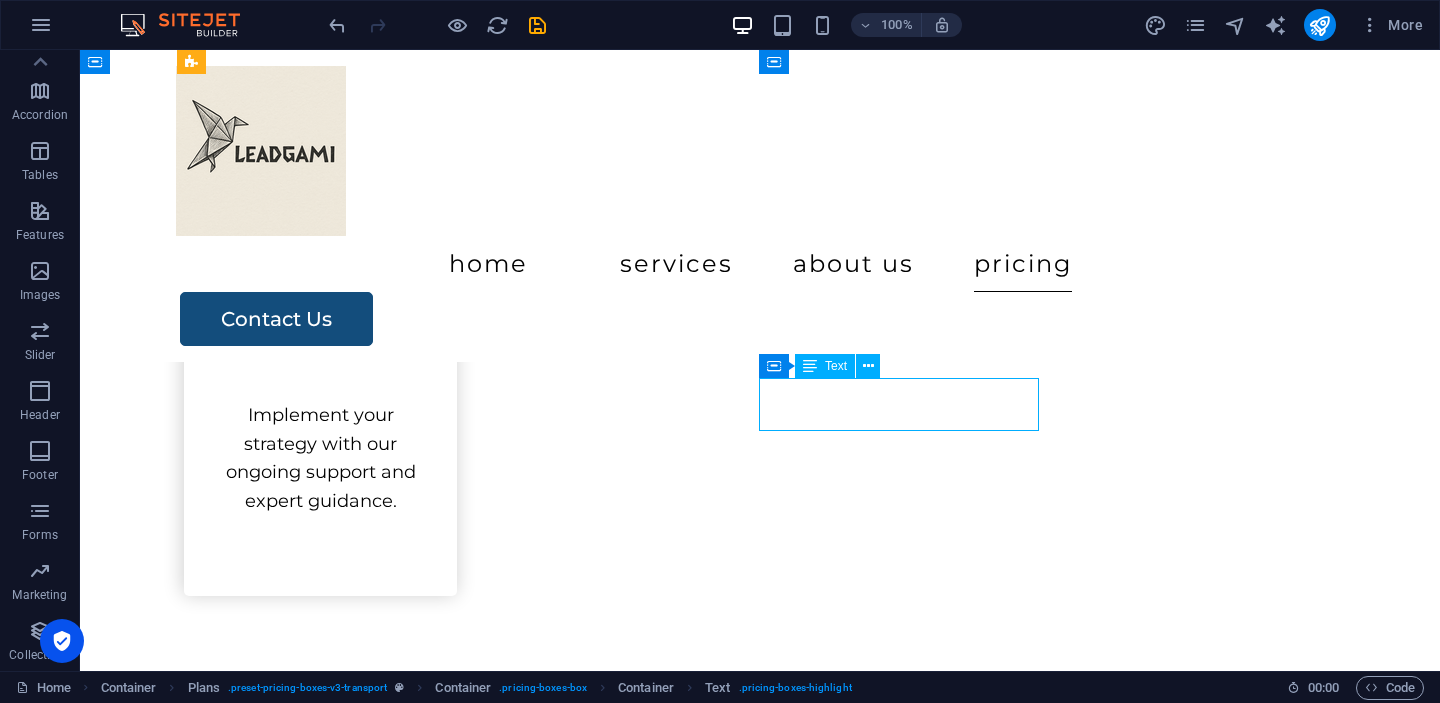 click on "$500" at bounding box center (760, 6723) 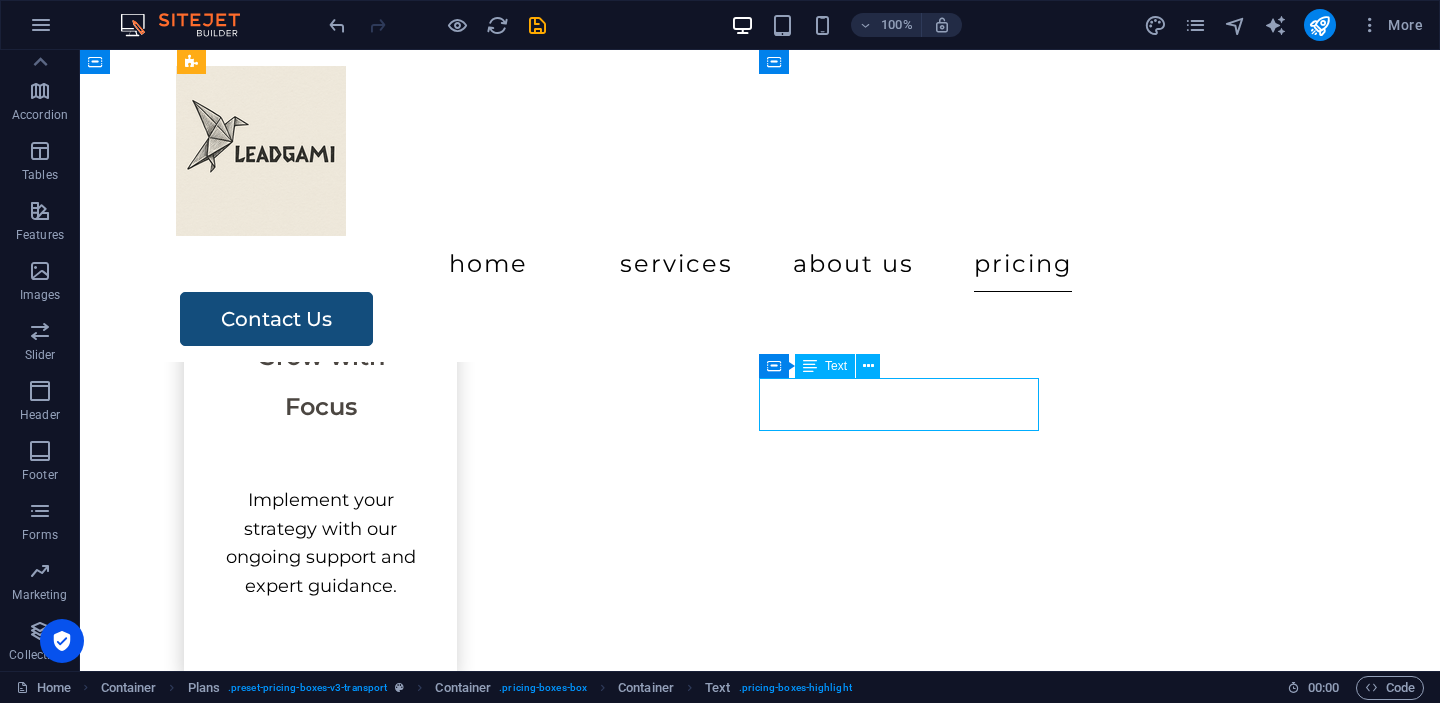 scroll, scrollTop: 3823, scrollLeft: 0, axis: vertical 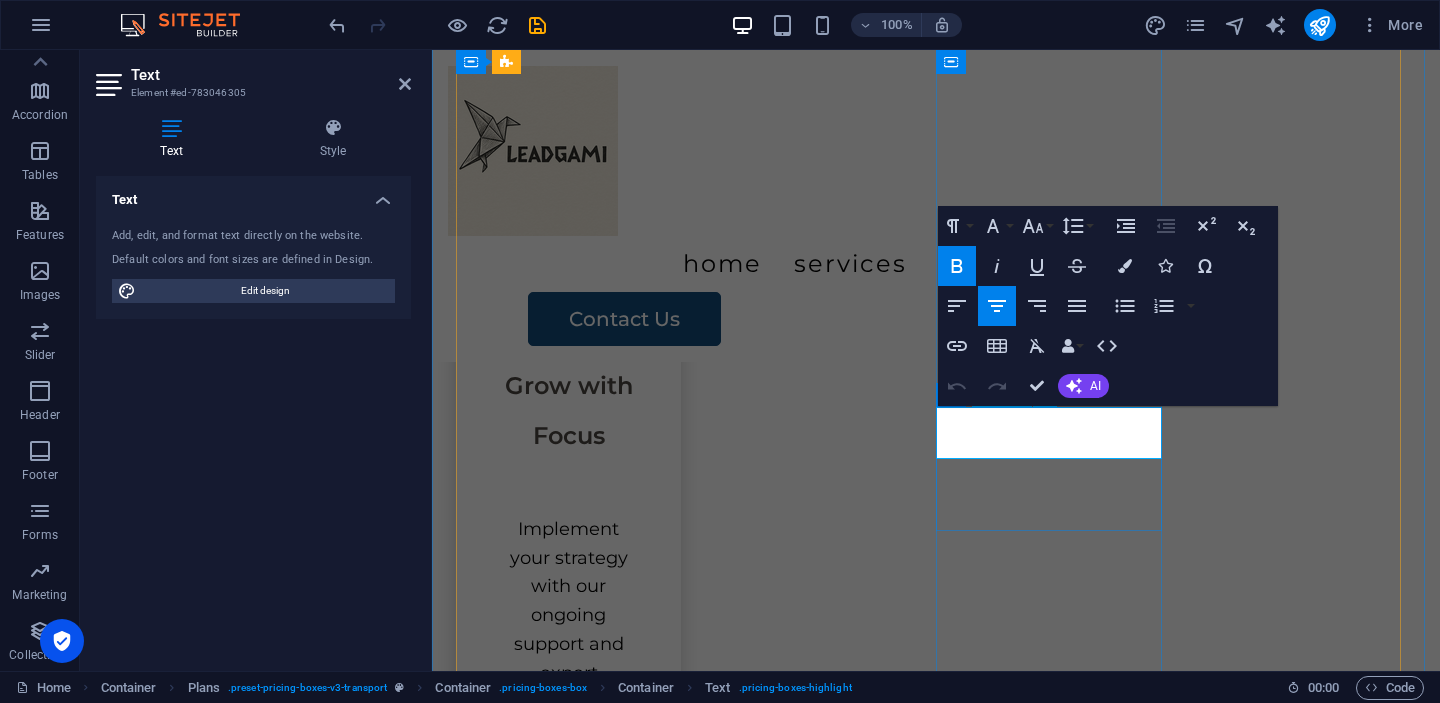 click on "$500" at bounding box center [936, 6250] 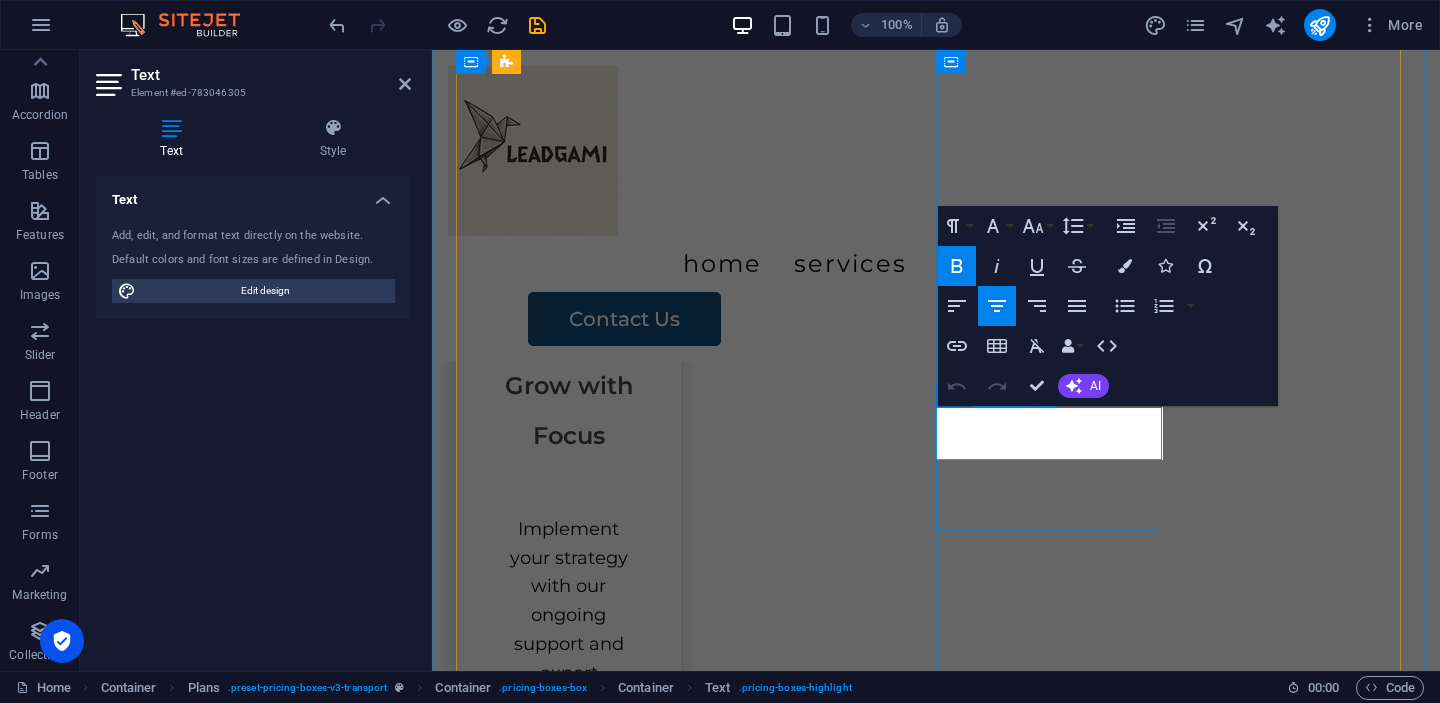 type 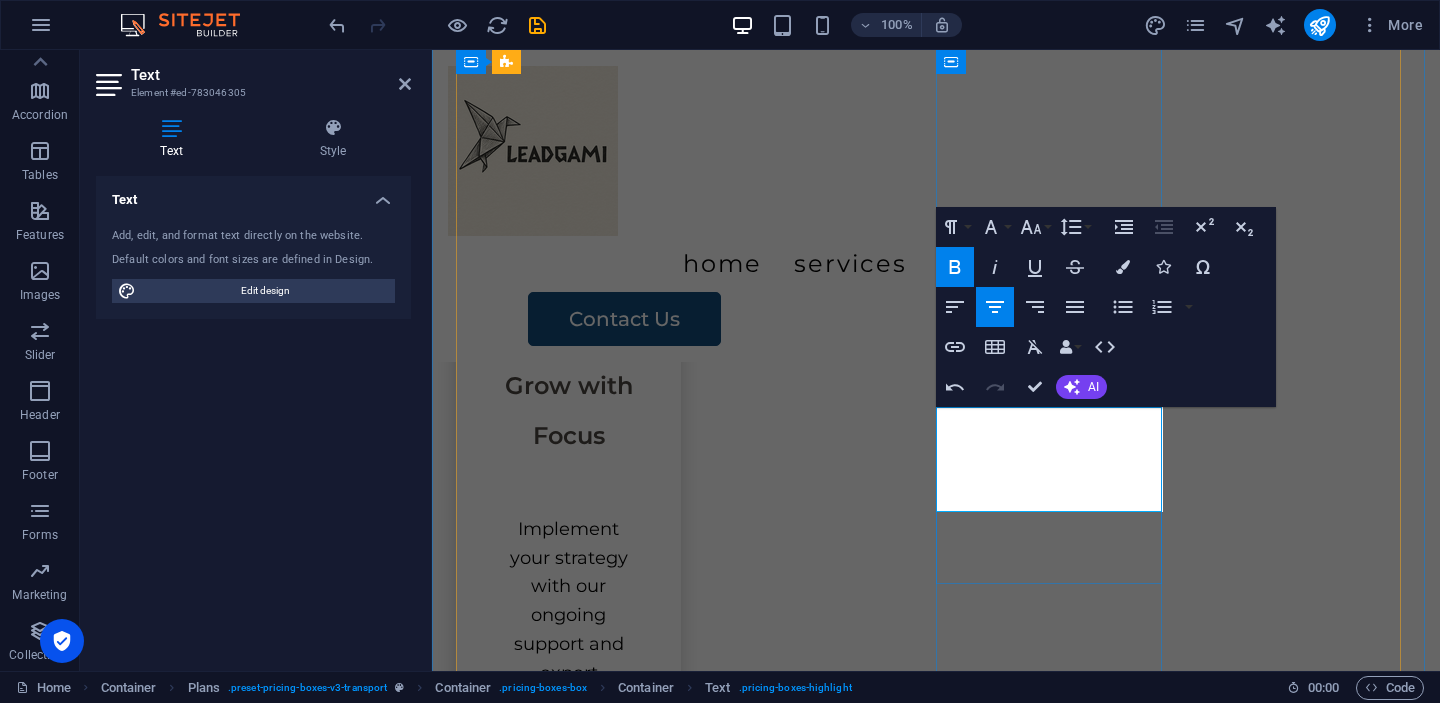 scroll, scrollTop: 3797, scrollLeft: 0, axis: vertical 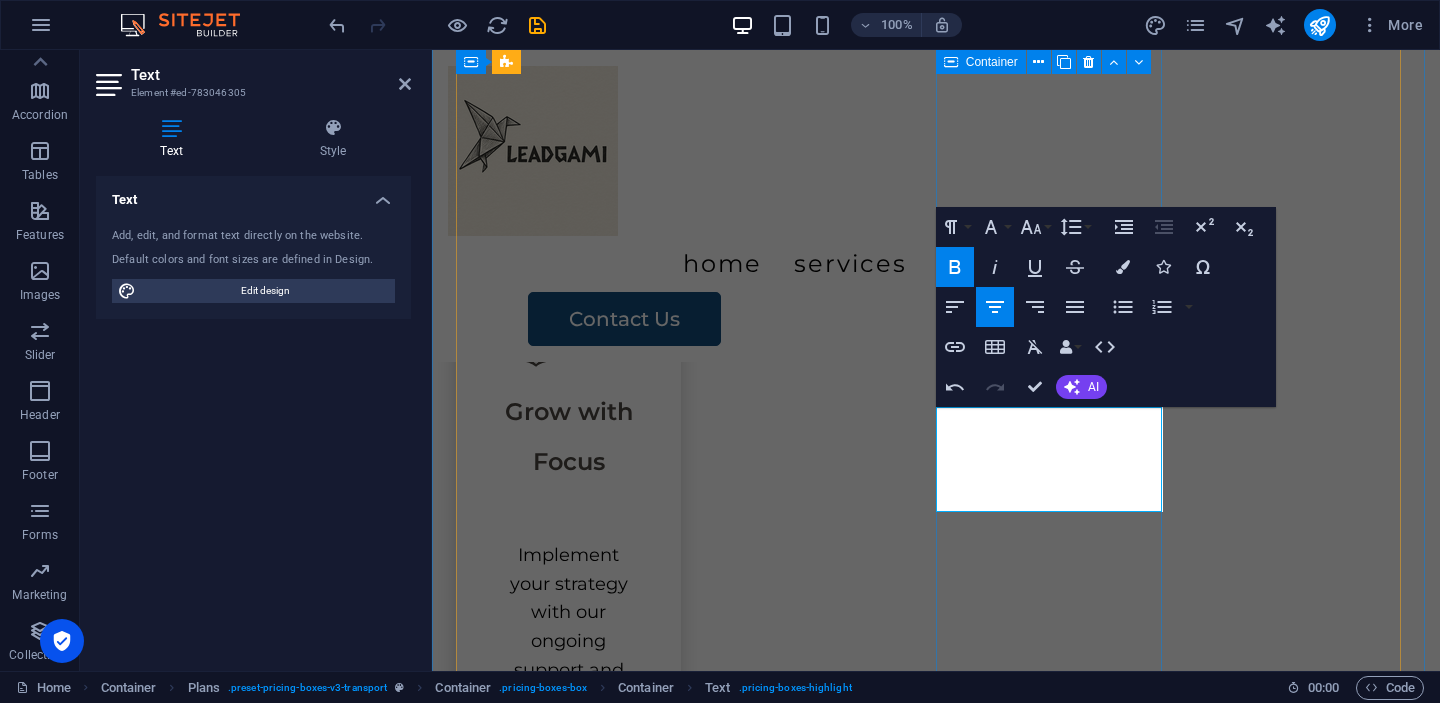 click on "Custom GTM Fold Packing Transport Assembly $500 per month Contact Us" at bounding box center (936, 6261) 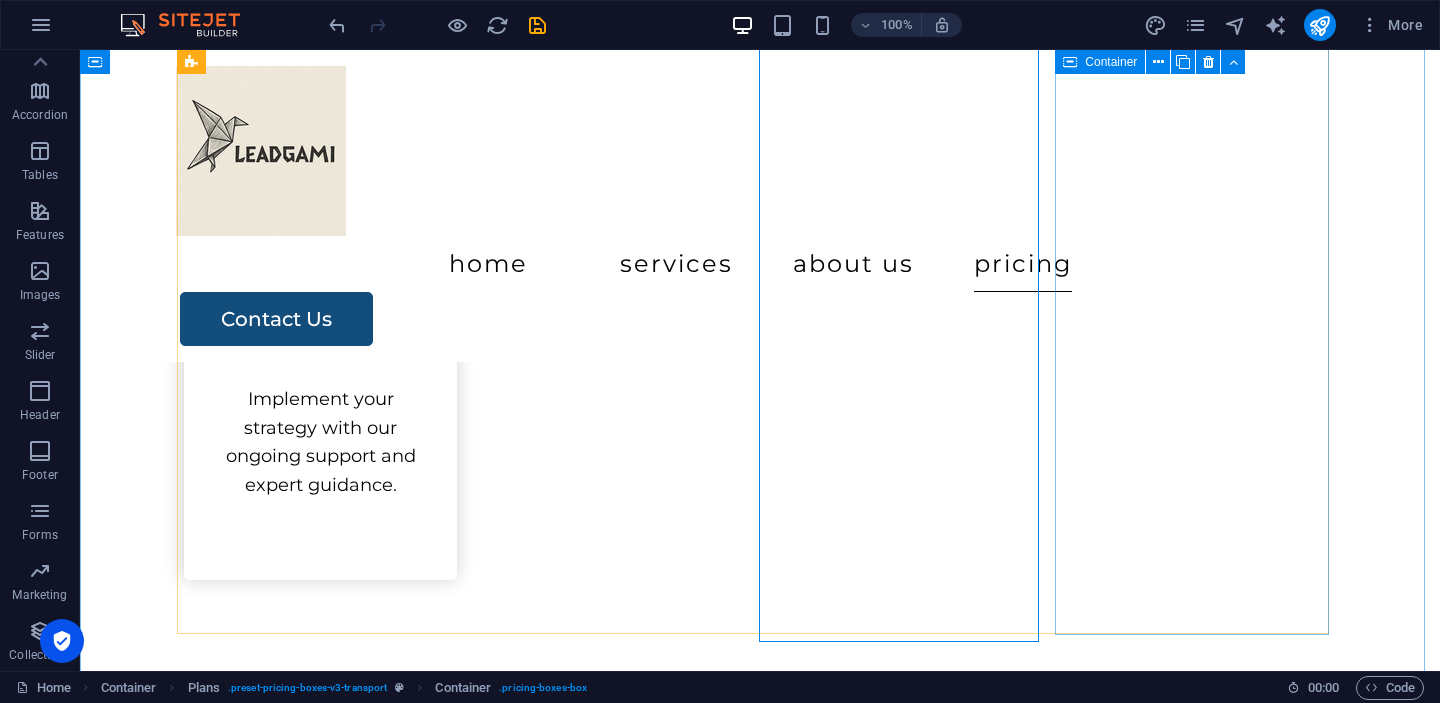 scroll, scrollTop: 3667, scrollLeft: 0, axis: vertical 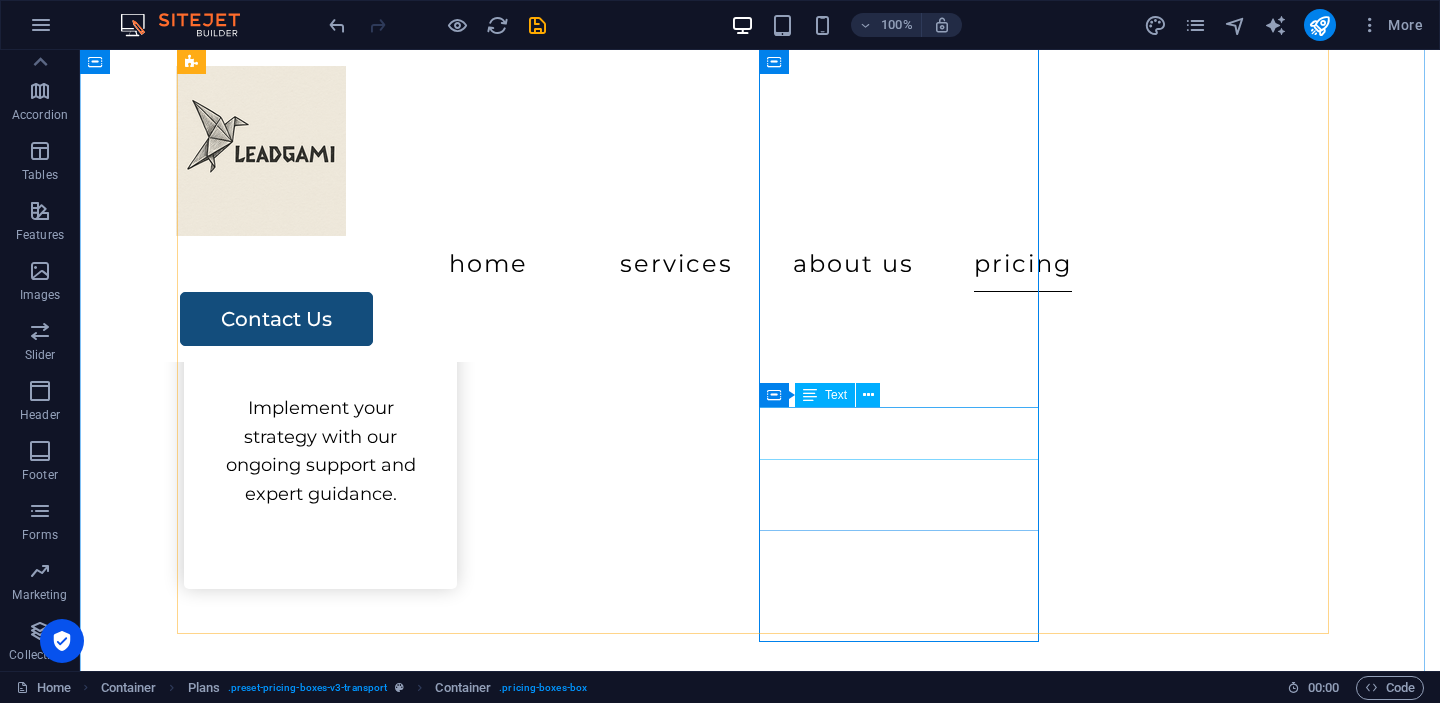 click on "$500 per month" at bounding box center [760, 6716] 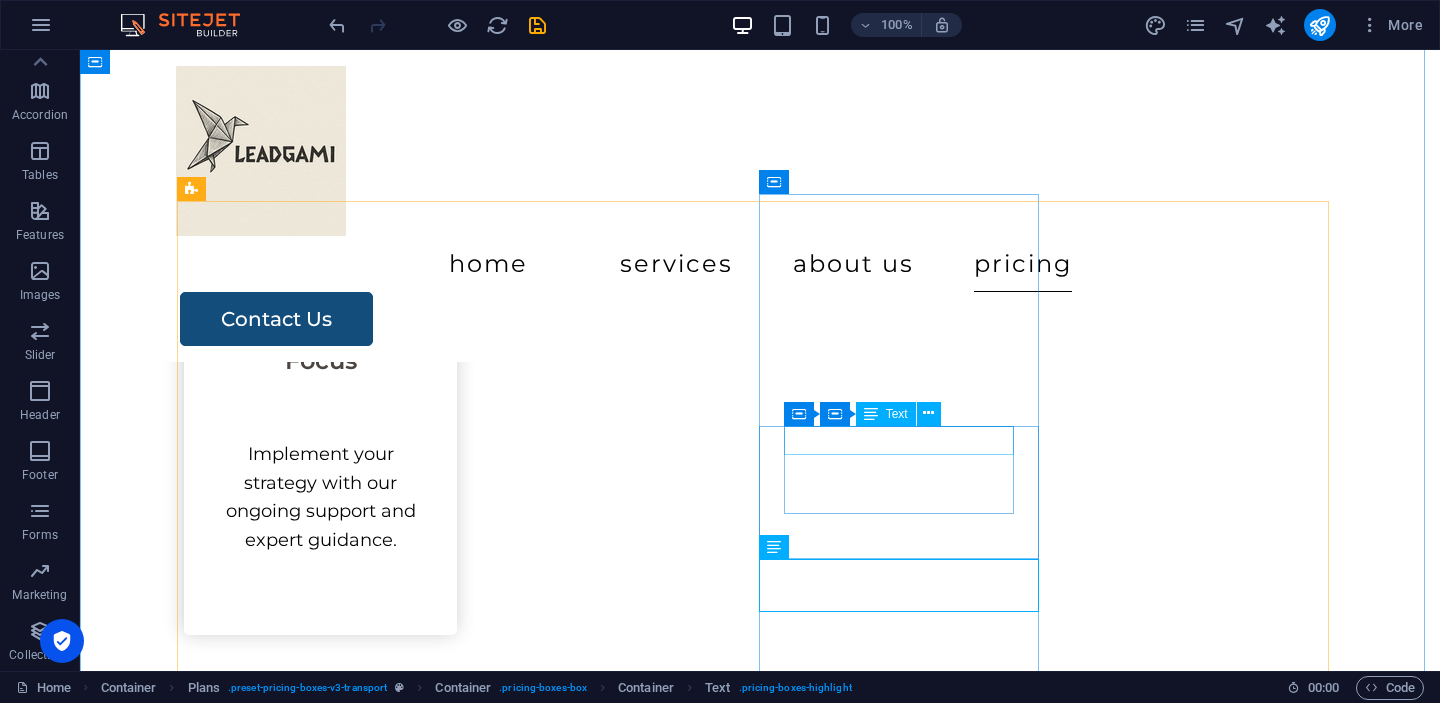 scroll, scrollTop: 3512, scrollLeft: 0, axis: vertical 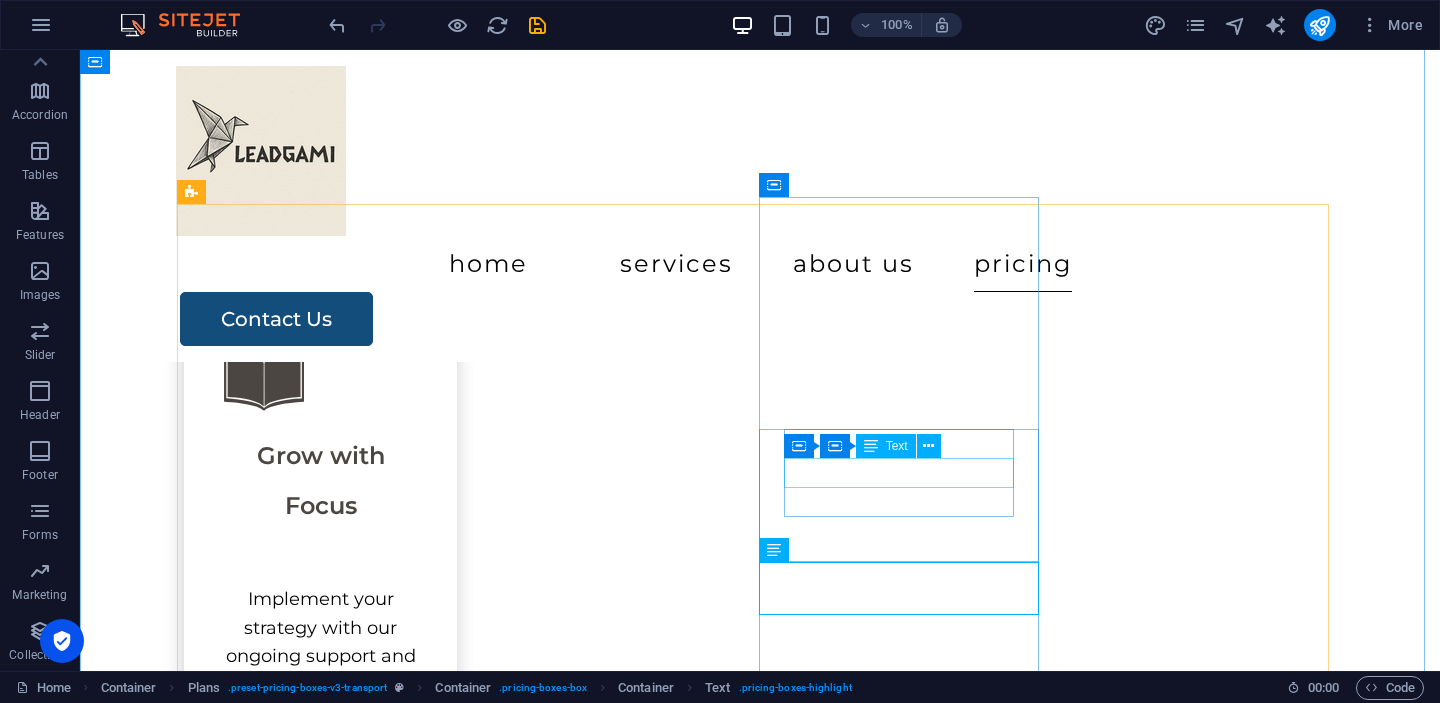 click on "Transport" at bounding box center [760, 6792] 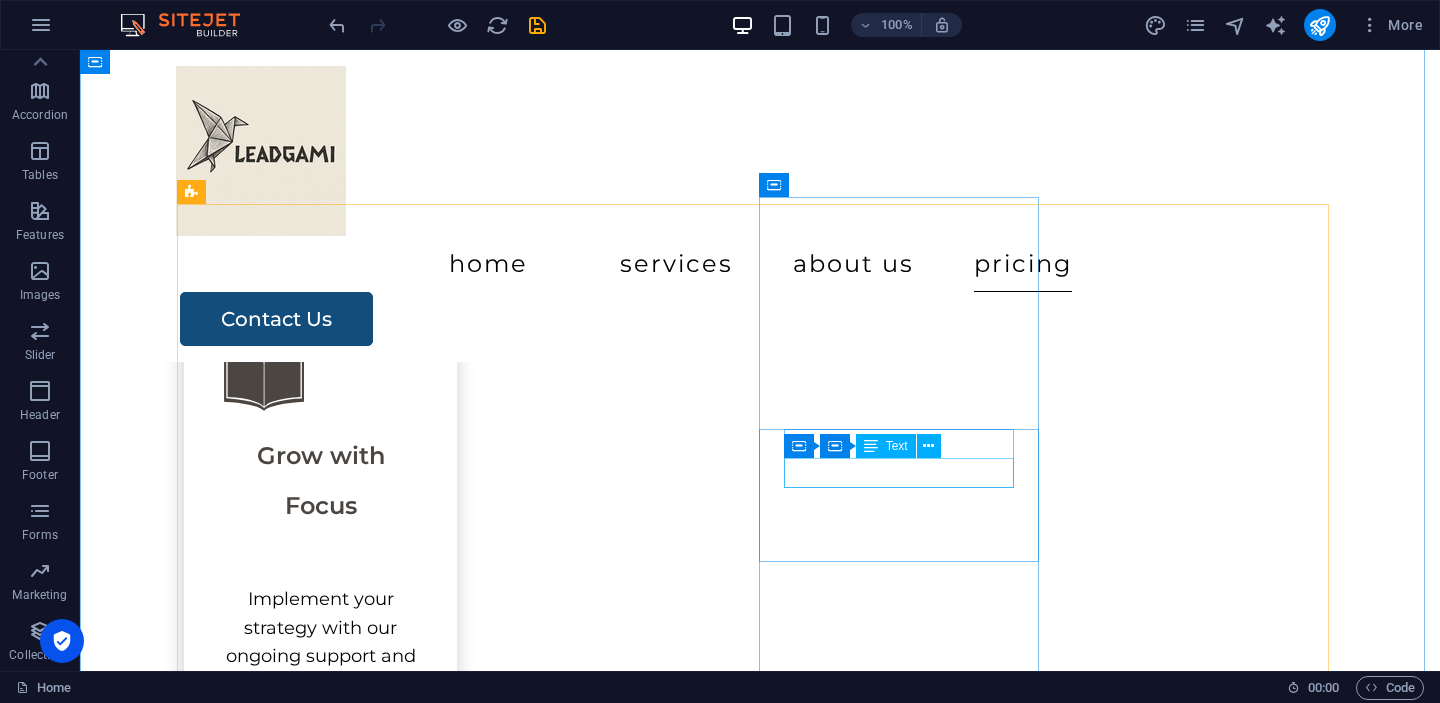 click on "Assembly" at bounding box center (760, 6792) 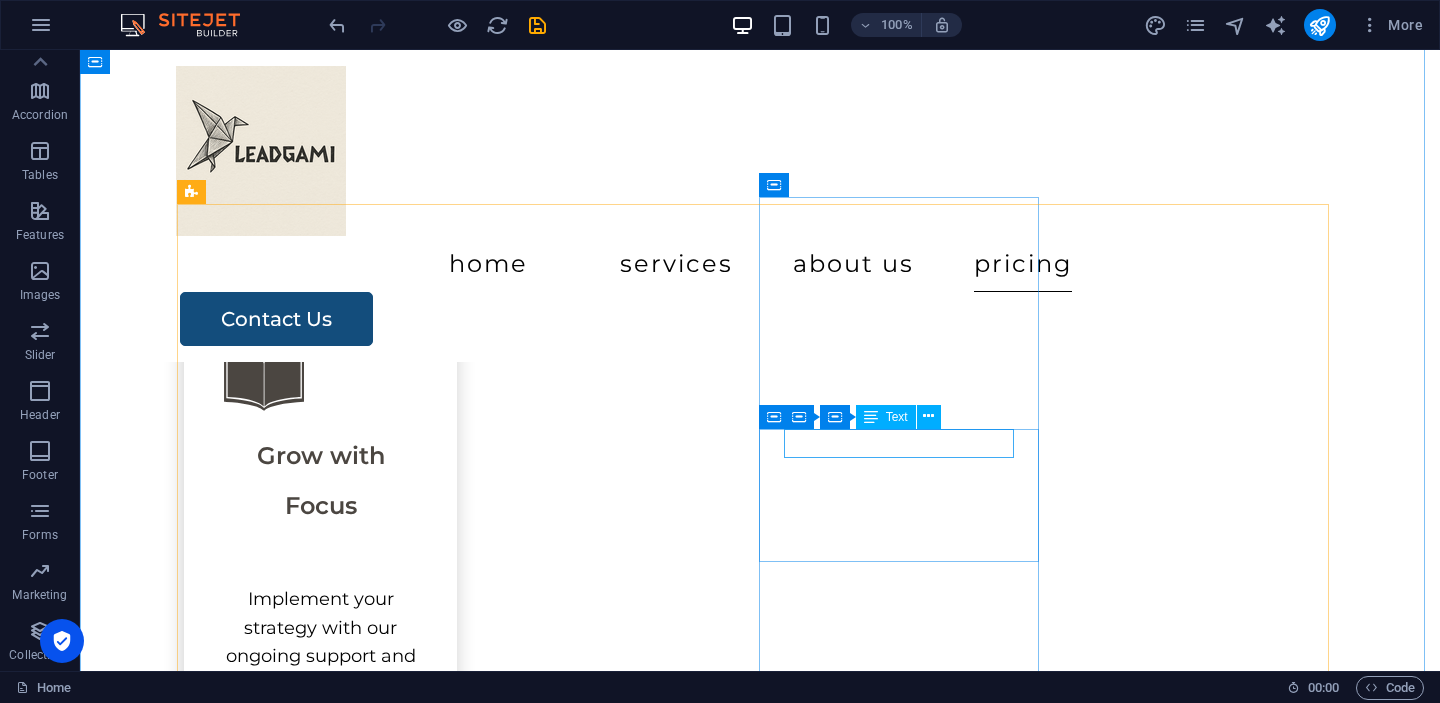 click on "Packing" at bounding box center [760, 6763] 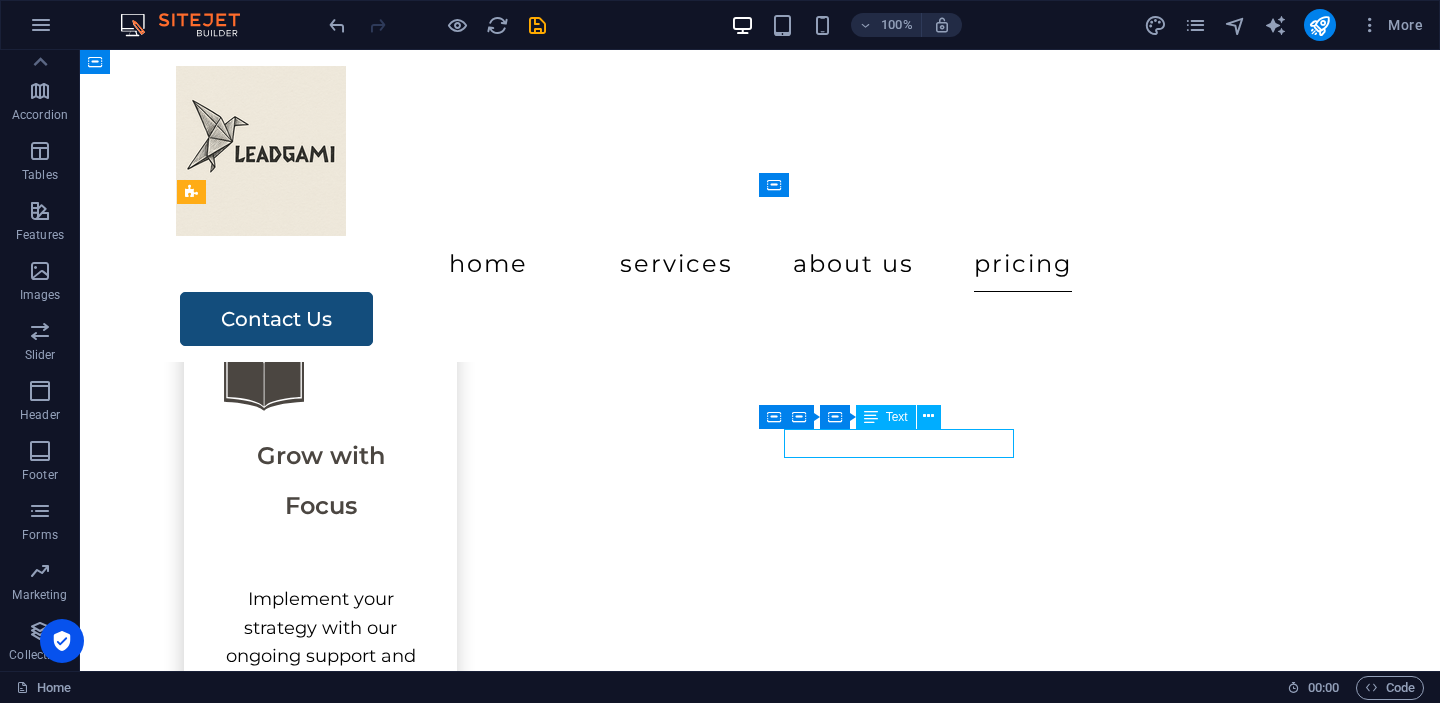 click on "Packing" at bounding box center [760, 6763] 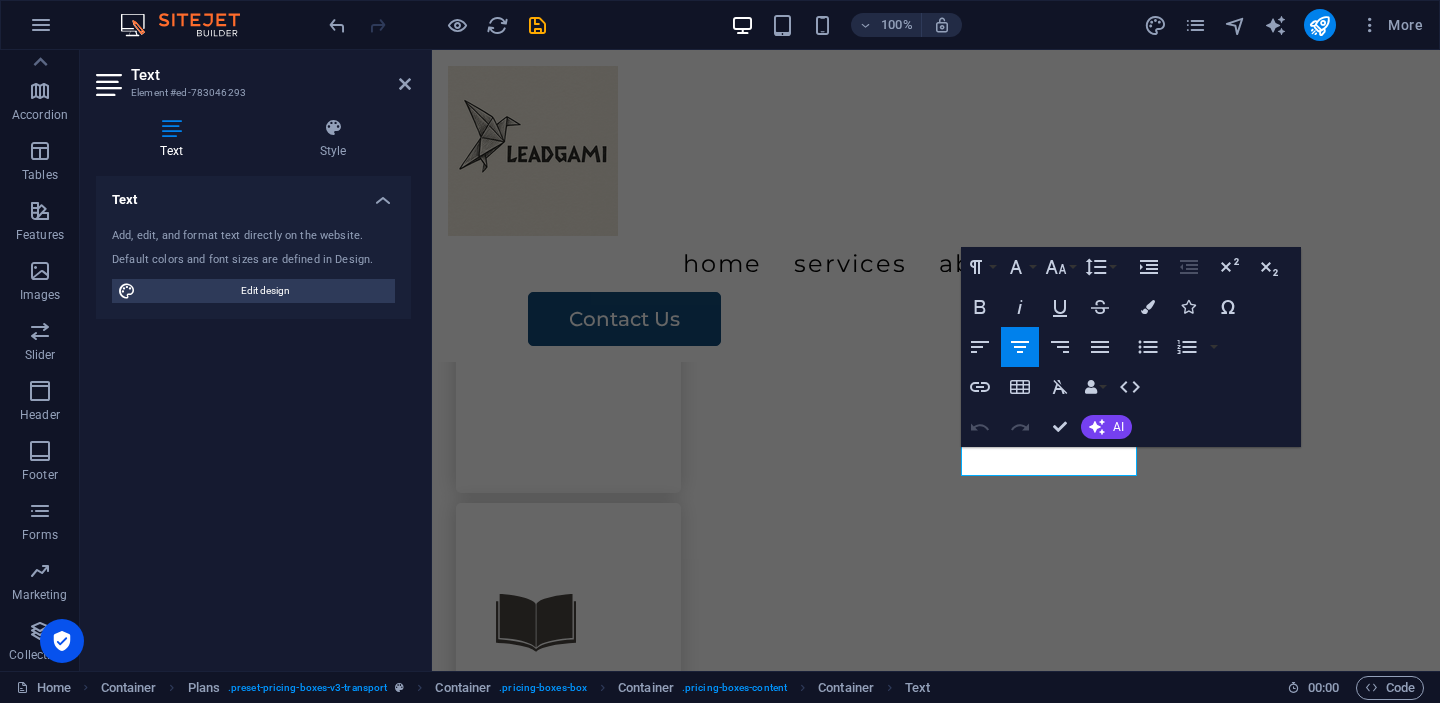 scroll, scrollTop: 3625, scrollLeft: 0, axis: vertical 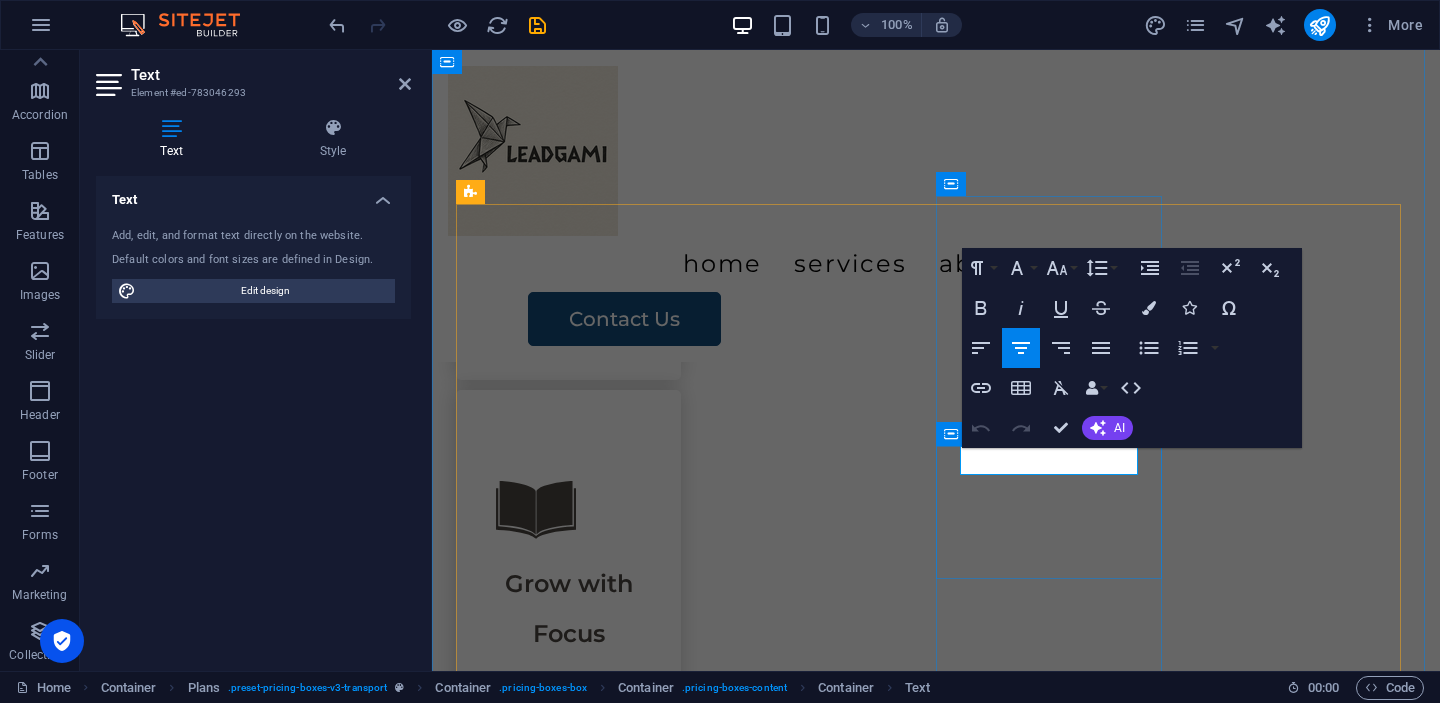drag, startPoint x: 1106, startPoint y: 461, endPoint x: 951, endPoint y: 461, distance: 155 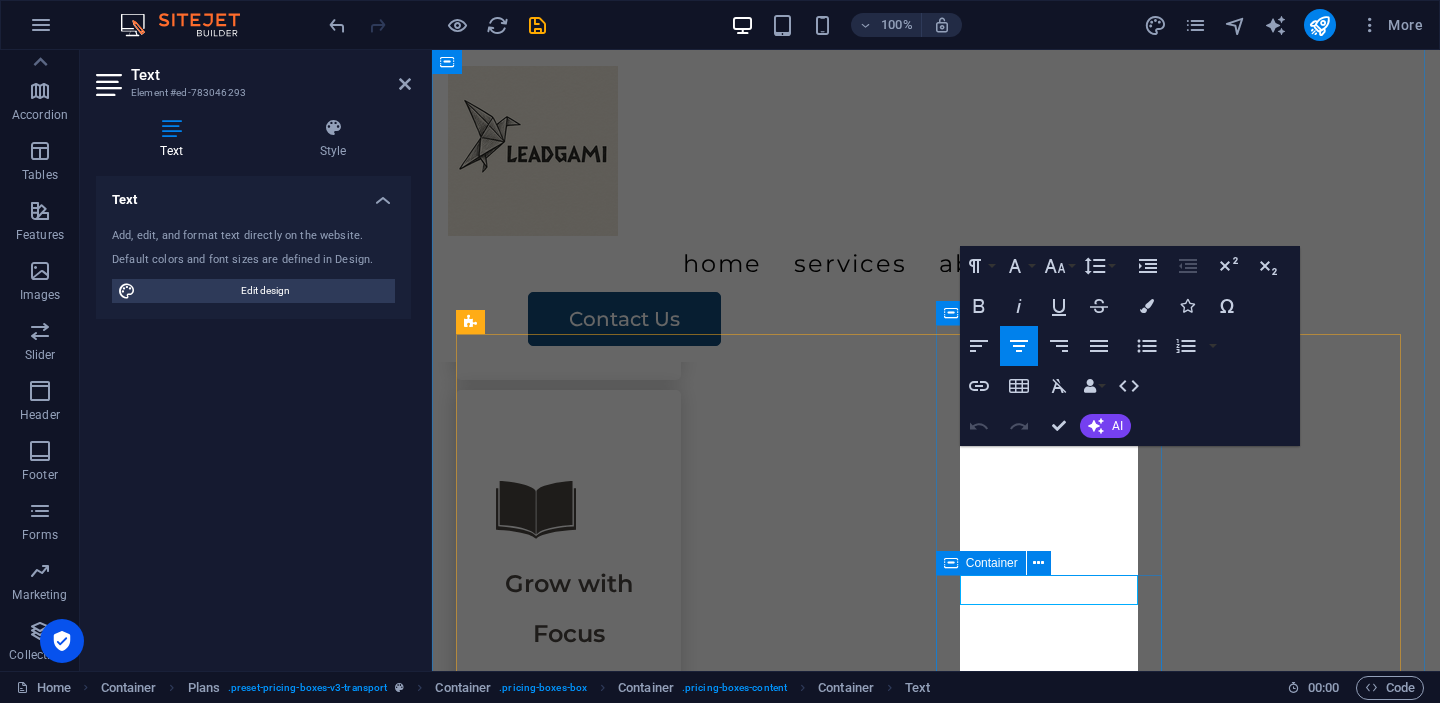 scroll, scrollTop: 3496, scrollLeft: 0, axis: vertical 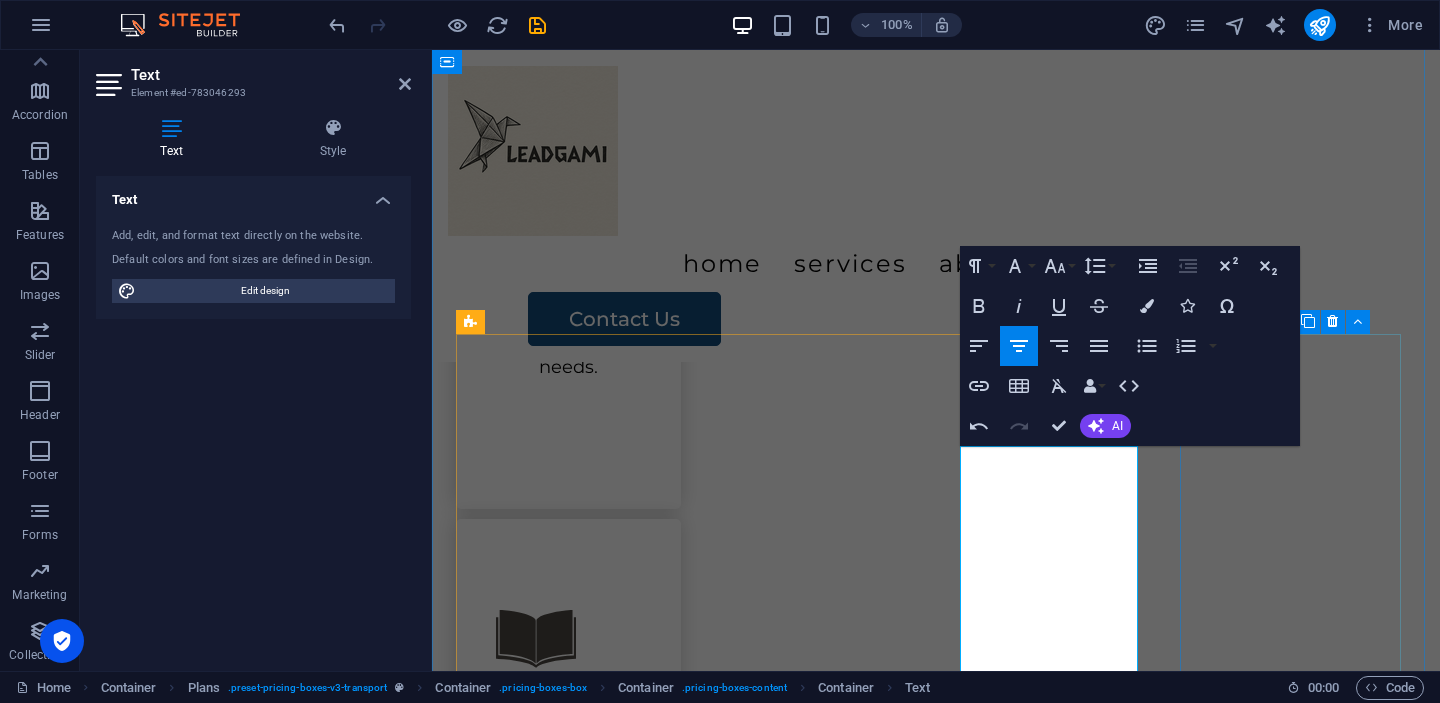 click on "Premium Packing Transport Assembly Storage Solution $600 Contact Us" at bounding box center (936, 7012) 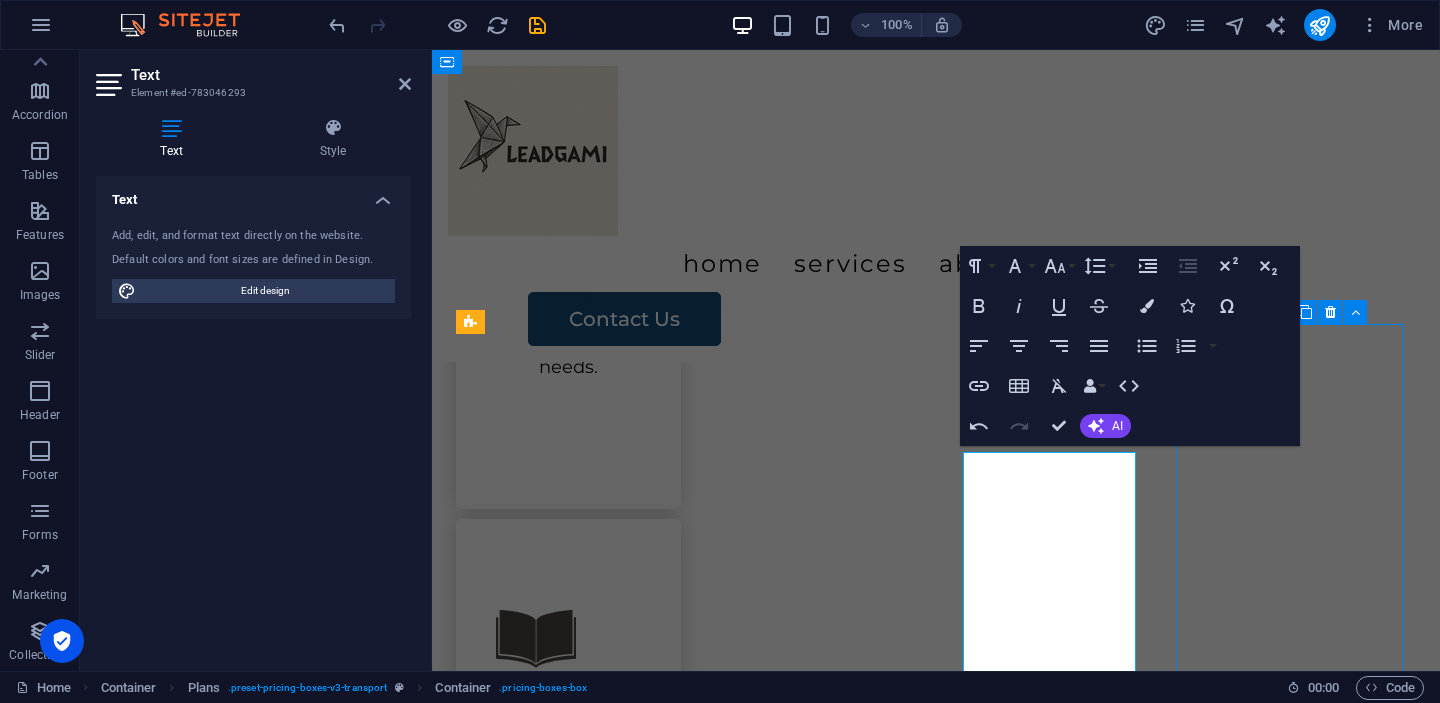 scroll, scrollTop: 3382, scrollLeft: 0, axis: vertical 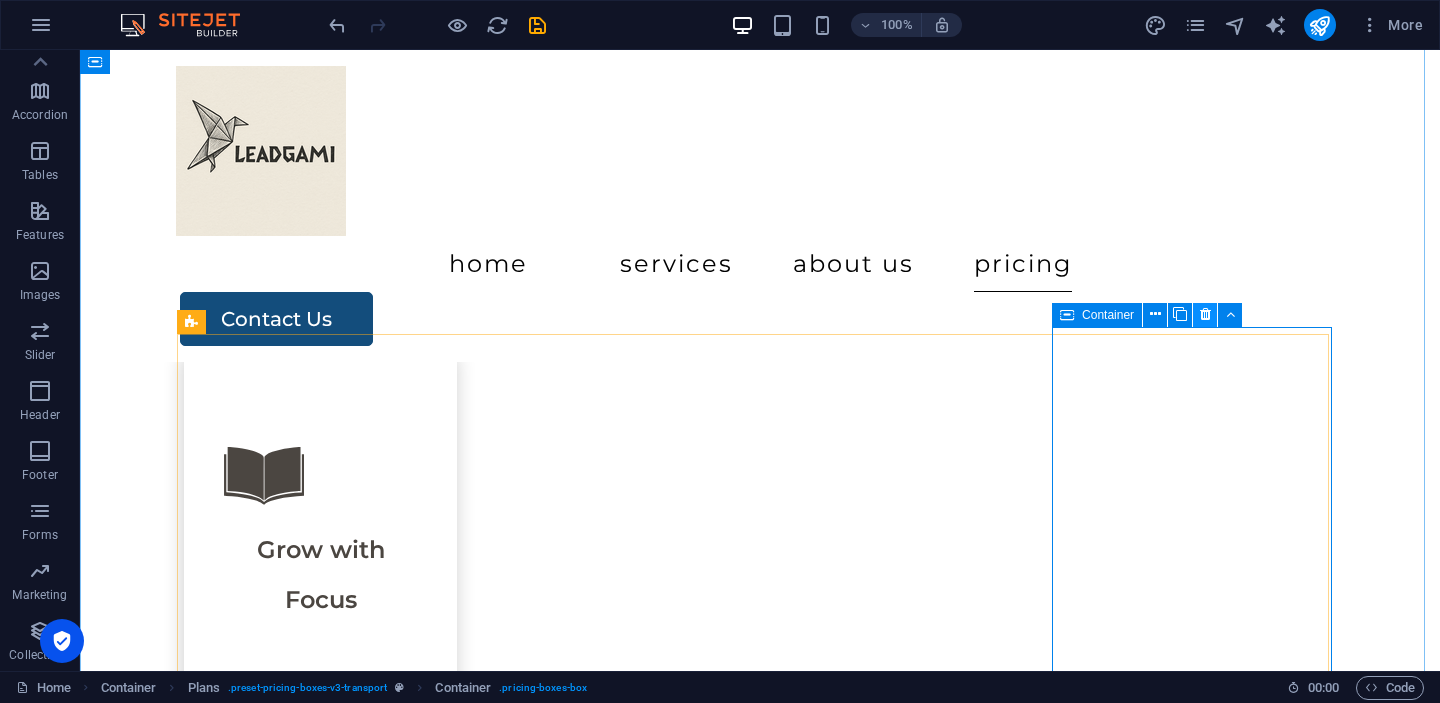 click at bounding box center (1205, 314) 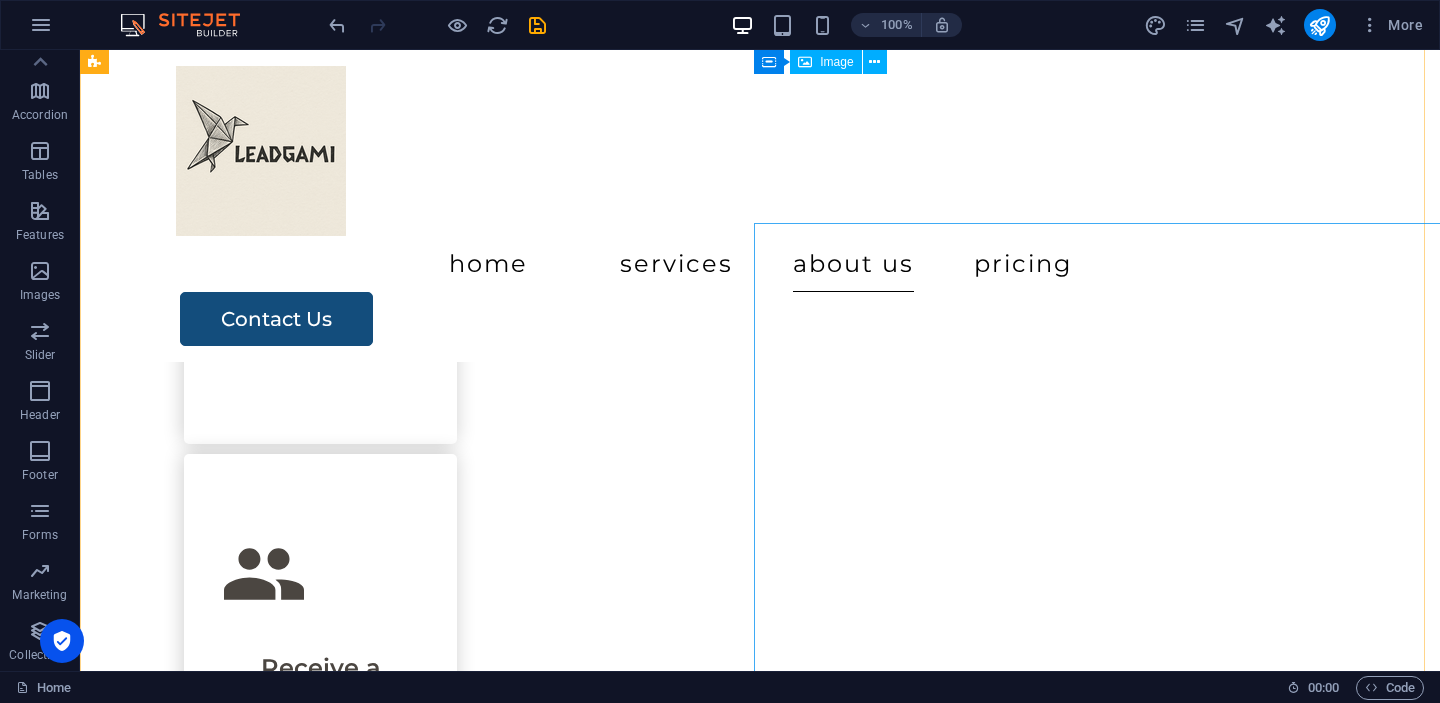 scroll, scrollTop: 2609, scrollLeft: 0, axis: vertical 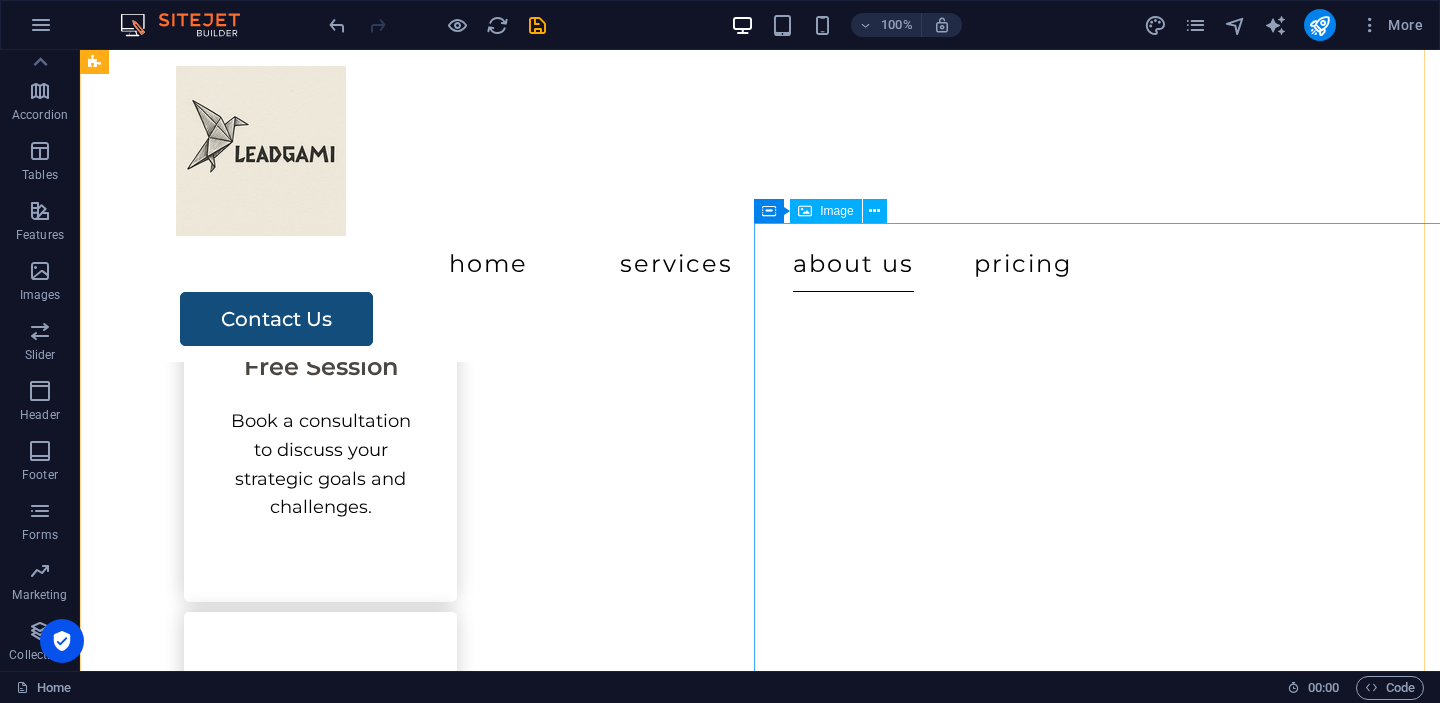 click at bounding box center [1151, -2223] 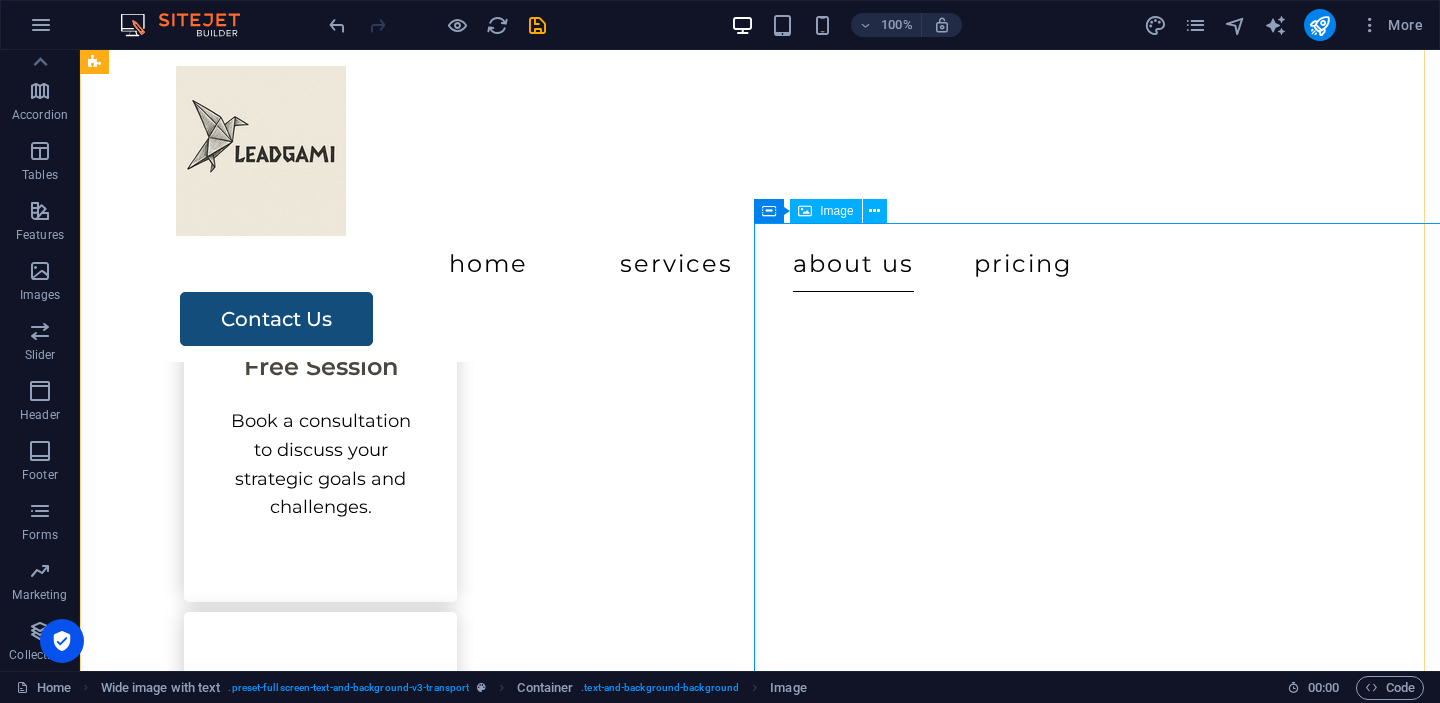 click at bounding box center [1151, -2223] 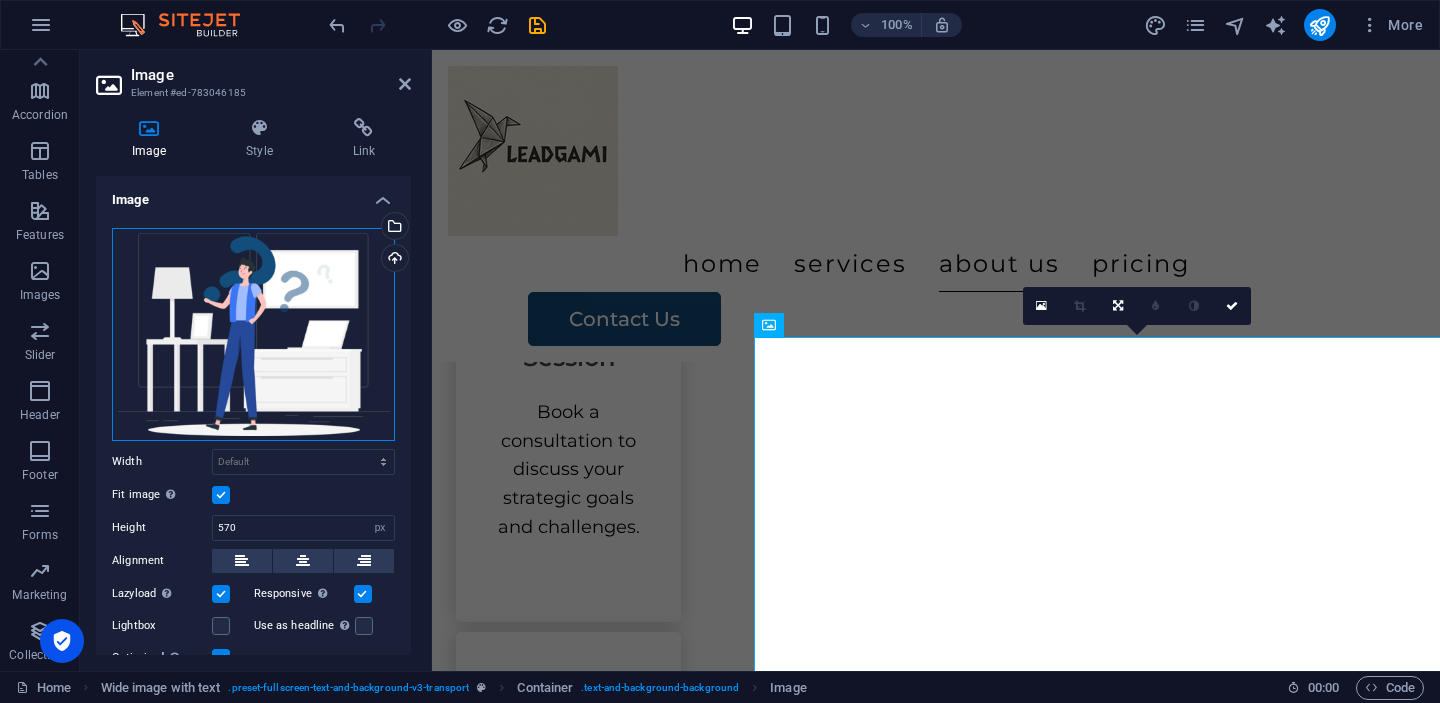 click on "Drag files here, click to choose files or select files from Files or our free stock photos & videos" at bounding box center [253, 334] 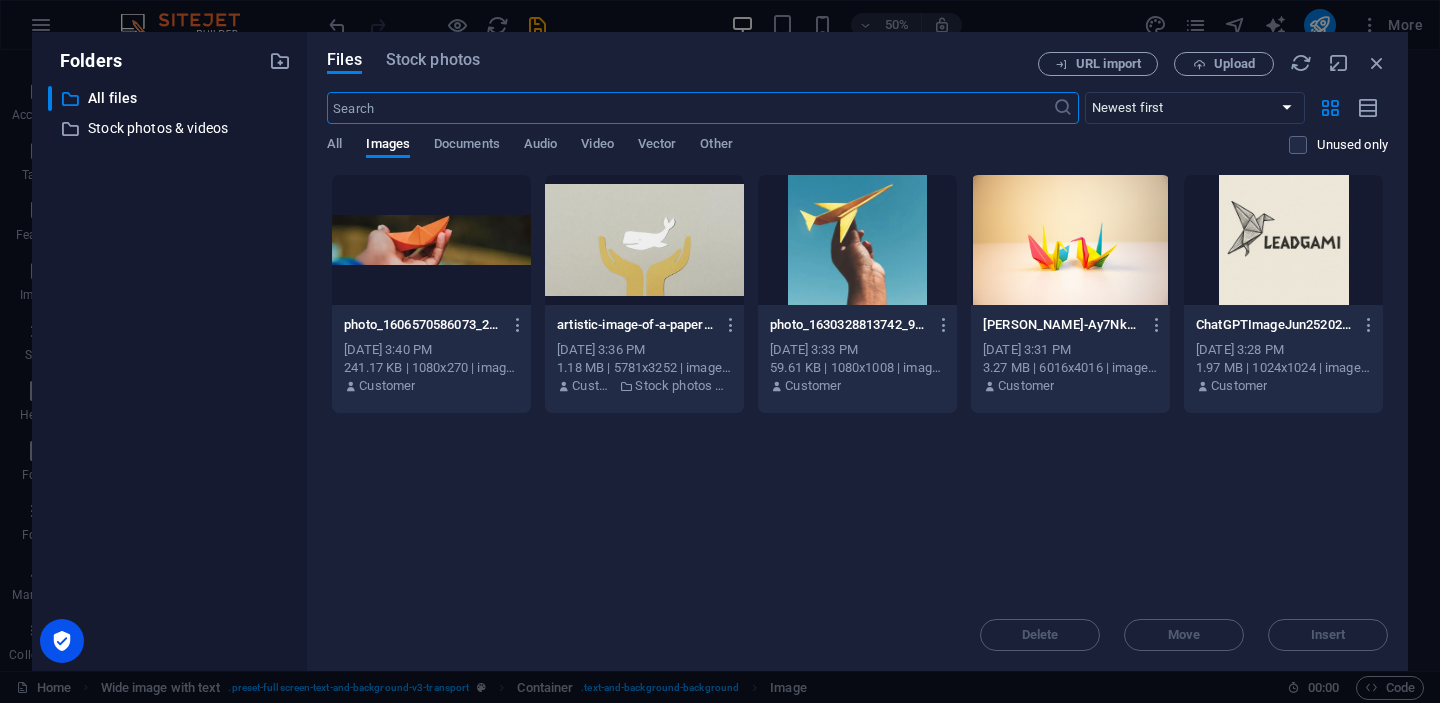 scroll, scrollTop: 2616, scrollLeft: 0, axis: vertical 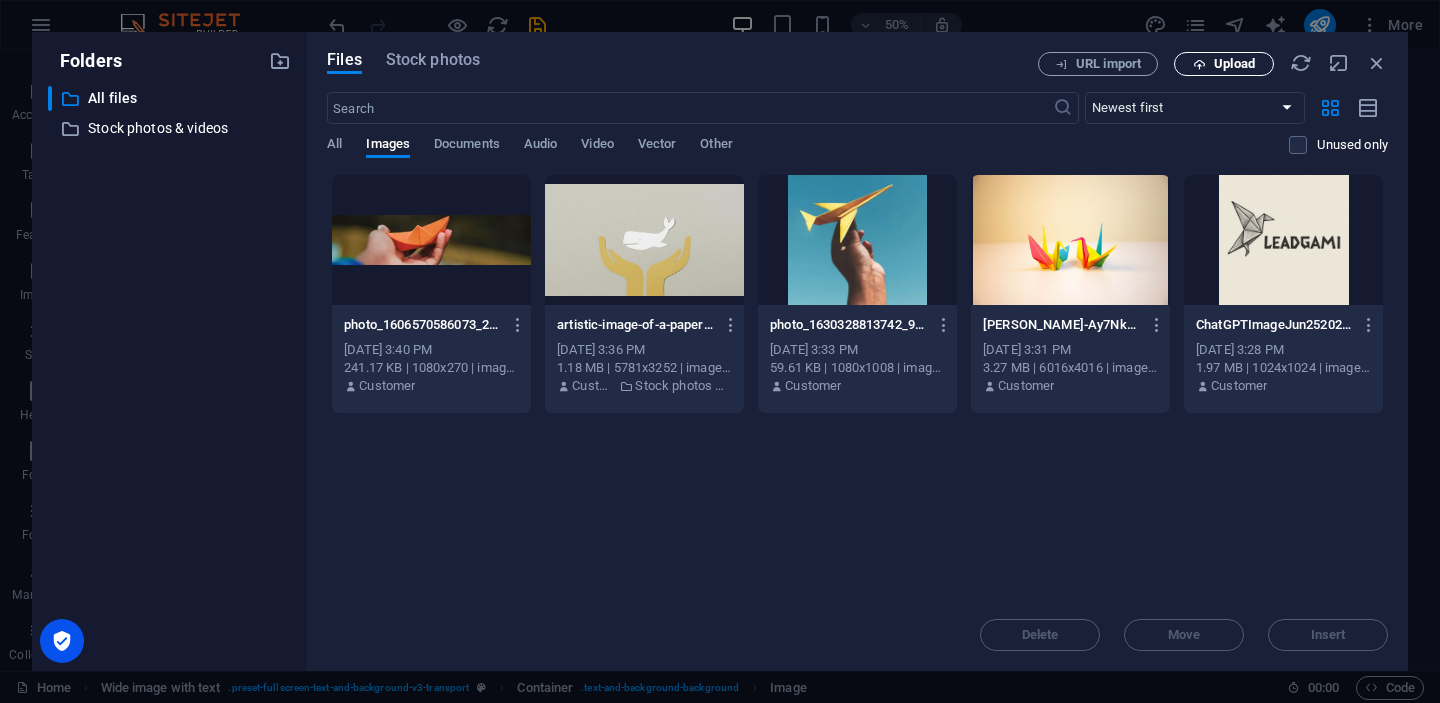 click at bounding box center [1199, 64] 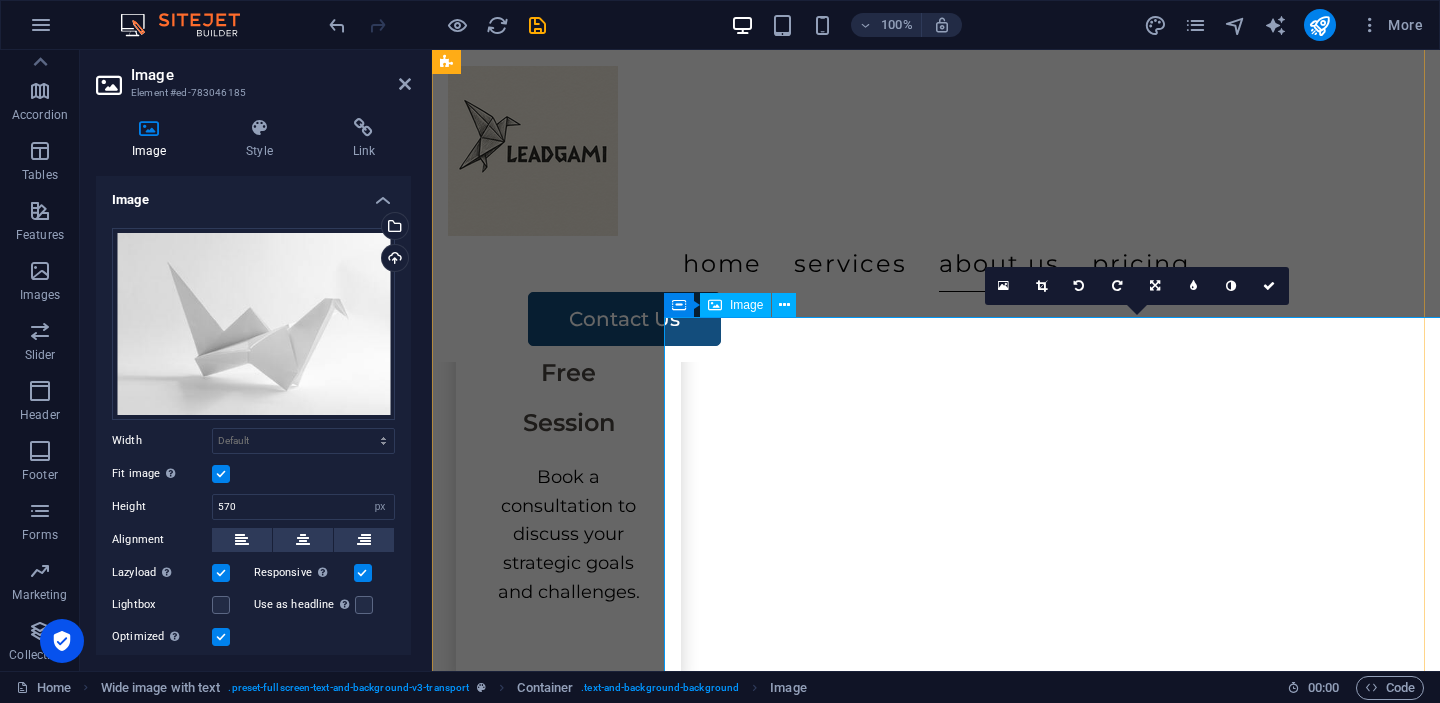 scroll, scrollTop: 2645, scrollLeft: 0, axis: vertical 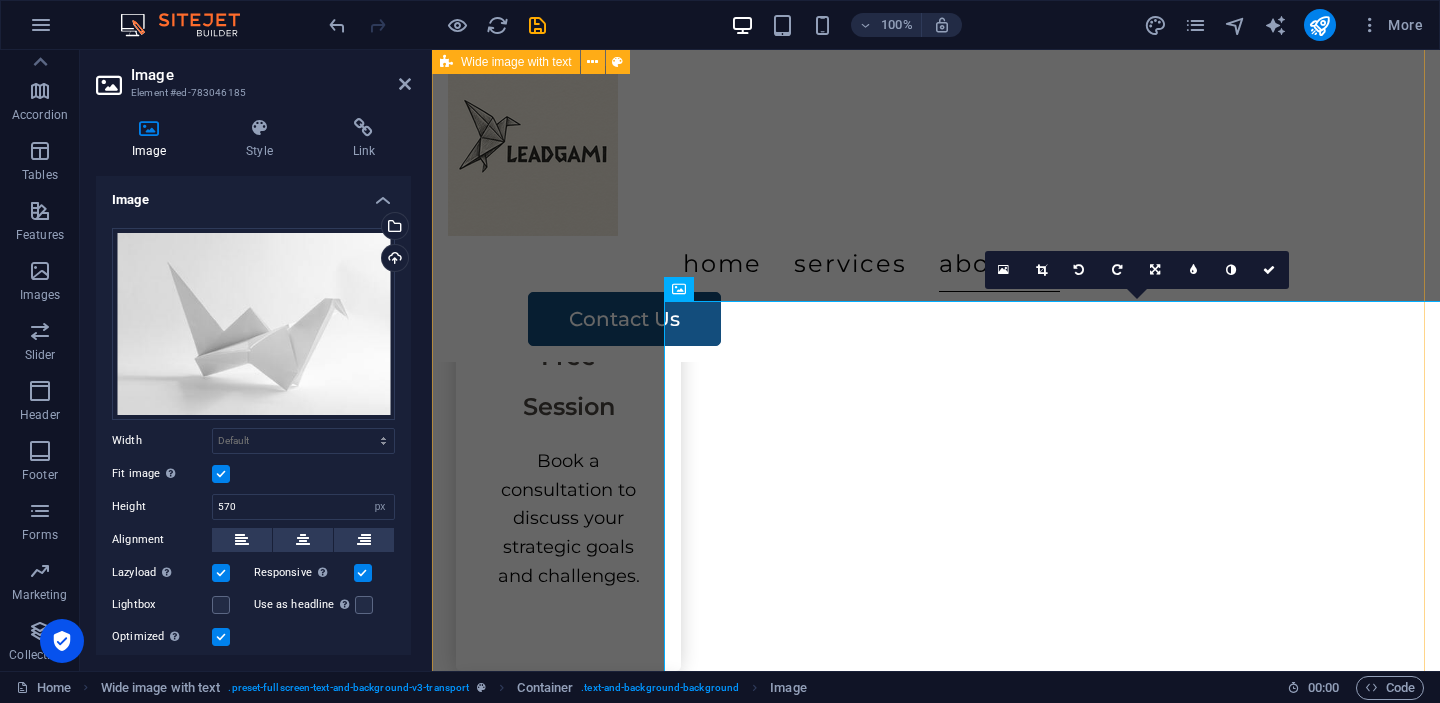 click on "Expertise and Empathy Guidance for Growth We’ve been in your shoes — launching, pitching, and trying to grow without a clear go-to-market path. That’s why Leadgami combines sharp strategy with founder-level empathy. We know what it’s like to build with limited resources and high expectations. Our advice is grounded in experience, not theory — and every plan we deliver is designed to meet you where you are, and move you forward with clarity and confidence.      Proven Frameworks     Tailored Strategies   Hands-On Execution Contact Us" at bounding box center [936, 4041] 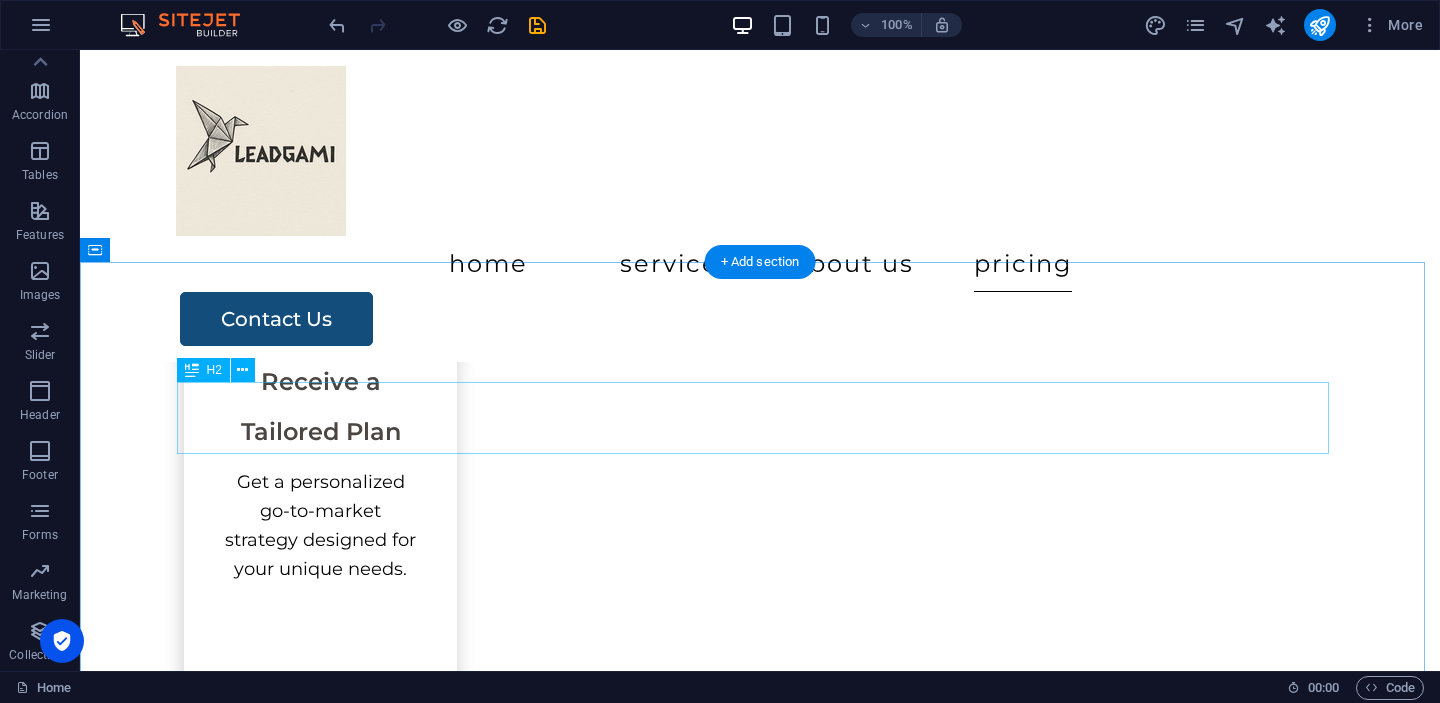 scroll, scrollTop: 3142, scrollLeft: 0, axis: vertical 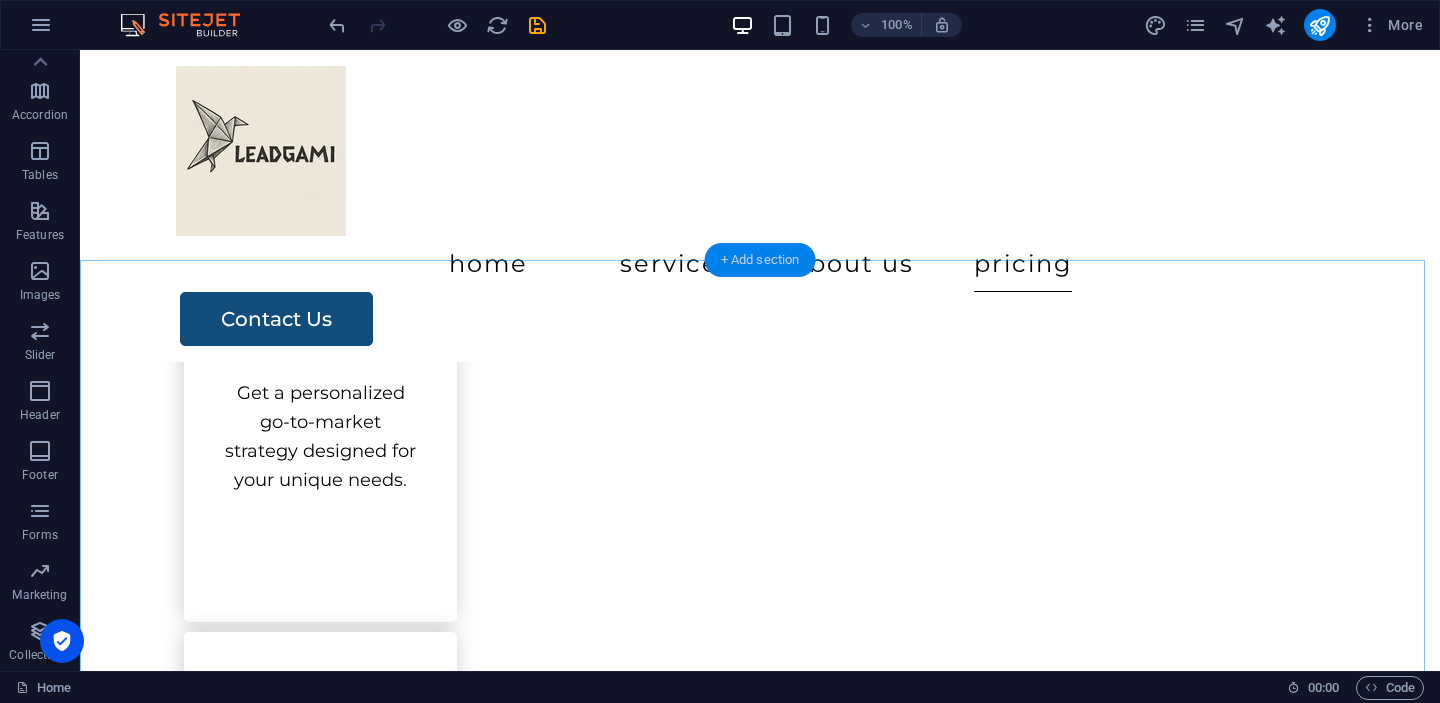 click on "+ Add section" at bounding box center (760, 260) 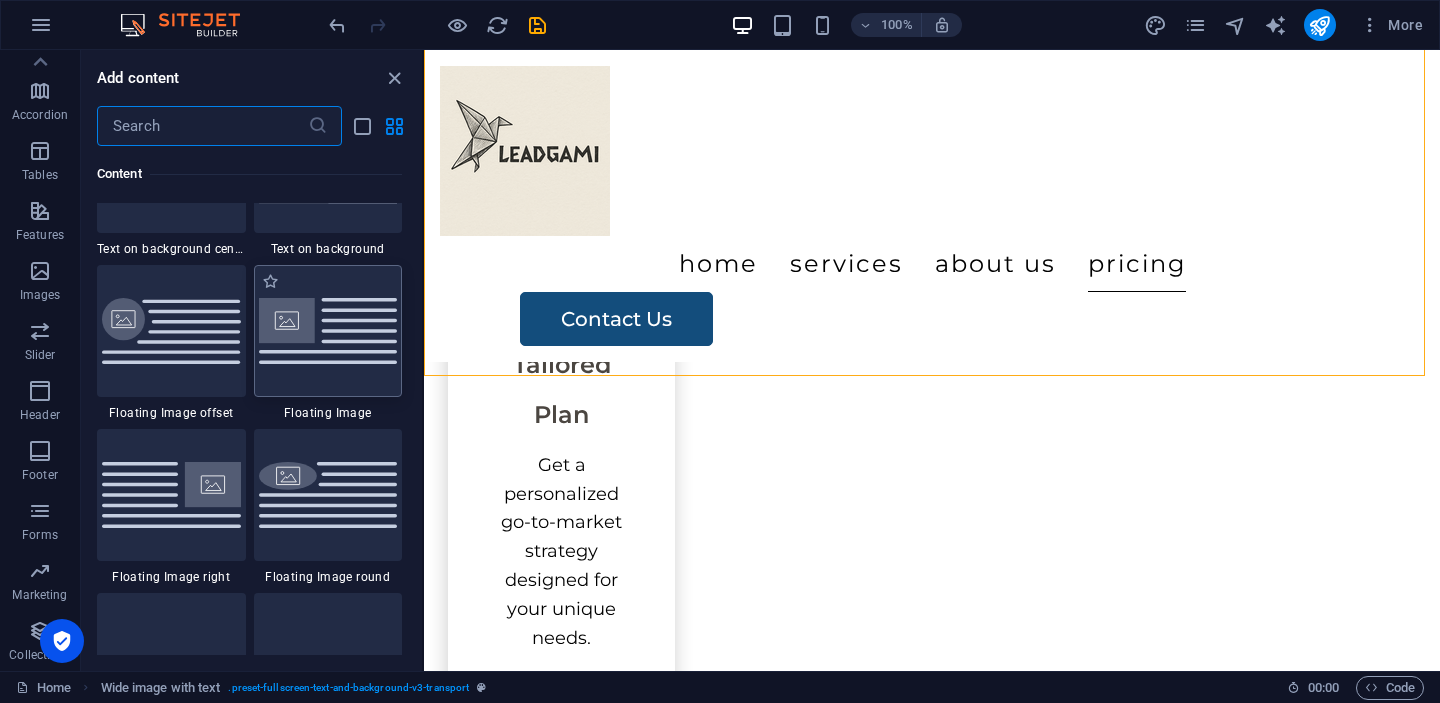 scroll, scrollTop: 4269, scrollLeft: 0, axis: vertical 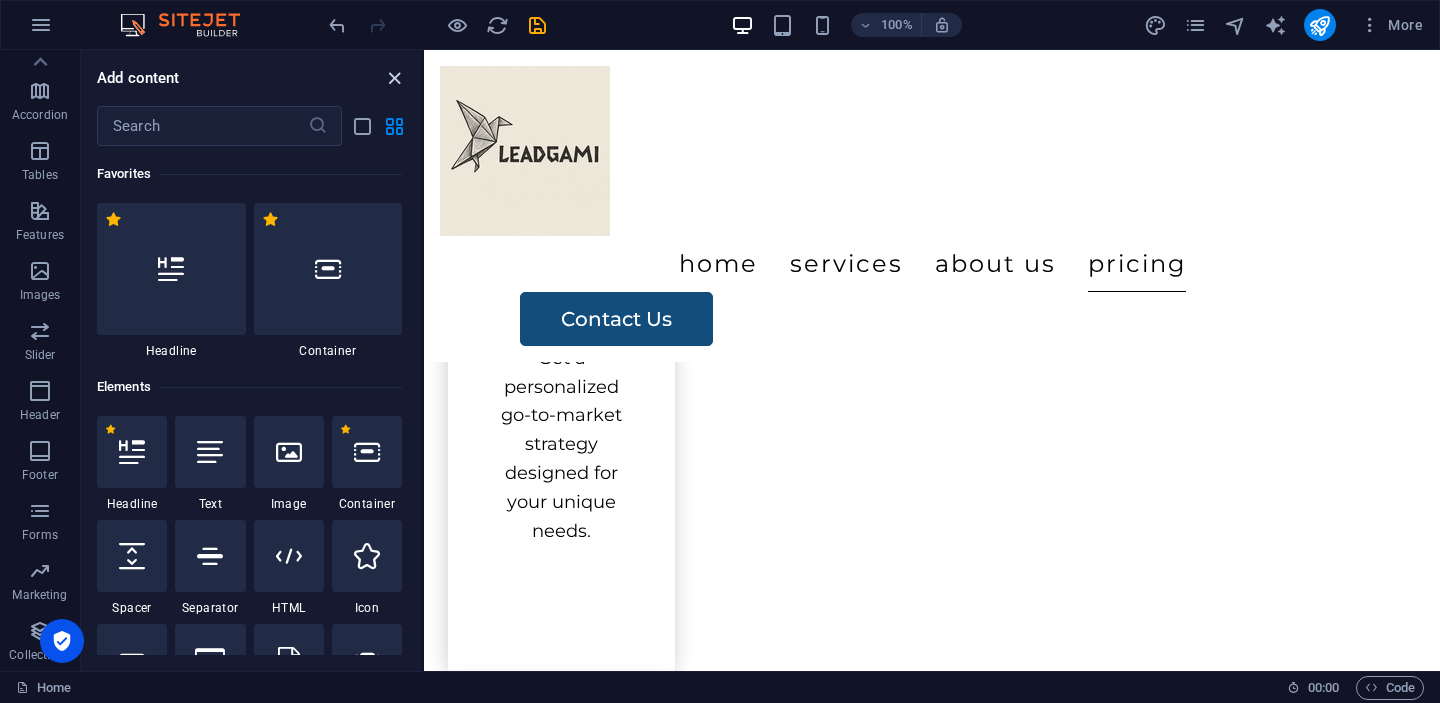 click at bounding box center [394, 78] 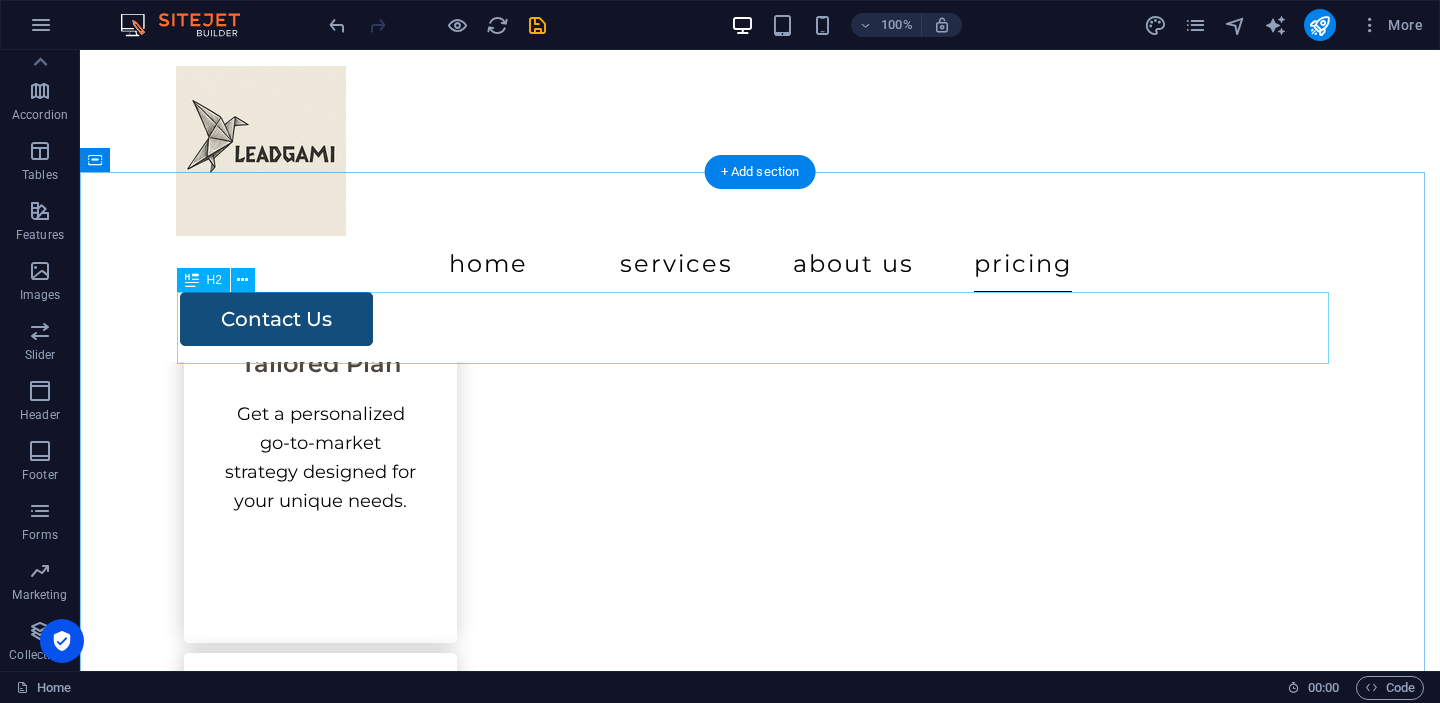 scroll, scrollTop: 3073, scrollLeft: 0, axis: vertical 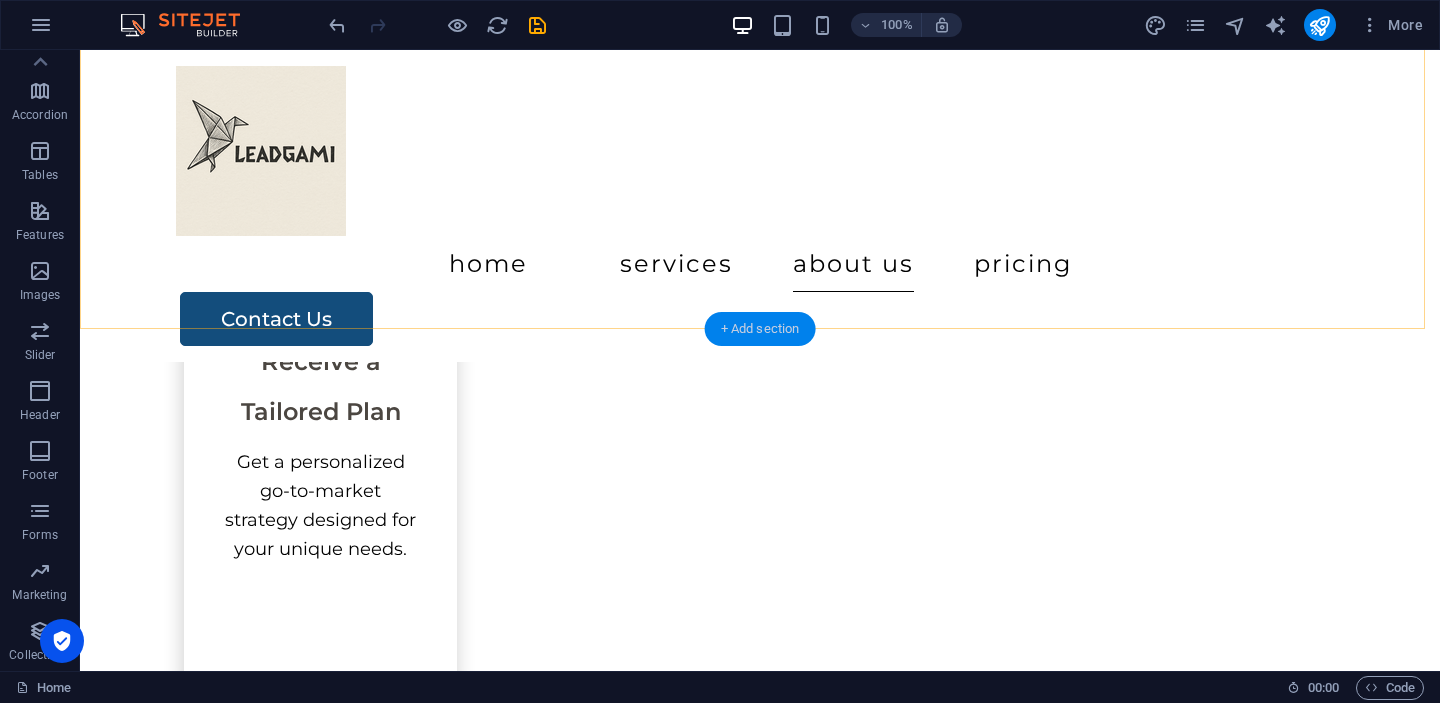 click on "+ Add section" at bounding box center (760, 329) 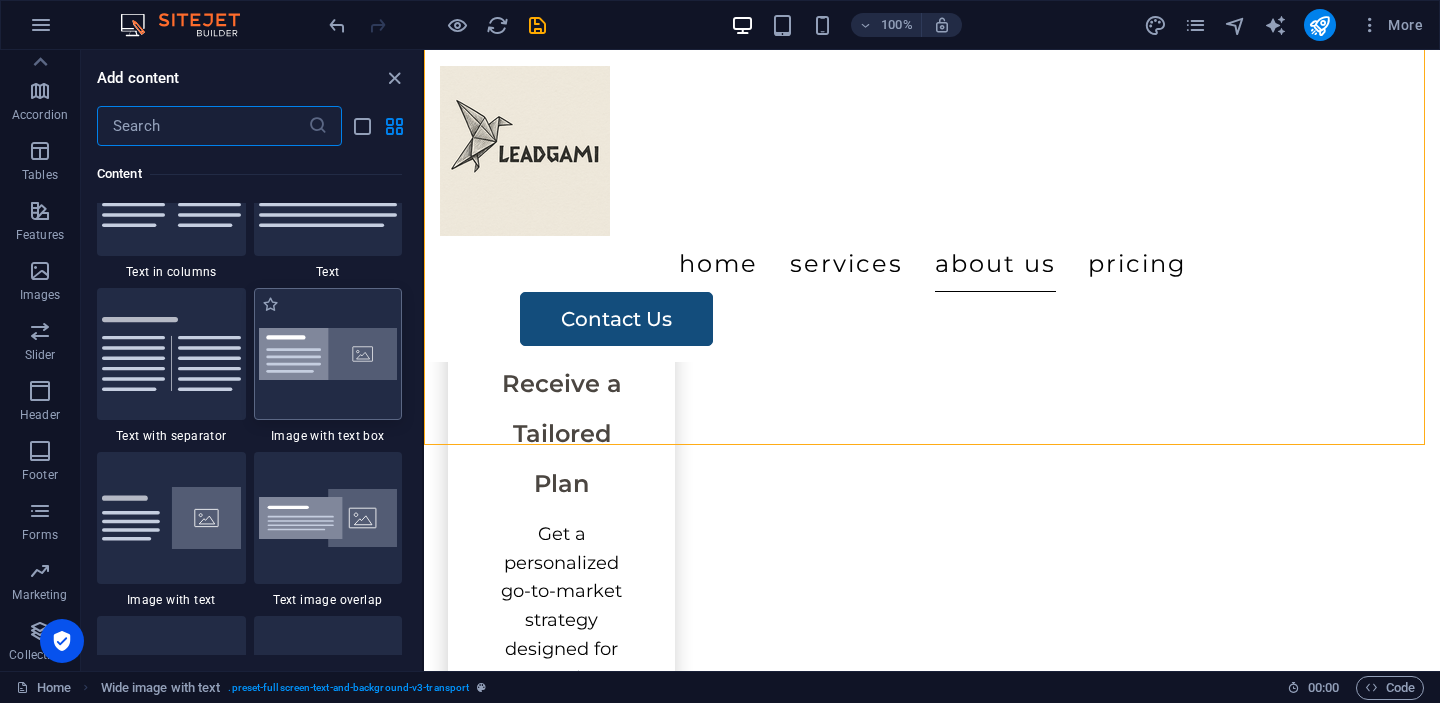 scroll, scrollTop: 3391, scrollLeft: 0, axis: vertical 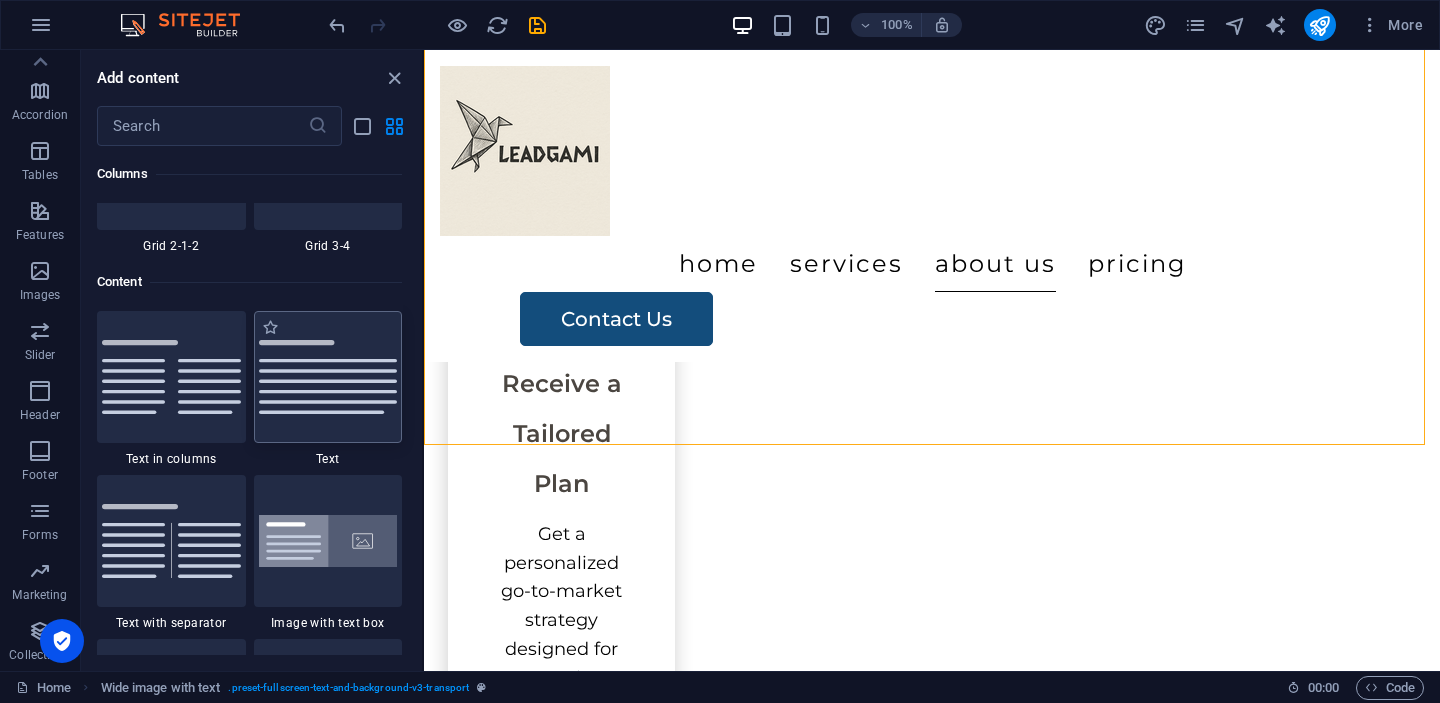 click at bounding box center (328, 377) 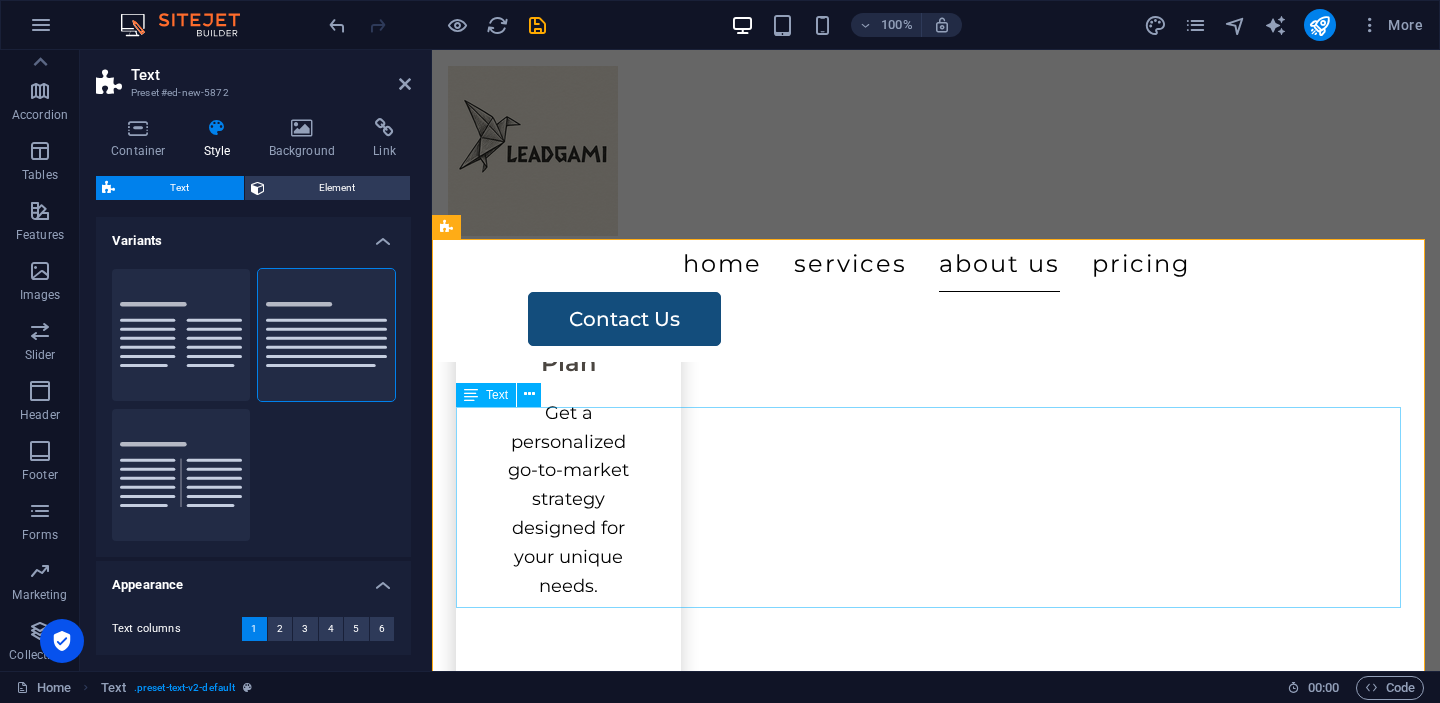 scroll, scrollTop: 3365, scrollLeft: 0, axis: vertical 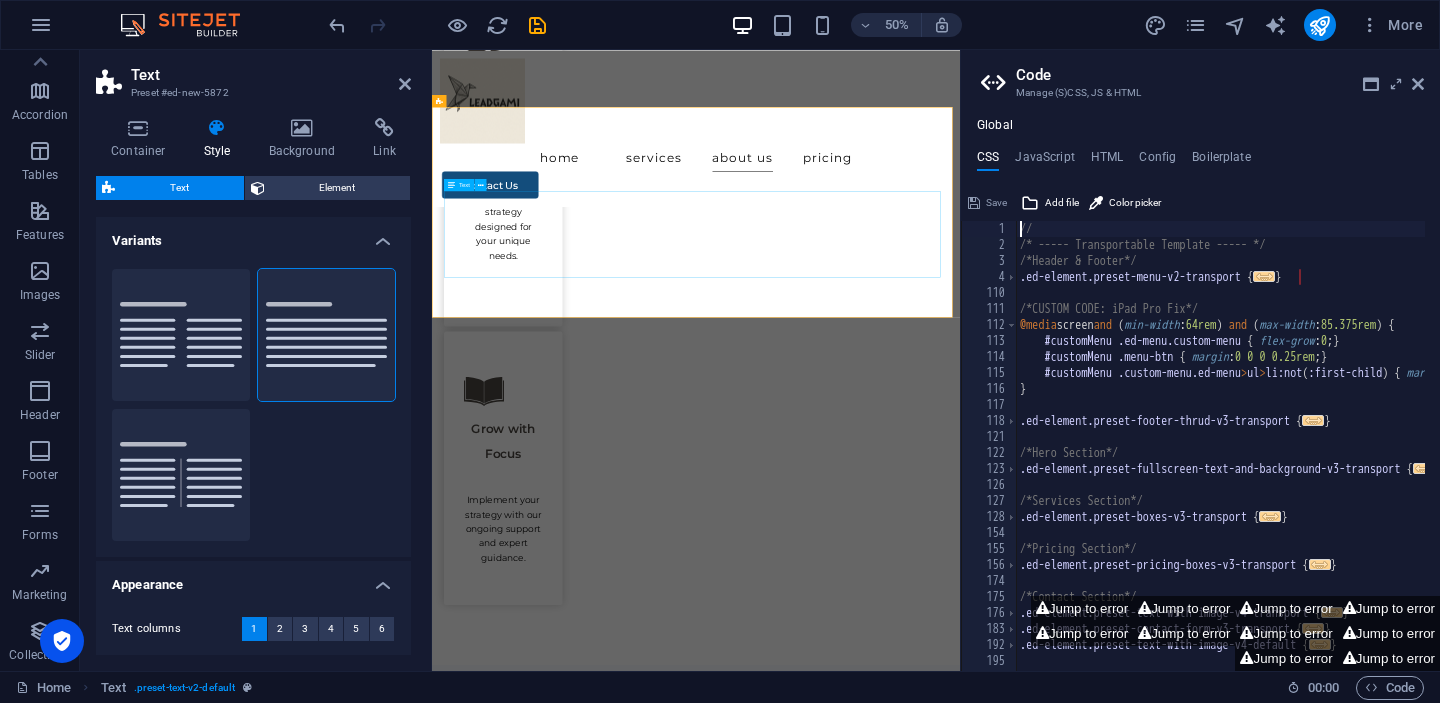 click at bounding box center [960, 5489] 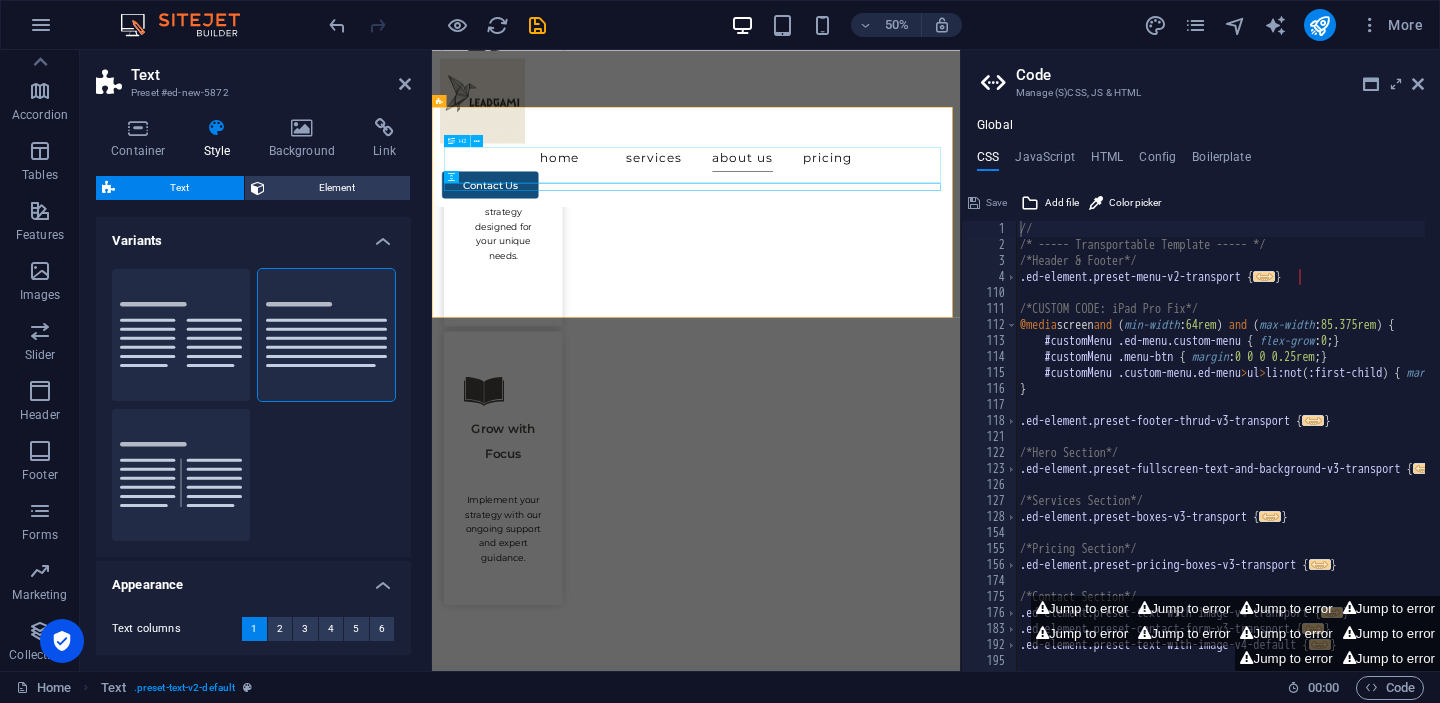click on "Headline" at bounding box center [960, 5445] 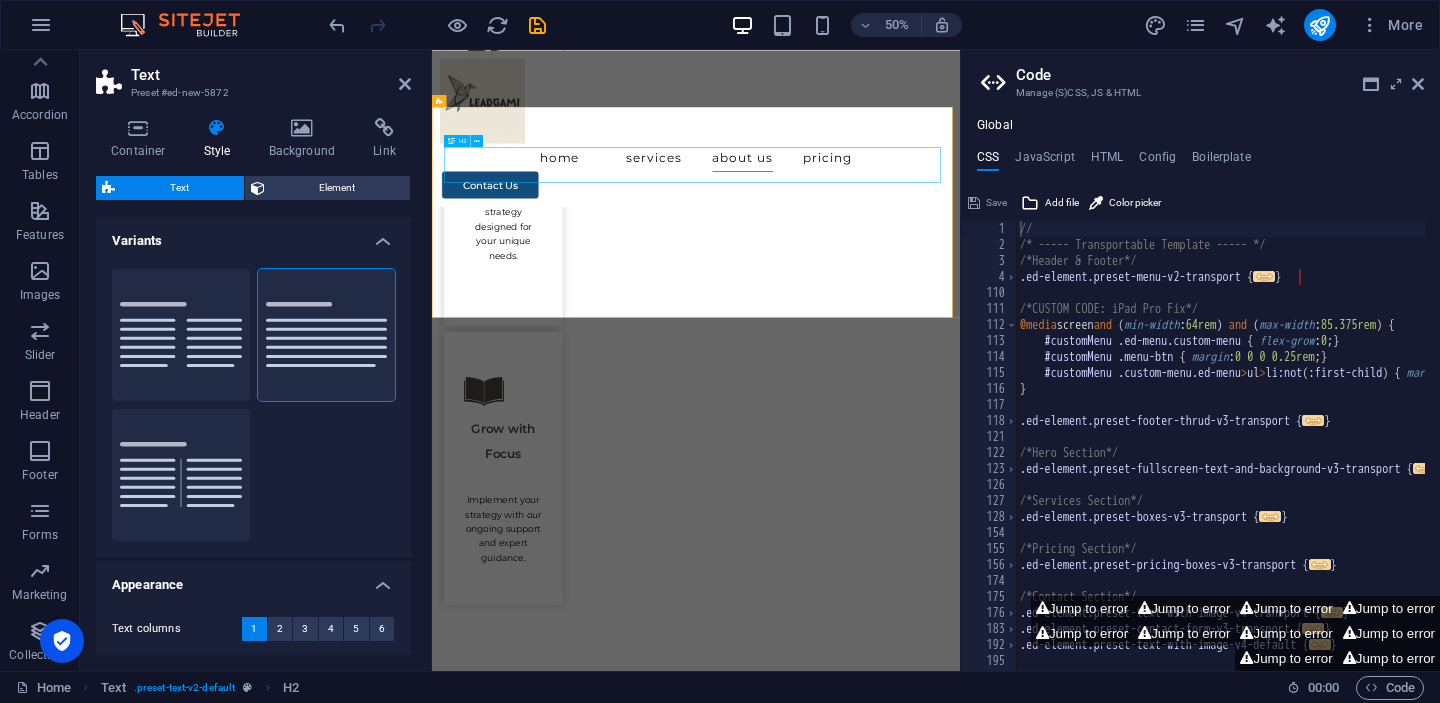 click on "Headline" at bounding box center (960, 5445) 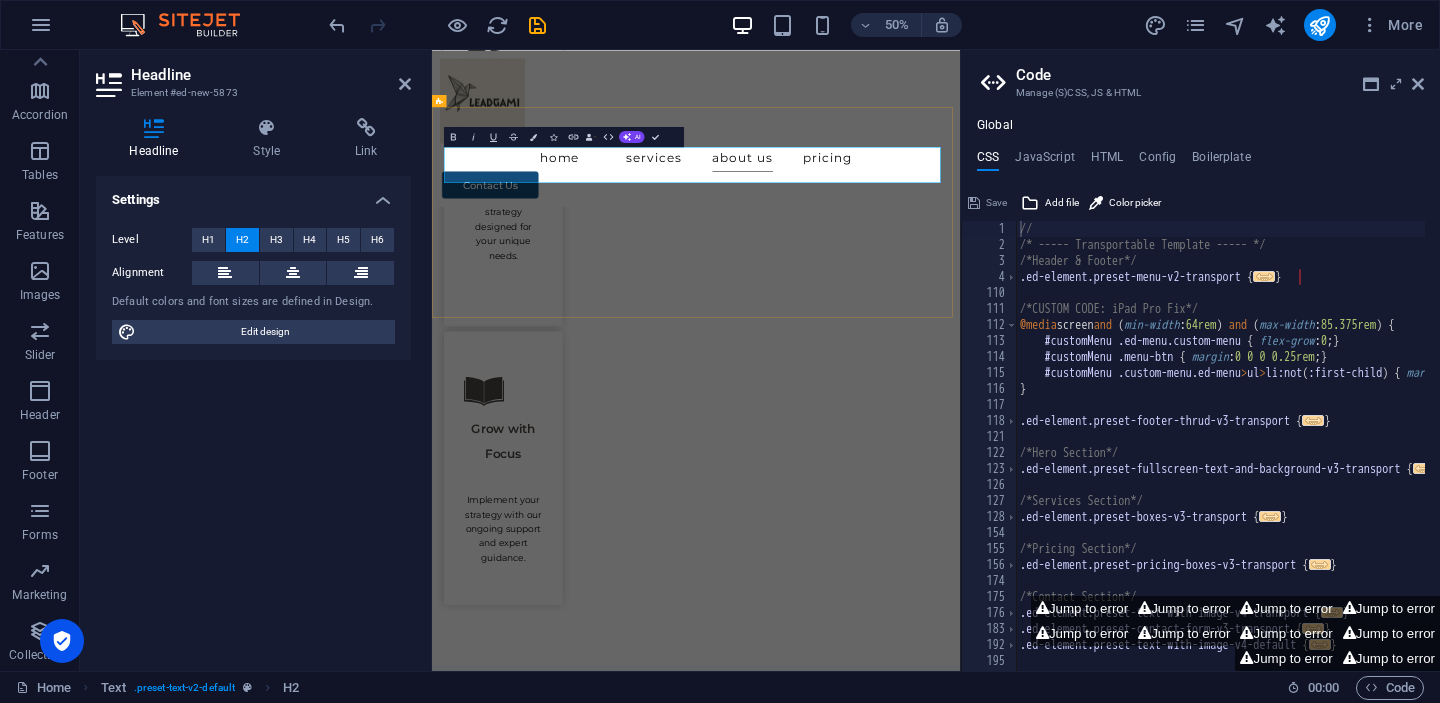 drag, startPoint x: 775, startPoint y: 281, endPoint x: 474, endPoint y: 281, distance: 301 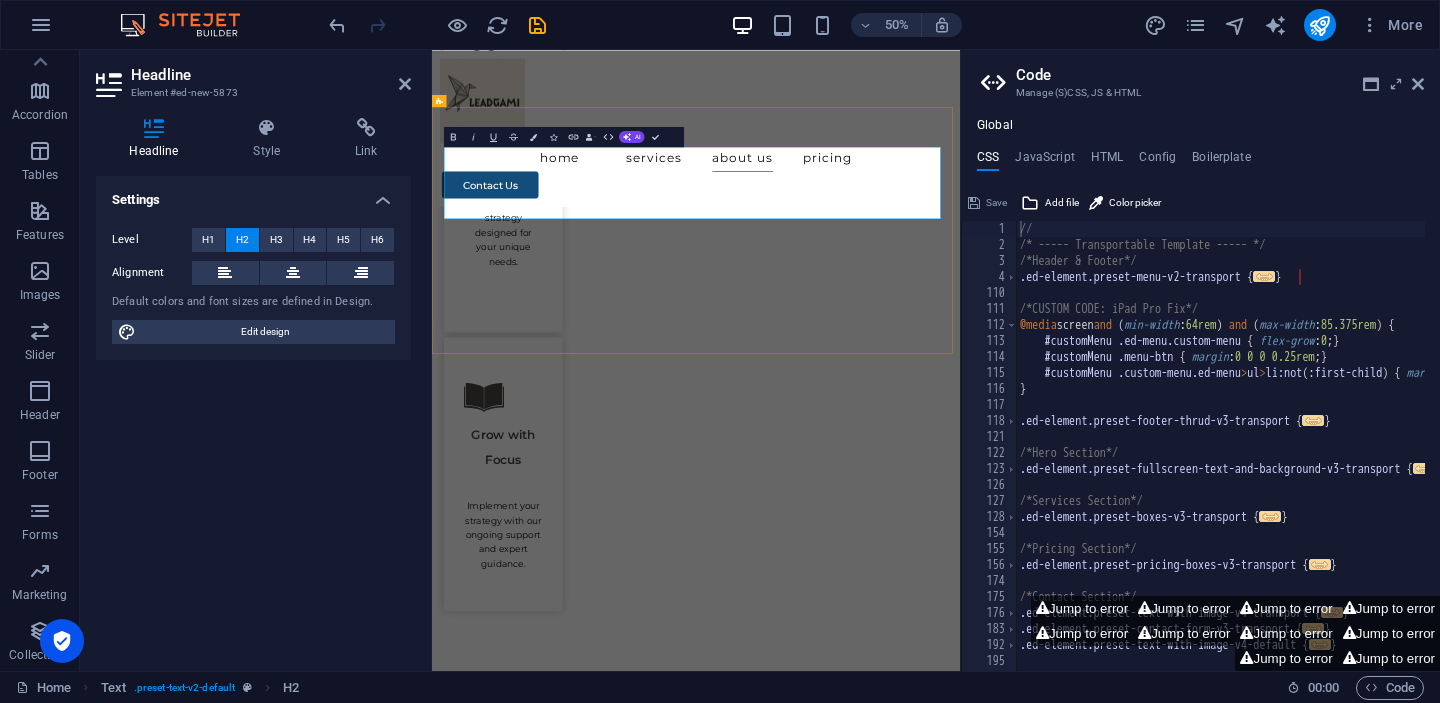 scroll, scrollTop: 0, scrollLeft: 11, axis: horizontal 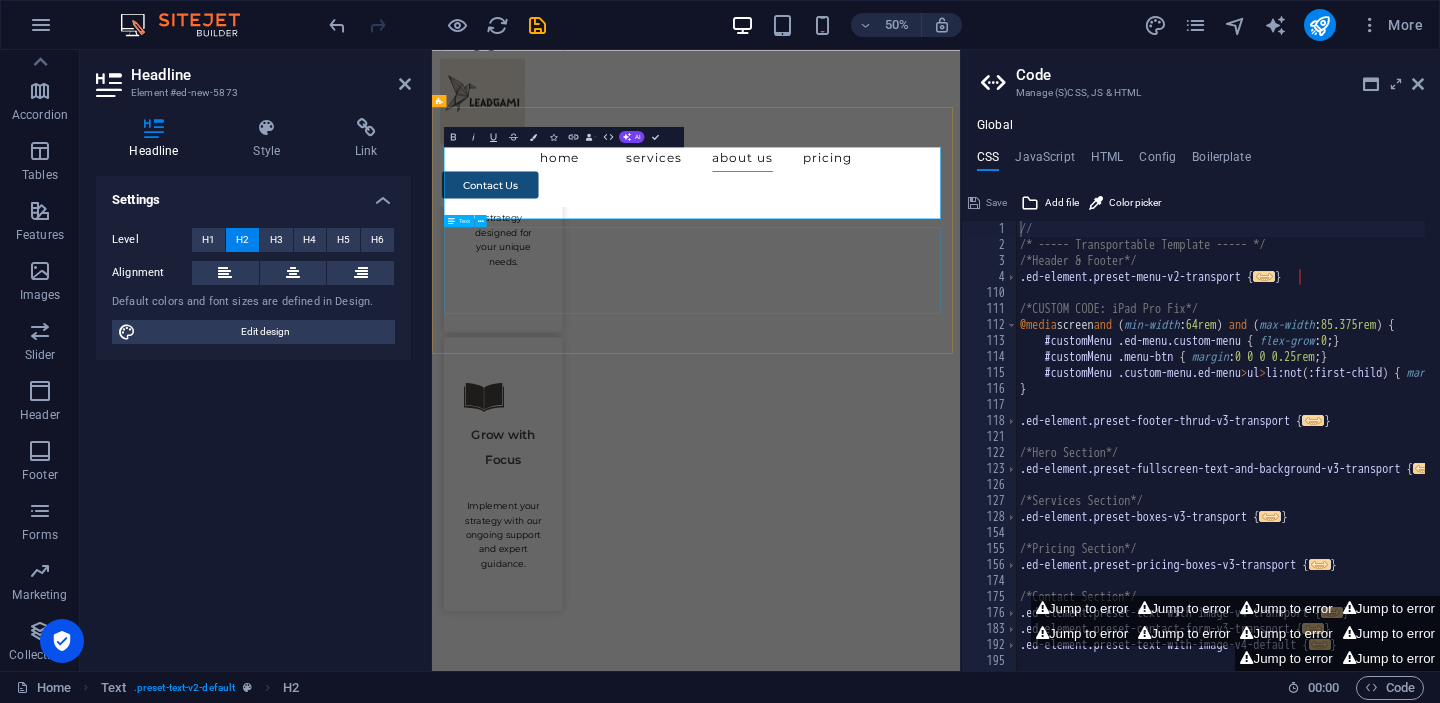 click on "Lorem ipsum dolor sitope amet, consectetur adipisicing elitip. Massumenda, dolore, cum vel modi asperiores consequatur suscipit quidem ducimus eveniet iure expedita consecteture odiogil voluptatum similique fugit voluptates atem accusamus quae quas dolorem tenetur facere tempora maiores adipisci reiciendis accusantium voluptatibus id voluptate tempore dolor harum nisi amet! Nobis, eaque. Aenean commodo ligula eget dolor. Lorem ipsum dolor sit amet, consectetuer adipiscing elit leget odiogil voluptatum similique fugit voluptates dolor. Libero assumenda, dolore, cum vel modi asperiores consequatur." at bounding box center [960, 5667] 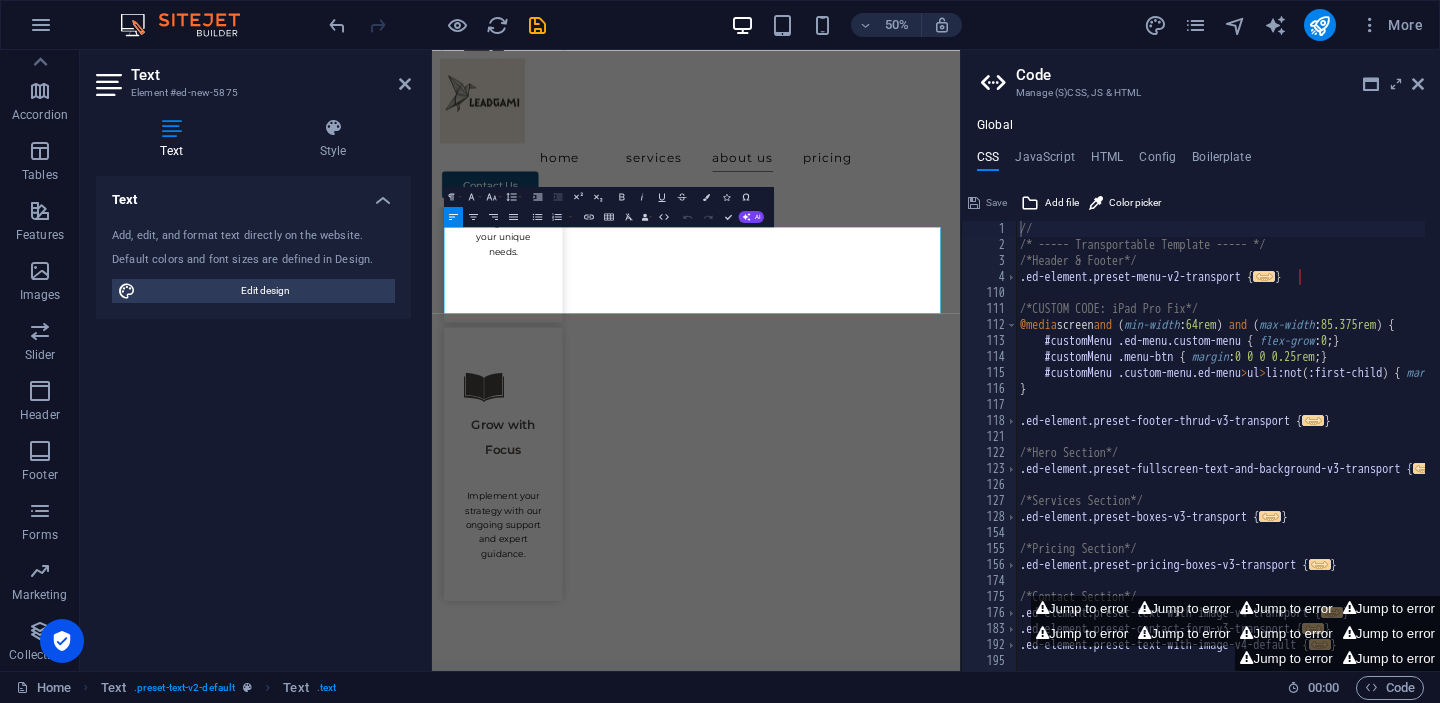 drag, startPoint x: 1222, startPoint y: 568, endPoint x: 355, endPoint y: 419, distance: 879.7102 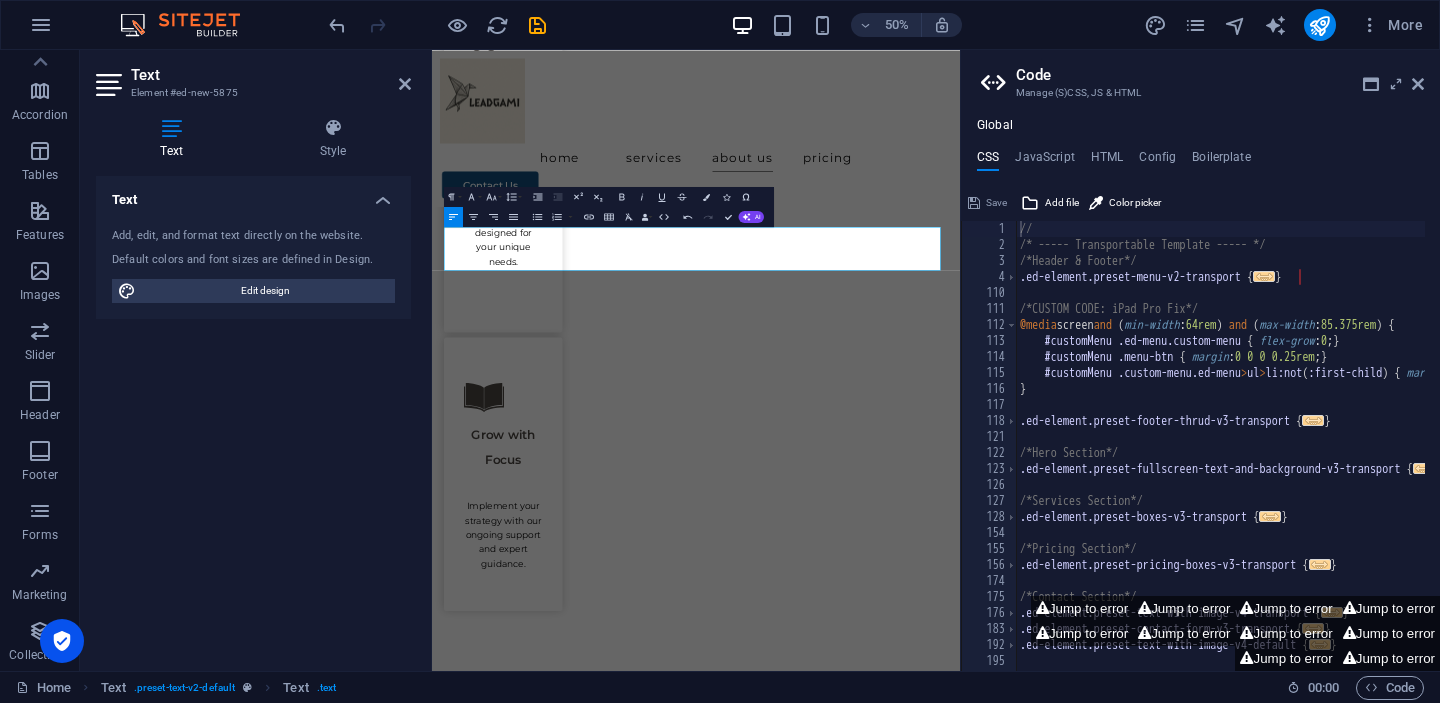 scroll, scrollTop: 4024, scrollLeft: 2, axis: both 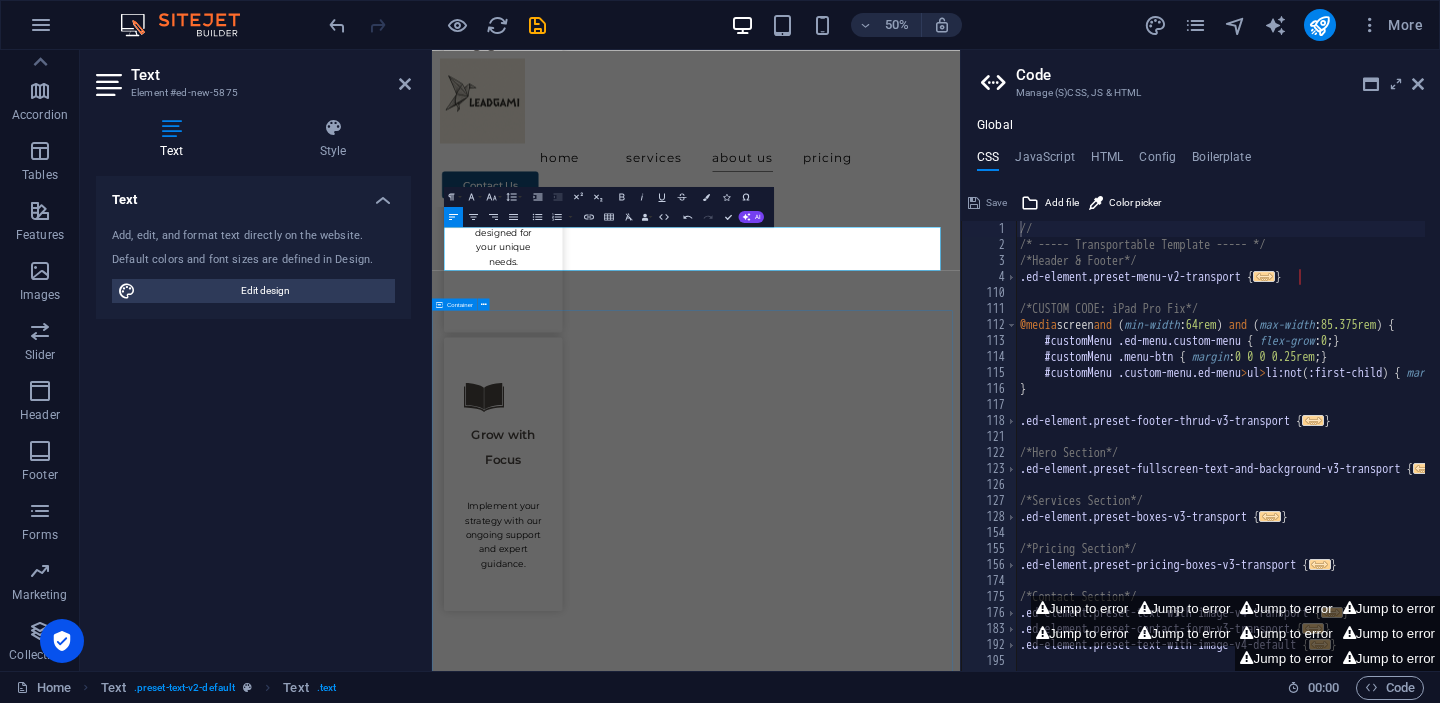 click on "Service Packages Select a plan that aligns with your business goals and sets you on the path to success Origami Kickstart Key Features ✔️ Strategy Session ✔️ (ICP) Template + Coaching ✔️ Messaging Starter Framework (problem, value, CTA) ✔️ GTM Action Plan ✔️ Follow-up Check-in $500 Contact Us Lean Launch Fold Key Features ✔️ Discovery Workshop ✔️ Market & Competitor Quick Scan ✔️ Refined ICP + Pain/Gain Matrix ✔️ Messaging & Positioning Sheet ✔️ GTM Sprint Plan ✔️ Sales Starter Script or Outreach Flow $1000 Contact Us Custom GTM Fold Ongoing strategic support tailored to your evolving needs. Includes monthly strategy calls, feedback on messaging and positioning, and mini deliverables like sales flows, ICP updates, or funnel audits. Ideal for teams who want a flexible GTM partner without a full-time hire. $500 per month Contact Us" at bounding box center [960, 6629] 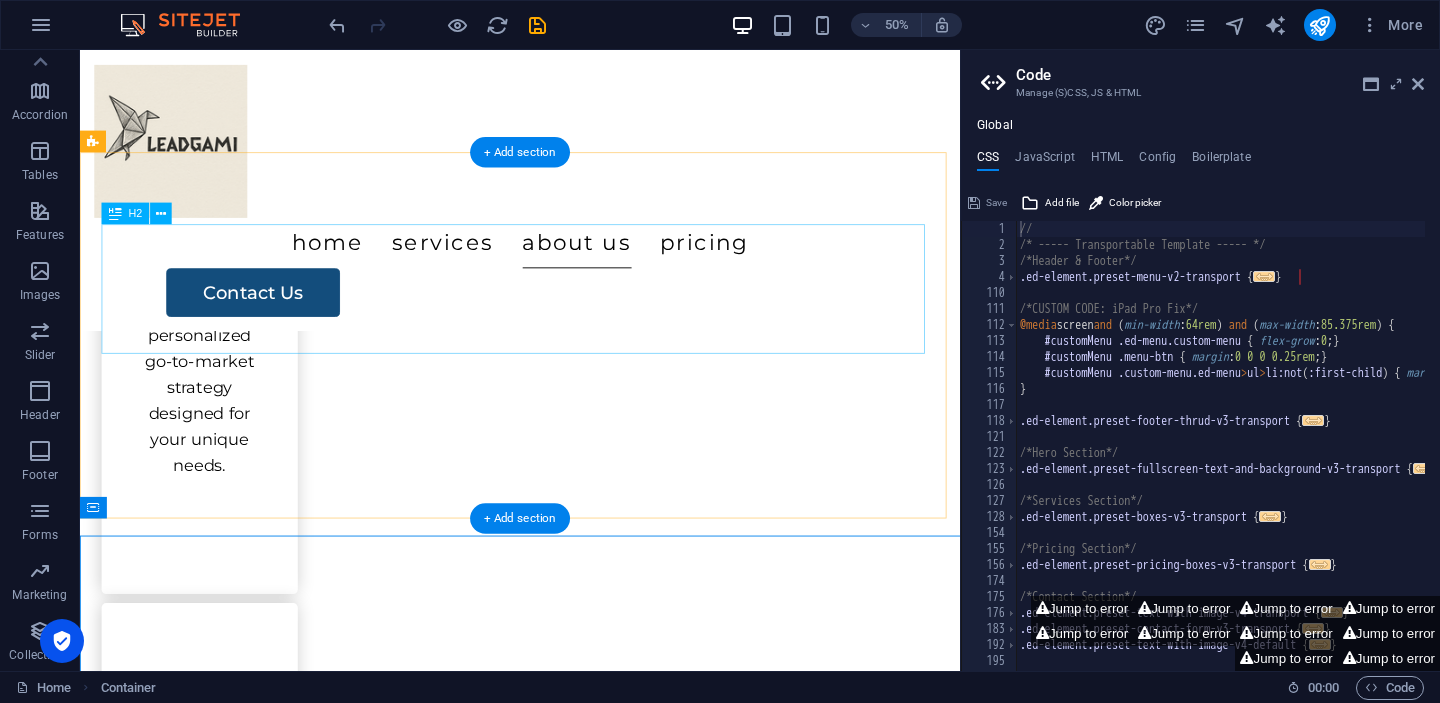 scroll, scrollTop: 3345, scrollLeft: 0, axis: vertical 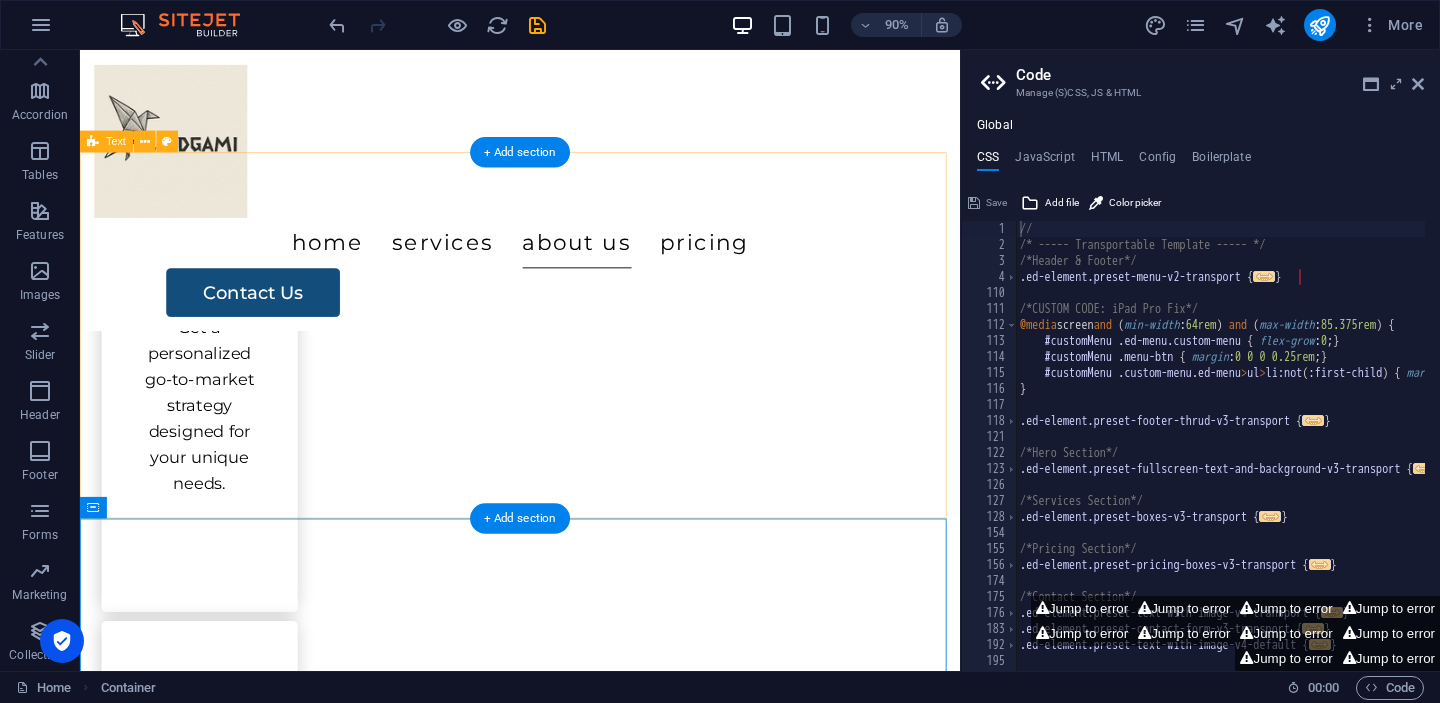 click on "Take the Next Step Towards Growth Don't let another day pass by without moving closer to your business goals. Our proven strategies are designed to deliver real results. Ready to transform your approach? Book your free session and see the difference personalized guidance can make." at bounding box center (569, 5437) 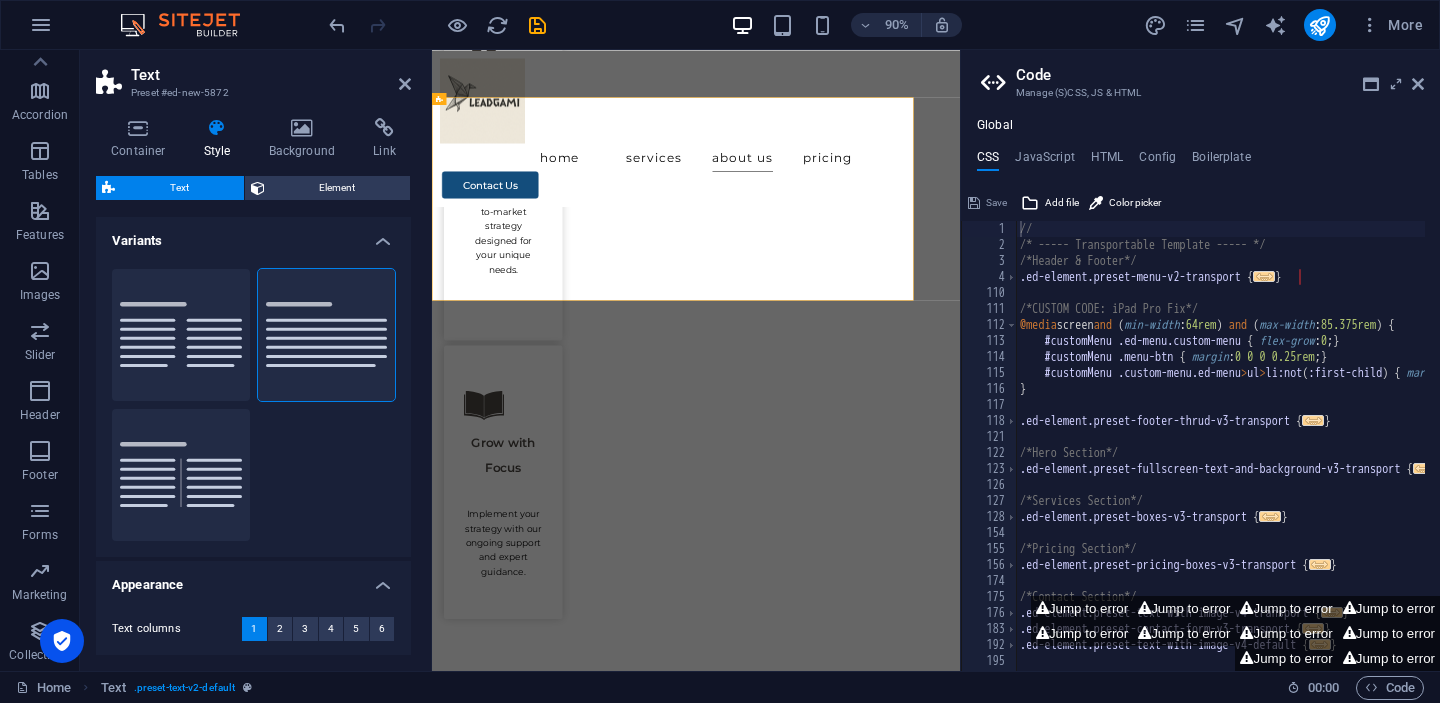 scroll, scrollTop: 3365, scrollLeft: 0, axis: vertical 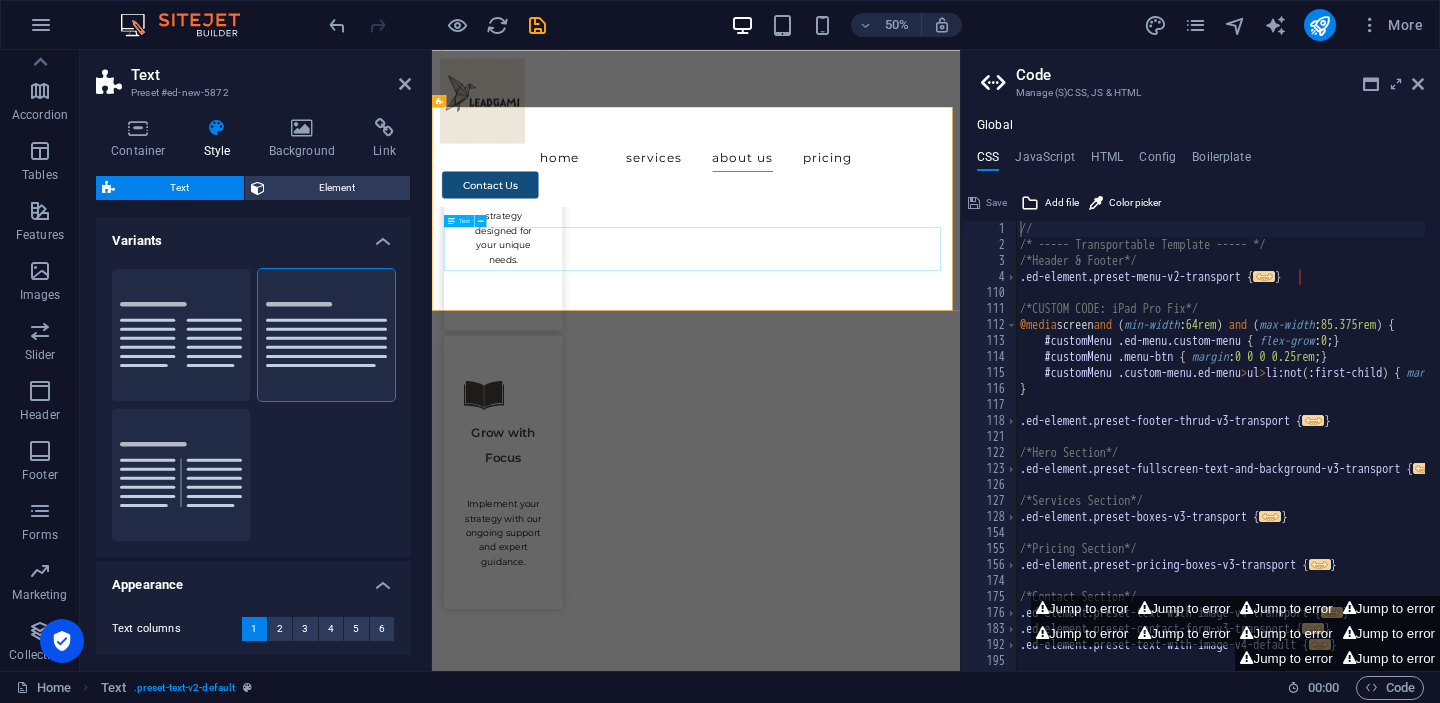 click on "Don't let another day pass by without moving closer to your business goals. Our proven strategies are designed to deliver real results. Ready to transform your approach? Book your free session and see the difference personalized guidance can make." at bounding box center [960, 5620] 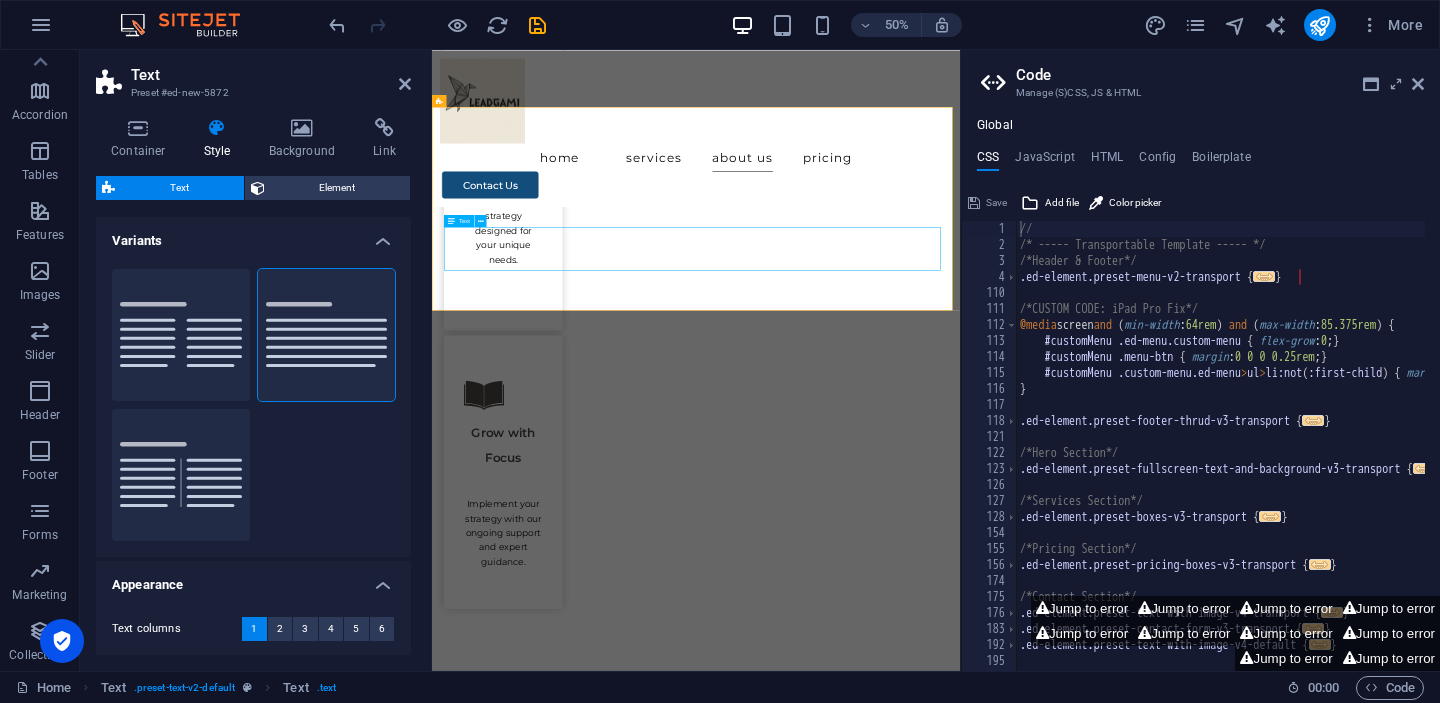 click on "Take the Next Step Towards Growth Don't let another day pass by without moving closer to your business goals. Our proven strategies are designed to deliver real results. Ready to transform your approach? Book your free session and see the difference personalized guidance can make." at bounding box center [960, 5540] 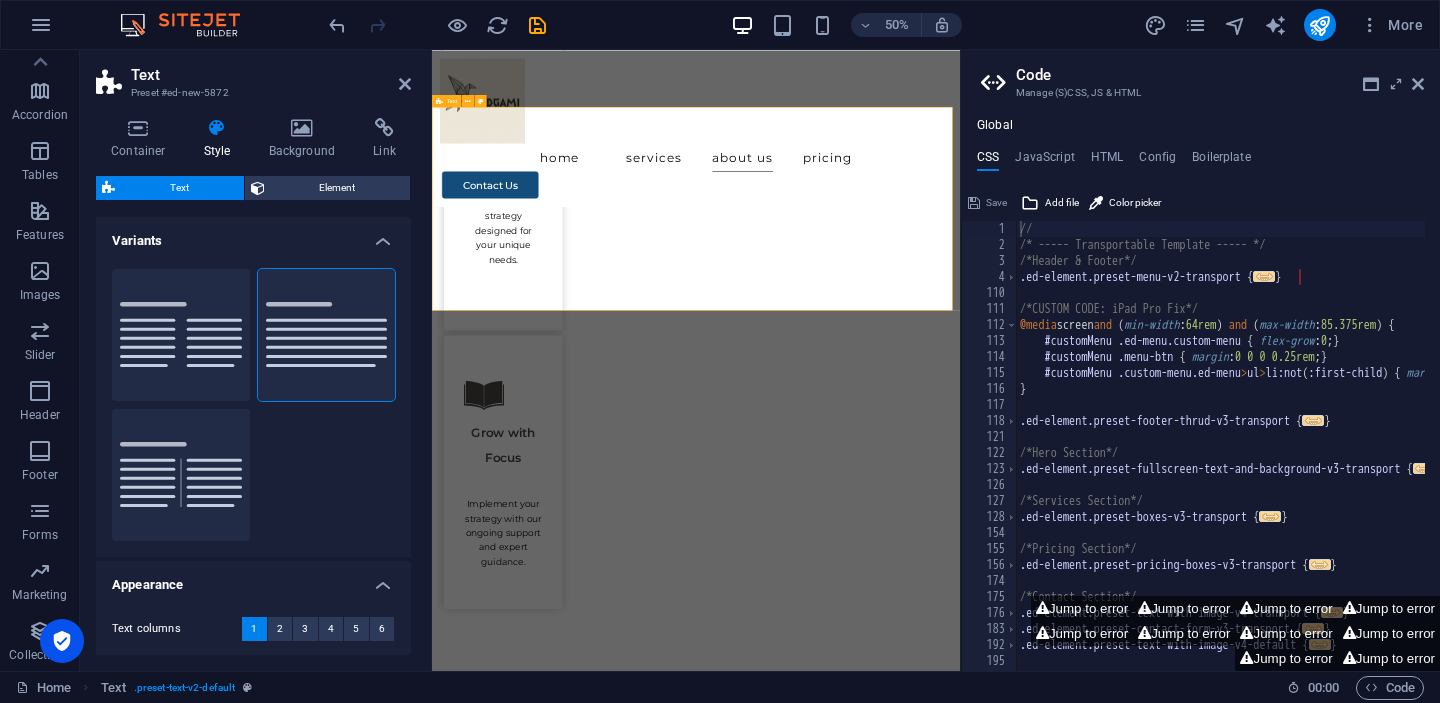 click on "Take the Next Step Towards Growth Don't let another day pass by without moving closer to your business goals. Our proven strategies are designed to deliver real results. Ready to transform your approach? Book your free session and see the difference personalized guidance can make." at bounding box center (960, 5540) 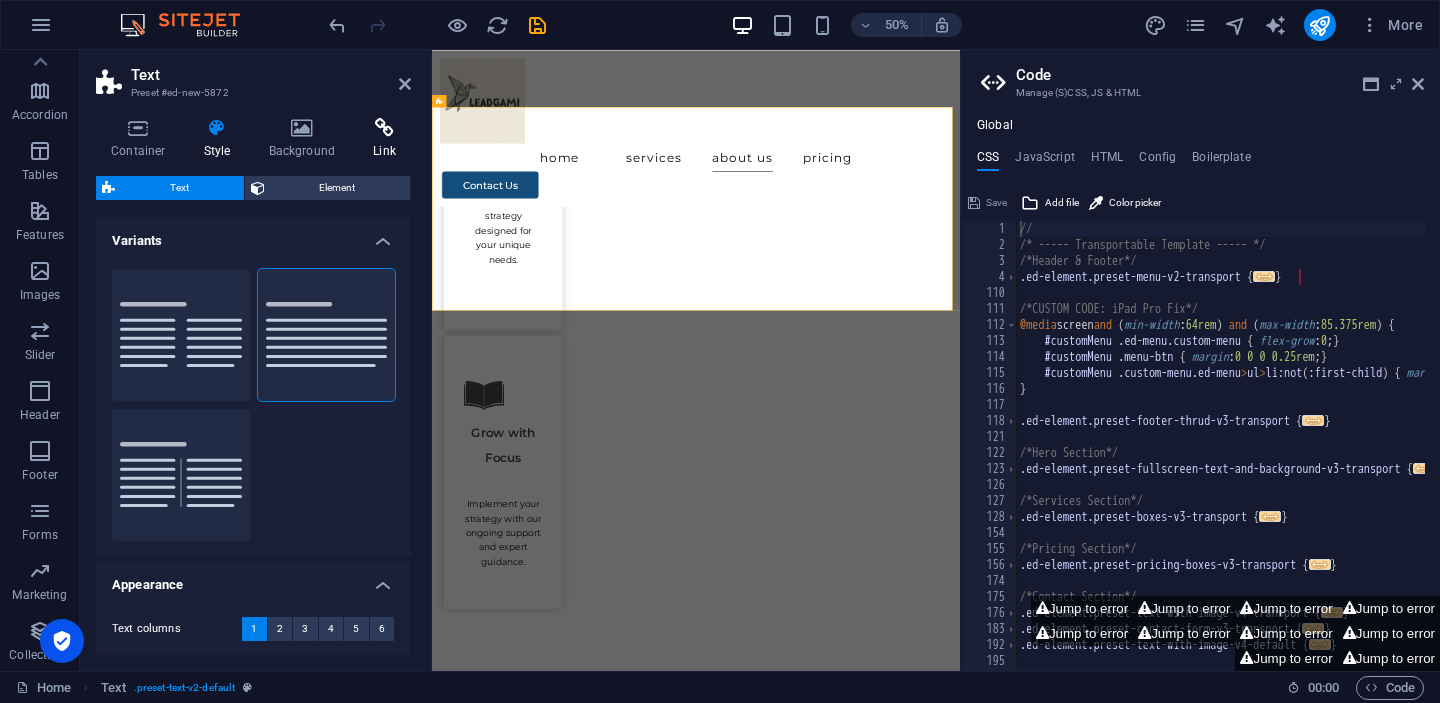click at bounding box center (384, 128) 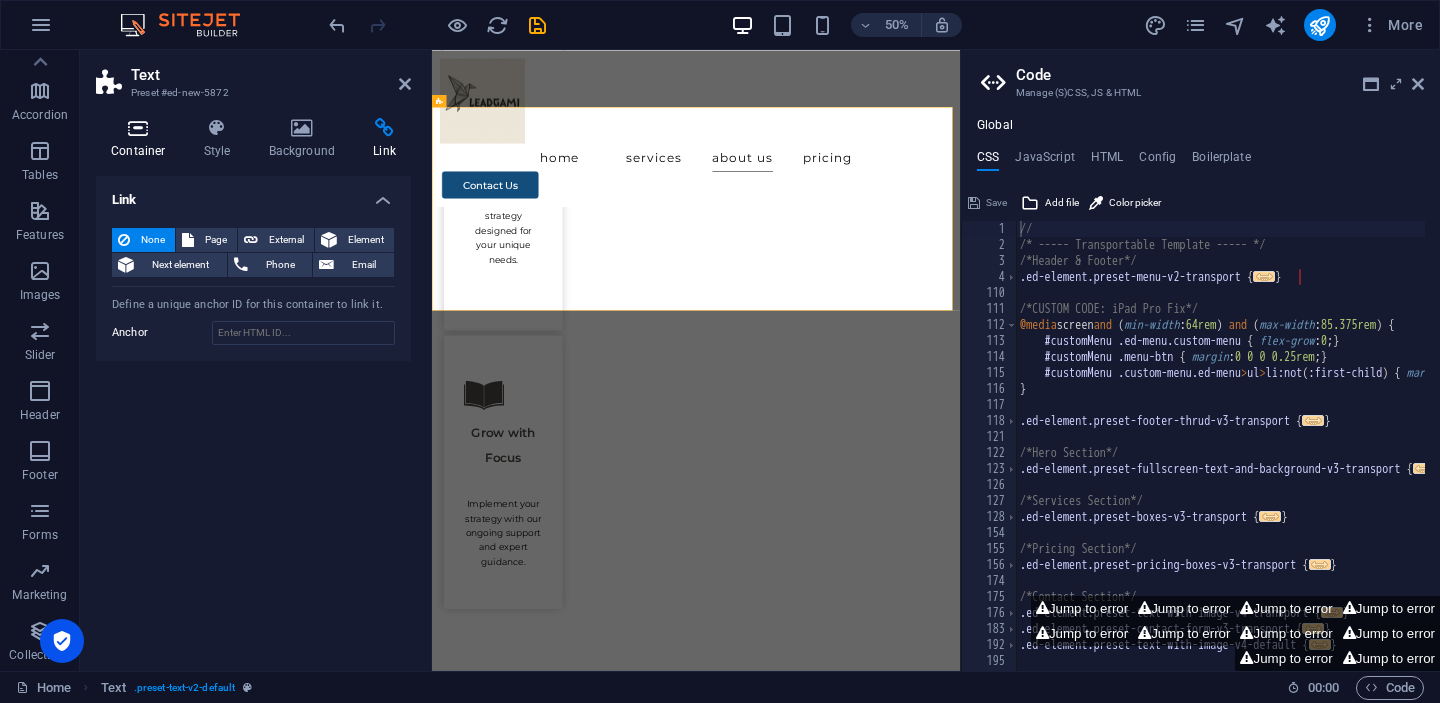 click on "Container" at bounding box center (142, 139) 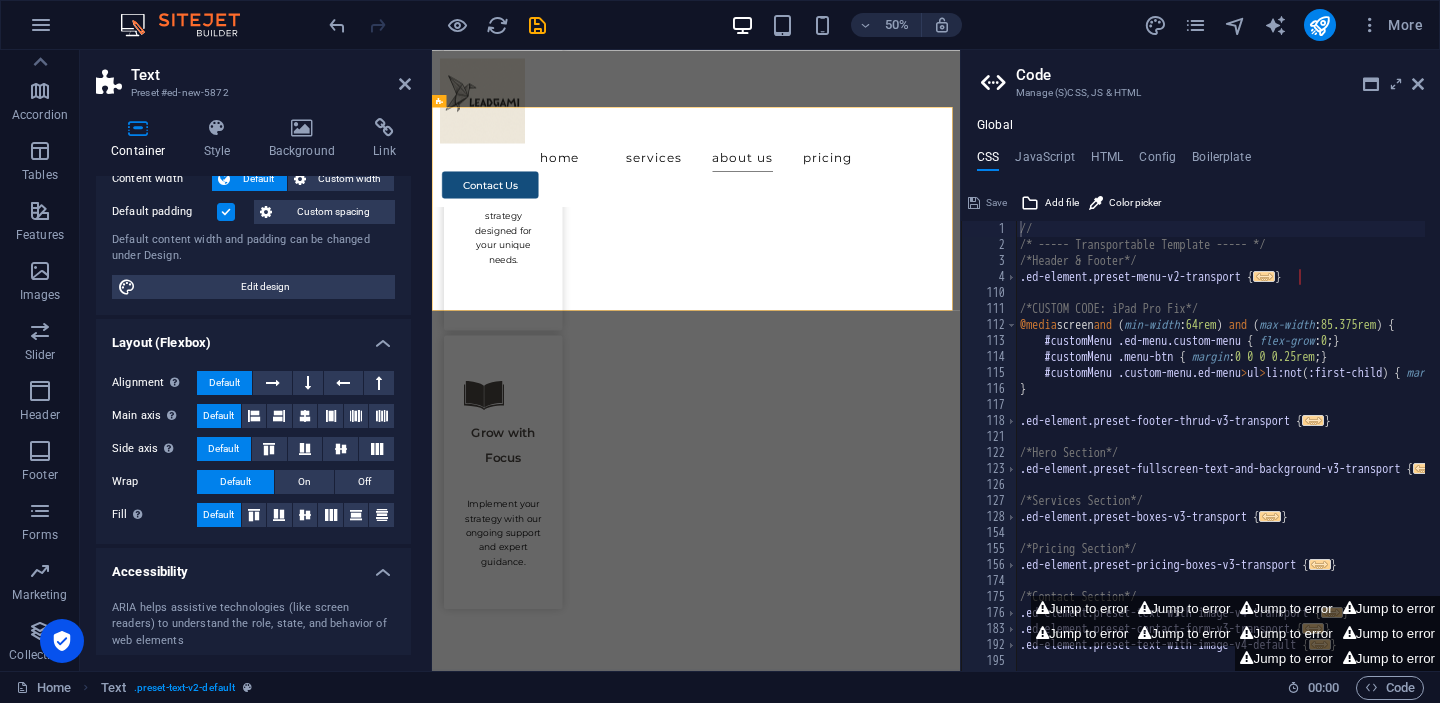 scroll, scrollTop: 127, scrollLeft: 0, axis: vertical 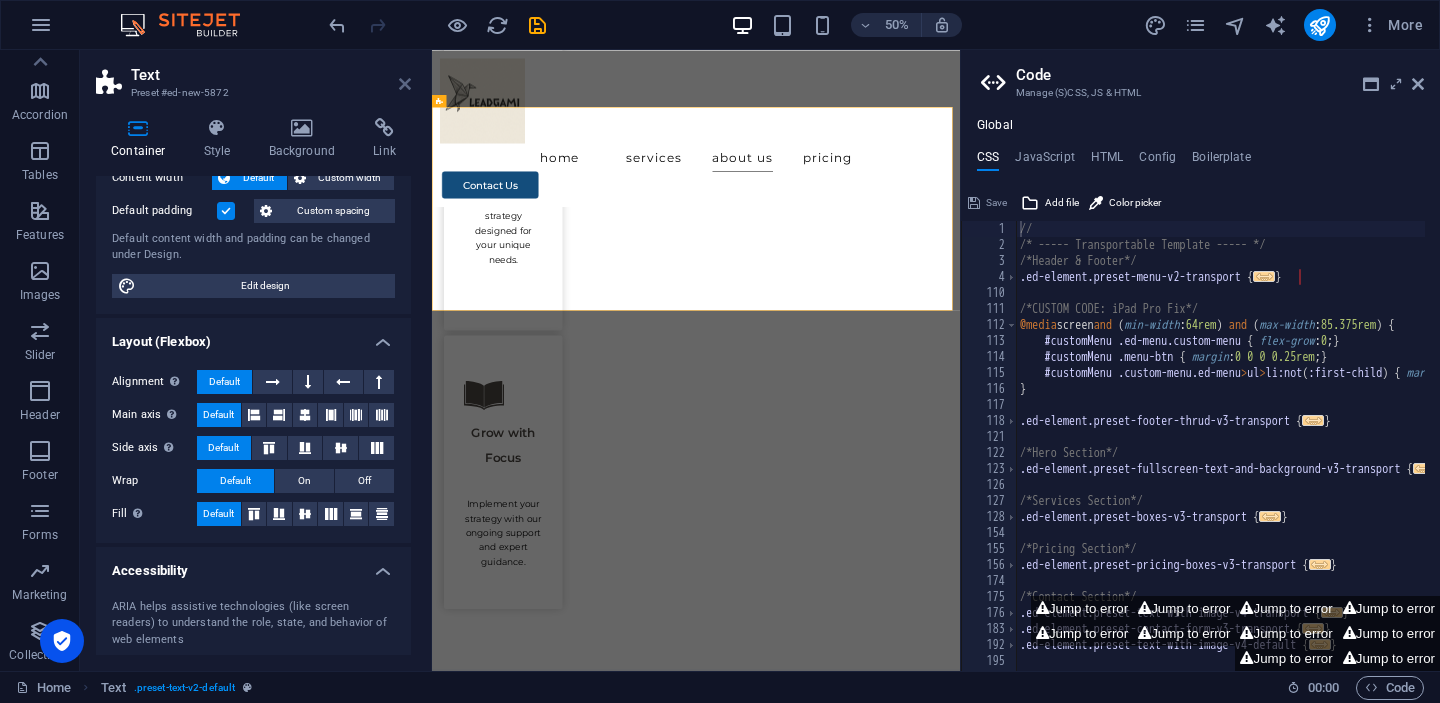 click at bounding box center (405, 84) 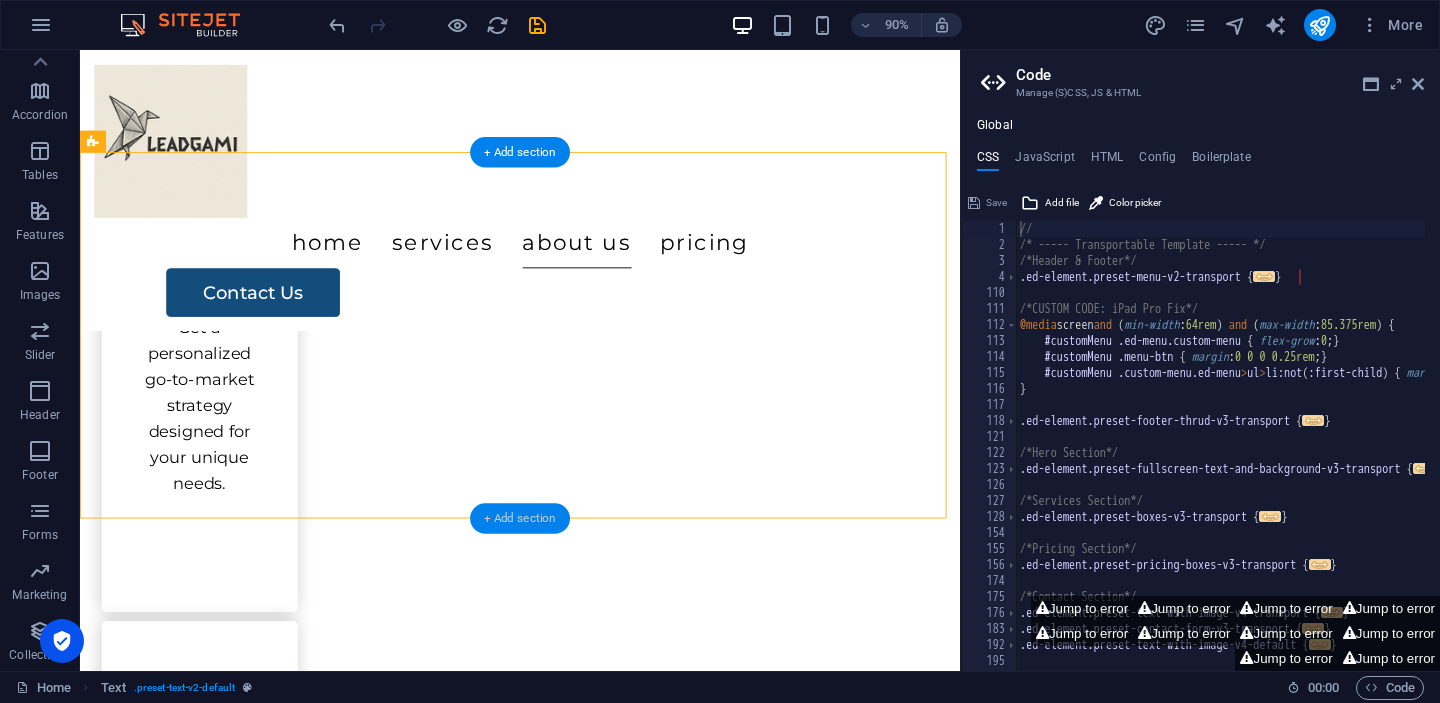 click on "+ Add section" at bounding box center (520, 517) 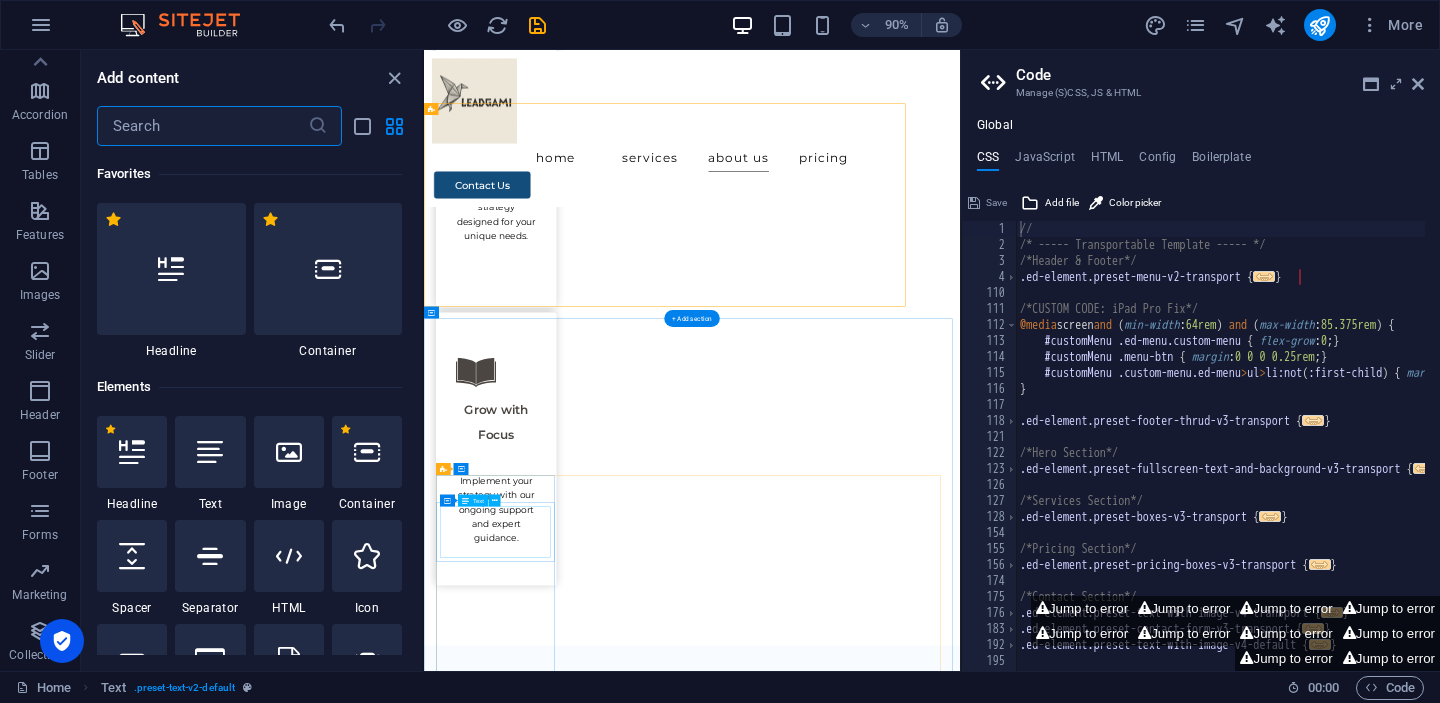 scroll, scrollTop: 3353, scrollLeft: 0, axis: vertical 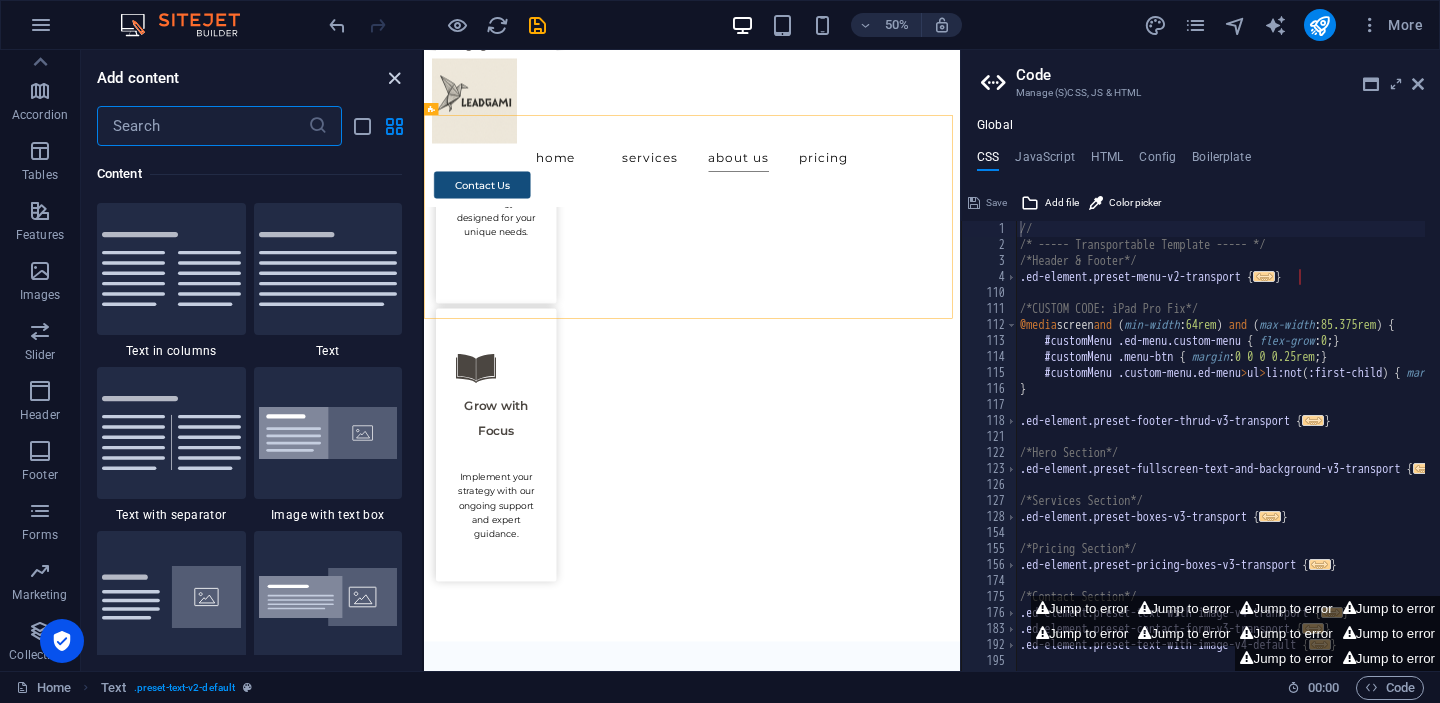 click at bounding box center [394, 78] 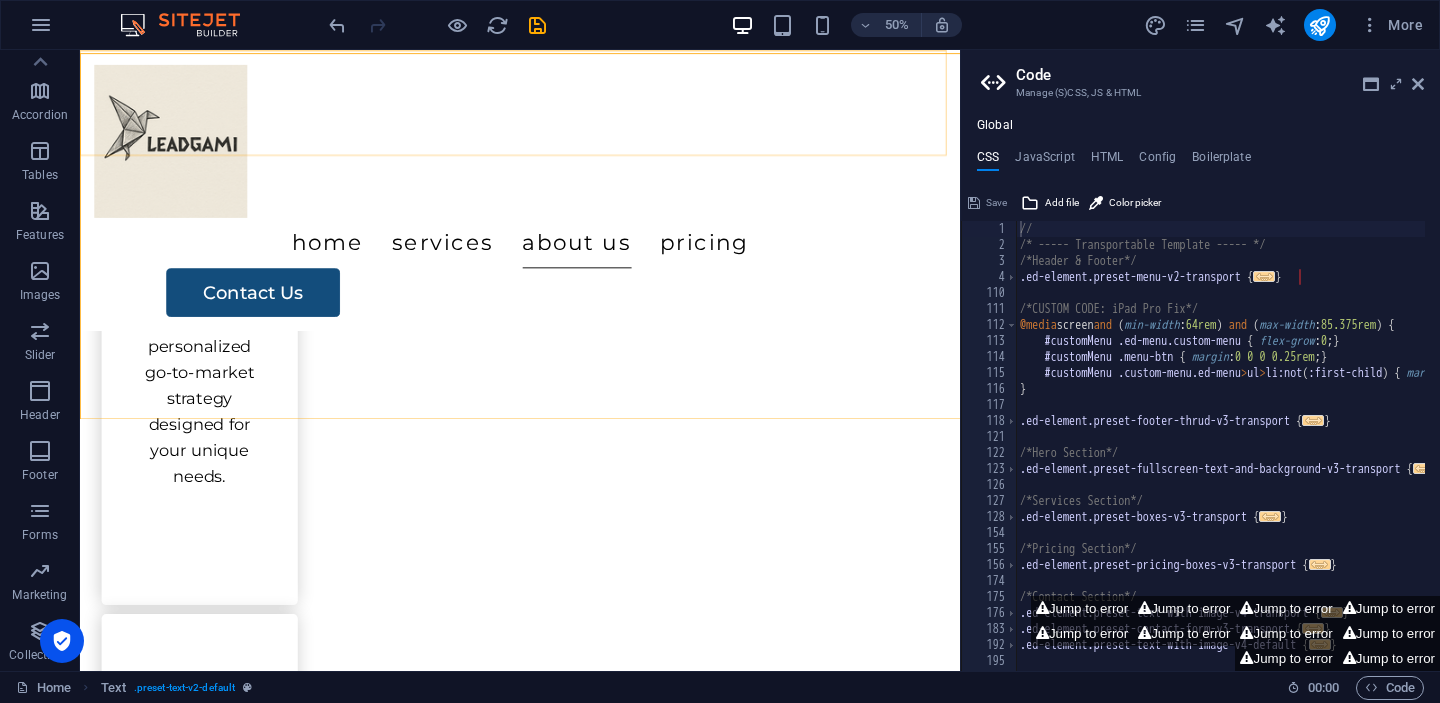 scroll, scrollTop: 3479, scrollLeft: 0, axis: vertical 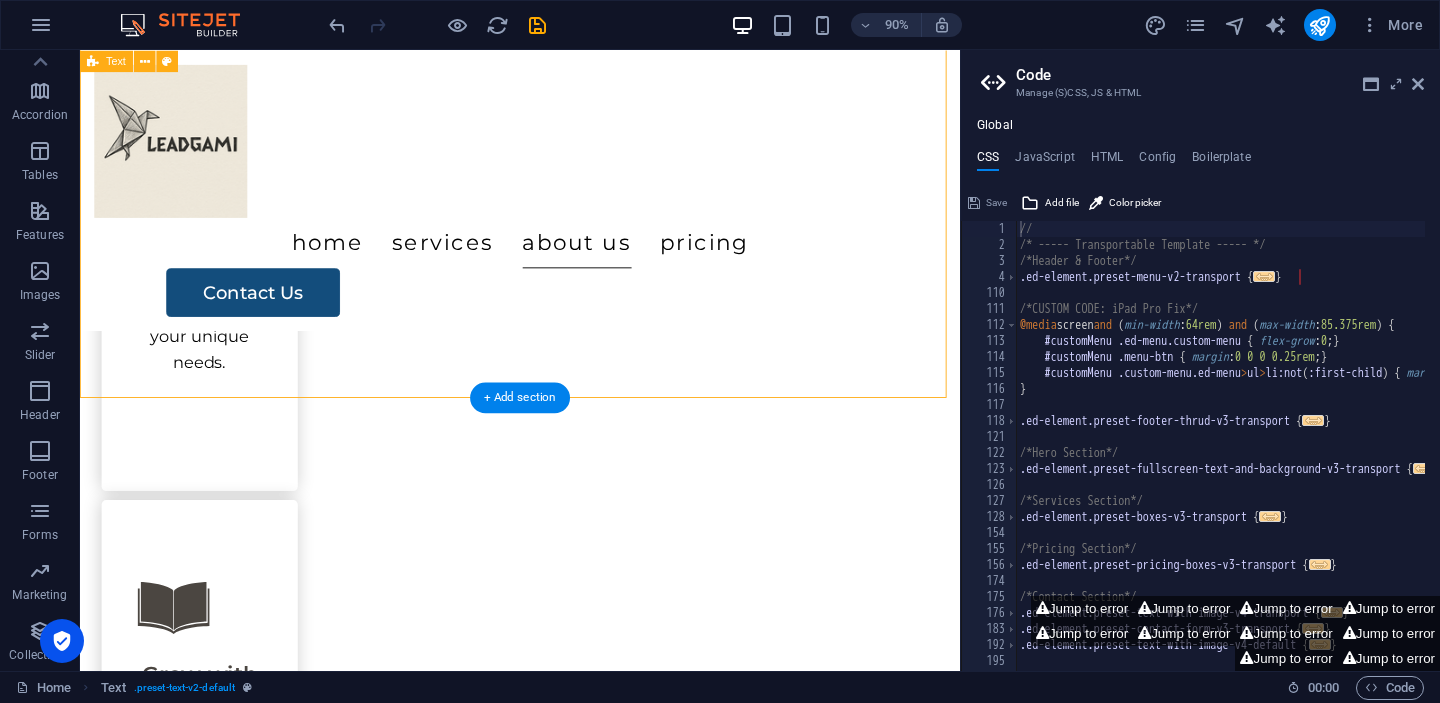 click on "Take the Next Step Towards Growth Don't let another day pass by without moving closer to your business goals. Our proven strategies are designed to deliver real results. Ready to transform your approach? Book your free session and see the difference personalized guidance can make." at bounding box center [569, 5303] 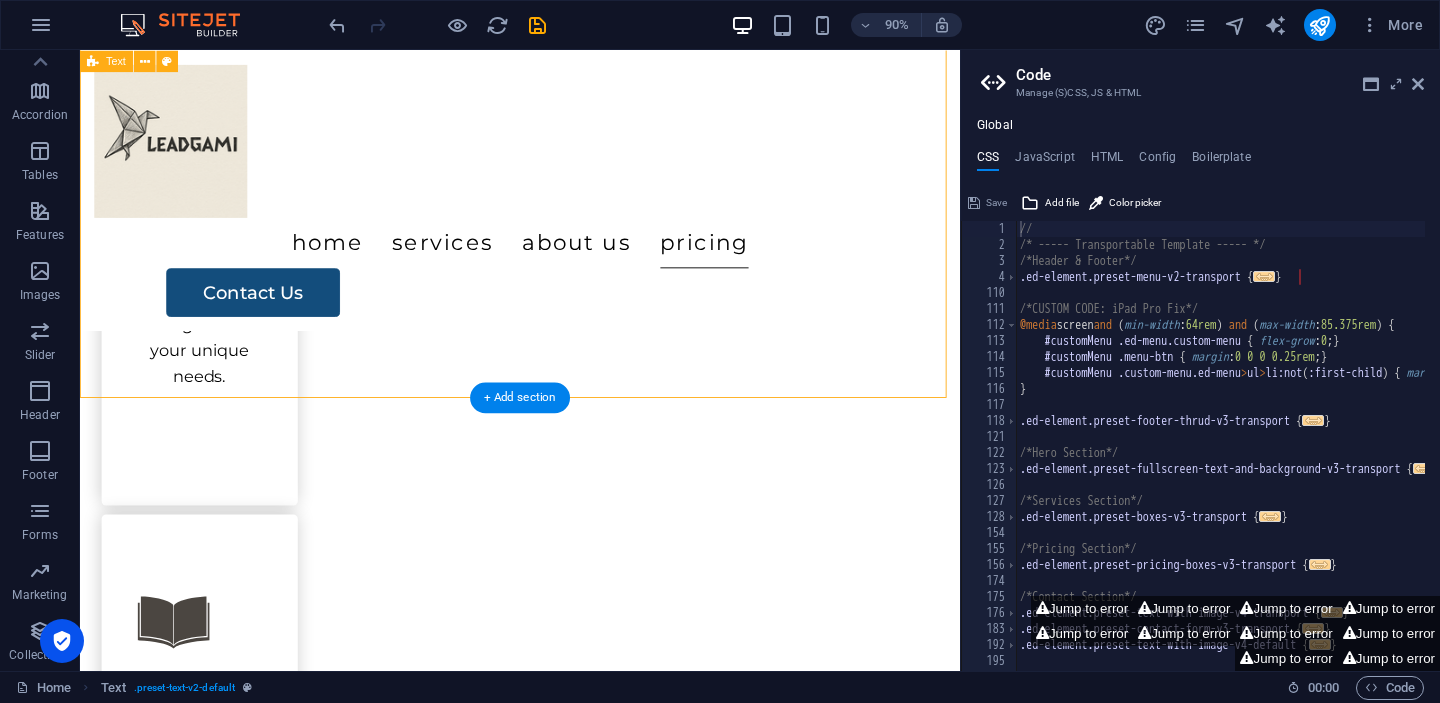 scroll, scrollTop: 3498, scrollLeft: 0, axis: vertical 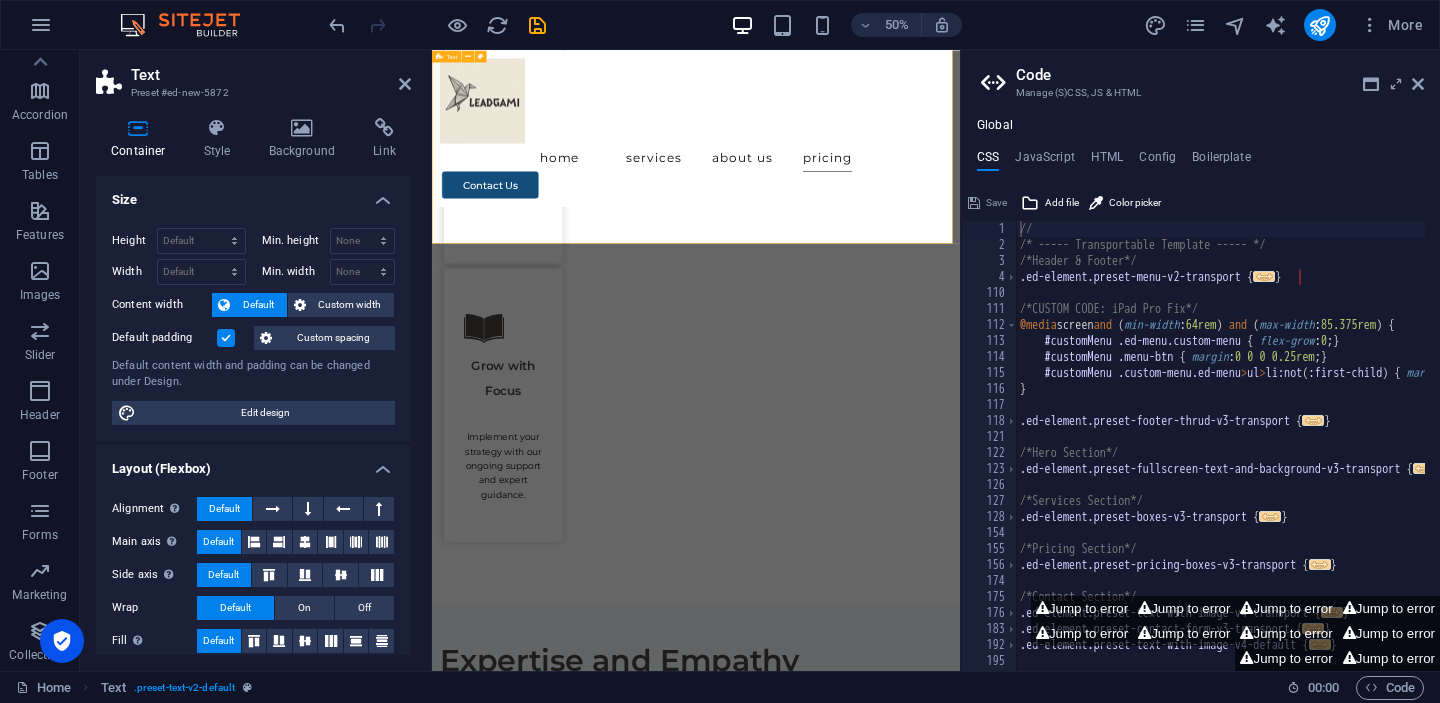click on "Take the Next Step Towards Growth Don't let another day pass by without moving closer to your business goals. Our proven strategies are designed to deliver real results. Ready to transform your approach? Book your free session and see the difference personalized guidance can make." at bounding box center (960, 5407) 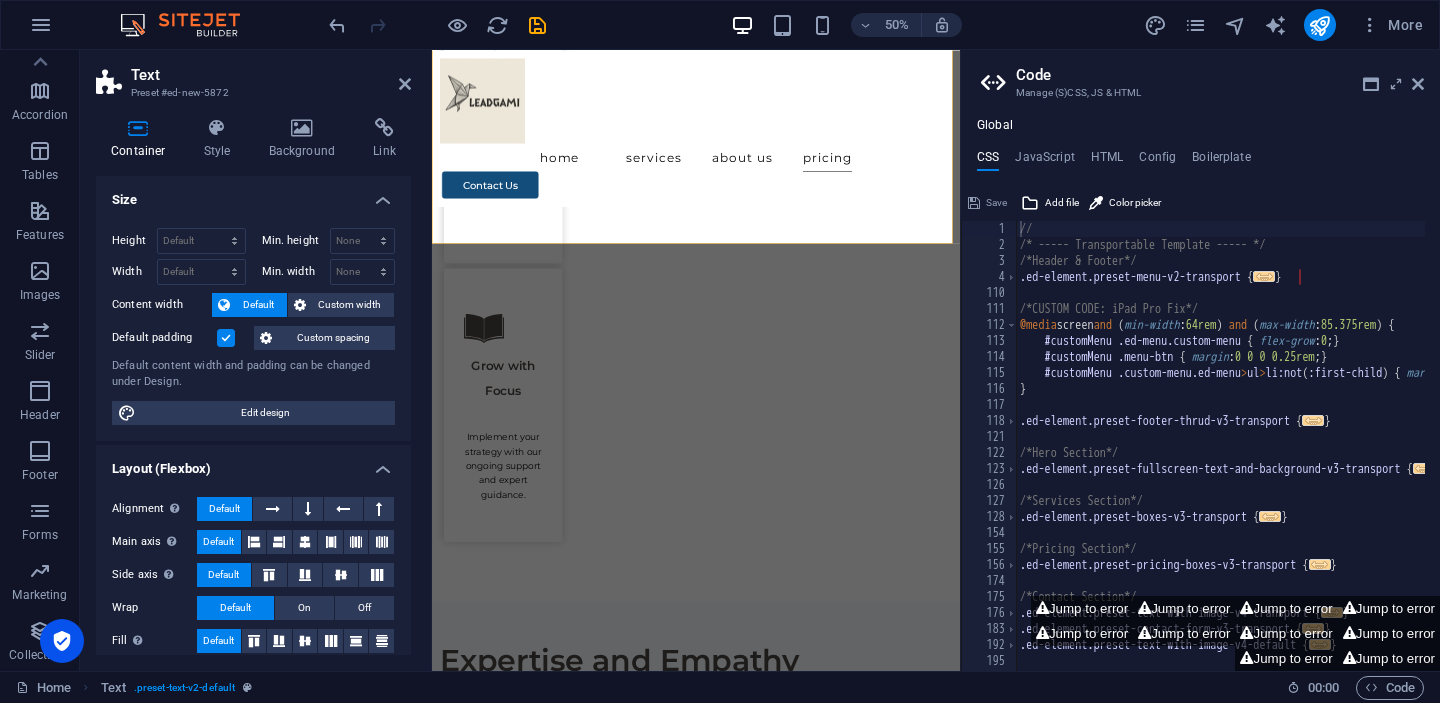 click on "Text Preset #ed-new-5872" at bounding box center (253, 76) 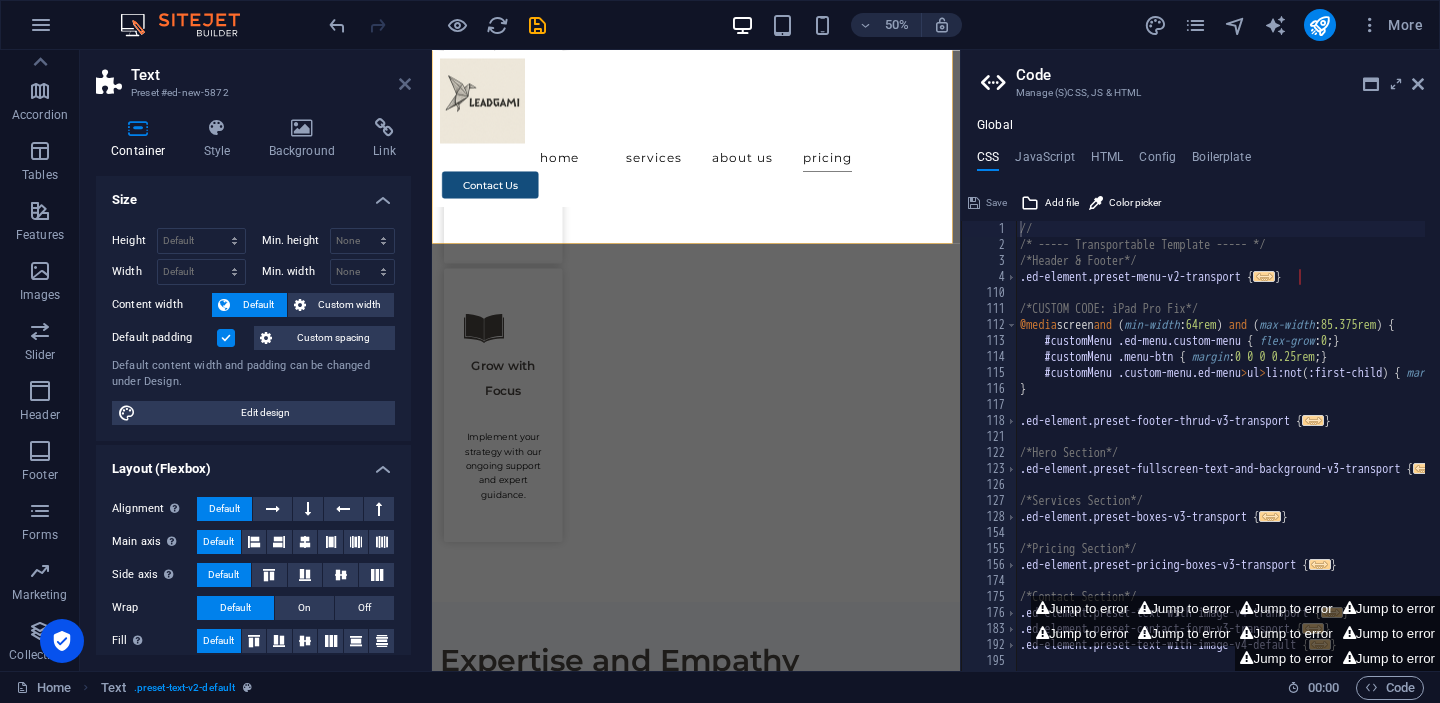 click at bounding box center [405, 84] 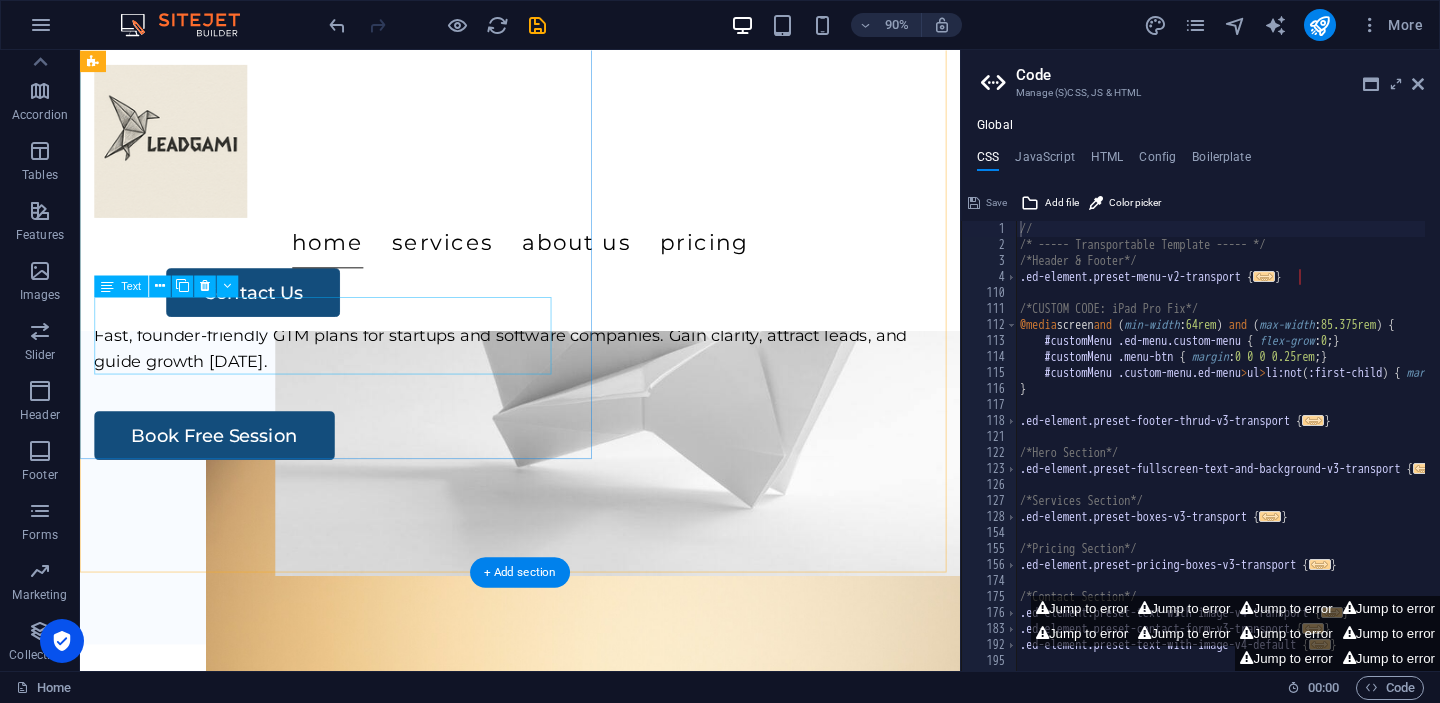 scroll, scrollTop: 186, scrollLeft: 0, axis: vertical 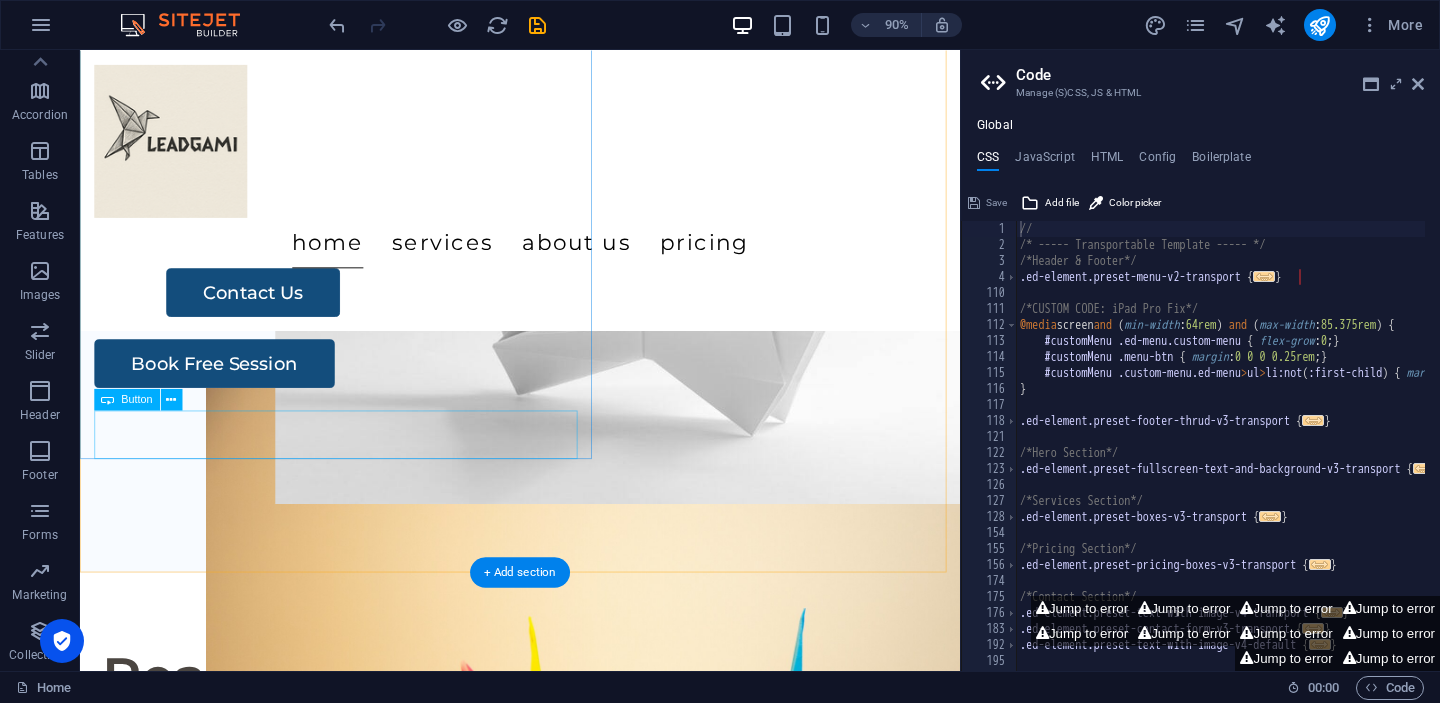 click on "Book Free Session" at bounding box center (569, 398) 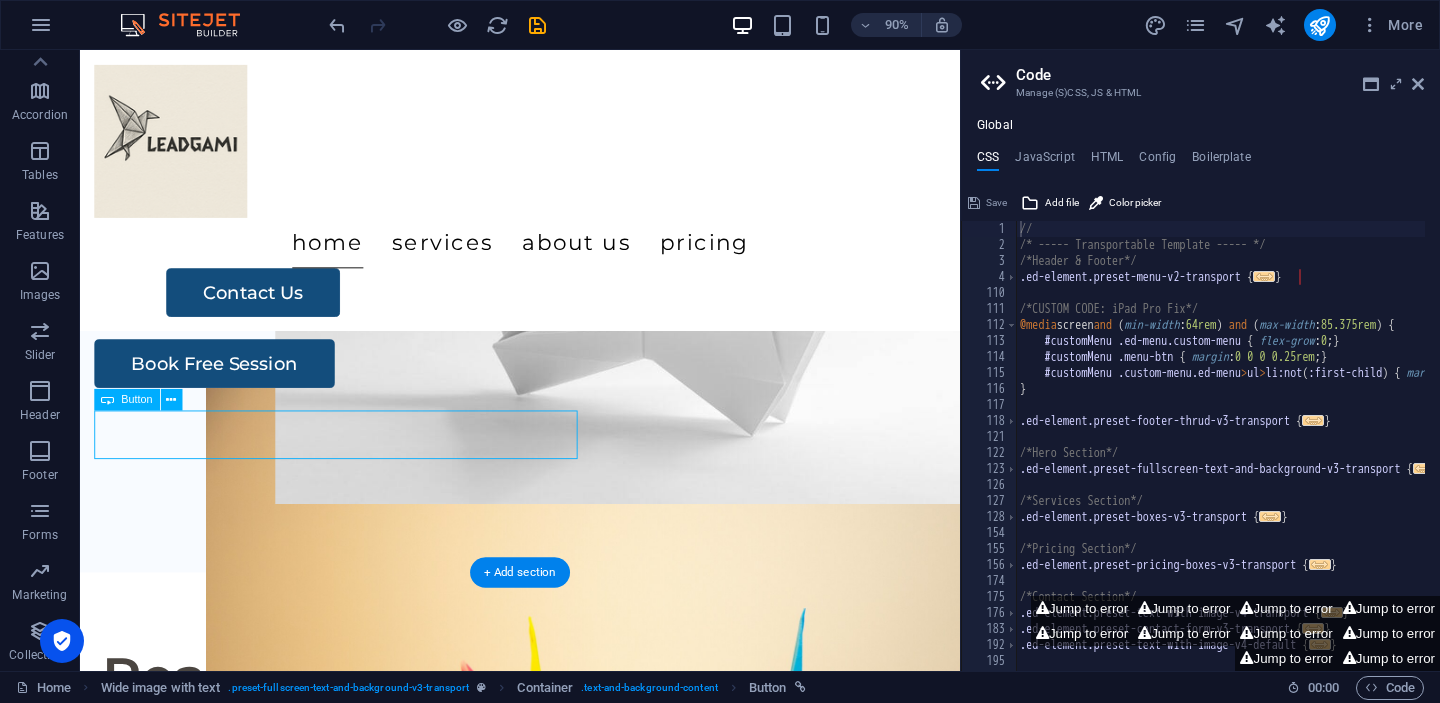 click on "Book Free Session" at bounding box center (569, 398) 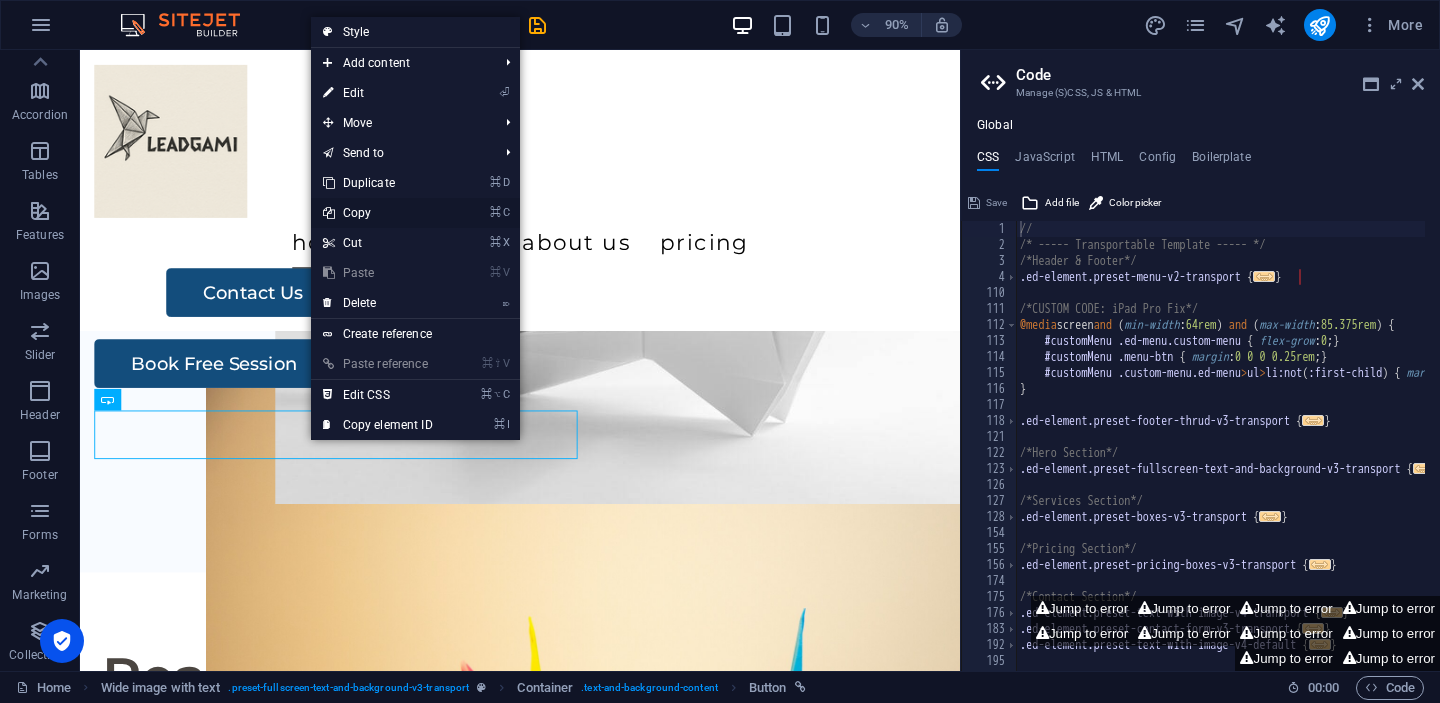 click on "⌘ C  Copy" at bounding box center (378, 213) 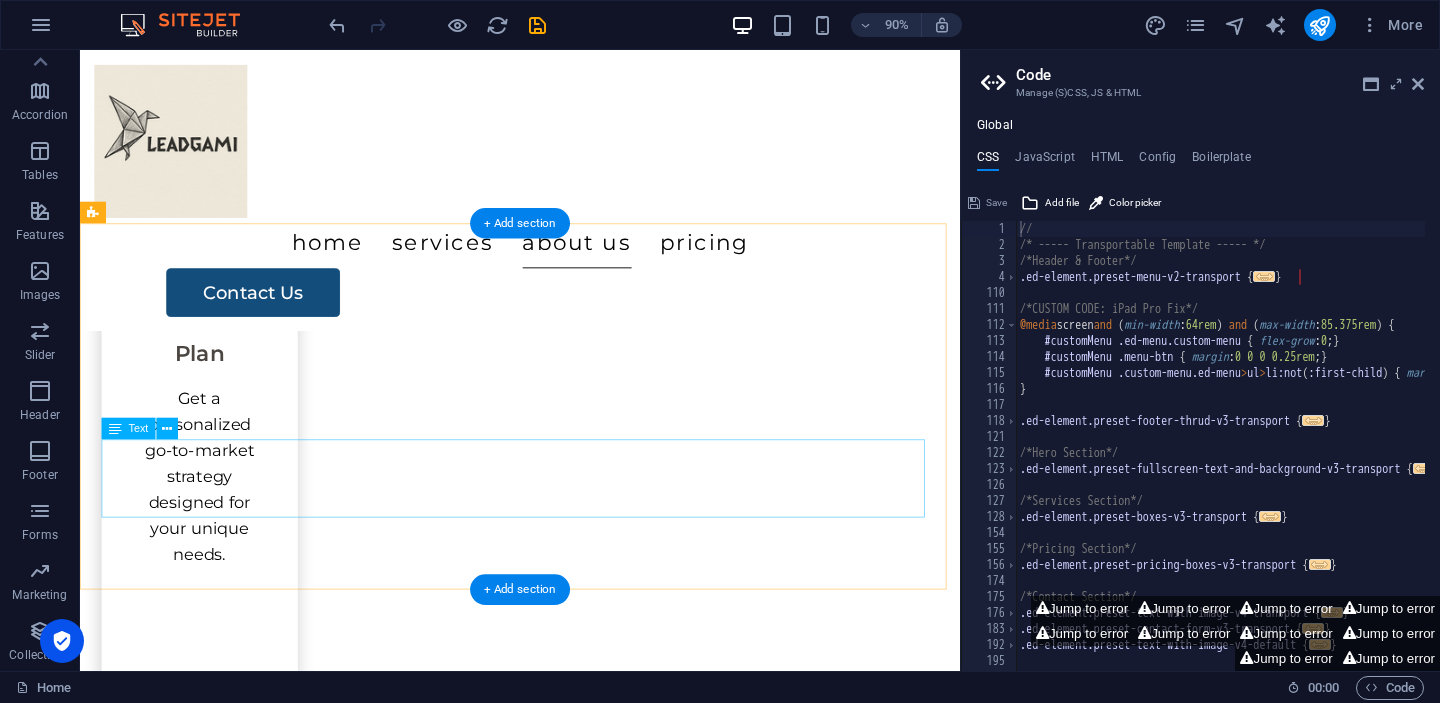 click on "Don't let another day pass by without moving closer to your business goals. Our proven strategies are designed to deliver real results. Ready to transform your approach? Book your free session and see the difference personalized guidance can make." at bounding box center (569, 5596) 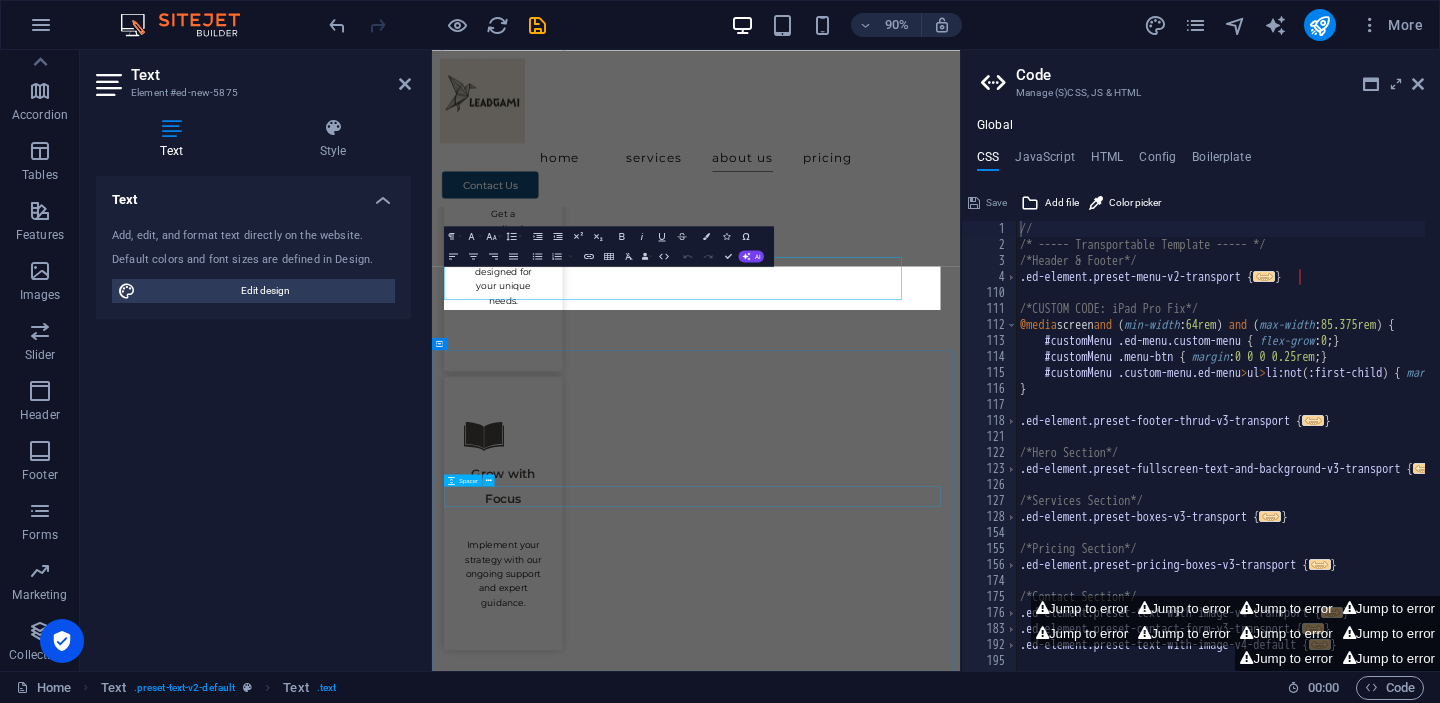 scroll, scrollTop: 3286, scrollLeft: 0, axis: vertical 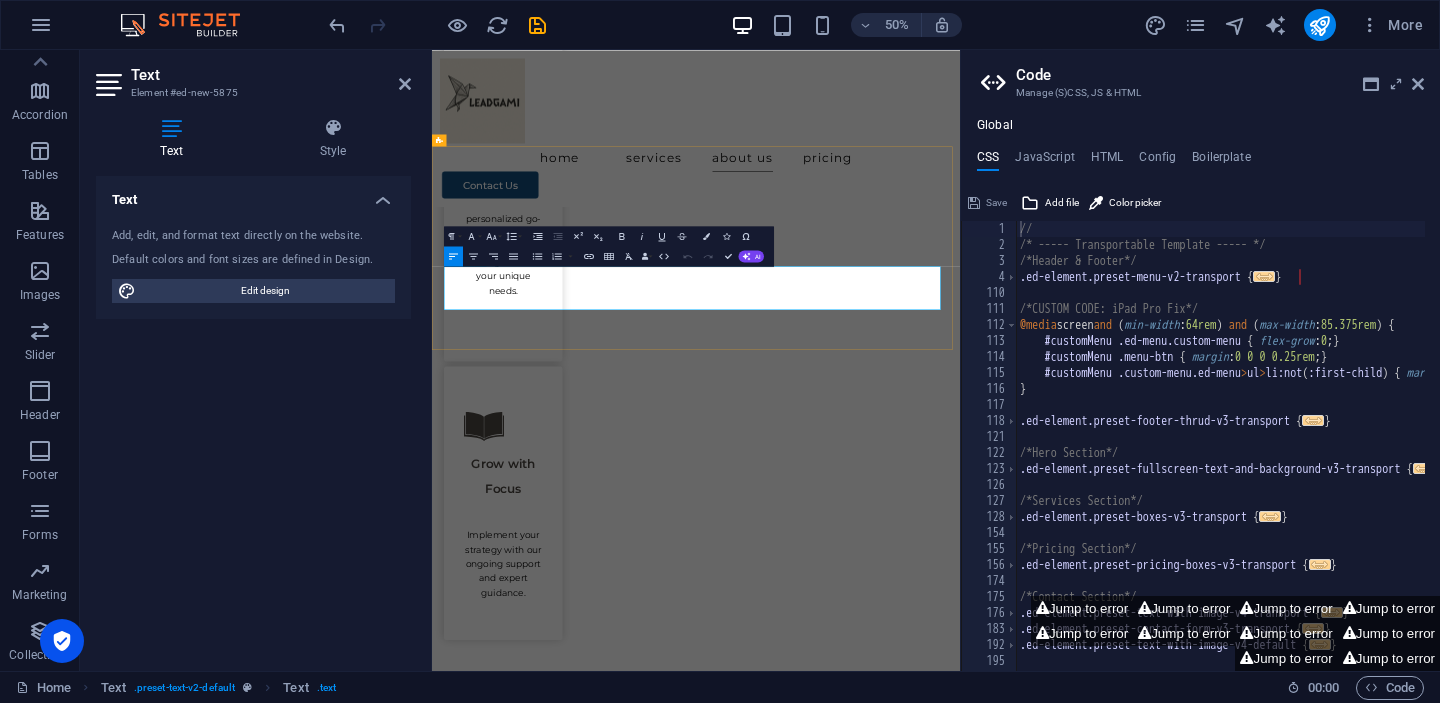 click on "Don't let another day pass by without moving closer to your business goals. Our proven strategies are designed to deliver real results. Ready to transform your approach? Book your free session and see the difference personalized guidance can make." at bounding box center (960, 5683) 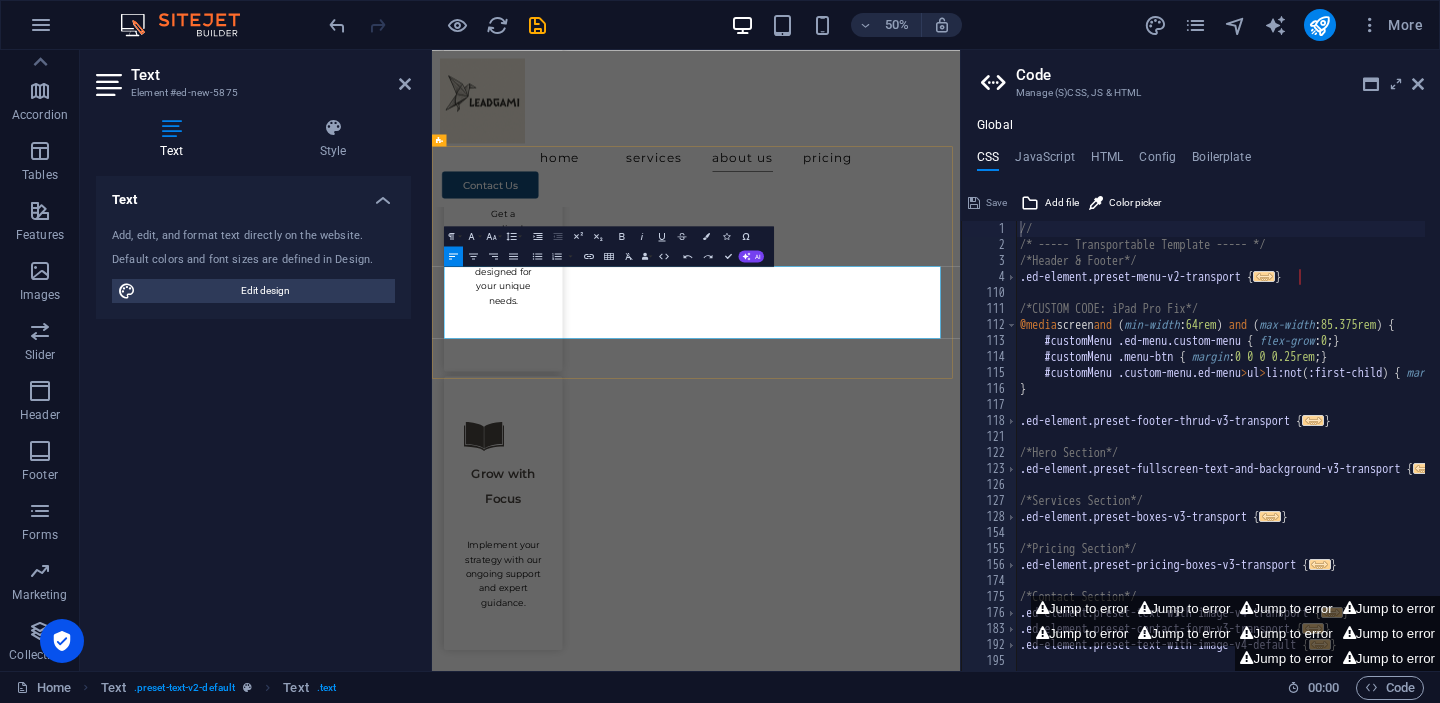 click on "Don't let another day pass by without moving closer to your business goals. Our proven strategies are designed to deliver real results. Ready to transform your approach? Book your free session and see the difference personalized guidance can make." at bounding box center (960, 5732) 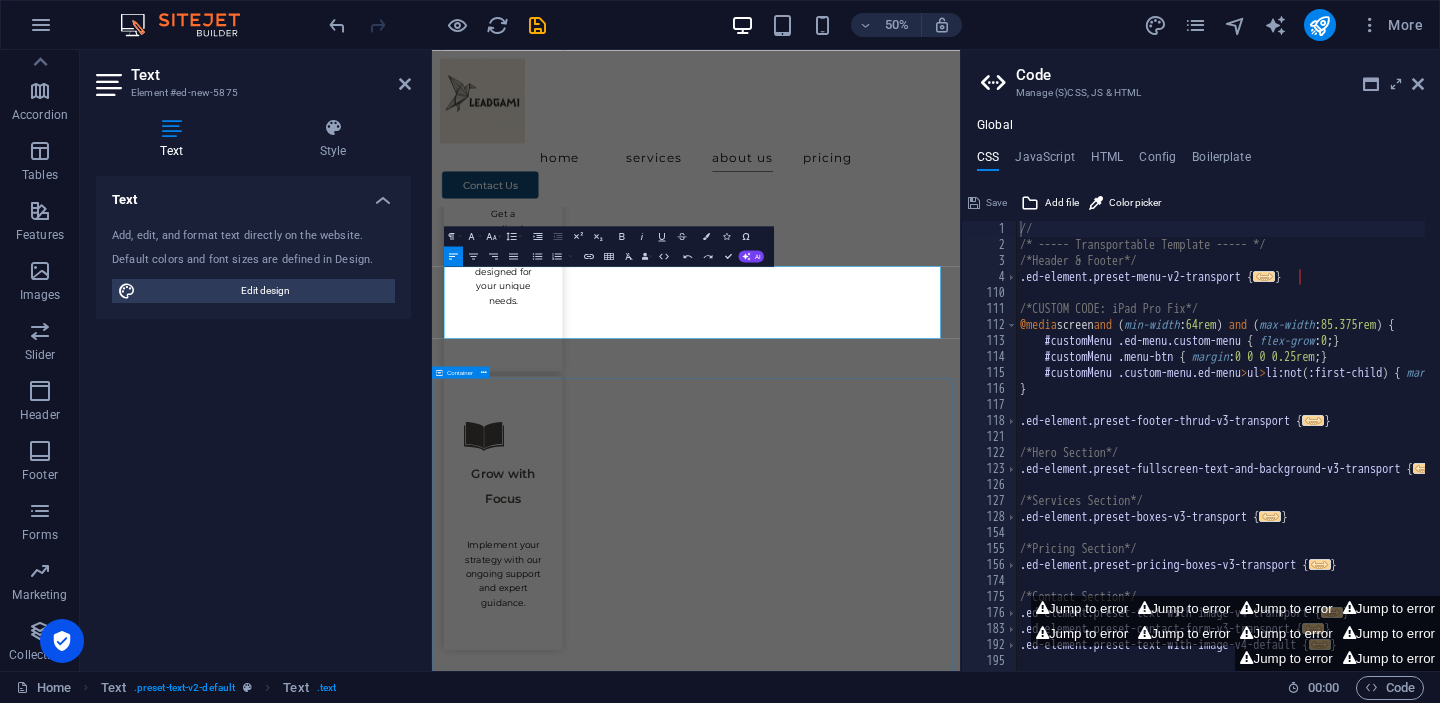 click on "Service Packages Select a plan that aligns with your business goals and sets you on the path to success Origami Kickstart Key Features ✔️ Strategy Session ✔️ (ICP) Template + Coaching ✔️ Messaging Starter Framework (problem, value, CTA) ✔️ GTM Action Plan ✔️ Follow-up Check-in $500 Contact Us Lean Launch Fold Key Features ✔️ Discovery Workshop ✔️ Market & Competitor Quick Scan ✔️ Refined ICP + Pain/Gain Matrix ✔️ Messaging & Positioning Sheet ✔️ GTM Sprint Plan ✔️ Sales Starter Script or Outreach Flow $1000 Contact Us Custom GTM Fold Ongoing strategic support tailored to your evolving needs. Includes monthly strategy calls, feedback on messaging and positioning, and mini deliverables like sales flows, ICP updates, or funnel audits. Ideal for teams who want a flexible GTM partner without a full-time hire. $500 per month Contact Us" at bounding box center (960, 6766) 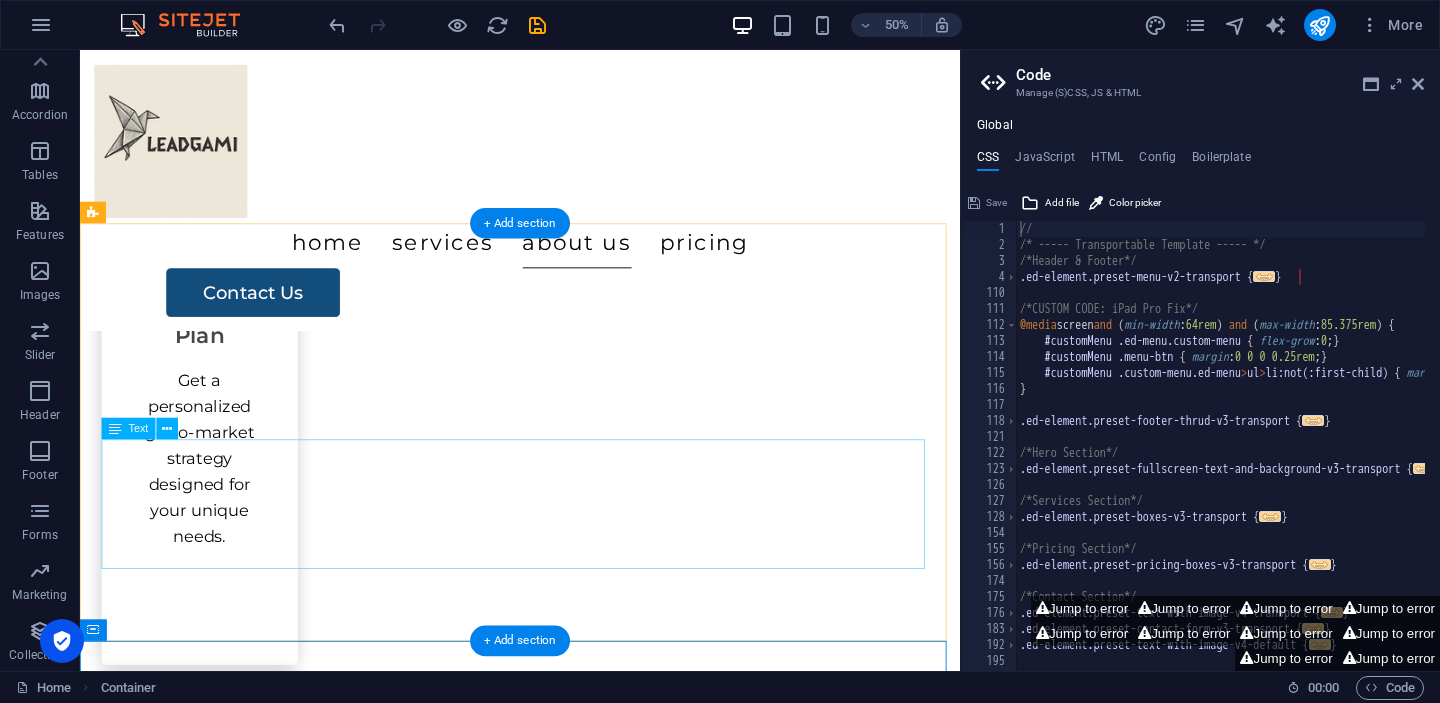 scroll, scrollTop: 3266, scrollLeft: 0, axis: vertical 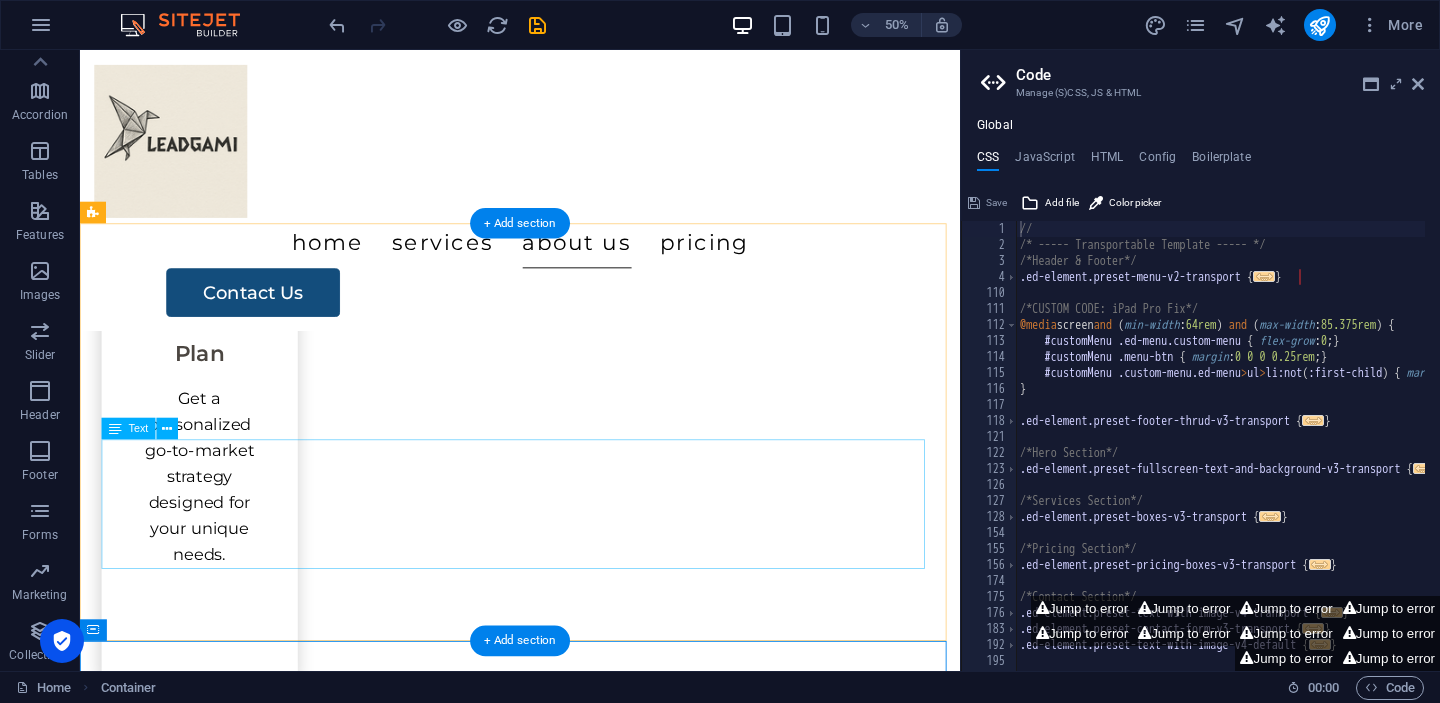 click on "Don't let another day pass by without moving closer to your business goals. Our proven strategies are designed to deliver real results. Ready to transform your approach? Book your free session and see the difference personalized guidance can make." at bounding box center (569, 5625) 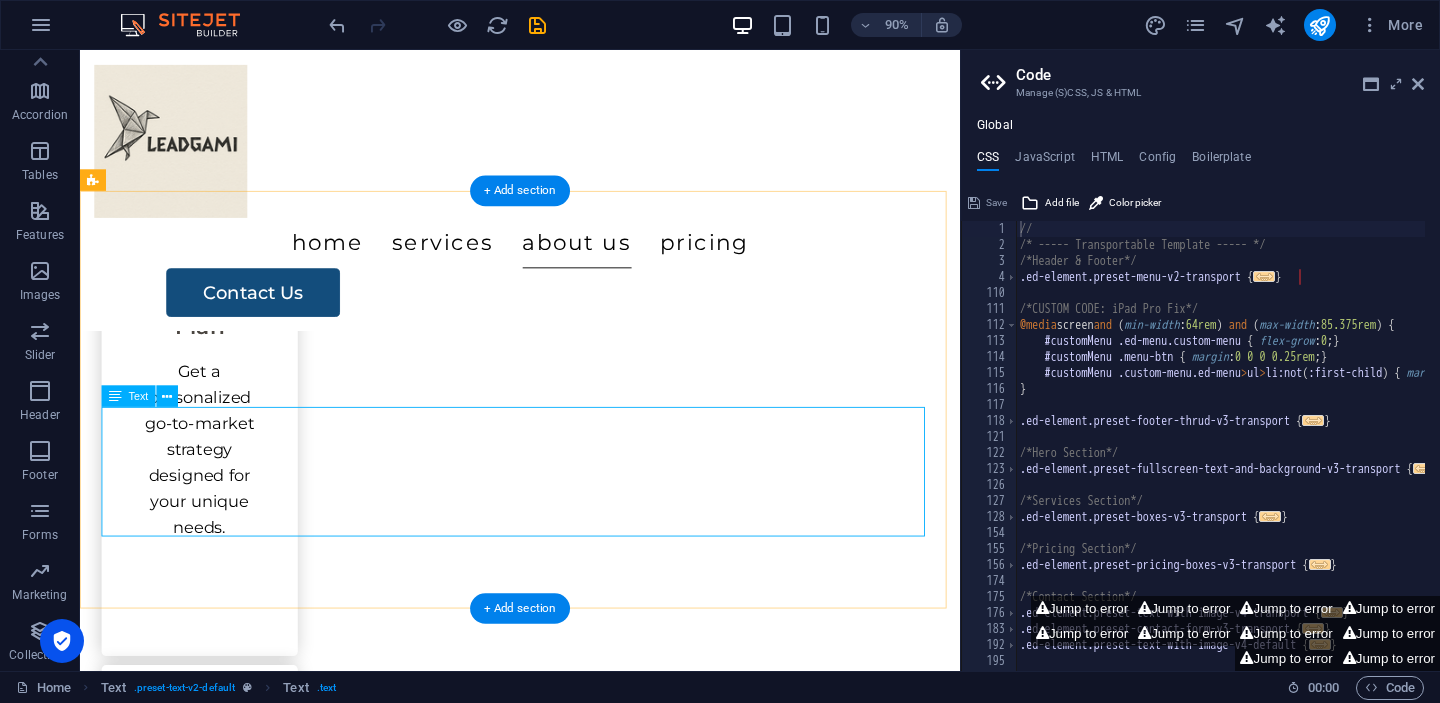 scroll, scrollTop: 3462, scrollLeft: 0, axis: vertical 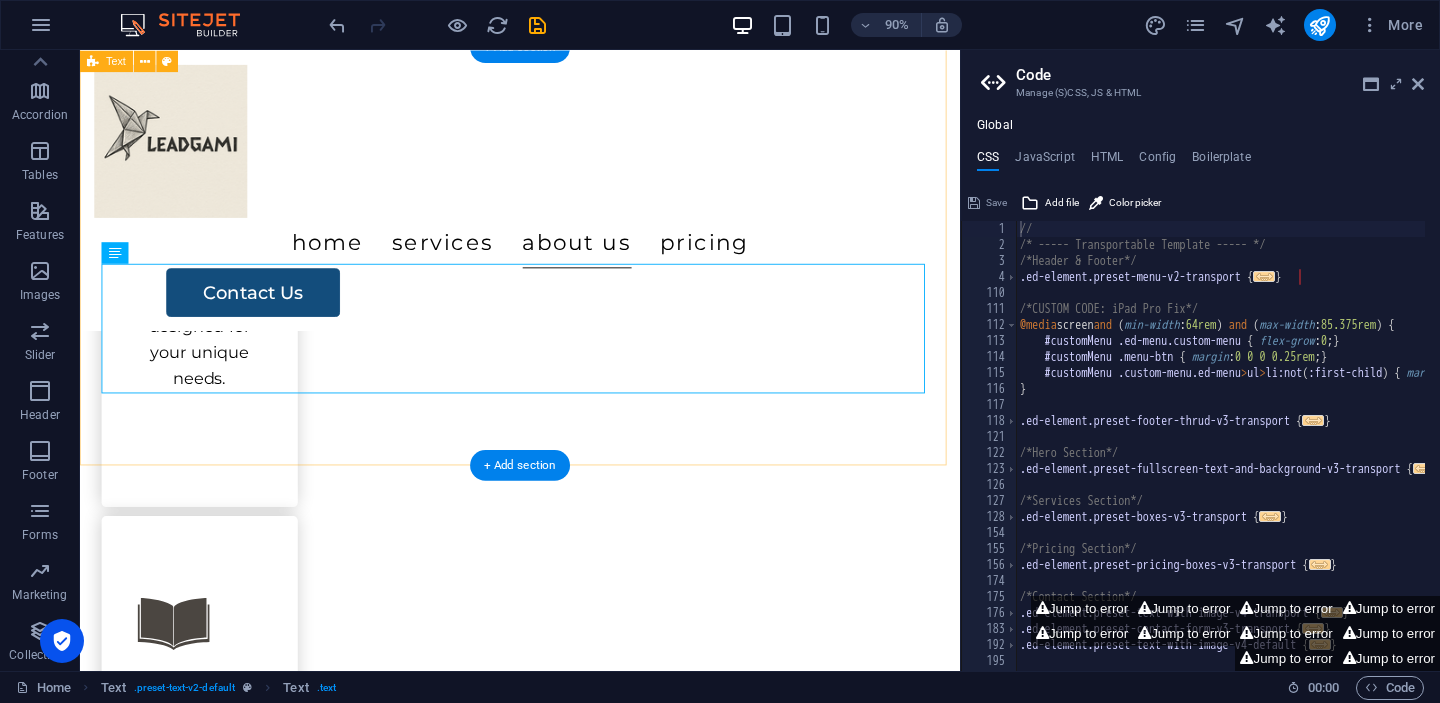click on "Take the Next Step Towards Growth Don't let another day pass by without moving closer to your business goals. Our proven strategies are designed to deliver real results. Ready to transform your approach? Book your free session and see the difference personalized guidance can make." at bounding box center [569, 5349] 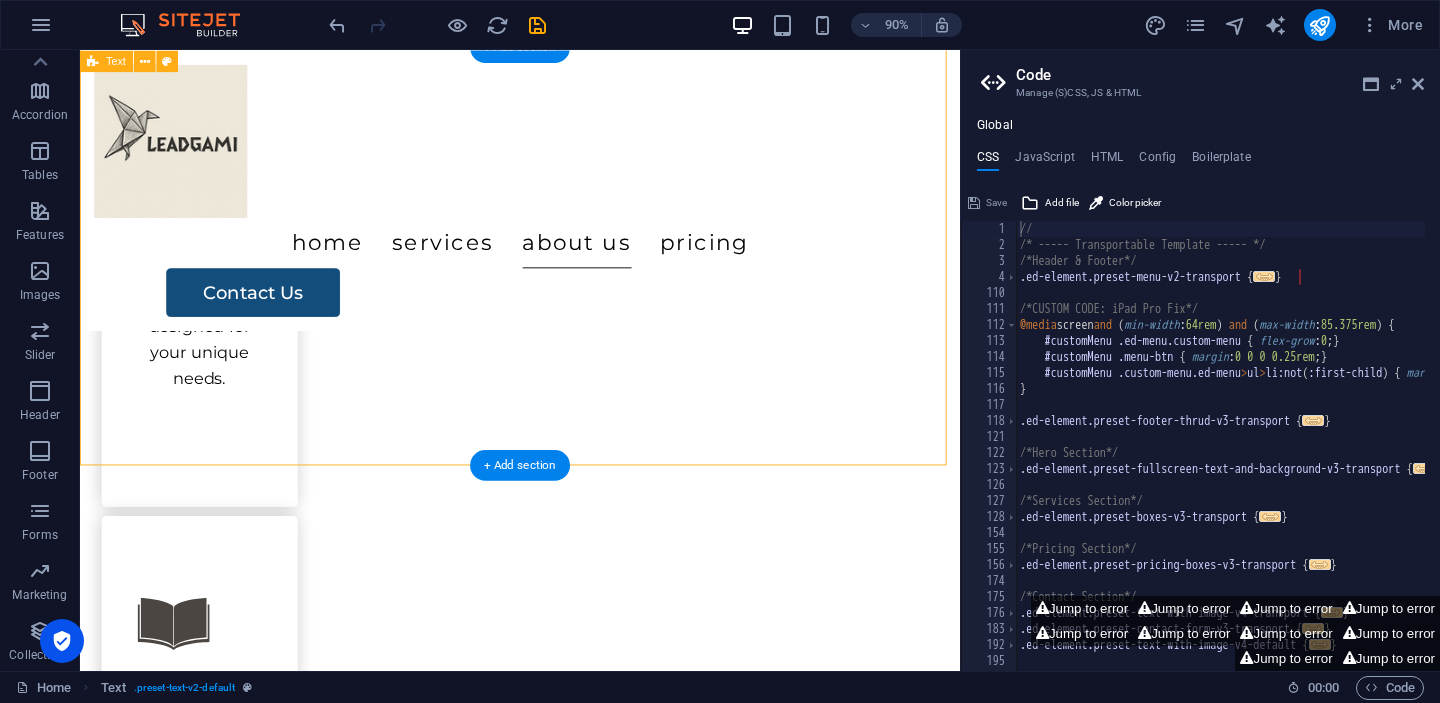 click on "Take the Next Step Towards Growth Don't let another day pass by without moving closer to your business goals. Our proven strategies are designed to deliver real results. Ready to transform your approach? Book your free session and see the difference personalized guidance can make." at bounding box center (569, 5349) 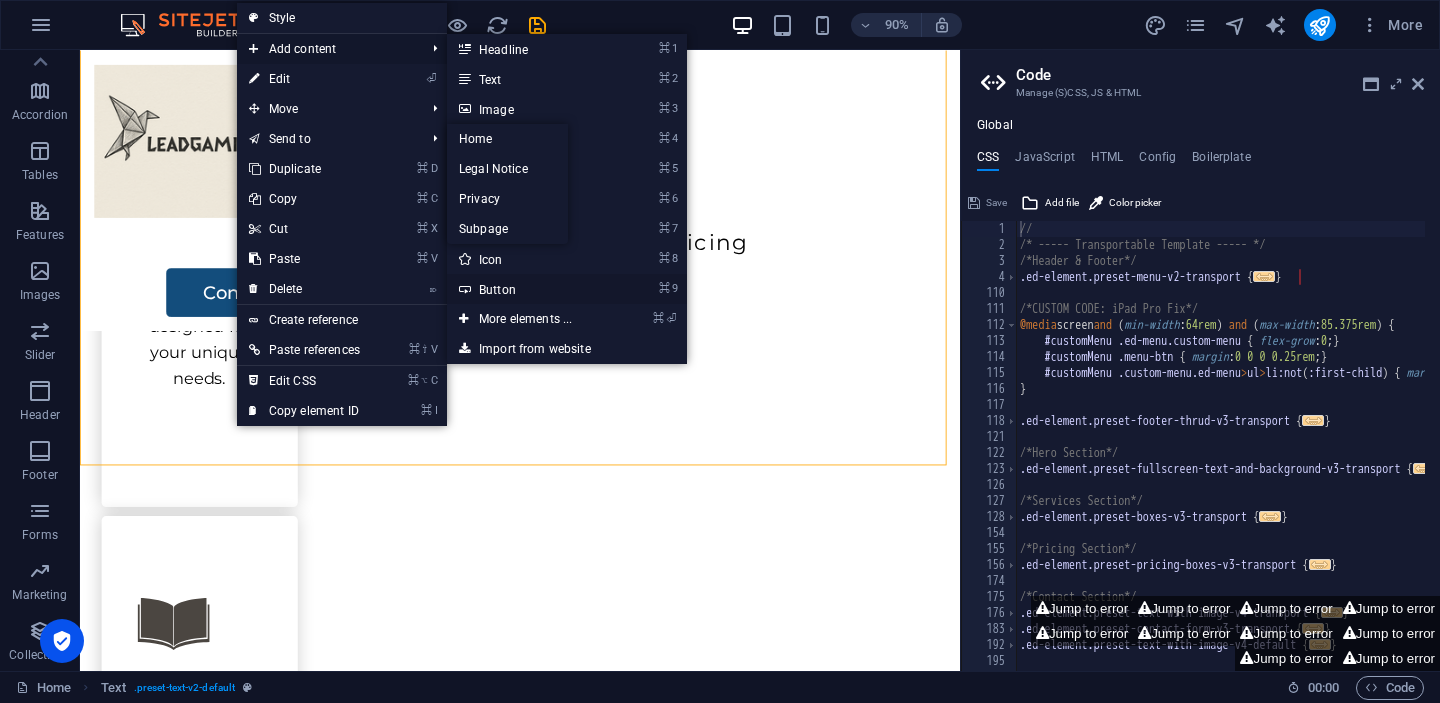 click on "⌘ 9  Button" at bounding box center [529, 289] 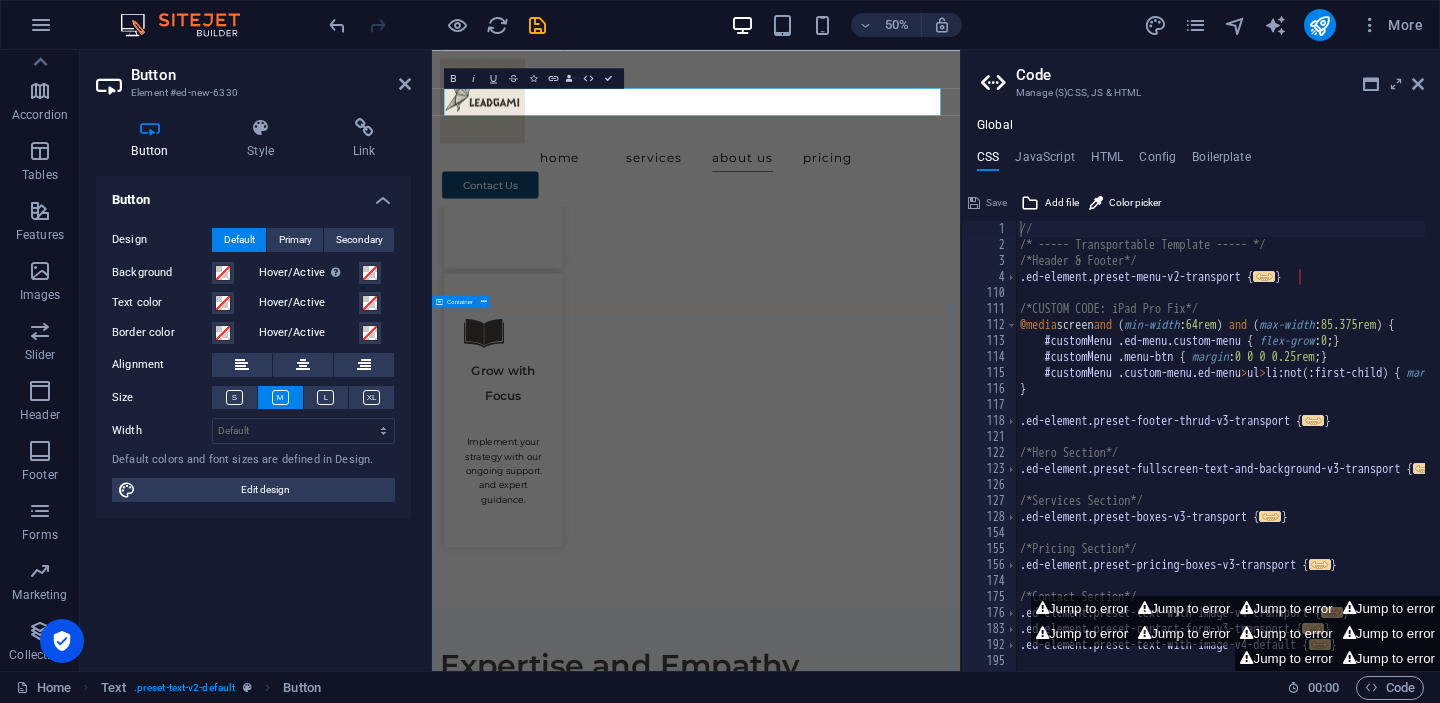 scroll, scrollTop: 3482, scrollLeft: 0, axis: vertical 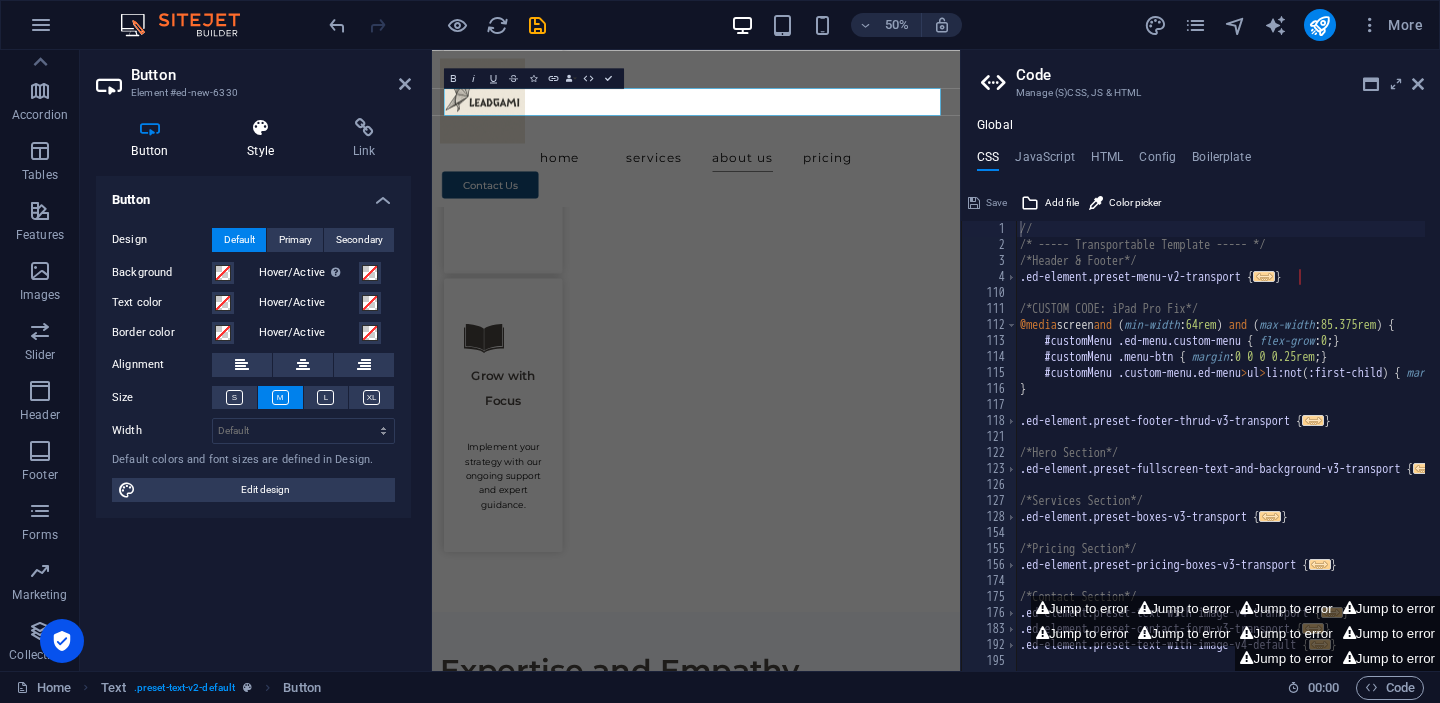 click on "Style" at bounding box center (265, 139) 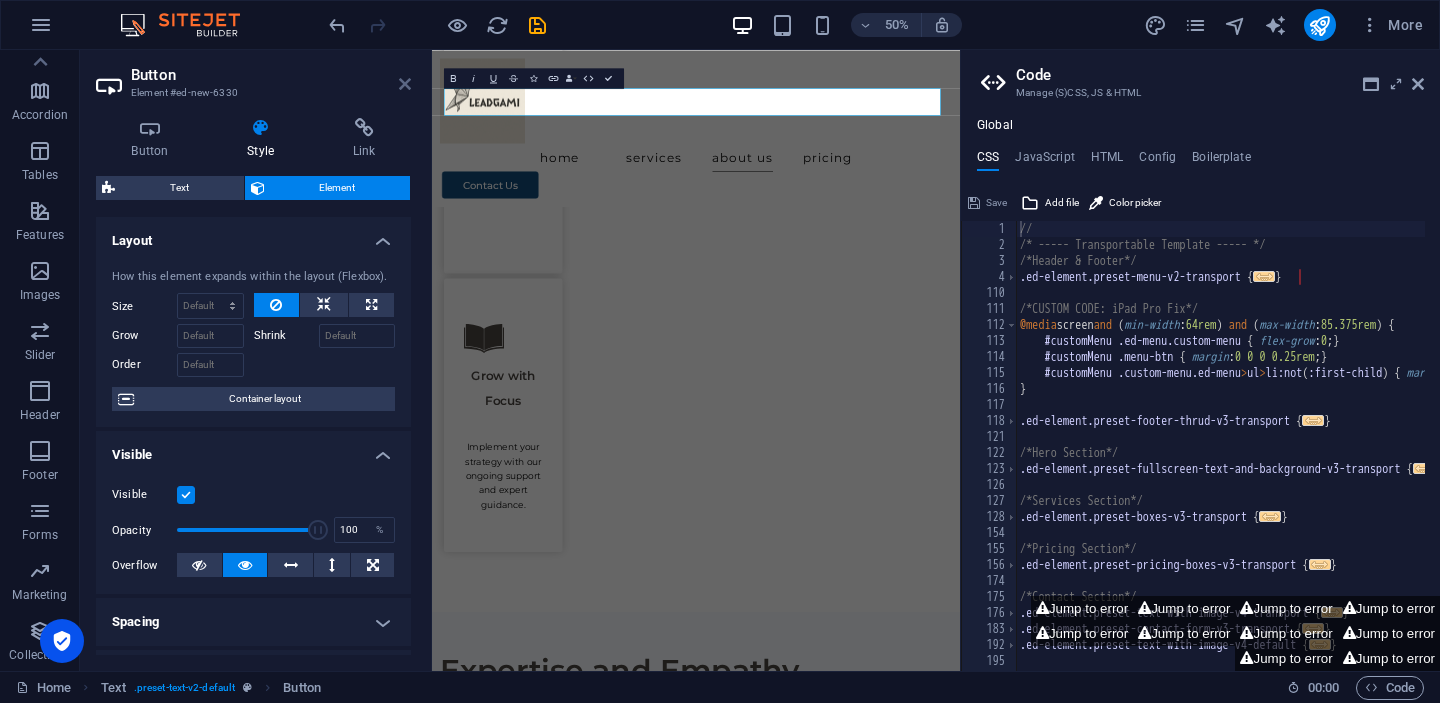 click at bounding box center (405, 84) 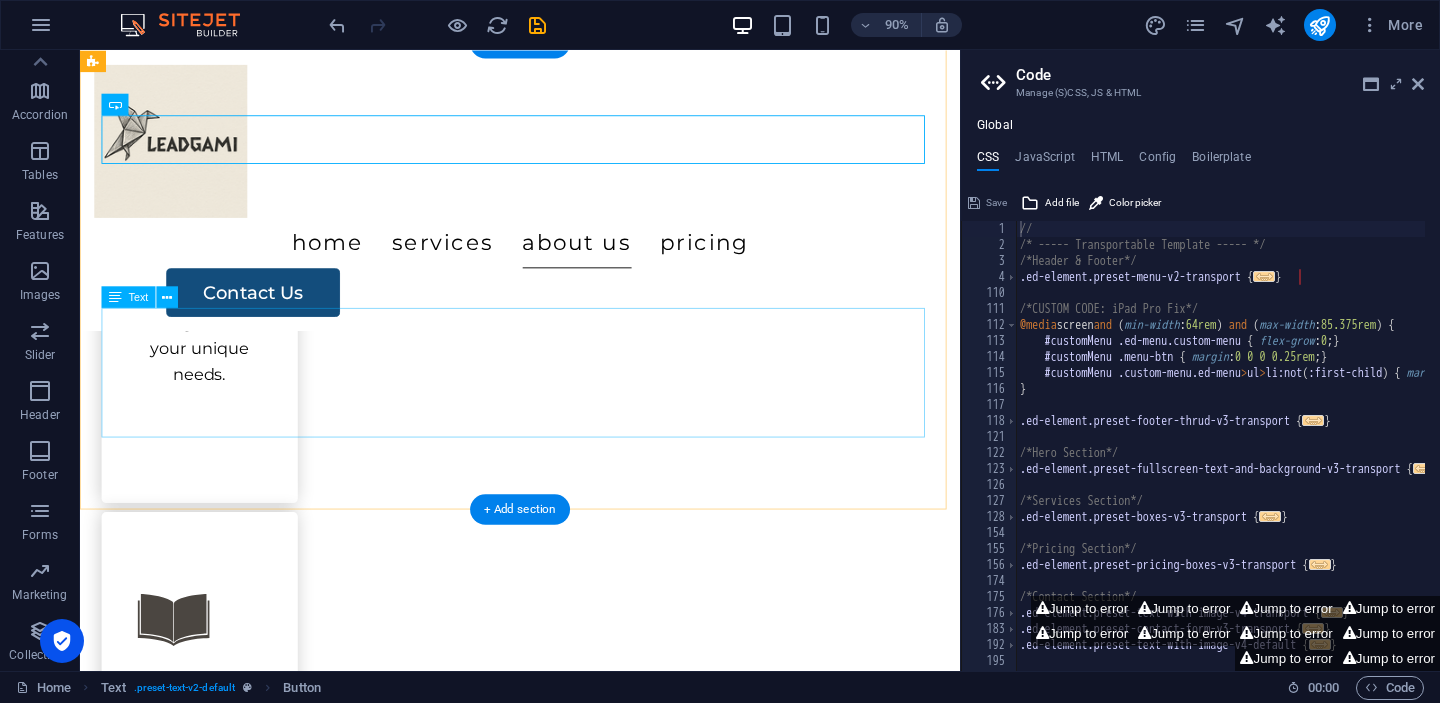 scroll, scrollTop: 3466, scrollLeft: 0, axis: vertical 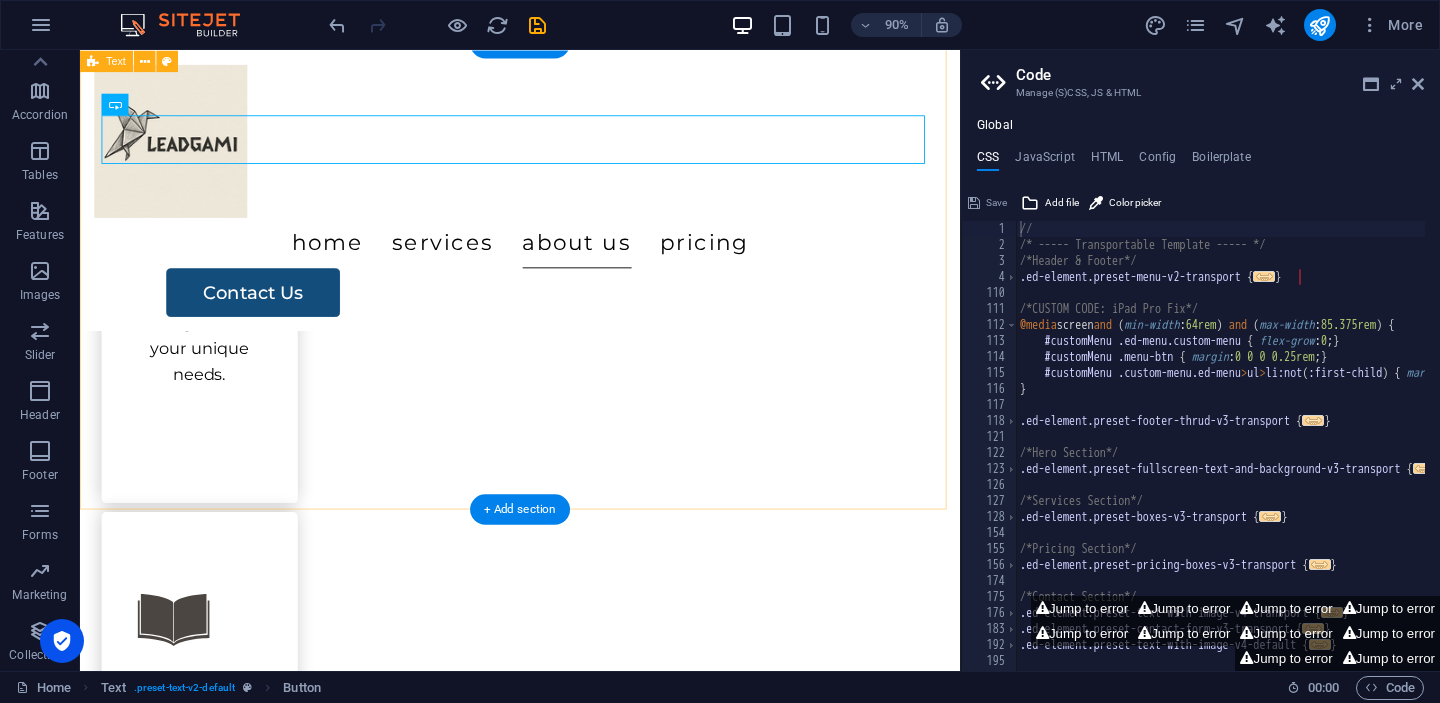click on "Button label Take the Next Step Towards Growth Don't let another day pass by without moving closer to your business goals. Our proven strategies are designed to deliver real results. Ready to transform your approach? Book your free session and see the difference personalized guidance can make." at bounding box center (569, 5372) 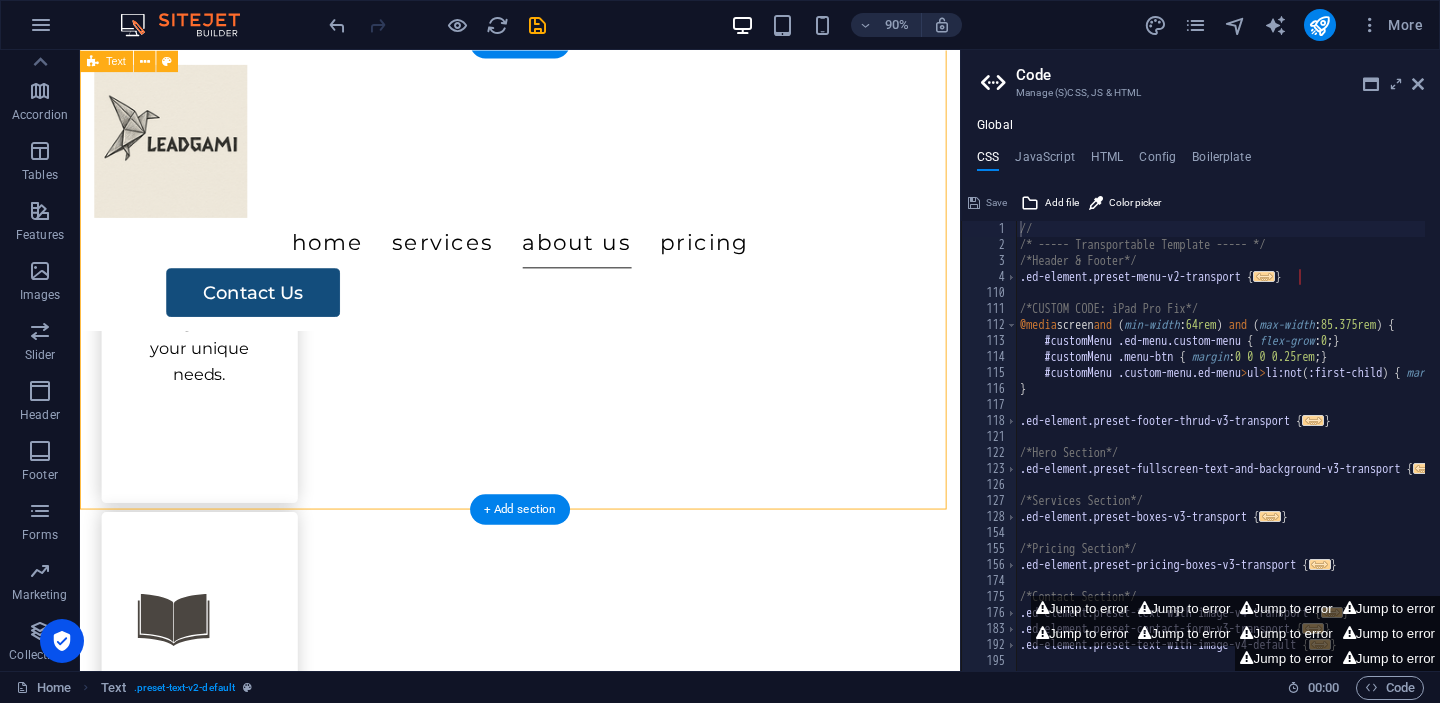 click on "Button label Take the Next Step Towards Growth Don't let another day pass by without moving closer to your business goals. Our proven strategies are designed to deliver real results. Ready to transform your approach? Book your free session and see the difference personalized guidance can make." at bounding box center (569, 5372) 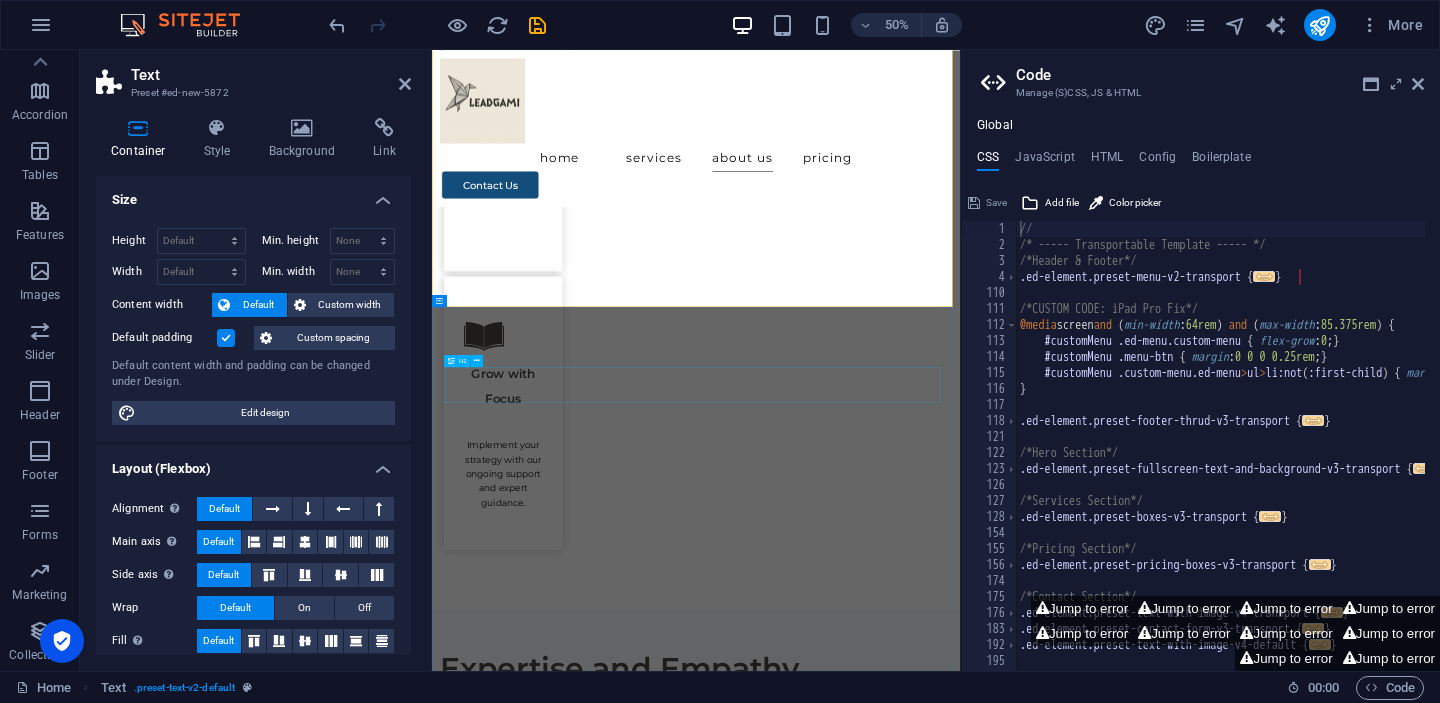 scroll, scrollTop: 3305, scrollLeft: 0, axis: vertical 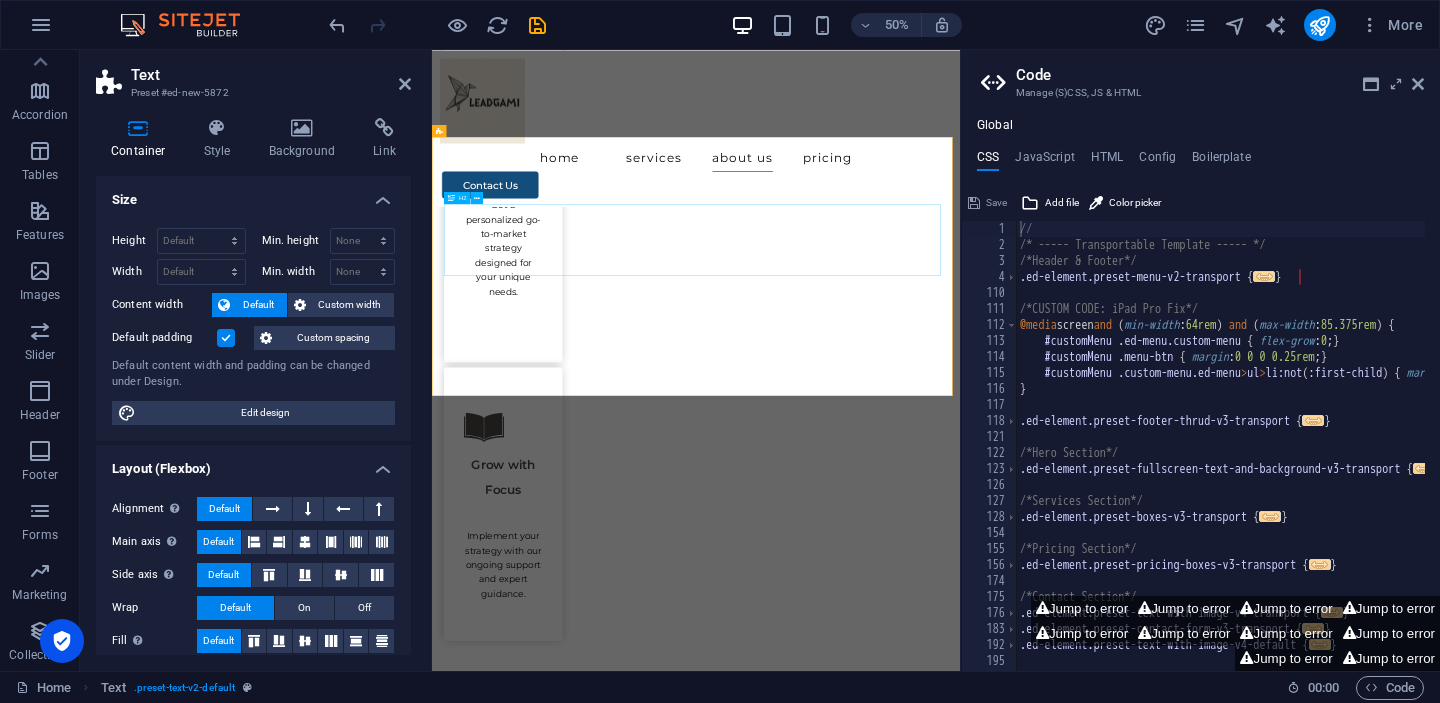 click on "Take the Next Step Towards Growth" at bounding box center [960, 5607] 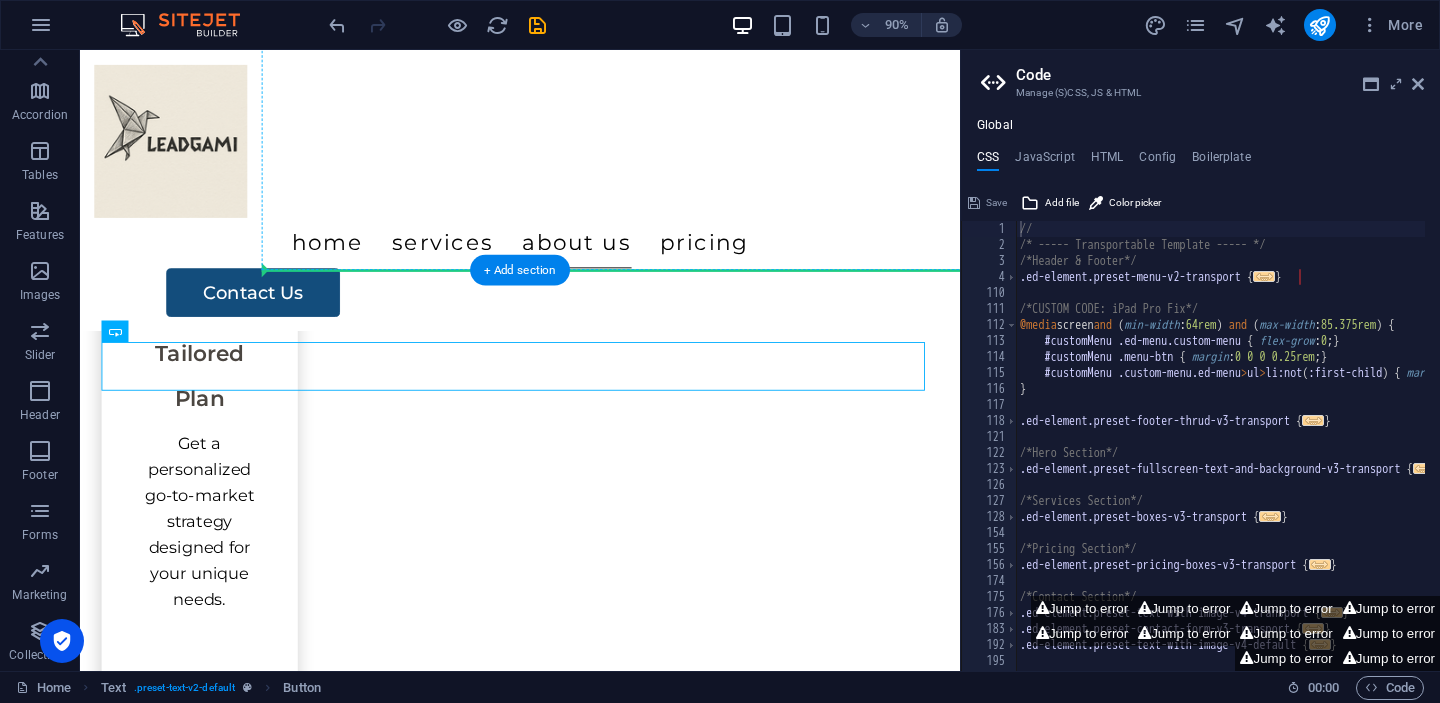 drag, startPoint x: 250, startPoint y: 326, endPoint x: 634, endPoint y: 217, distance: 399.17038 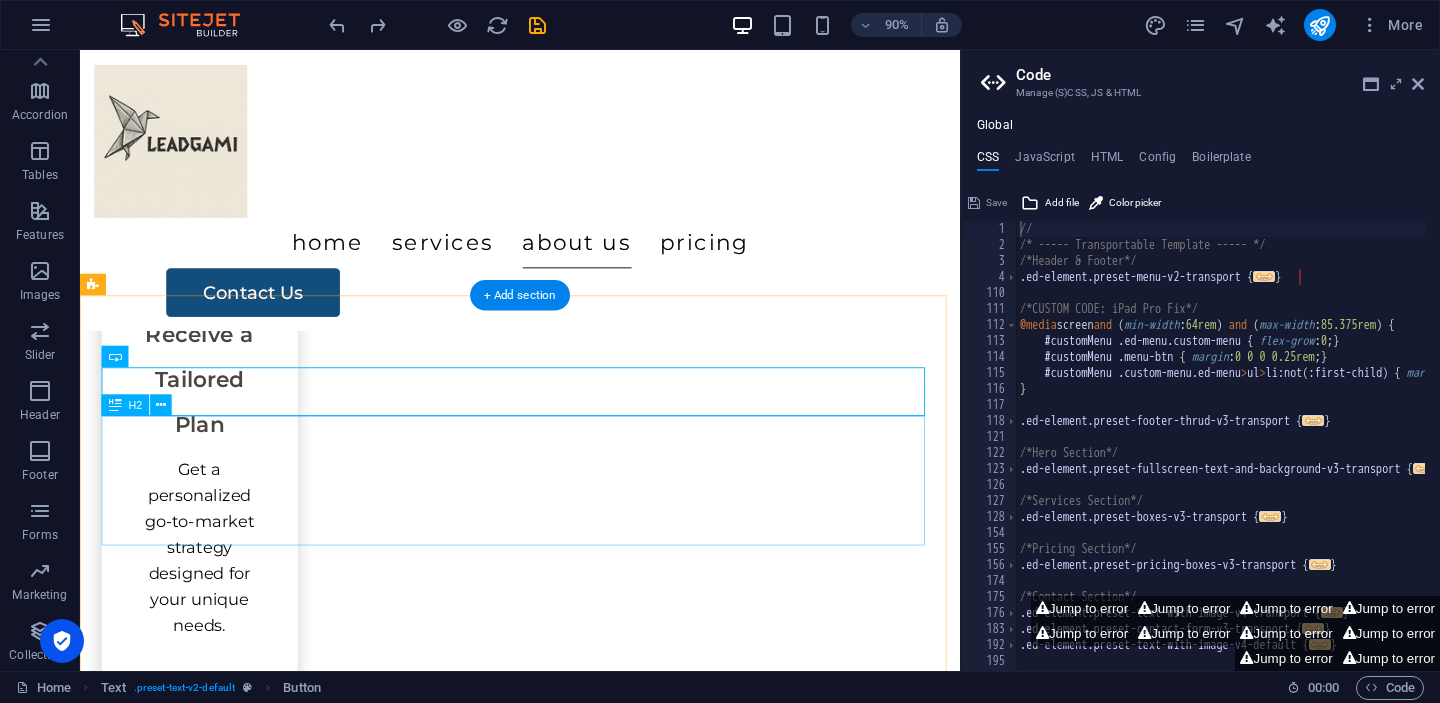 scroll, scrollTop: 3373, scrollLeft: 0, axis: vertical 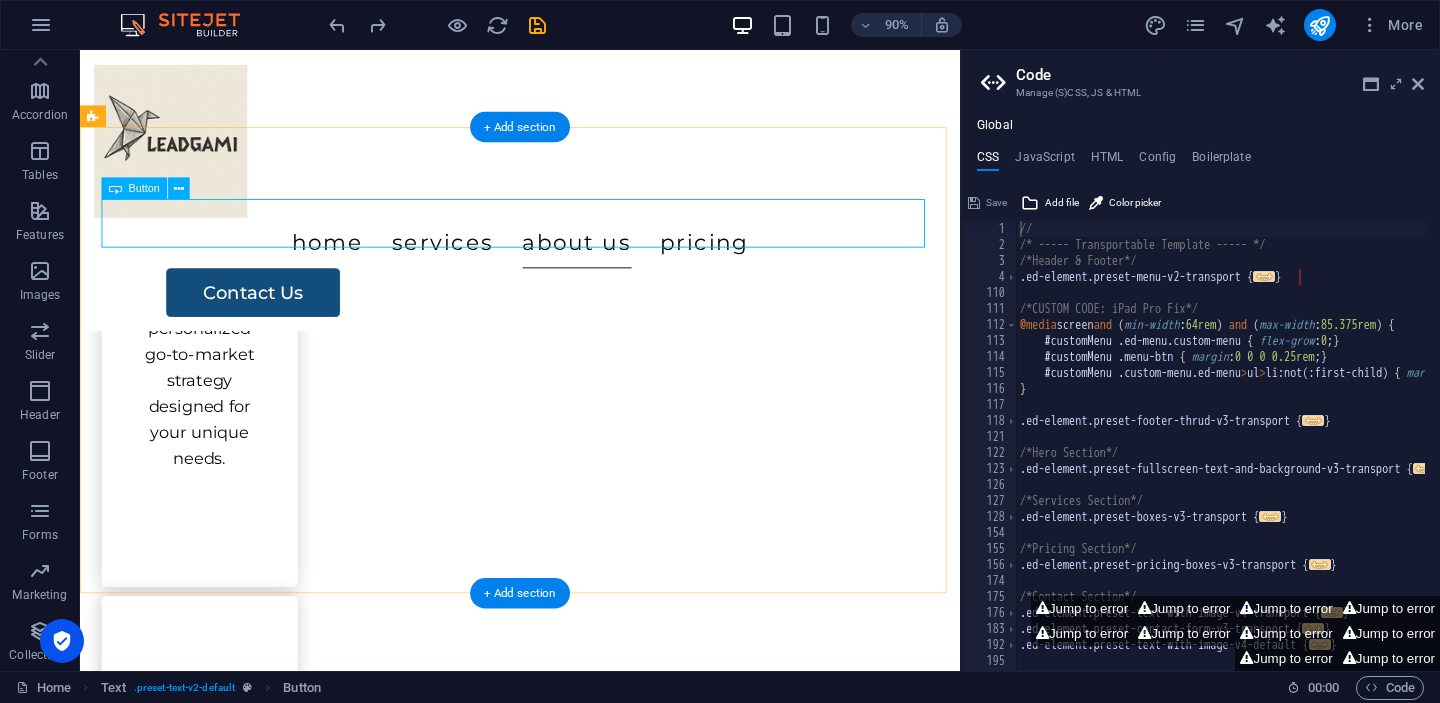 click on "Button label" at bounding box center [569, 5313] 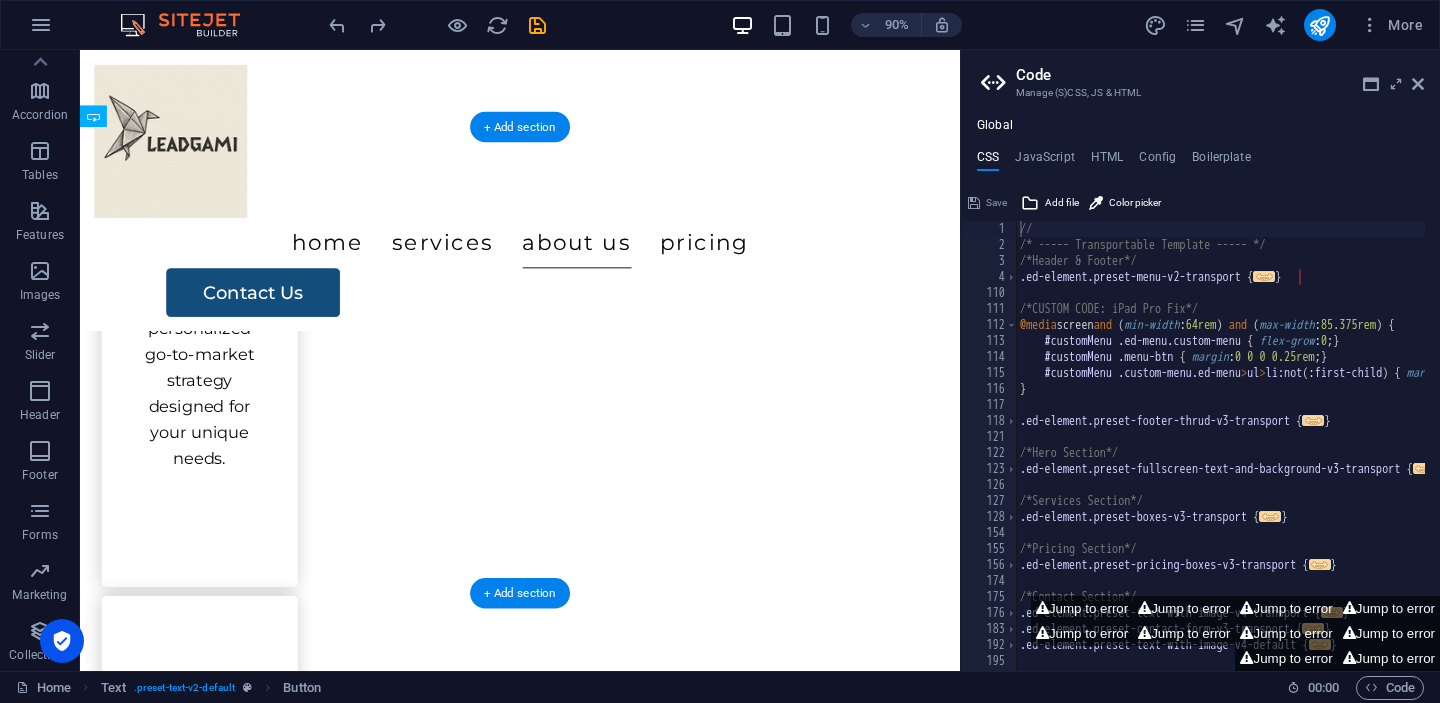 drag, startPoint x: 253, startPoint y: 243, endPoint x: 235, endPoint y: 538, distance: 295.54865 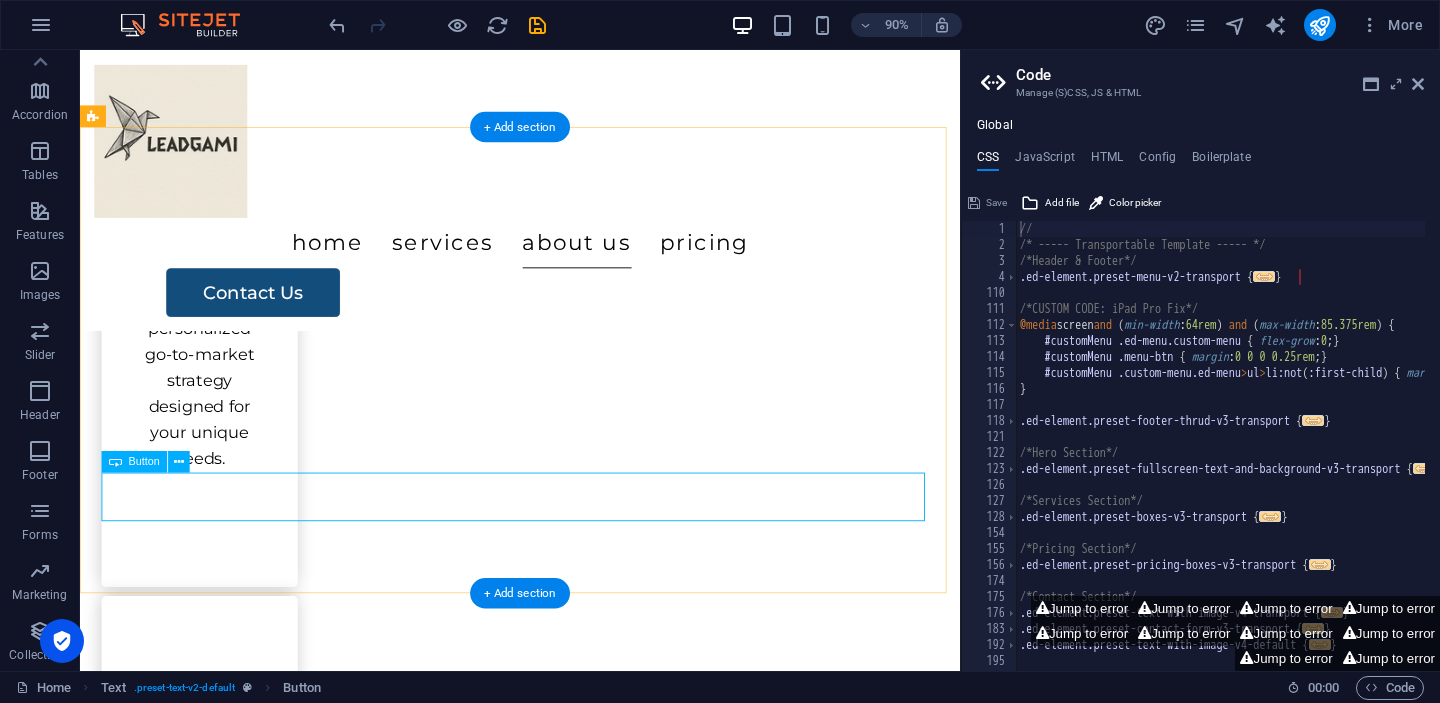 click on "Button label" at bounding box center (569, 5617) 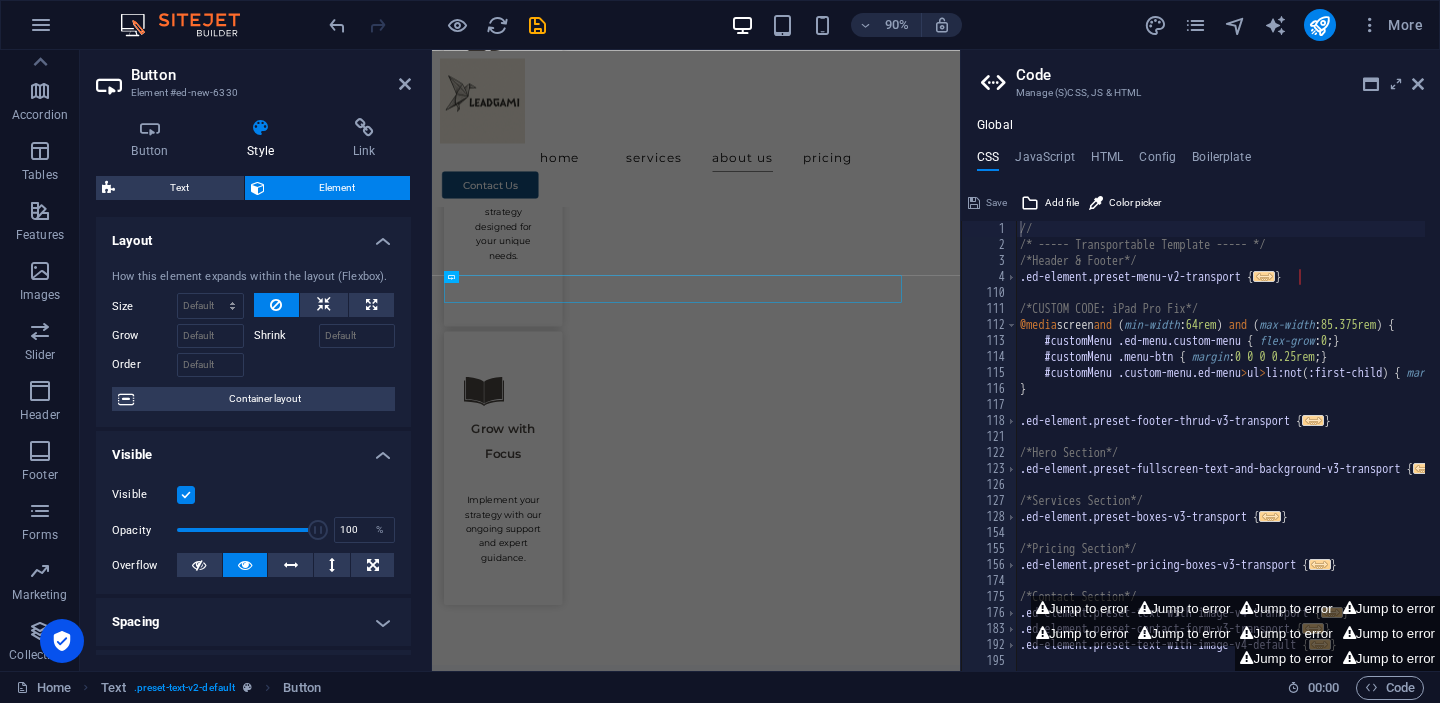 scroll, scrollTop: 3393, scrollLeft: 0, axis: vertical 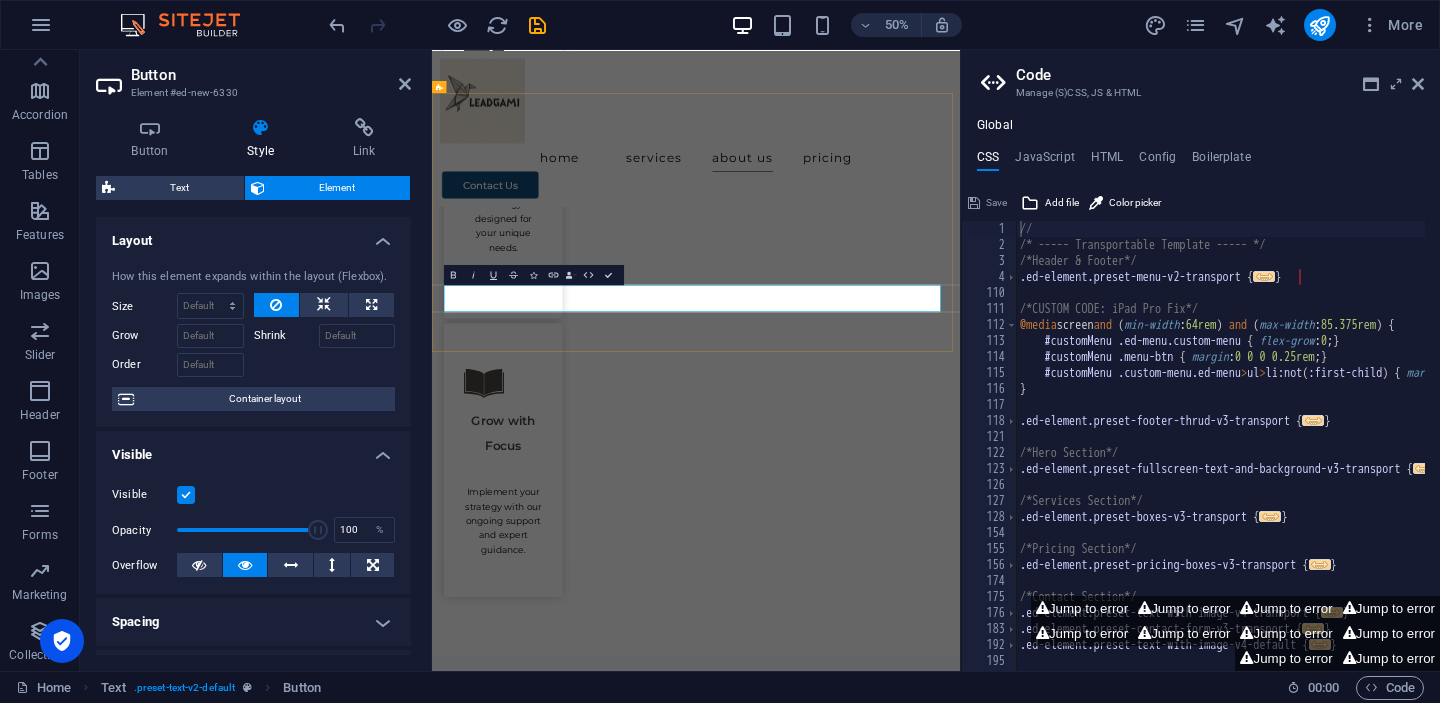 type 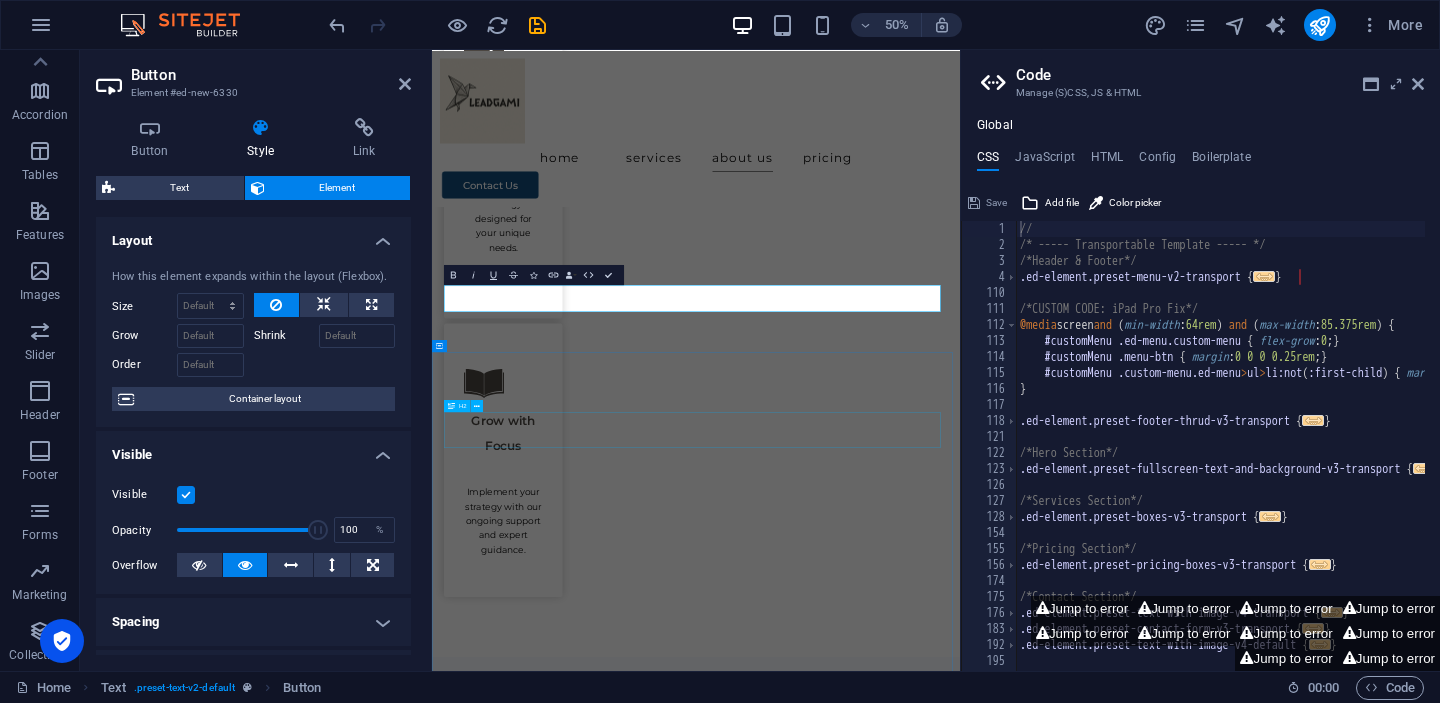 click on "Service Packages" at bounding box center [960, 5987] 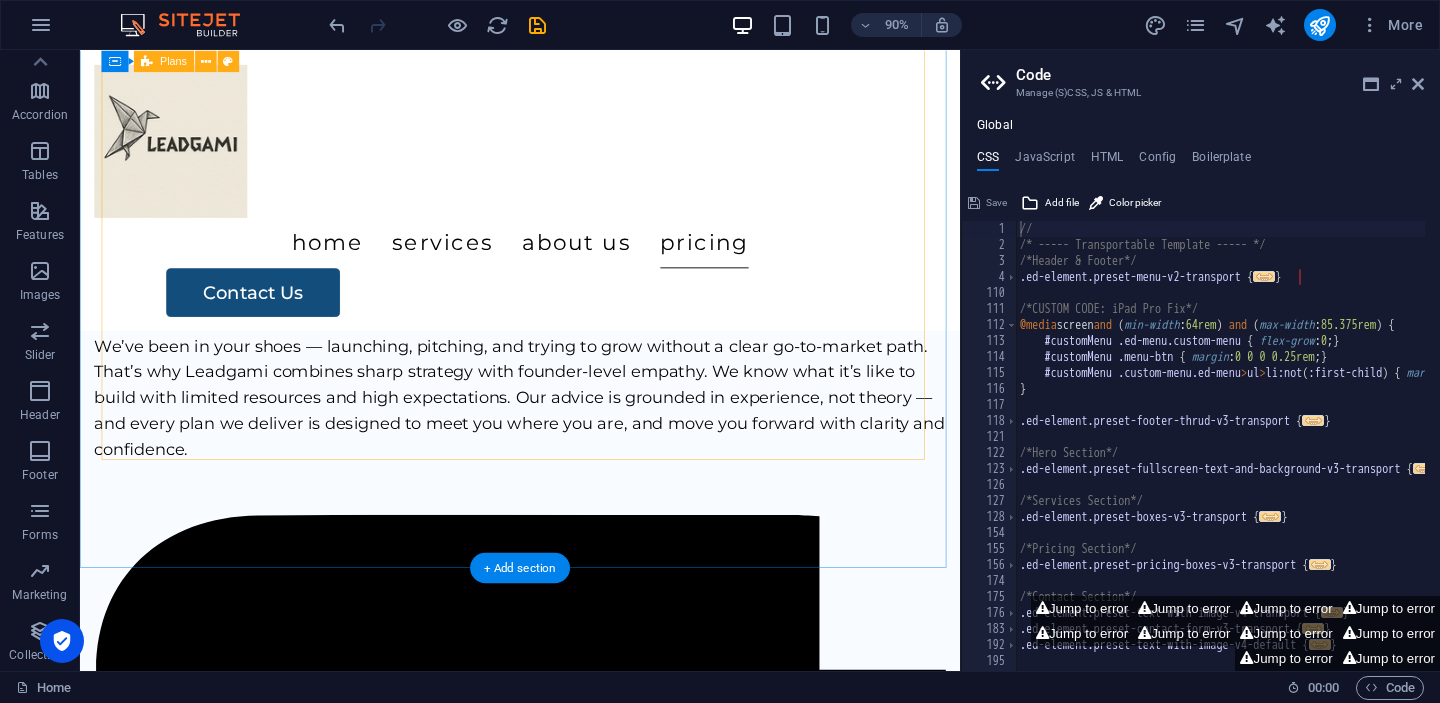scroll, scrollTop: 4612, scrollLeft: 0, axis: vertical 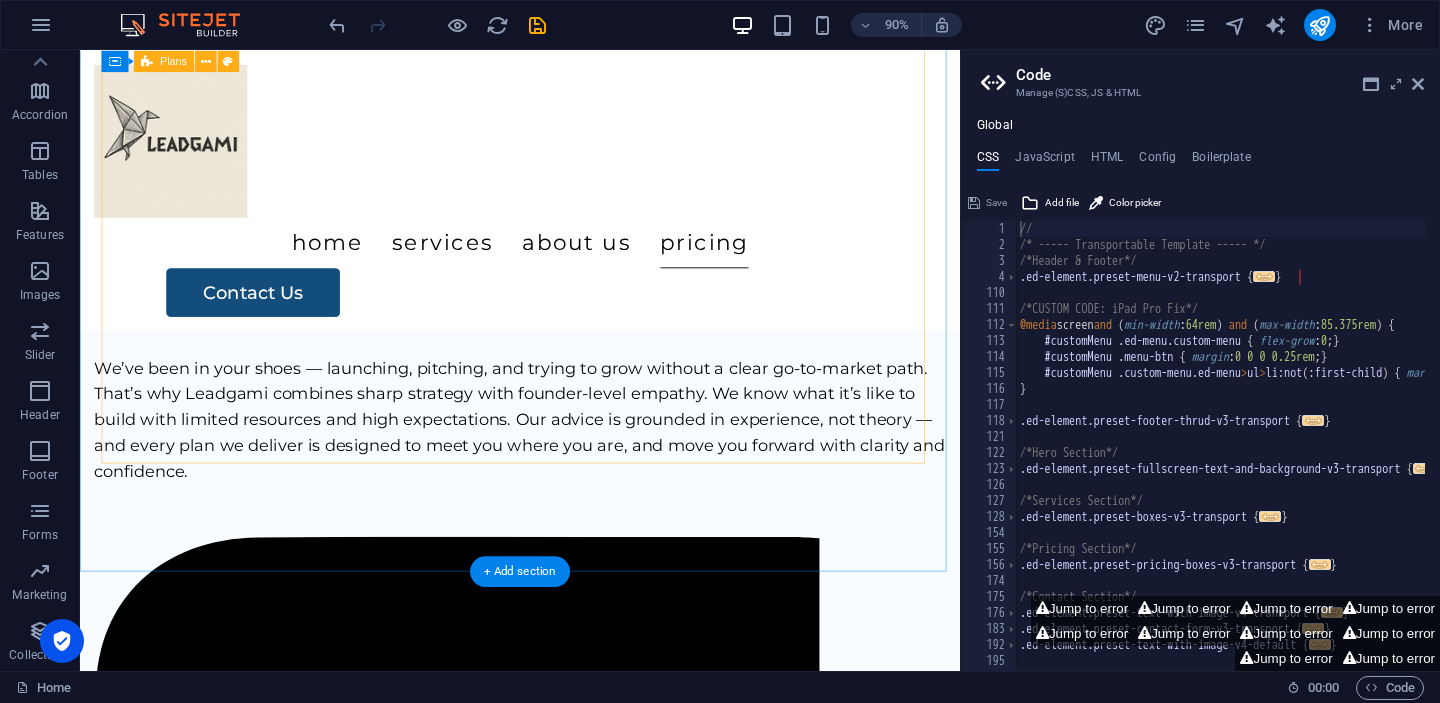 click on "Origami Kickstart Key Features ✔️ Strategy Session ✔️ (ICP) Template + Coaching ✔️ Messaging Starter Framework (problem, value, CTA) ✔️ GTM Action Plan ✔️ Follow-up Check-in $500 Contact Us Lean Launch Fold Key Features ✔️ Discovery Workshop ✔️ Market & Competitor Quick Scan ✔️ Refined ICP + Pain/Gain Matrix ✔️ Messaging & Positioning Sheet ✔️ GTM Sprint Plan ✔️ Sales Starter Script or Outreach Flow $1000 Contact Us Custom GTM Fold Ongoing strategic support tailored to your evolving needs. Includes monthly strategy calls, feedback on messaging and positioning, and mini deliverables like sales flows, ICP updates, or funnel audits. Ideal for teams who want a flexible GTM partner without a full-time hire. $500 per month Contact Us" at bounding box center [569, 5450] 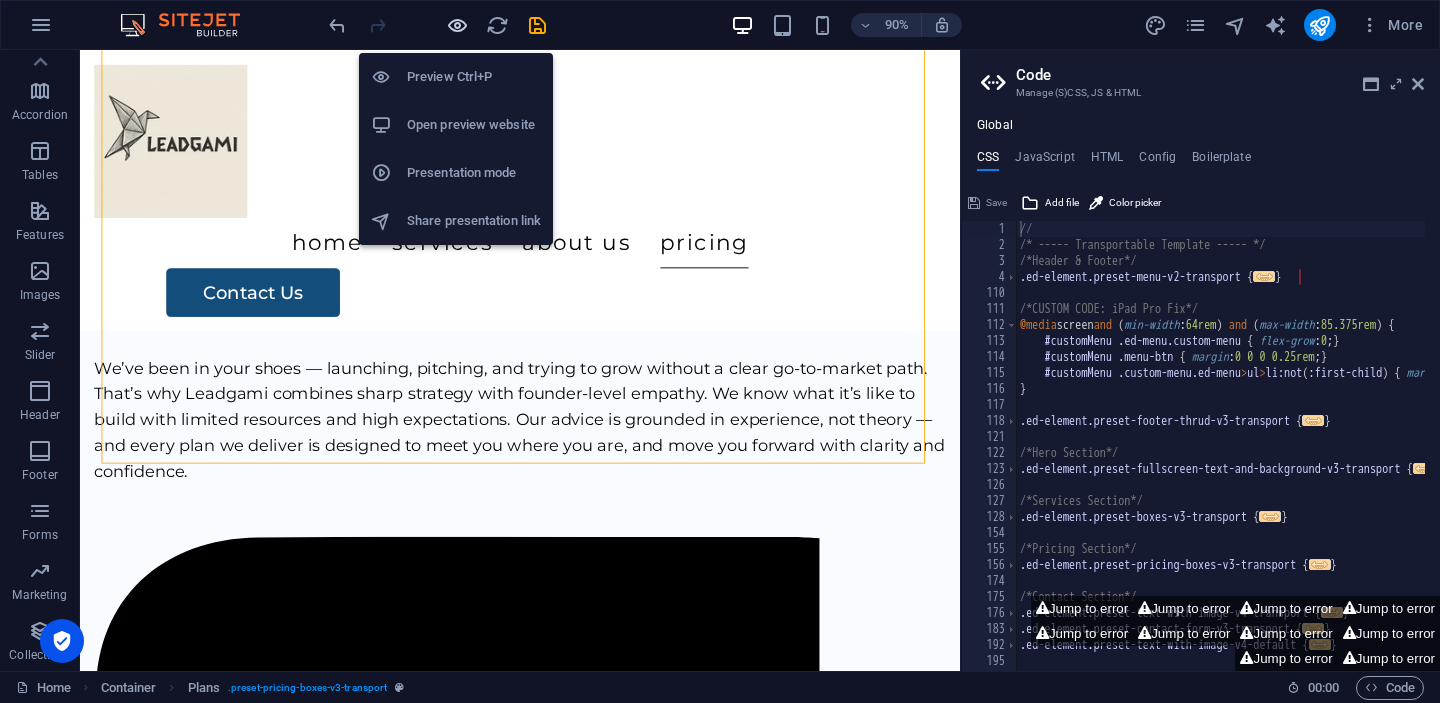 click at bounding box center [457, 25] 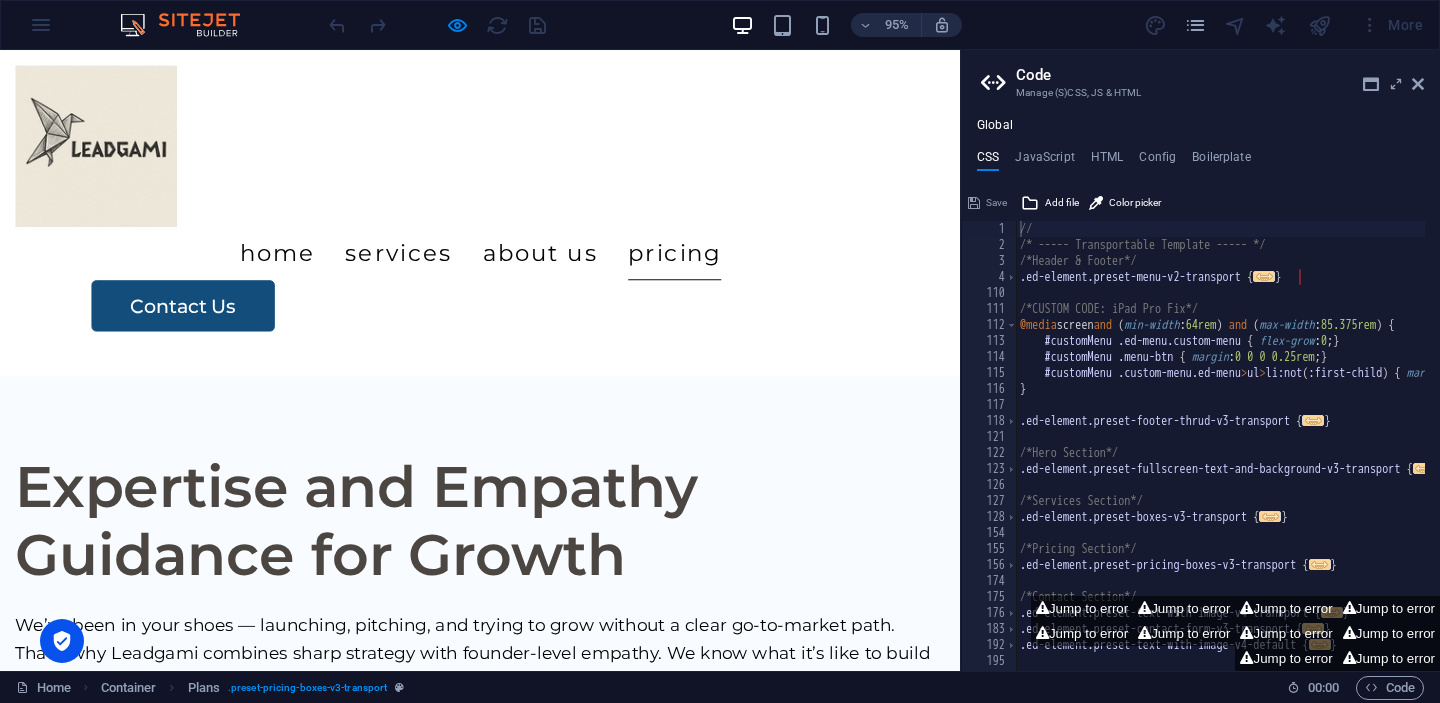 scroll, scrollTop: 4503, scrollLeft: 0, axis: vertical 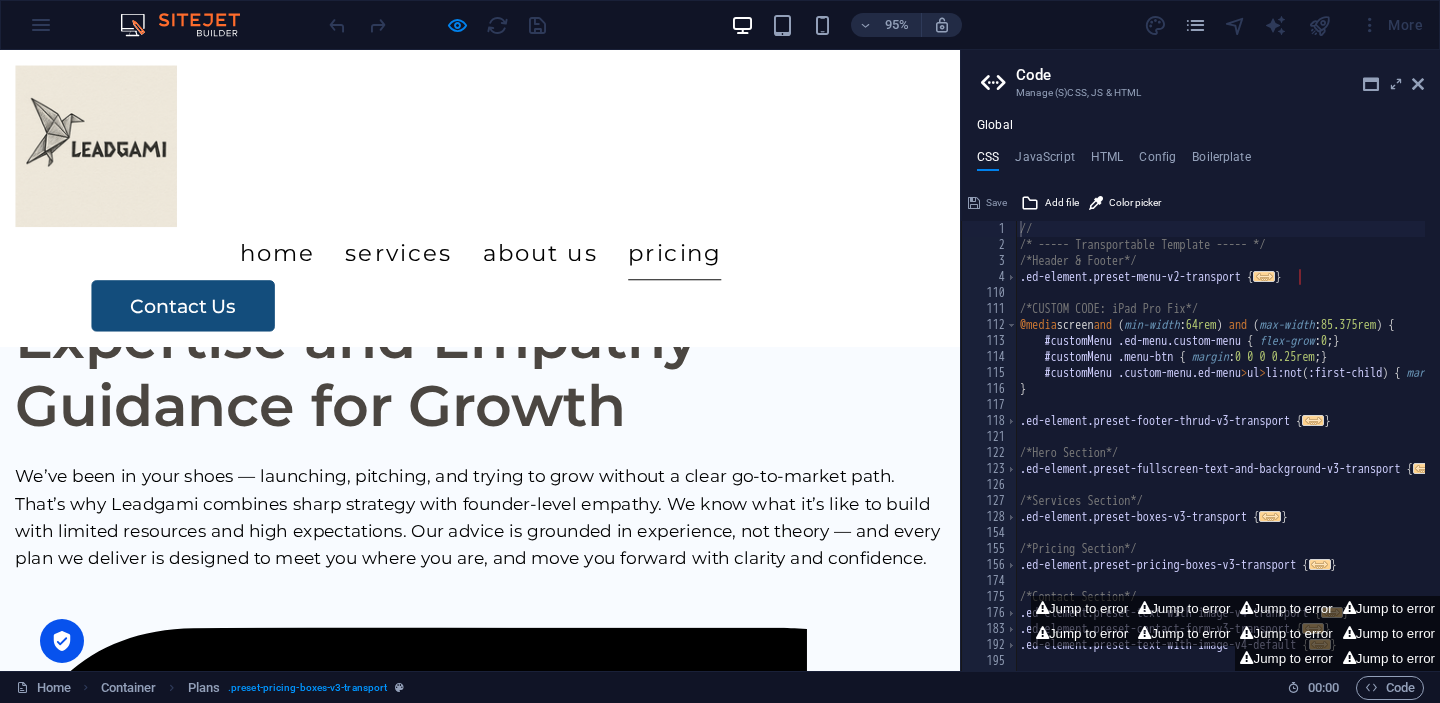 click on "Code Manage (S)CSS, JS & HTML Global CSS JavaScript HTML Config Boilerplate // 1 2 3 4 110 111 112 113 114 115 116 117 118 121 122 123 126 127 128 154 155 156 174 175 176 183 192 195 196 //  /* ----- Transportable Template ----- */ /*Header & Footer*/ .ed-element.preset-menu-v2-transport   { ... } /*CUSTOM CODE: iPad Pro Fix*/ @media  screen  and   ( min-width :  64rem )   and   ( max-width :  85.375rem )   {      #customMenu   .ed-menu.custom-menu   {   flex-grow :  0 ;  }      #customMenu   .menu-btn   {   margin :  0   0   0   0.25rem ;  }      #customMenu   .custom-menu.ed-menu > ul > li:not ( :first-child )   {   margin :  0   0   0   3.75rem ;  } } .ed-element.preset-footer-thrud-v3-transport   { ... } /*Hero Section*/ .ed-element.preset-fullscreen-text-and-background-v3-transport   { ... } /*Services Section*/ .ed-element.preset-boxes-v3-transport   { ... } /*Pricing Section*/ .ed-element.preset-pricing-boxes-v3-transport   { ... } /*Contact Section*/ .ed-element.preset-text-with-image-v4-transport   {" at bounding box center [1200, 360] 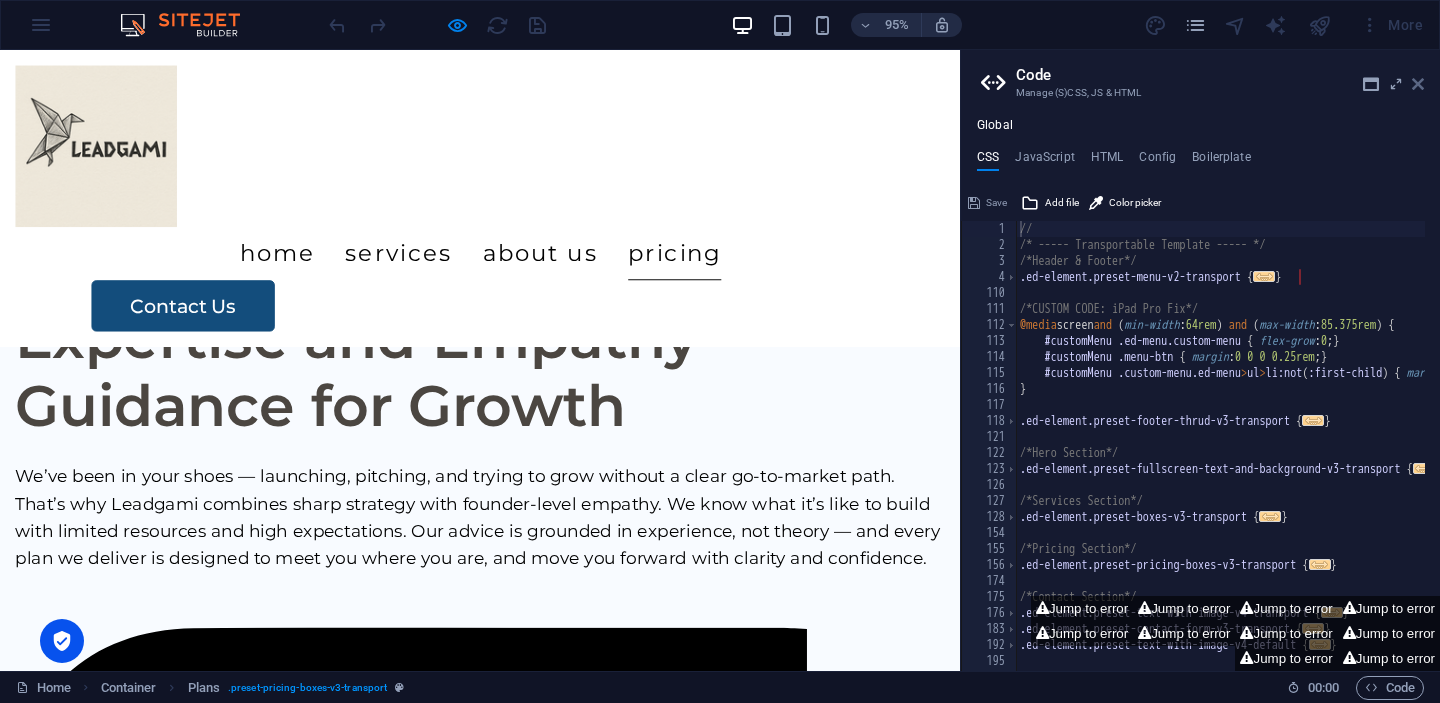 click at bounding box center (1418, 84) 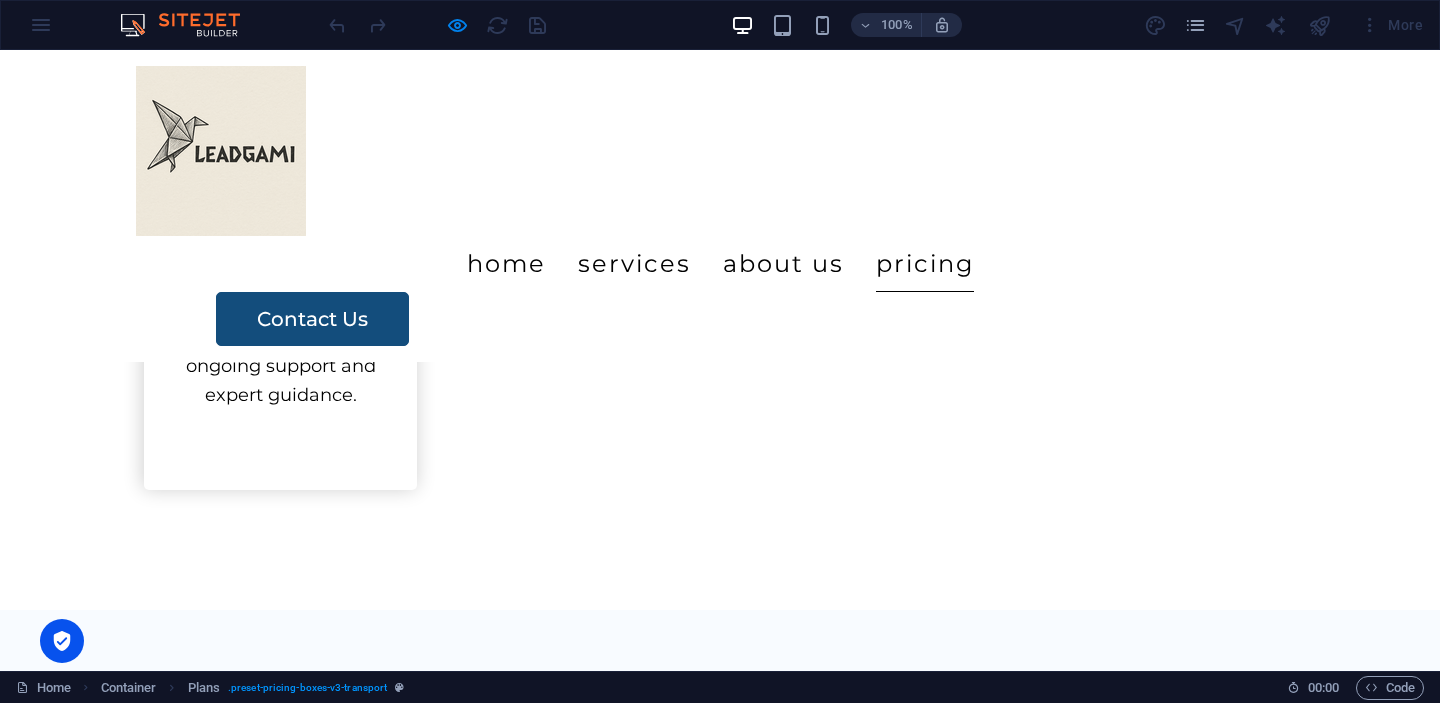 scroll, scrollTop: 3808, scrollLeft: 0, axis: vertical 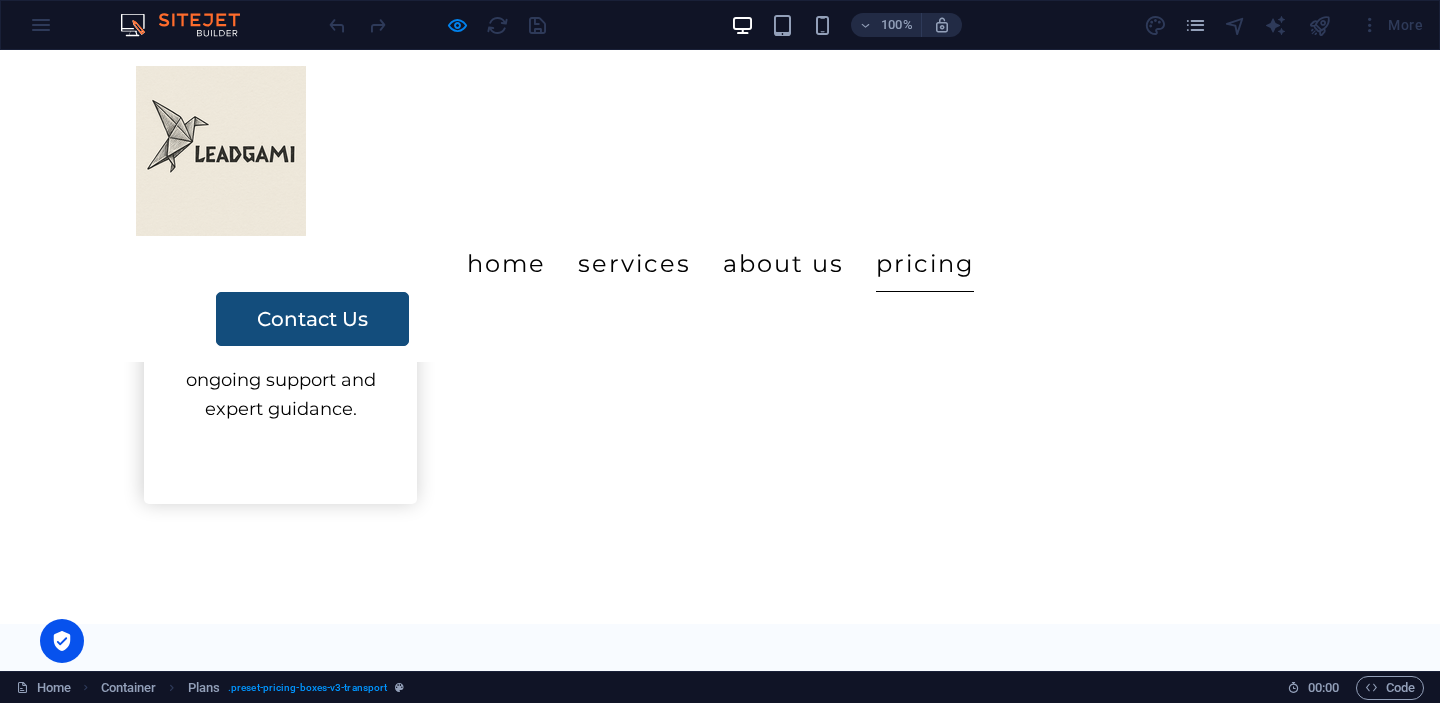 click on "Custom GTM Fold" at bounding box center [720, 6854] 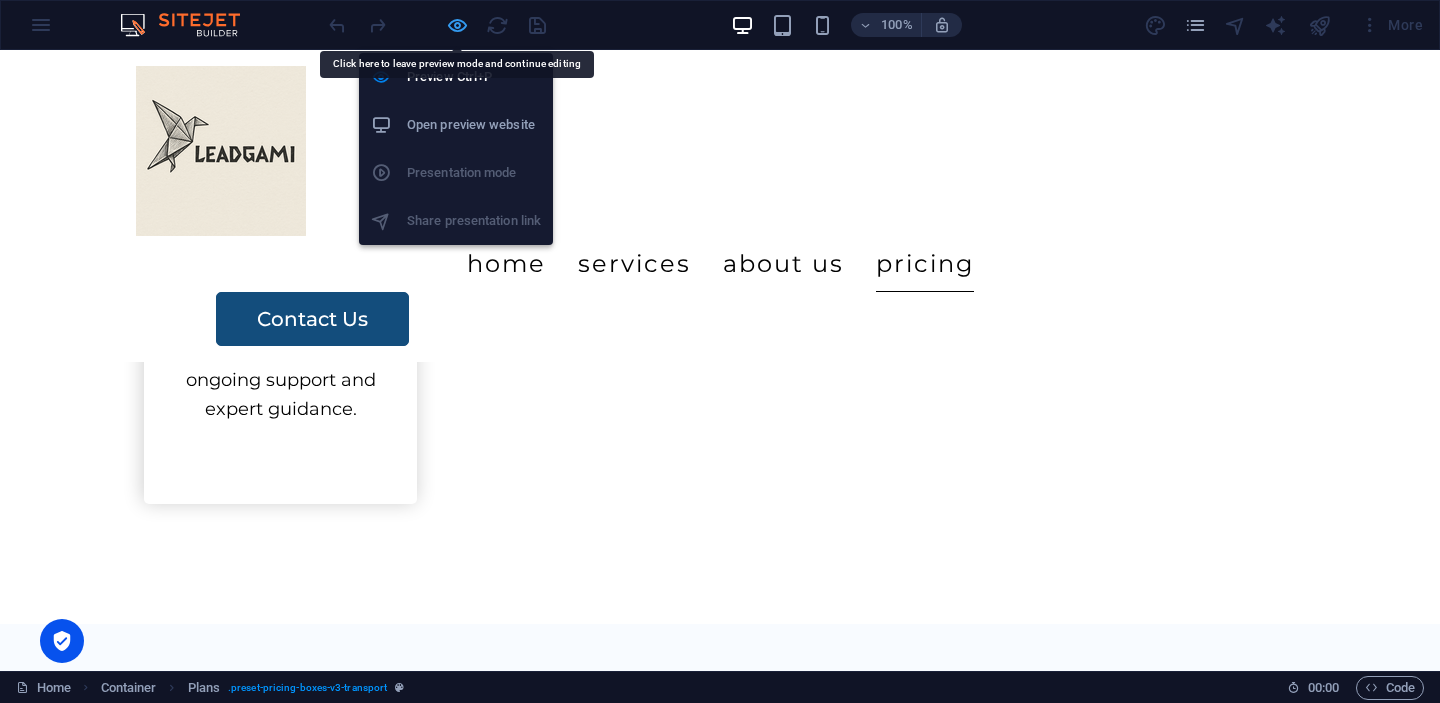 click at bounding box center [457, 25] 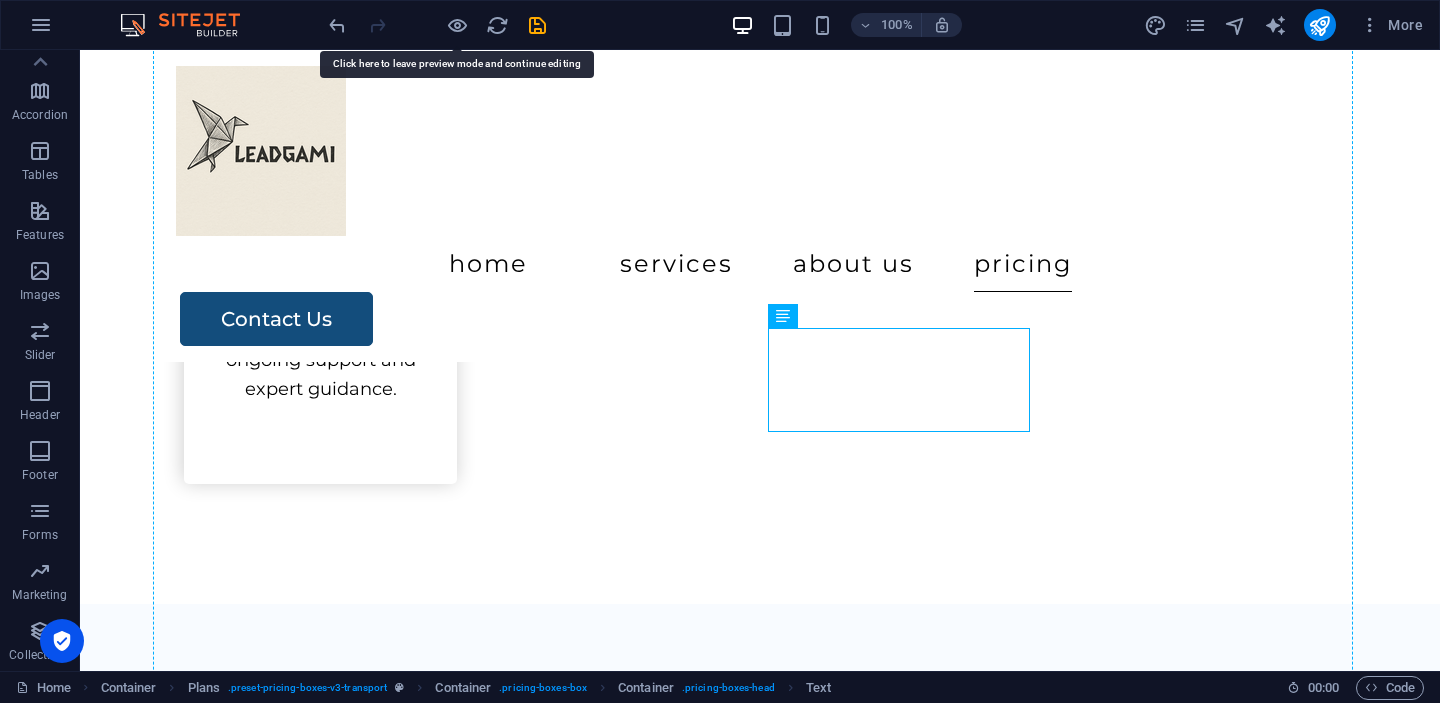 drag, startPoint x: 870, startPoint y: 392, endPoint x: 1080, endPoint y: 403, distance: 210.2879 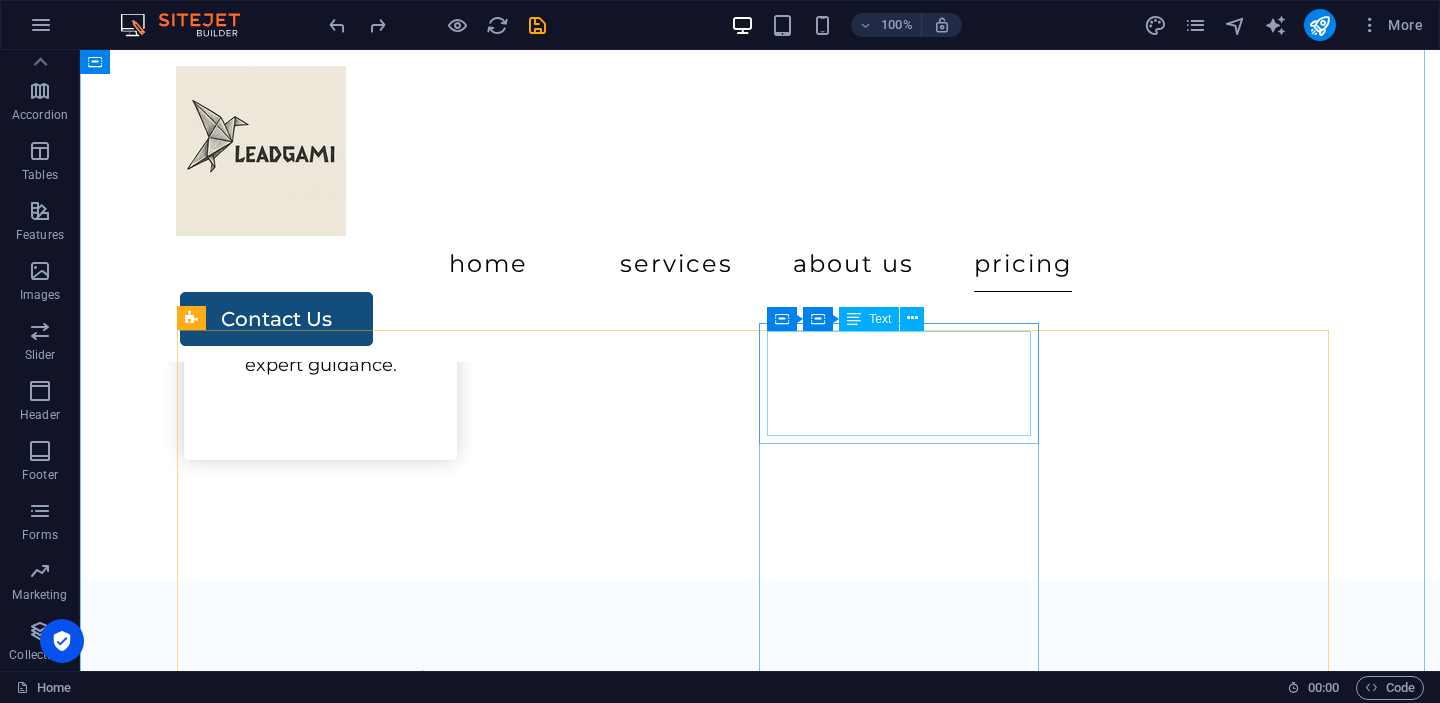 scroll, scrollTop: 3803, scrollLeft: 0, axis: vertical 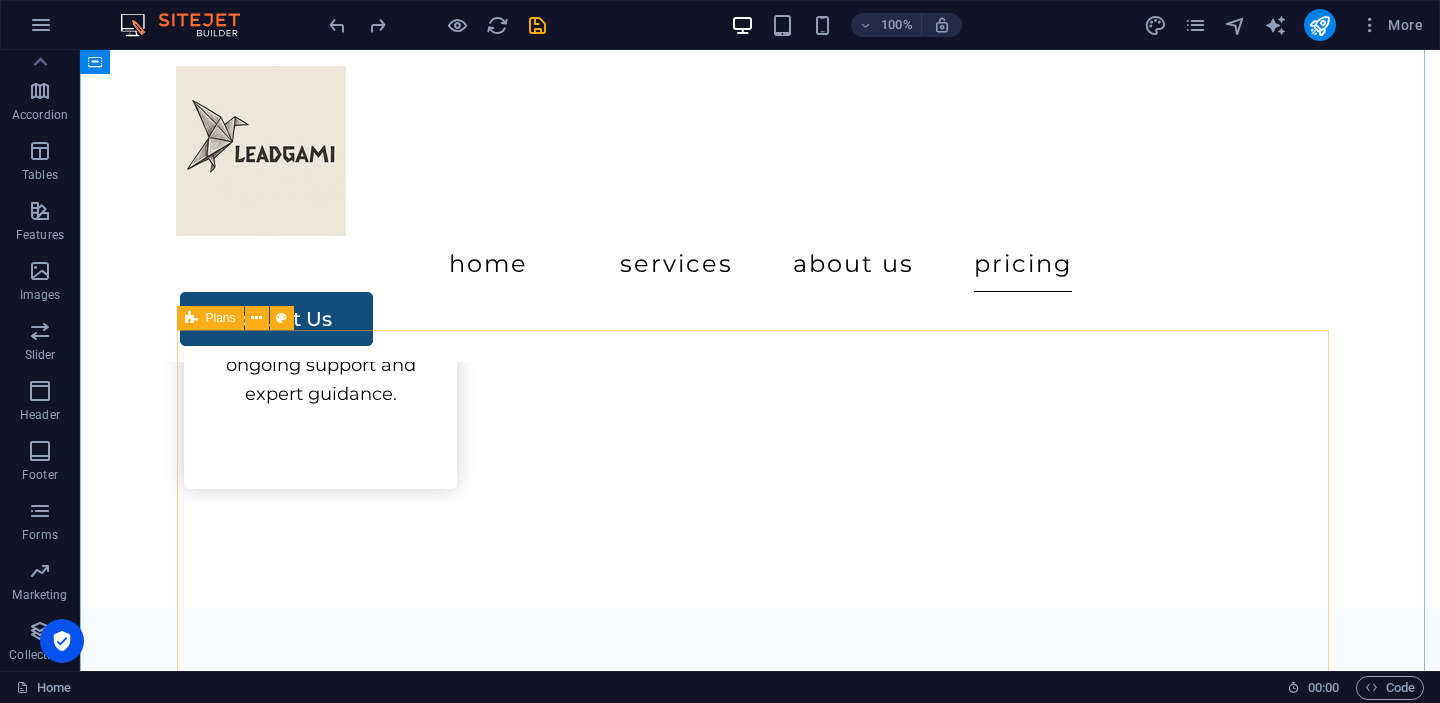 click on "Origami Kickstart Key Features ✔️ Strategy Session ✔️ (ICP) Template + Coaching ✔️ Messaging Starter Framework (problem, value, CTA) ✔️ GTM Action Plan ✔️ Follow-up Check-in $500 Contact Us Lean Launch Fold Key Features ✔️ Discovery Workshop ✔️ Market & Competitor Quick Scan ✔️ Refined ICP + Pain/Gain Matrix ✔️ Messaging & Positioning Sheet ✔️ GTM Sprint Plan ✔️ Sales Starter Script or Outreach Flow $1000 Contact Us Custom GTM Fold Ongoing strategic support tailored to your evolving needs. Includes monthly strategy calls, feedback on messaging and positioning, and mini deliverables like sales flows, ICP updates, or funnel audits. Ideal for teams who want a flexible GTM partner without a full-time hire. $500 per month Contact Us" at bounding box center [760, 6559] 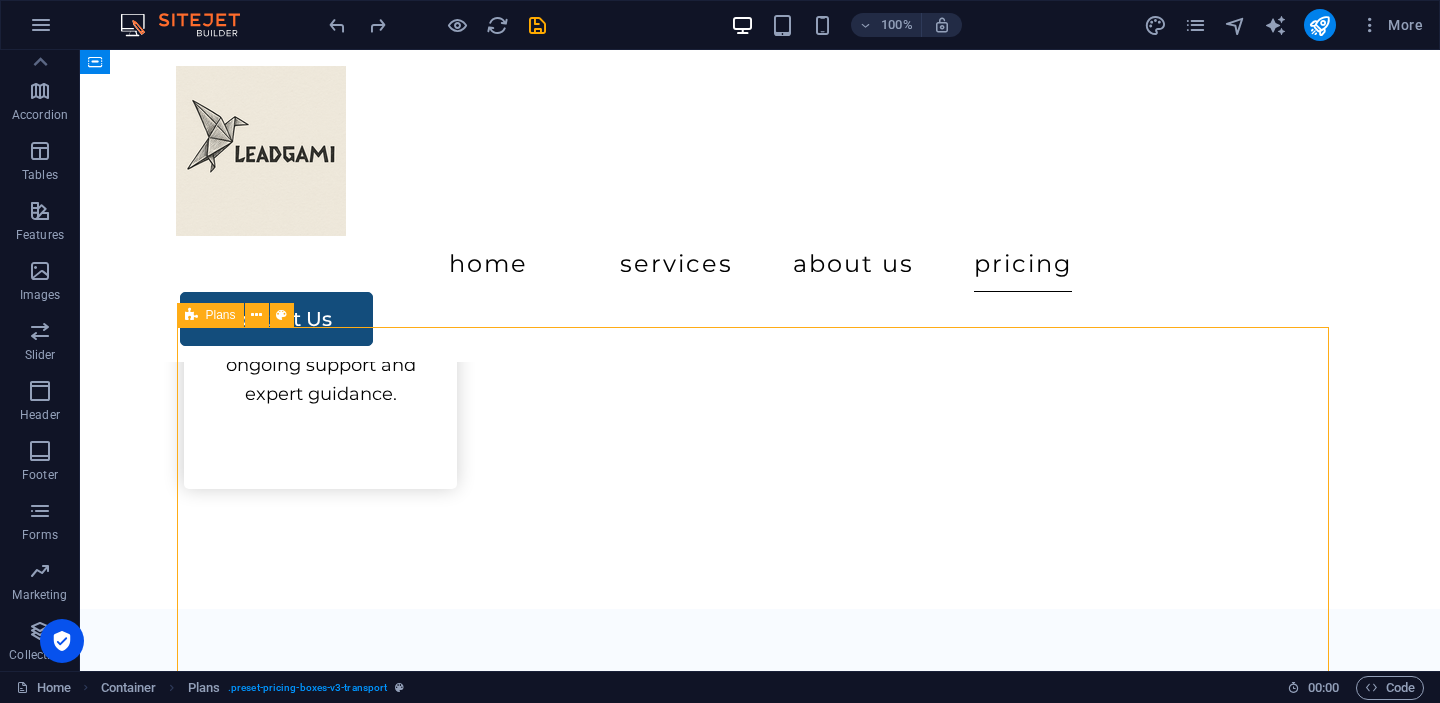 scroll, scrollTop: 3975, scrollLeft: 0, axis: vertical 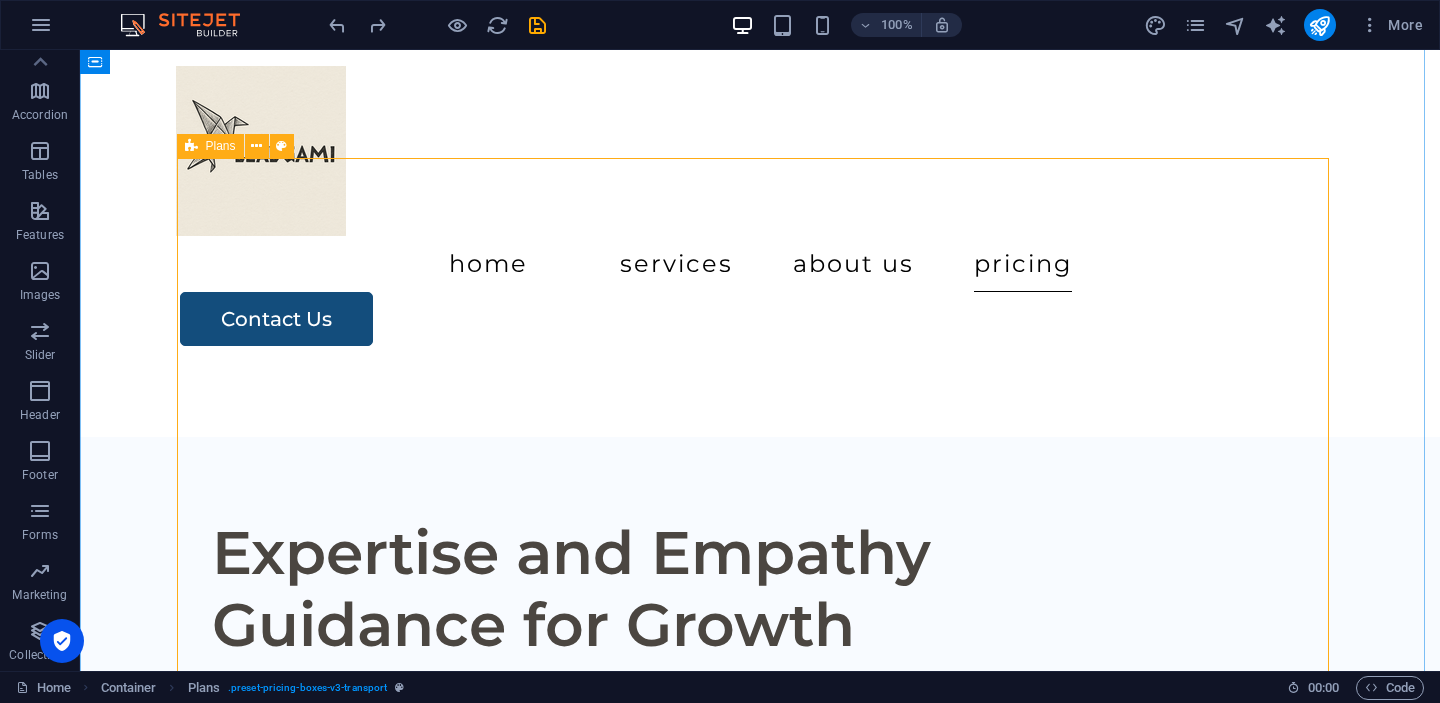 click at bounding box center (191, 146) 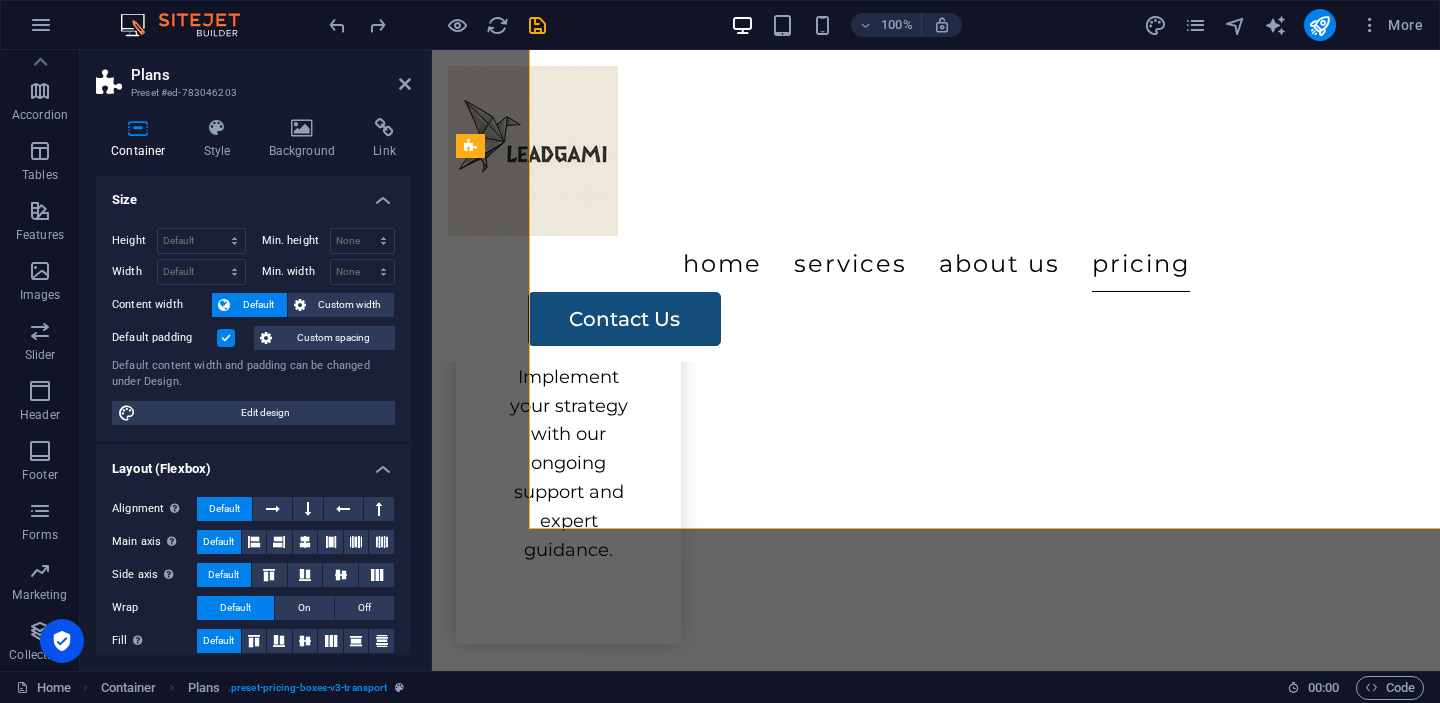 scroll, scrollTop: 4189, scrollLeft: 0, axis: vertical 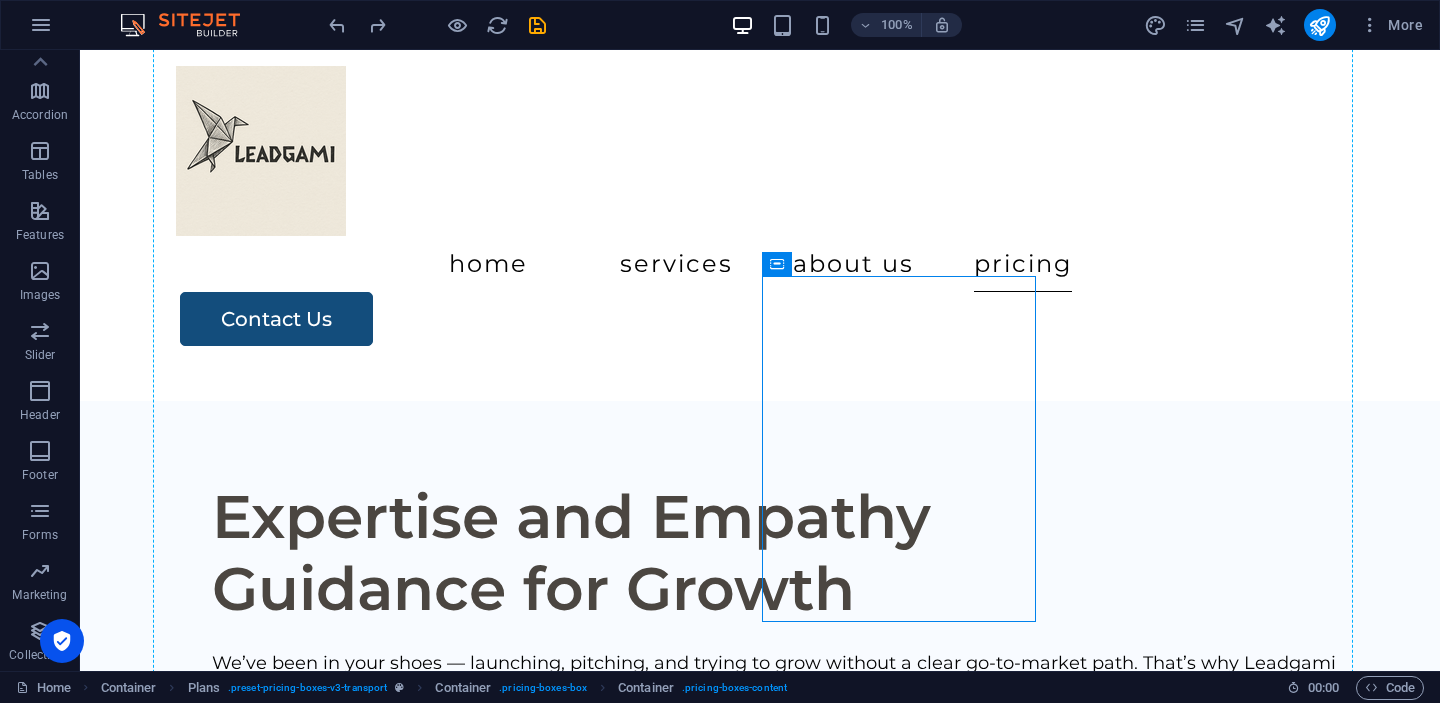 drag, startPoint x: 801, startPoint y: 386, endPoint x: 1176, endPoint y: 381, distance: 375.03333 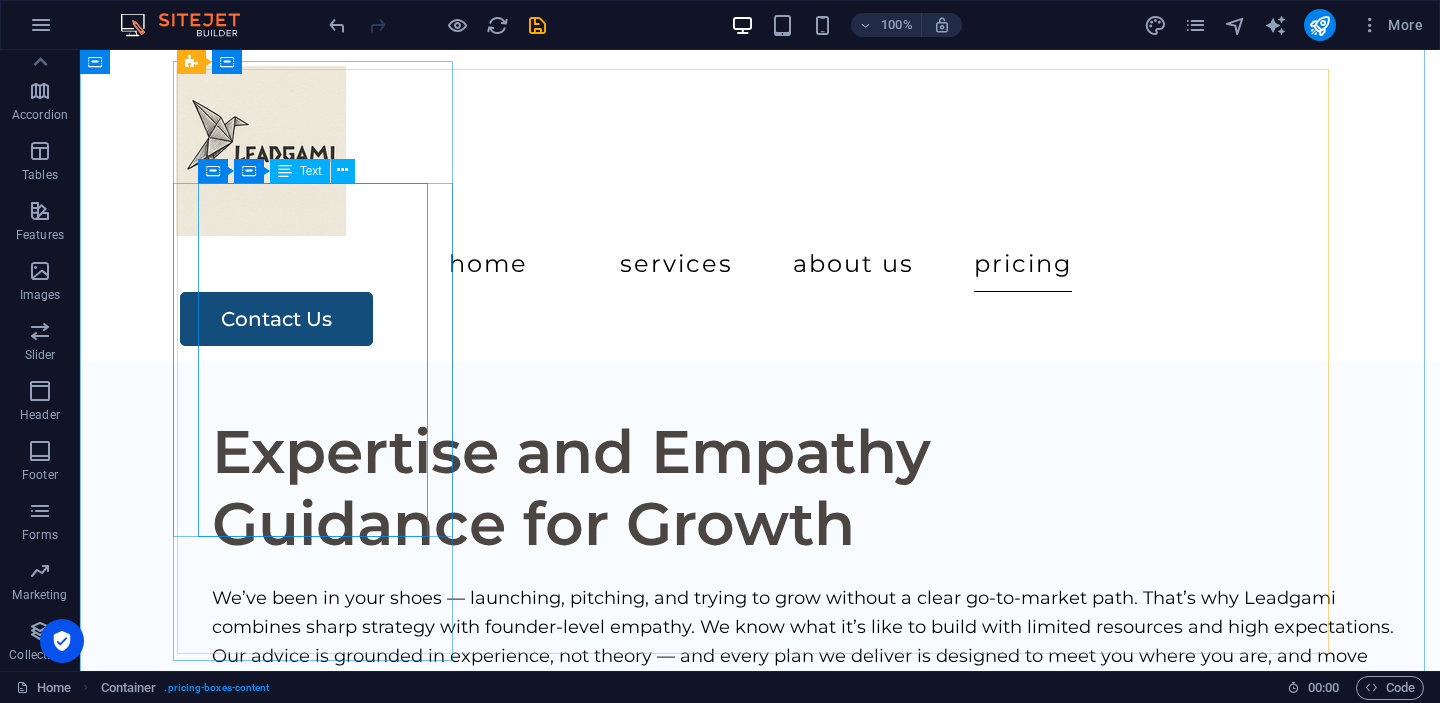 scroll, scrollTop: 4056, scrollLeft: 0, axis: vertical 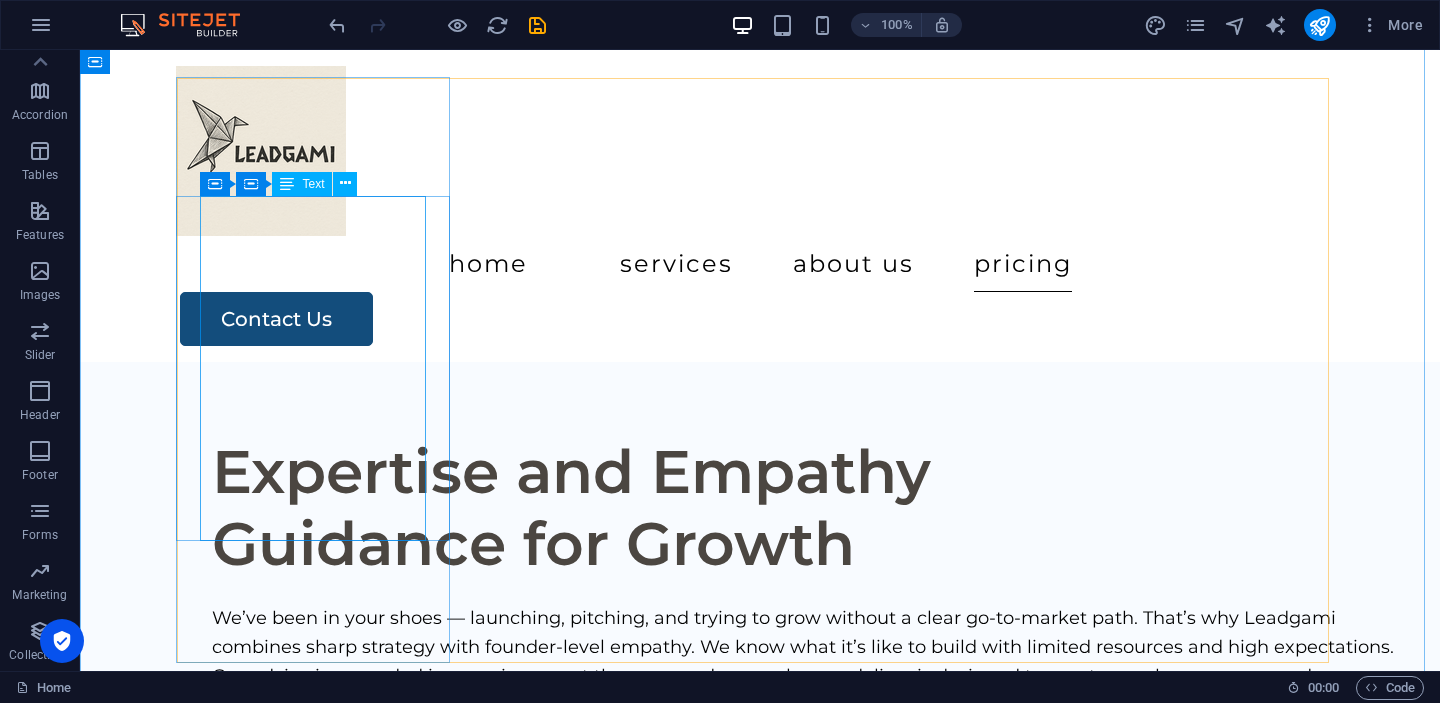 click on "Key Features ✔️ Strategy Session ✔️ (ICP) Template + Coaching ✔️ Messaging Starter Framework (problem, value, CTA) ✔️ GTM Action Plan ✔️ Follow-up Check-in" at bounding box center (760, 5834) 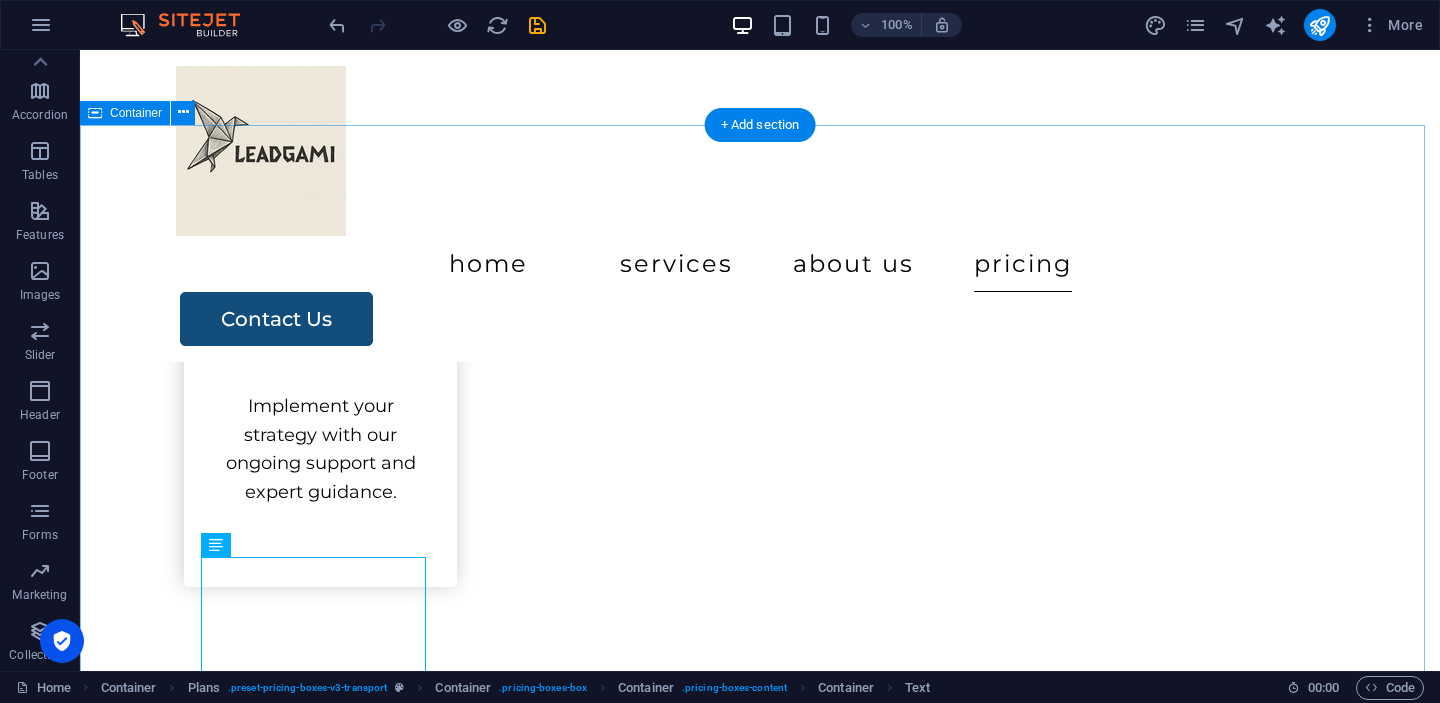 scroll, scrollTop: 3685, scrollLeft: 0, axis: vertical 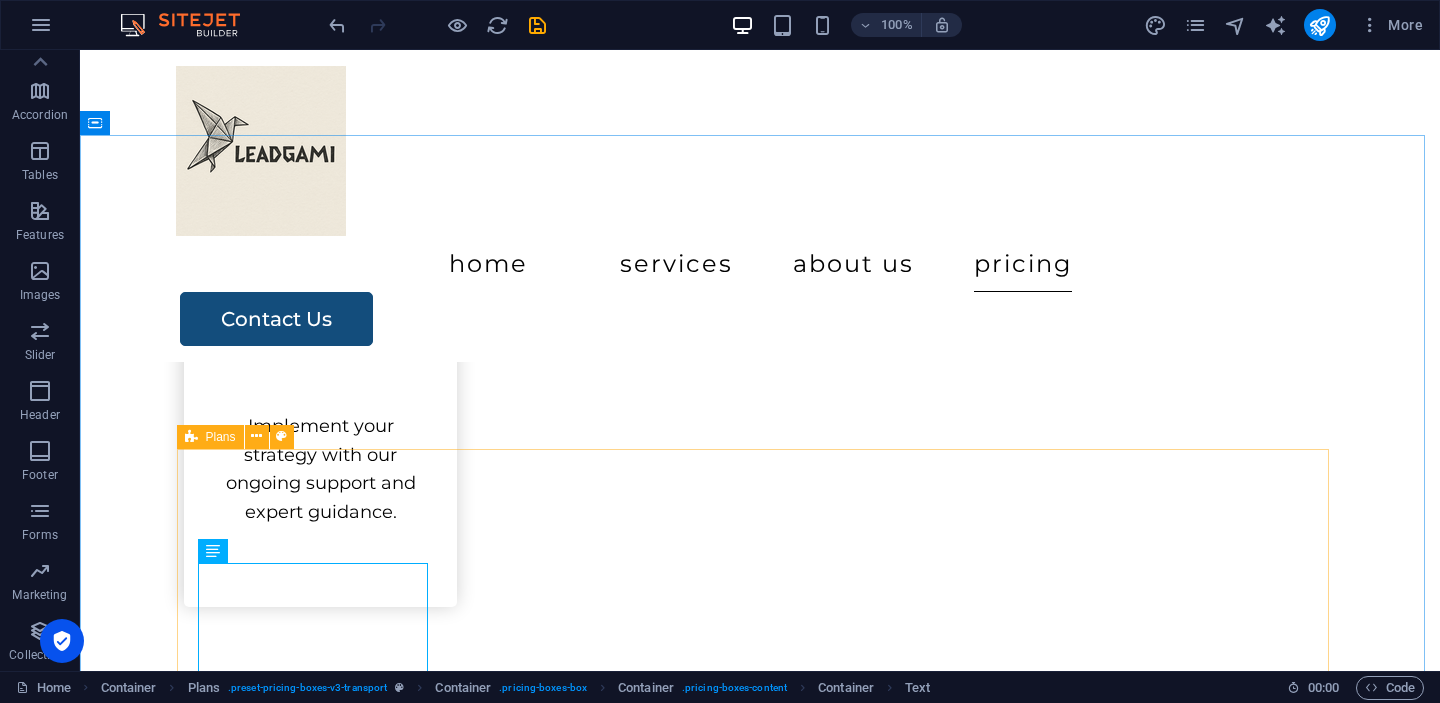 click on "Plans" at bounding box center (210, 437) 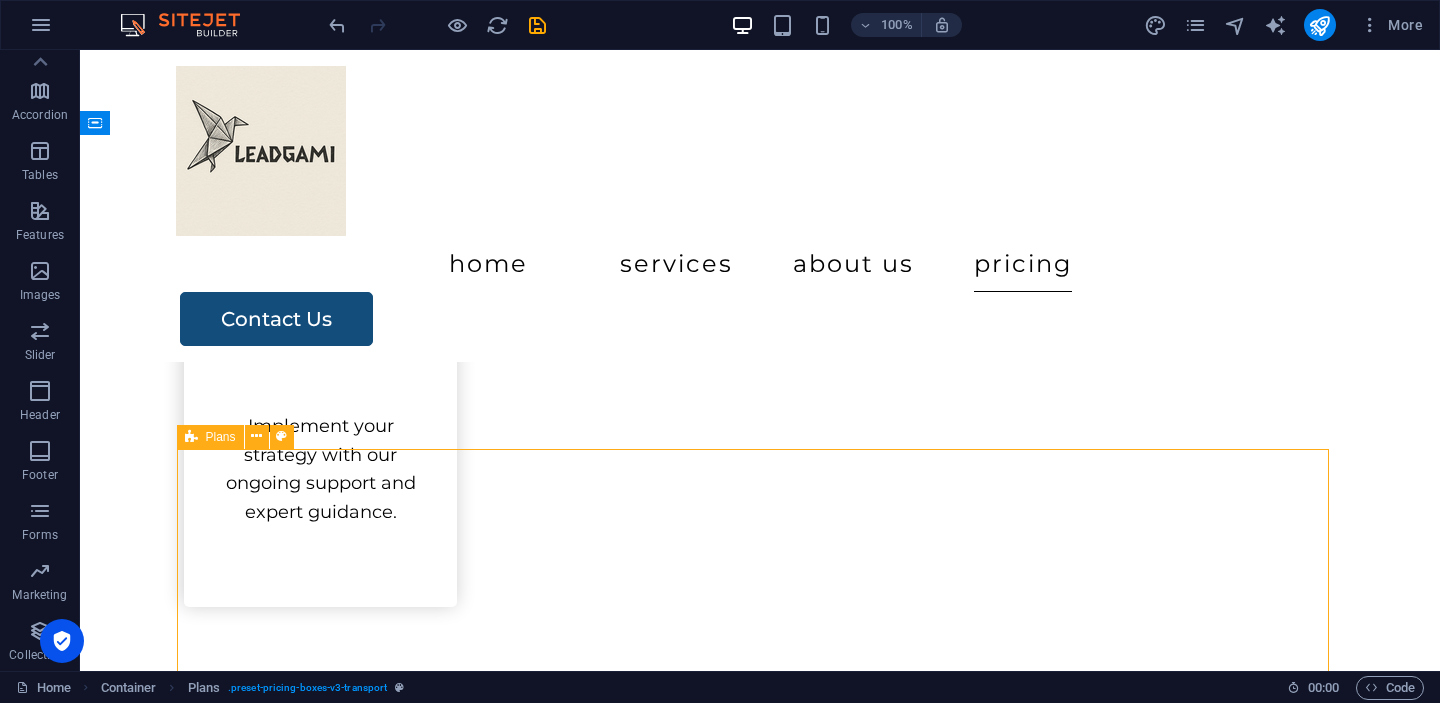 click on "Plans" at bounding box center [221, 437] 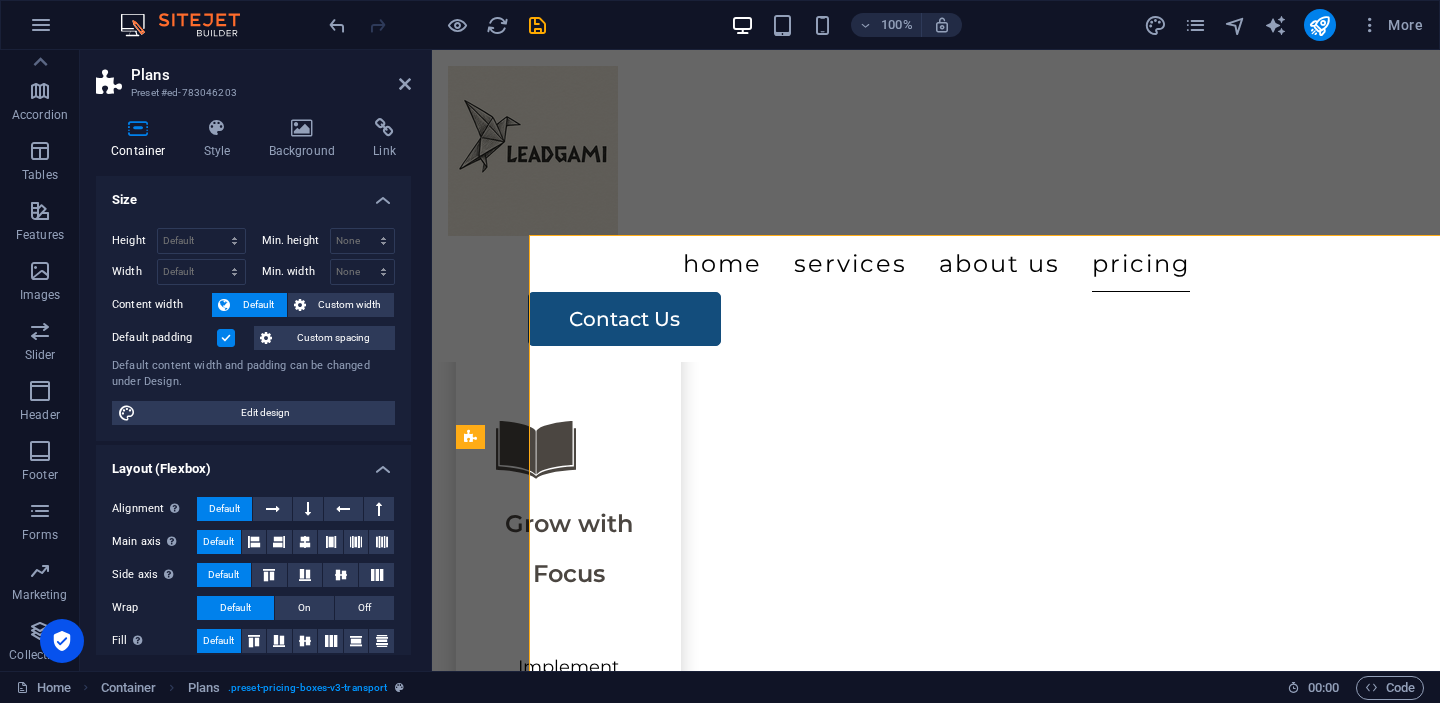 scroll, scrollTop: 3899, scrollLeft: 0, axis: vertical 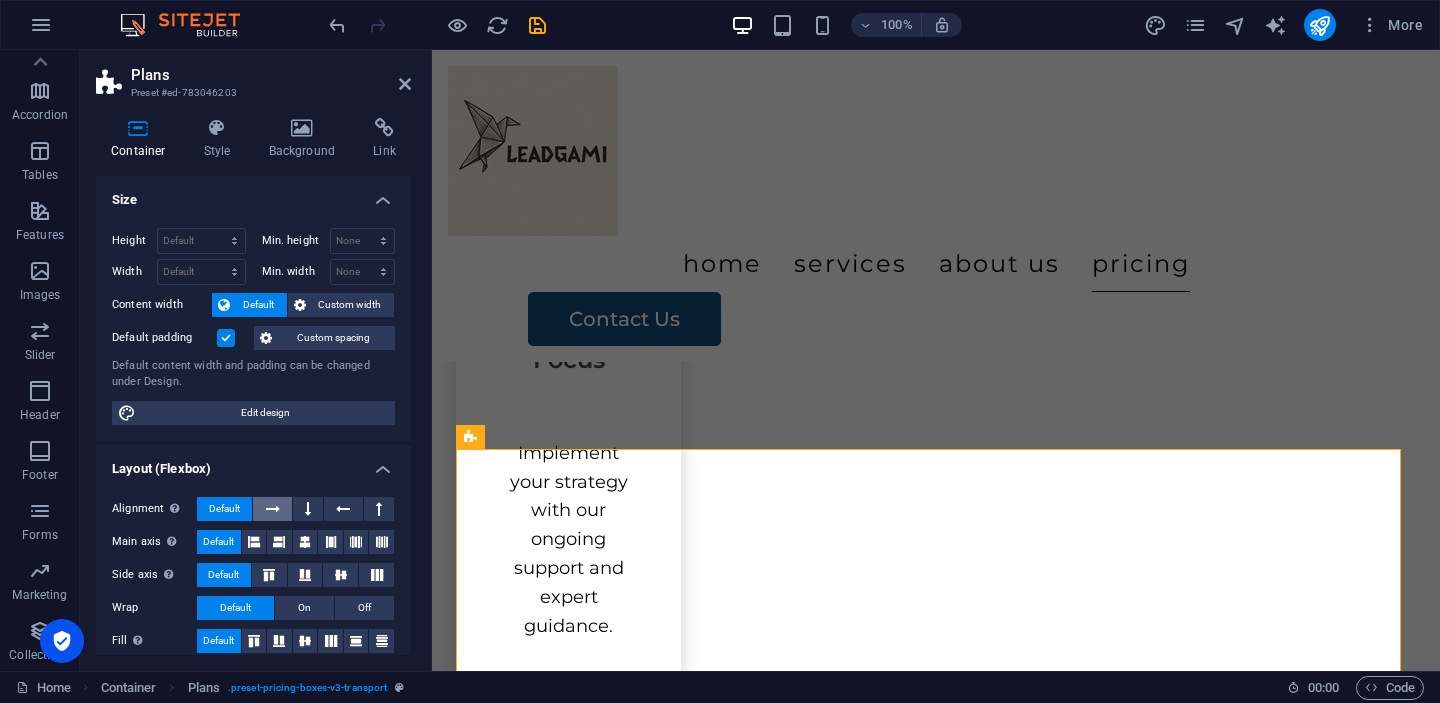 click at bounding box center [272, 509] 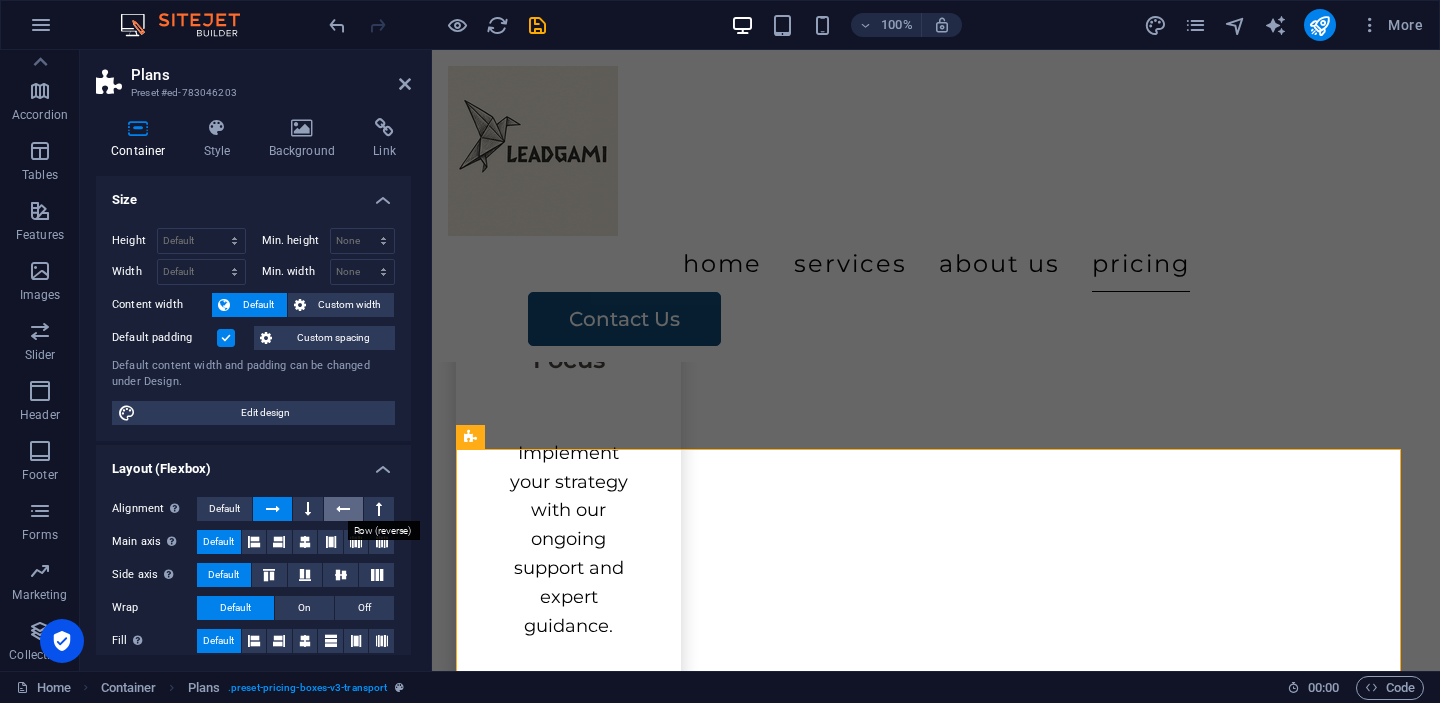 click at bounding box center [343, 509] 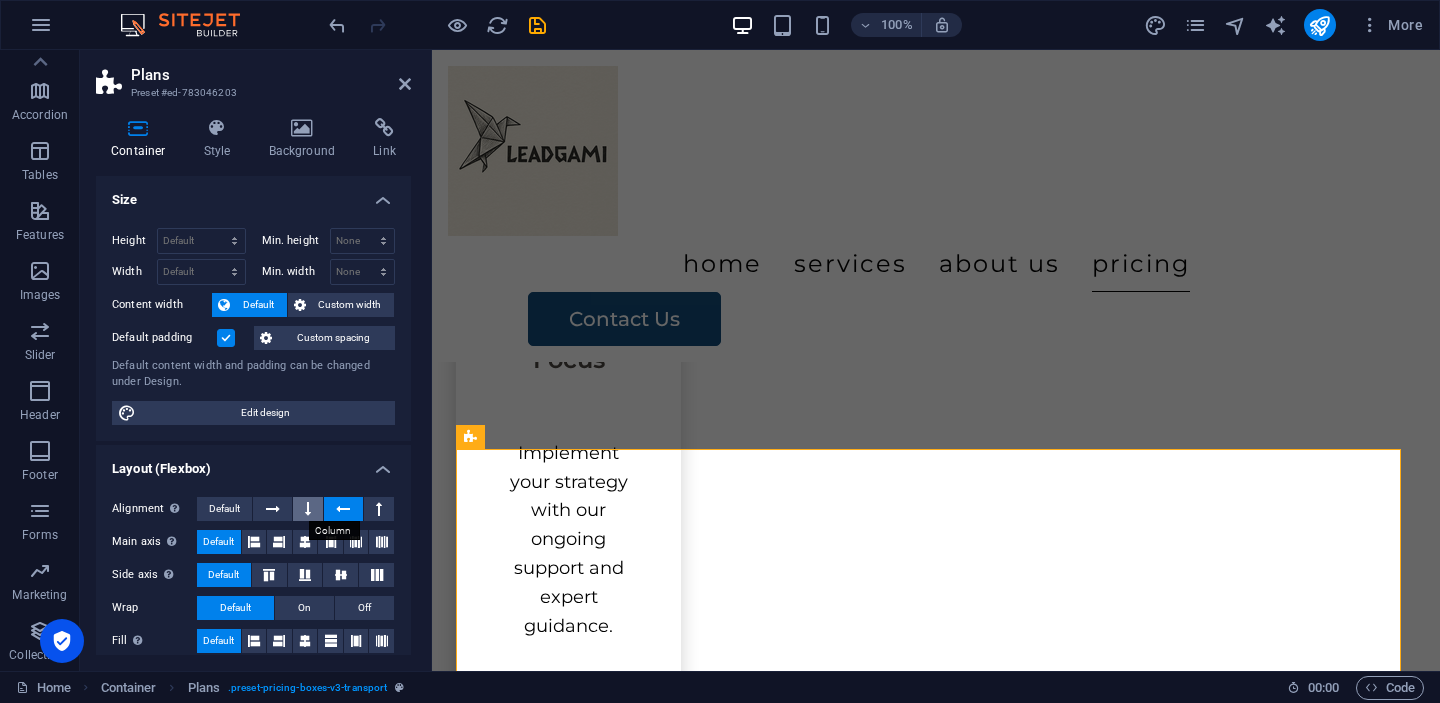 click at bounding box center (308, 509) 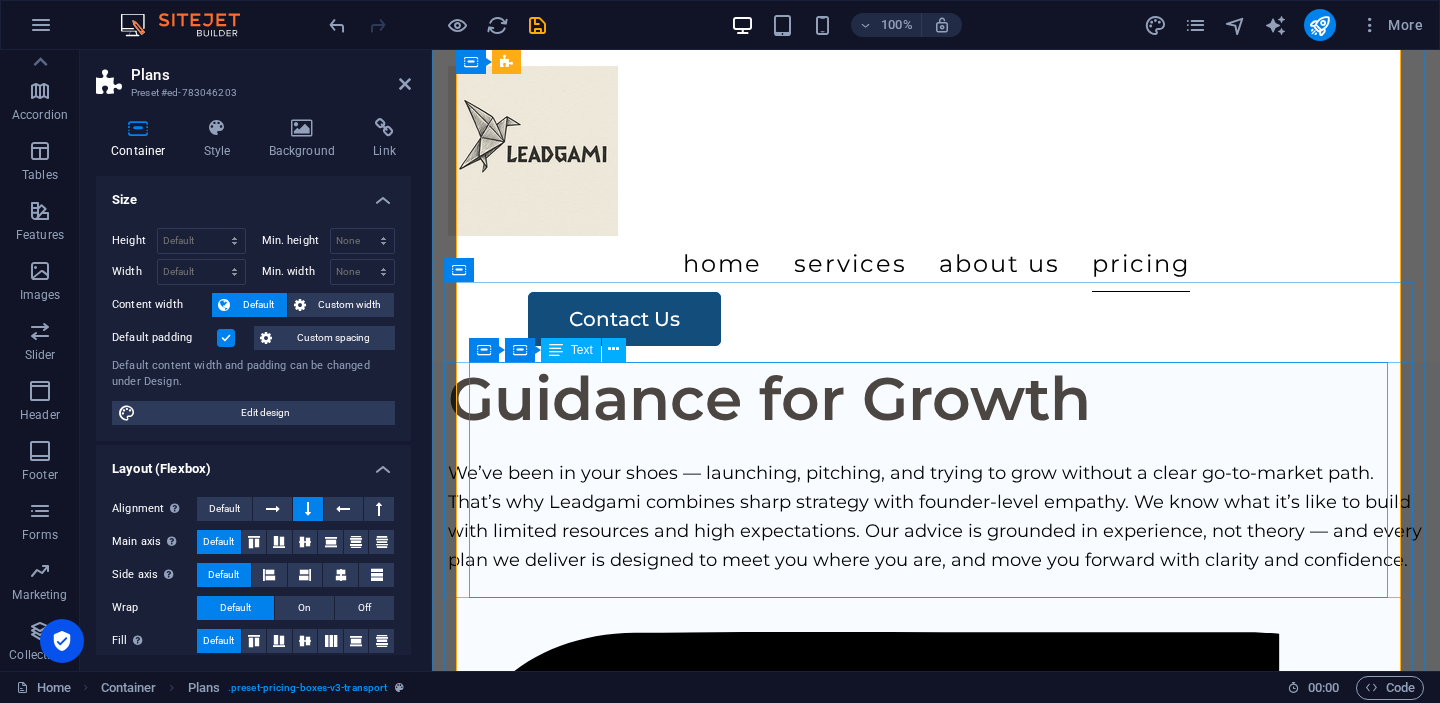 scroll, scrollTop: 4490, scrollLeft: 0, axis: vertical 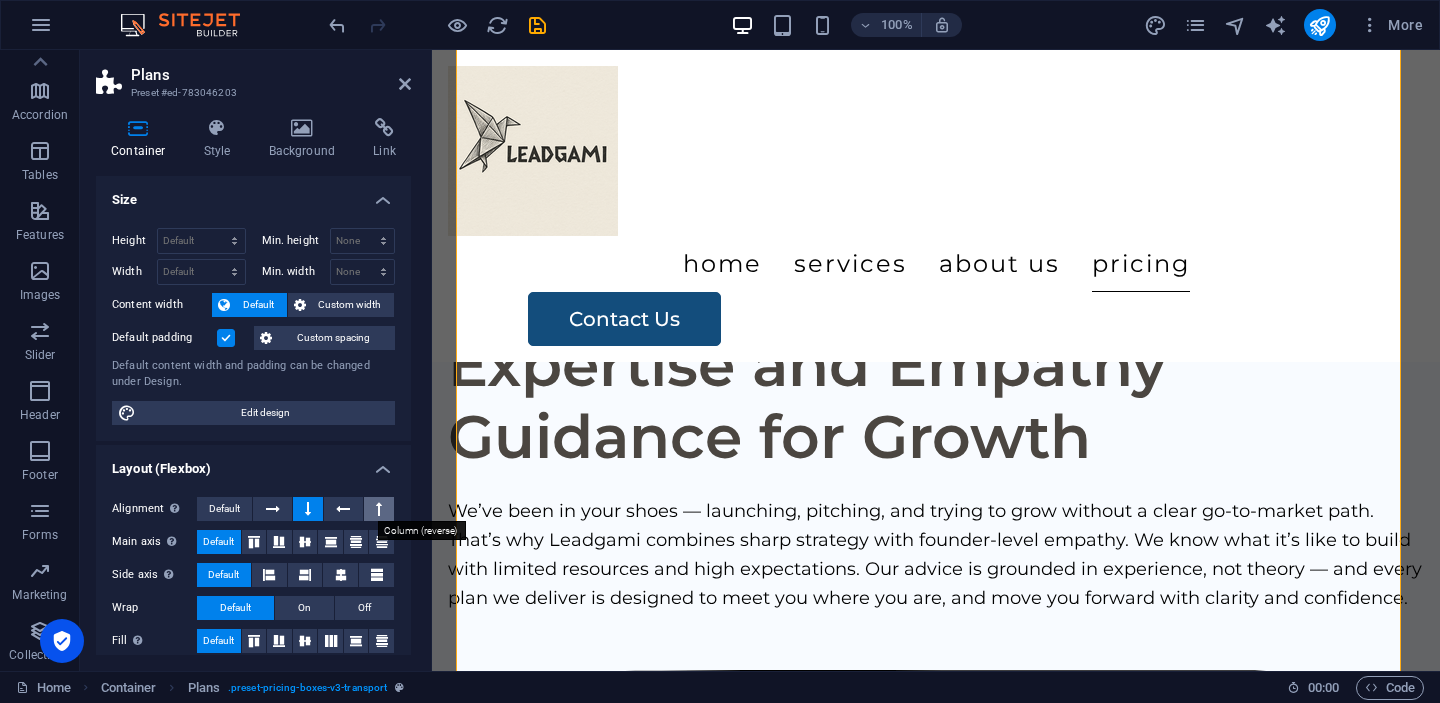 click at bounding box center (379, 509) 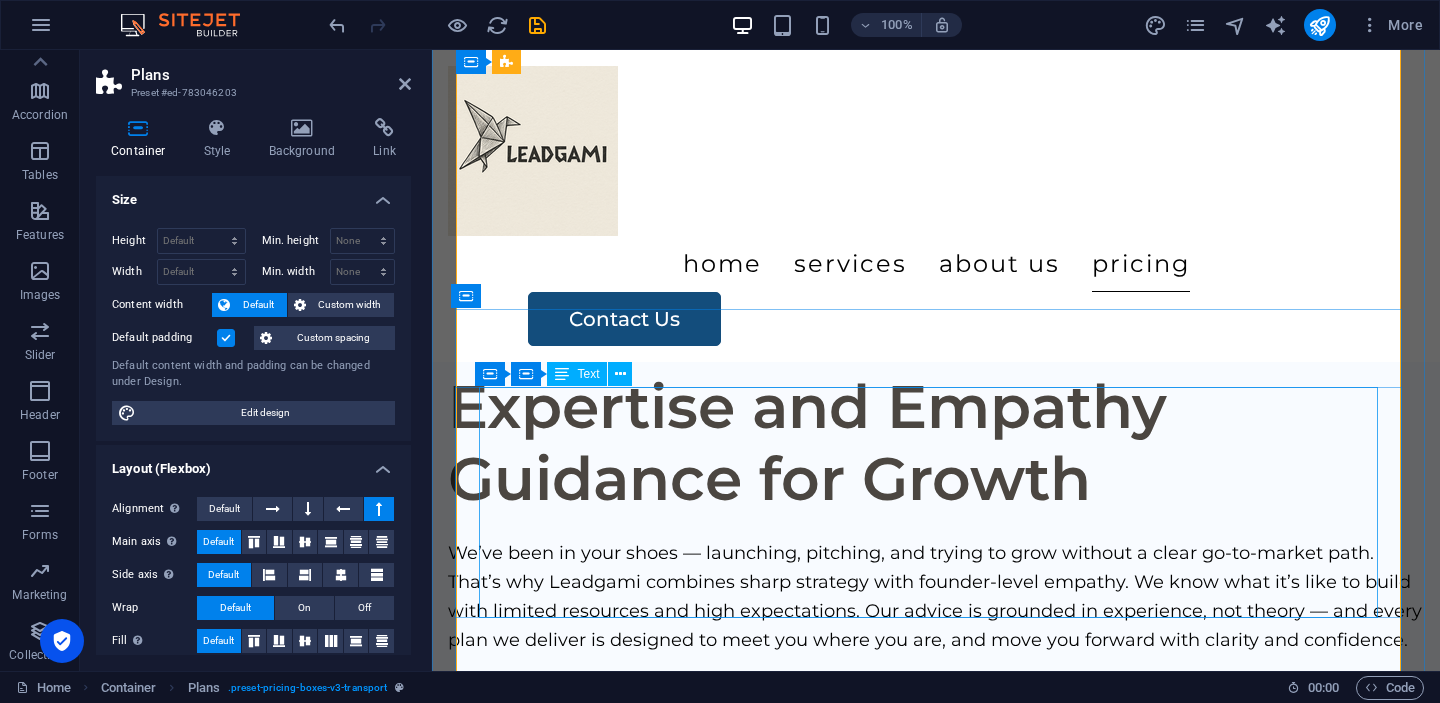 scroll, scrollTop: 4168, scrollLeft: 0, axis: vertical 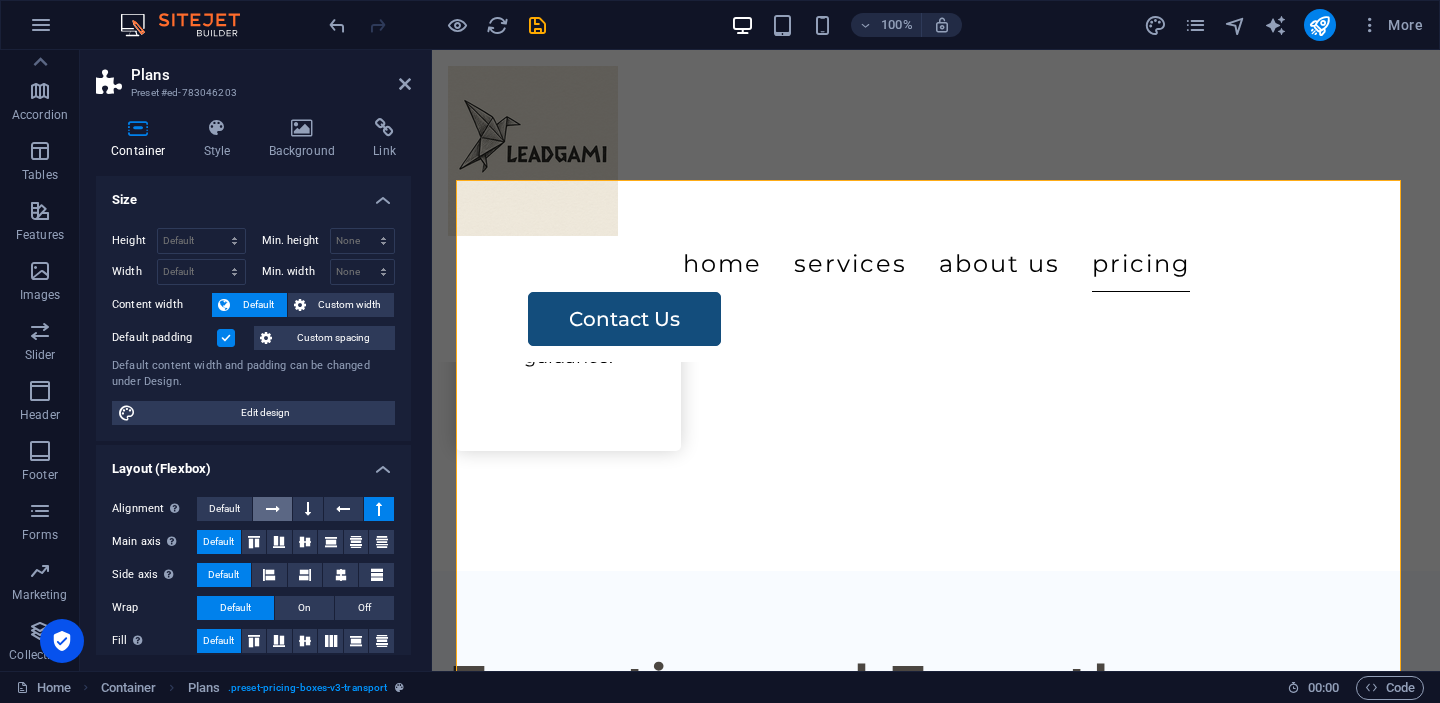 click at bounding box center [273, 509] 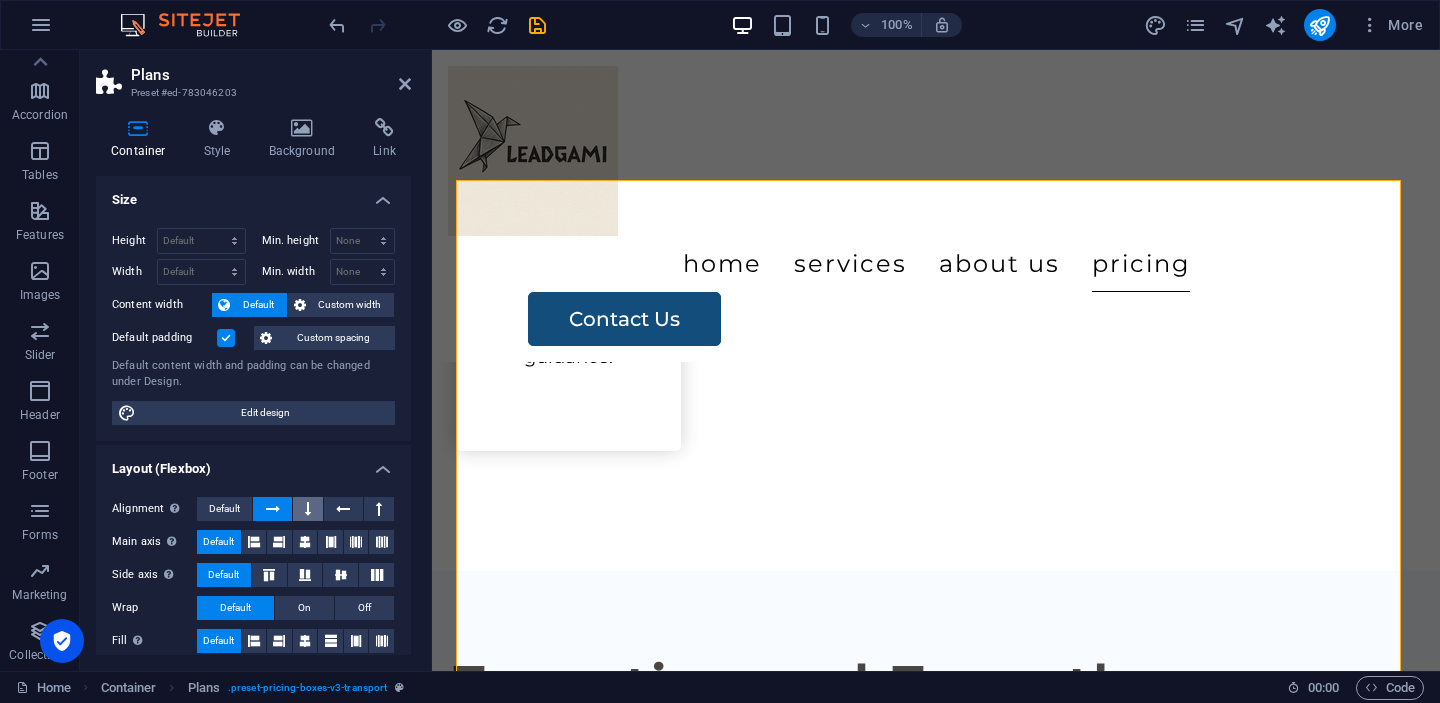 click at bounding box center (308, 509) 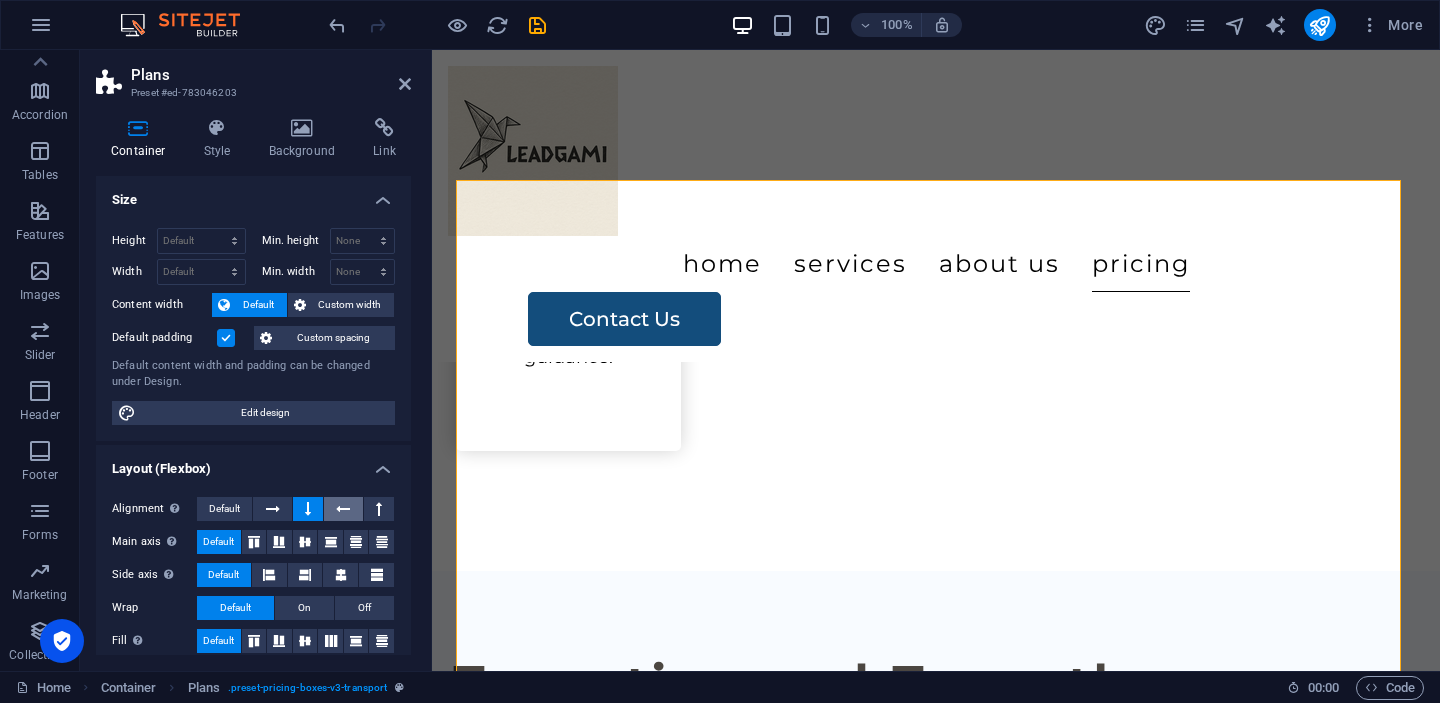 click at bounding box center (343, 509) 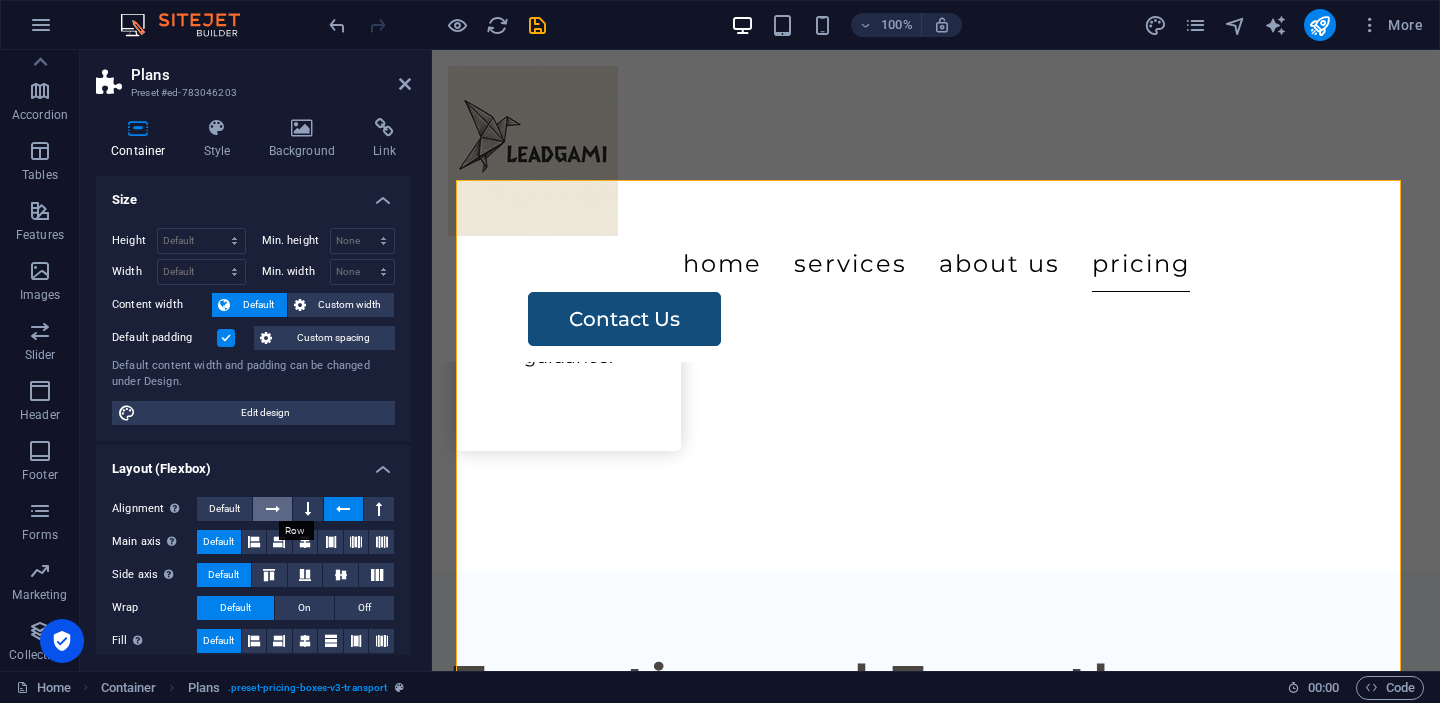 click at bounding box center (272, 509) 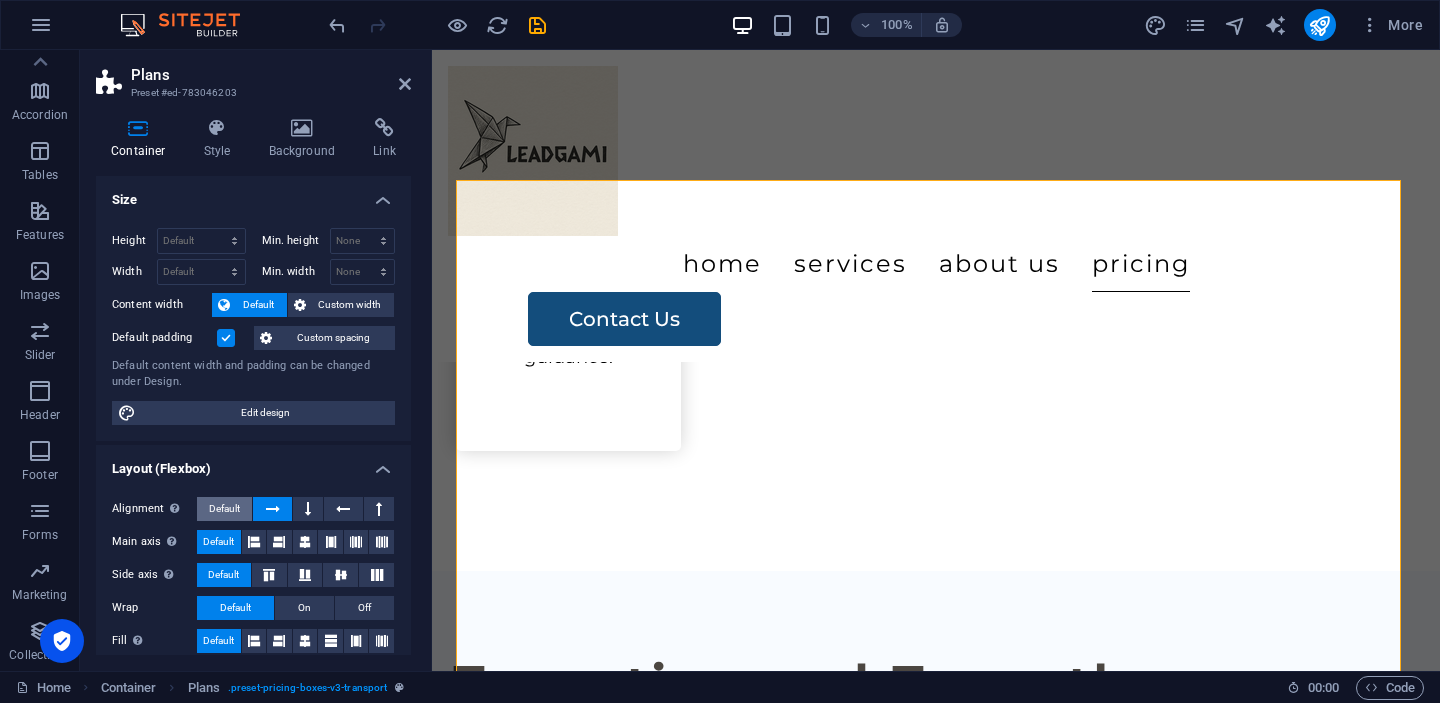 click on "Default" at bounding box center [224, 509] 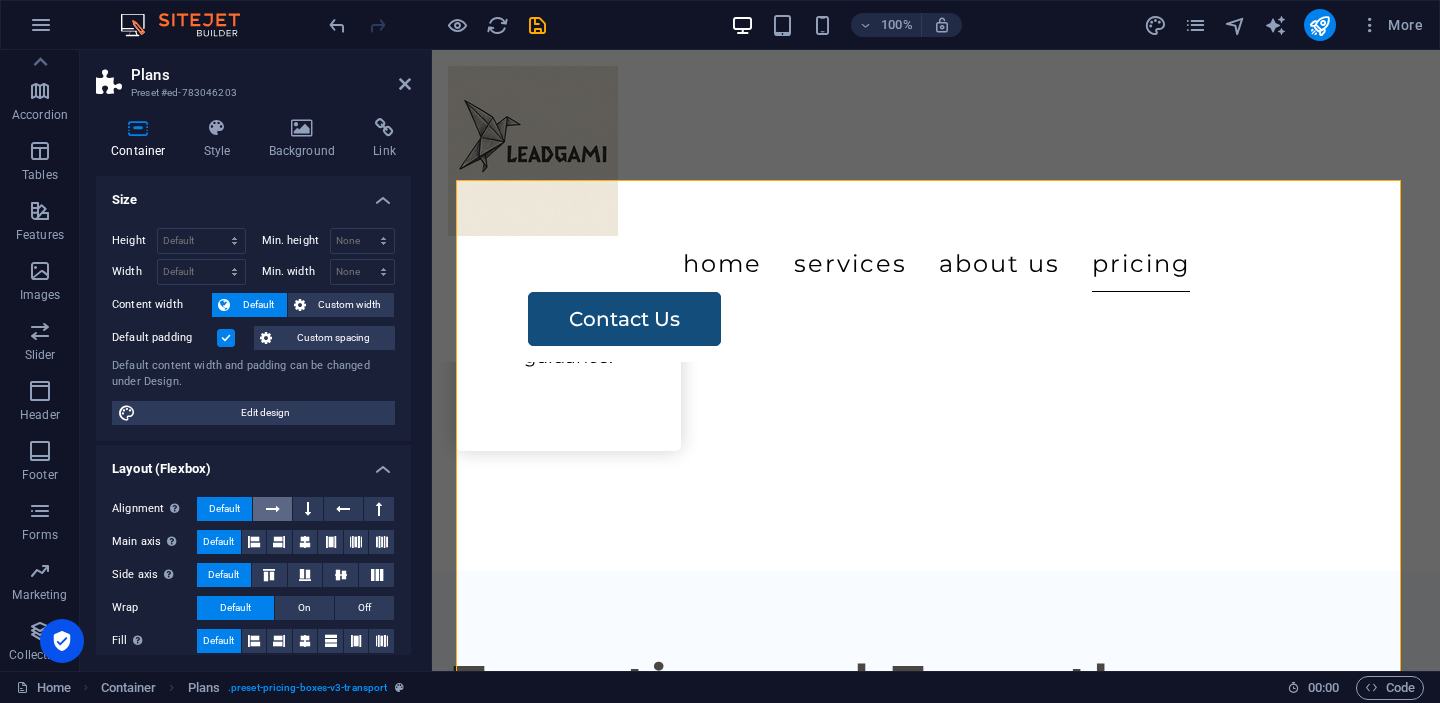 click at bounding box center (273, 509) 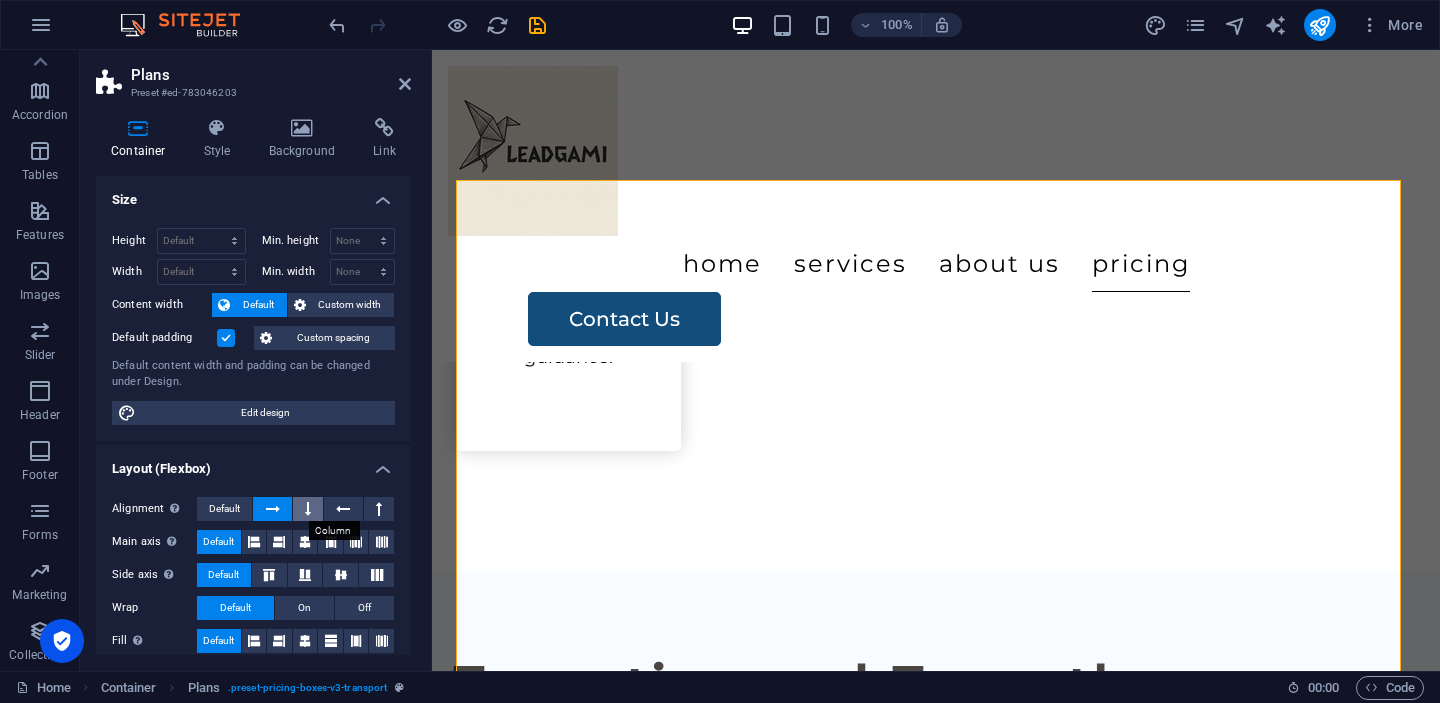 click at bounding box center [308, 509] 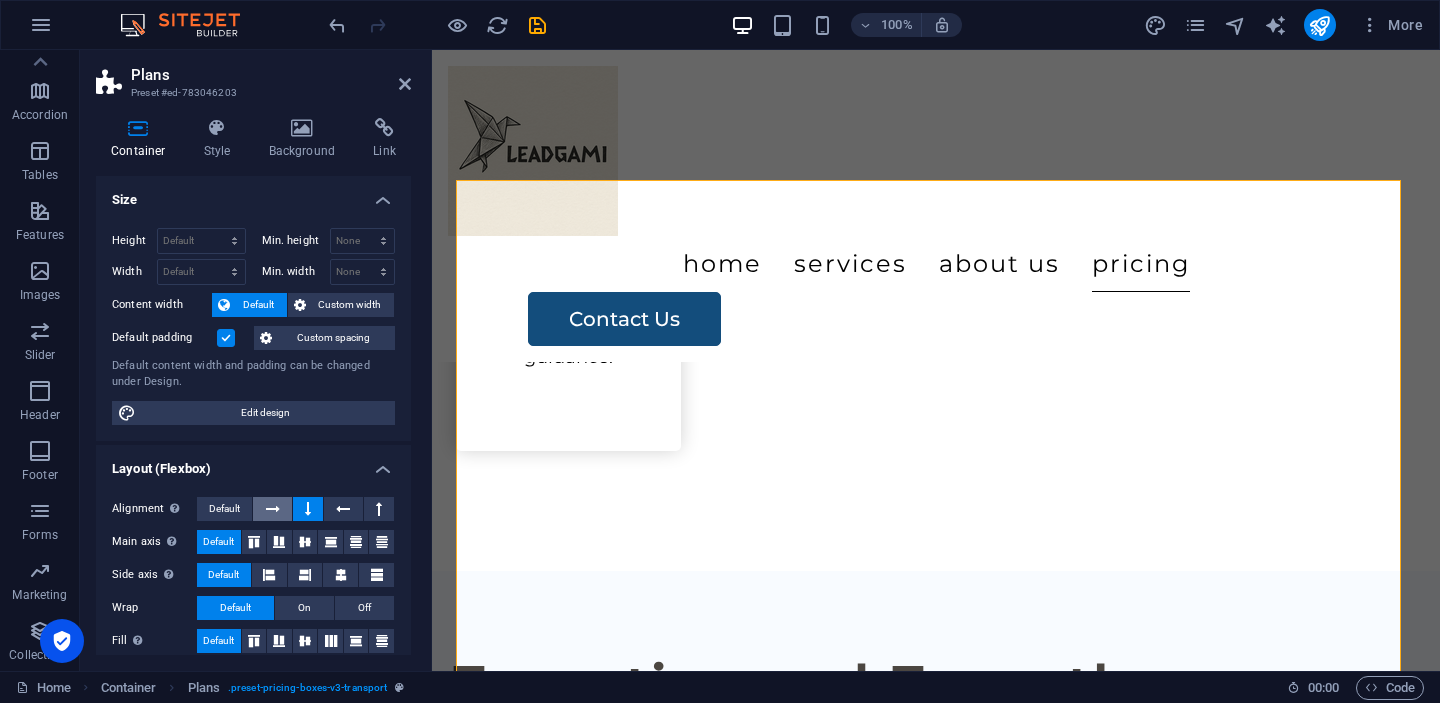 click at bounding box center (272, 509) 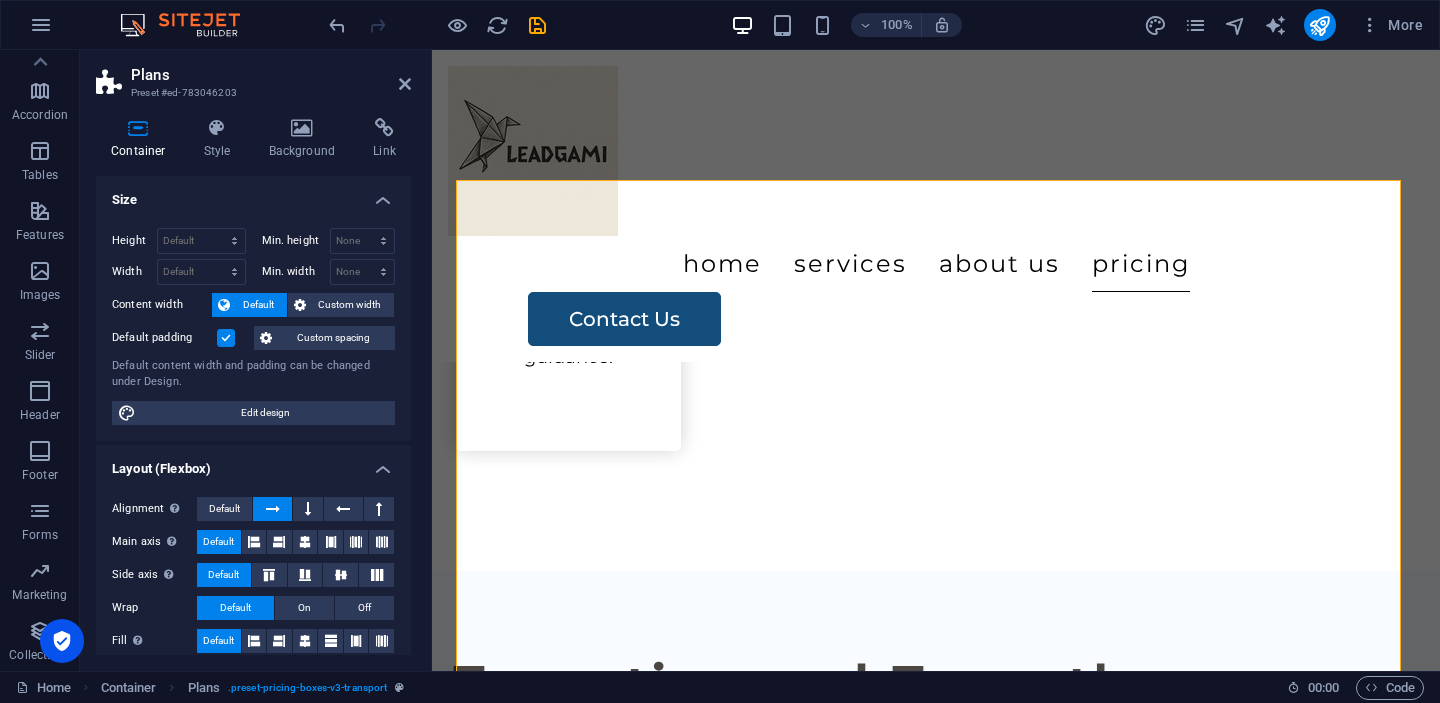 click on "Default" at bounding box center [218, 542] 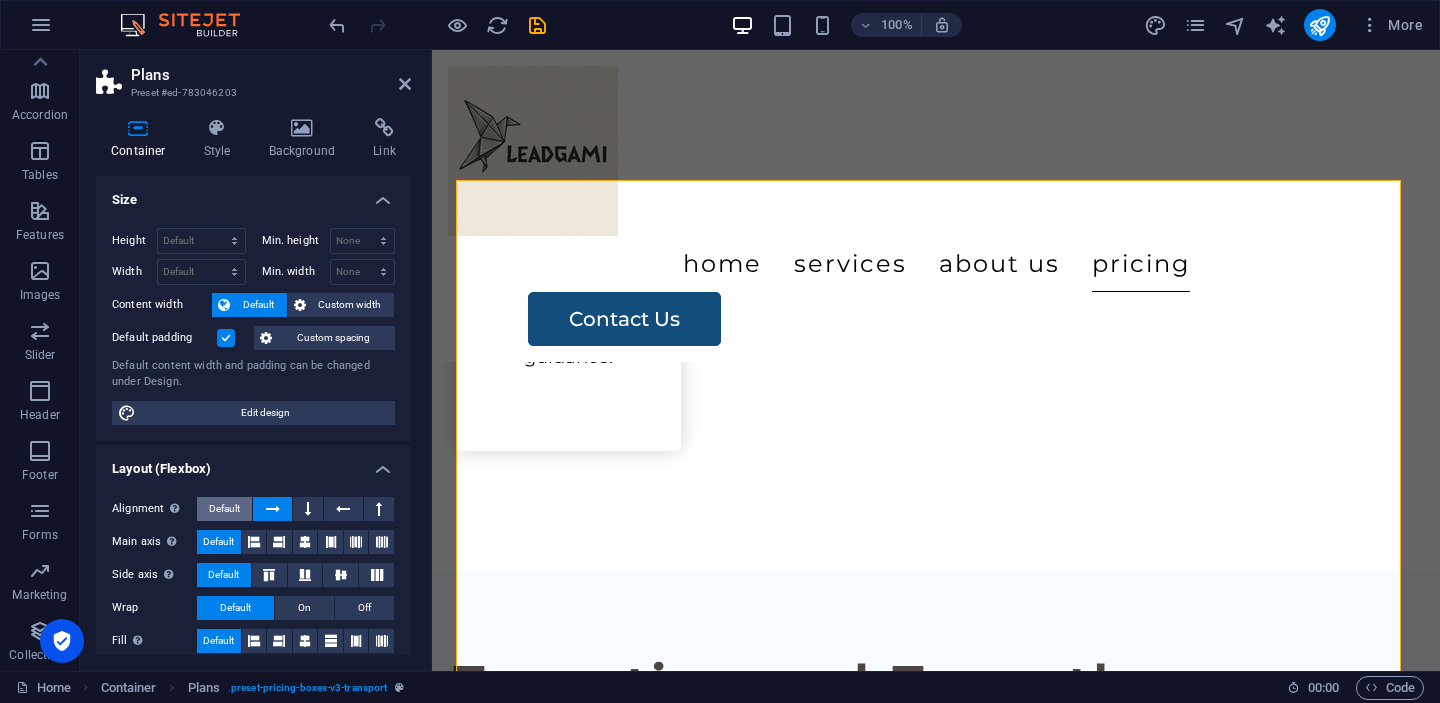 click on "Default" at bounding box center (224, 509) 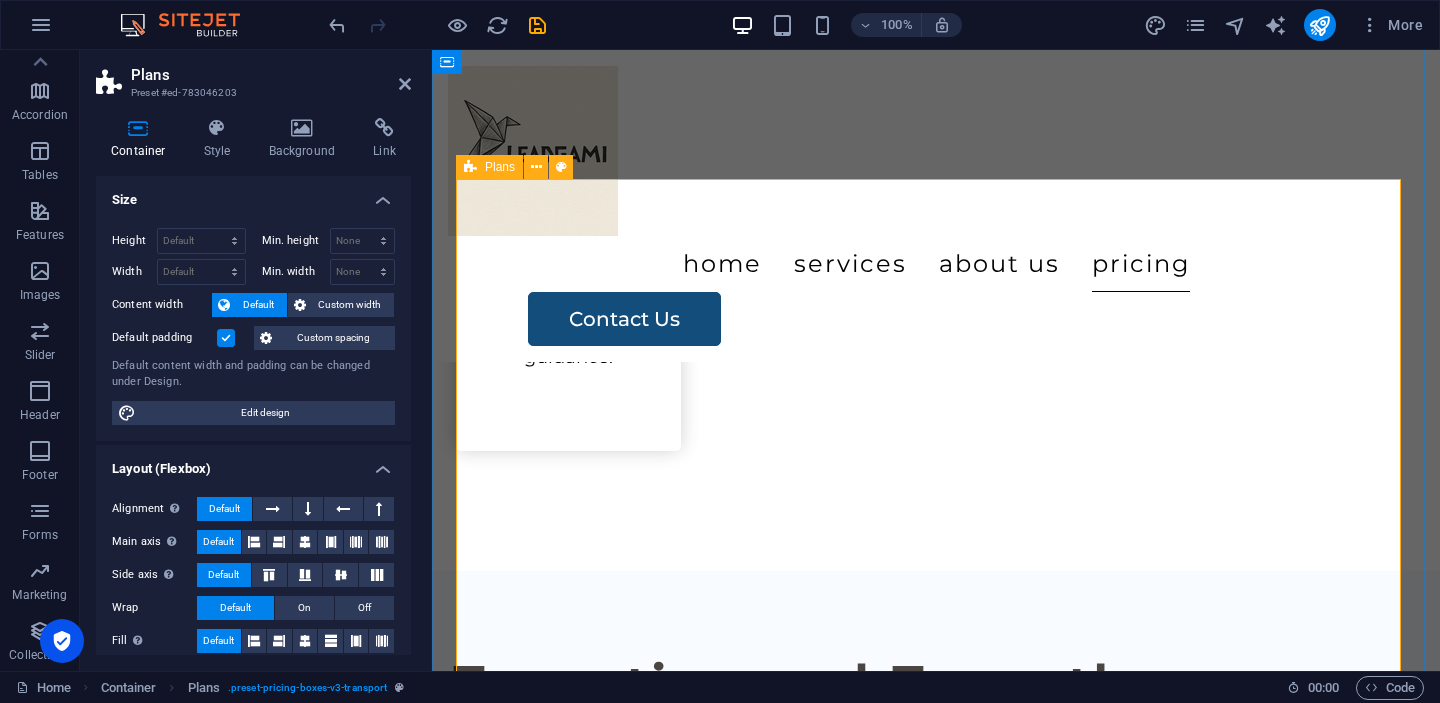 scroll, scrollTop: 4208, scrollLeft: 0, axis: vertical 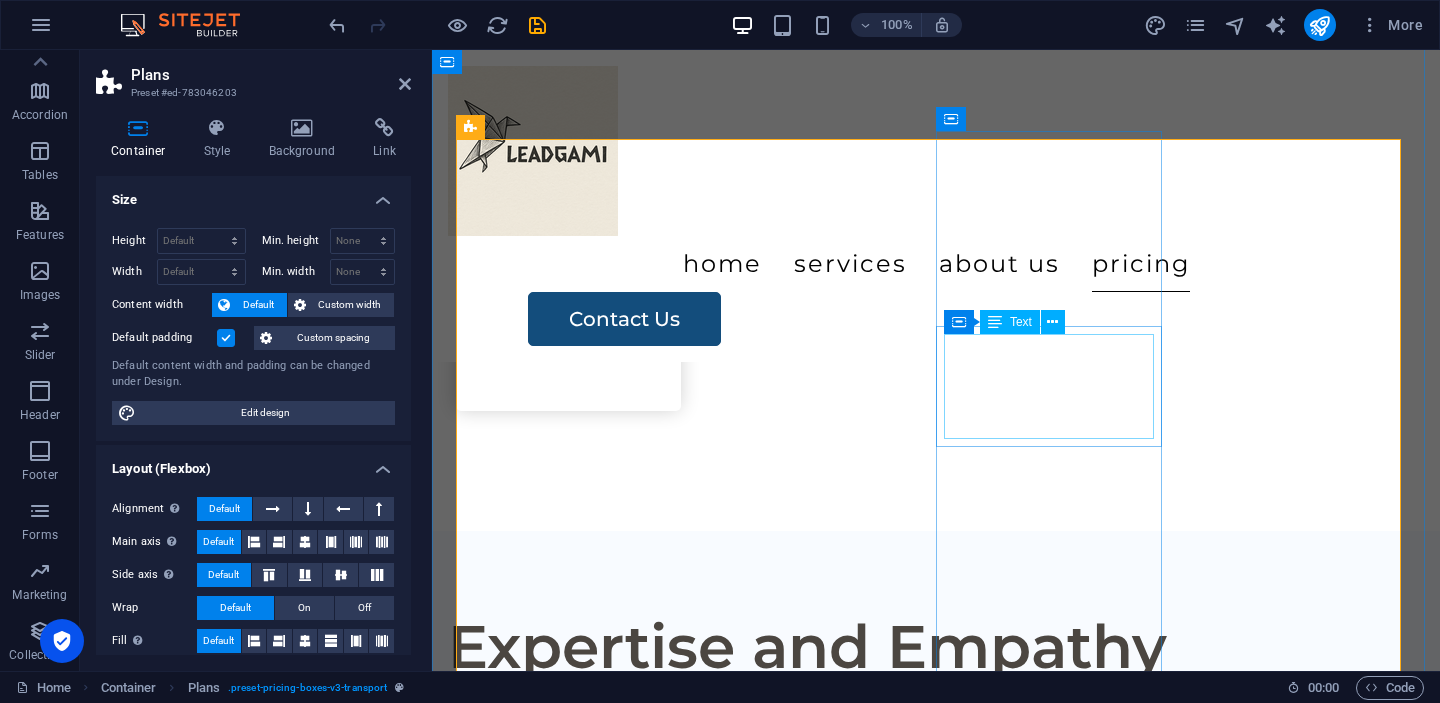 click on "Custom GTM Fold" at bounding box center (936, 6189) 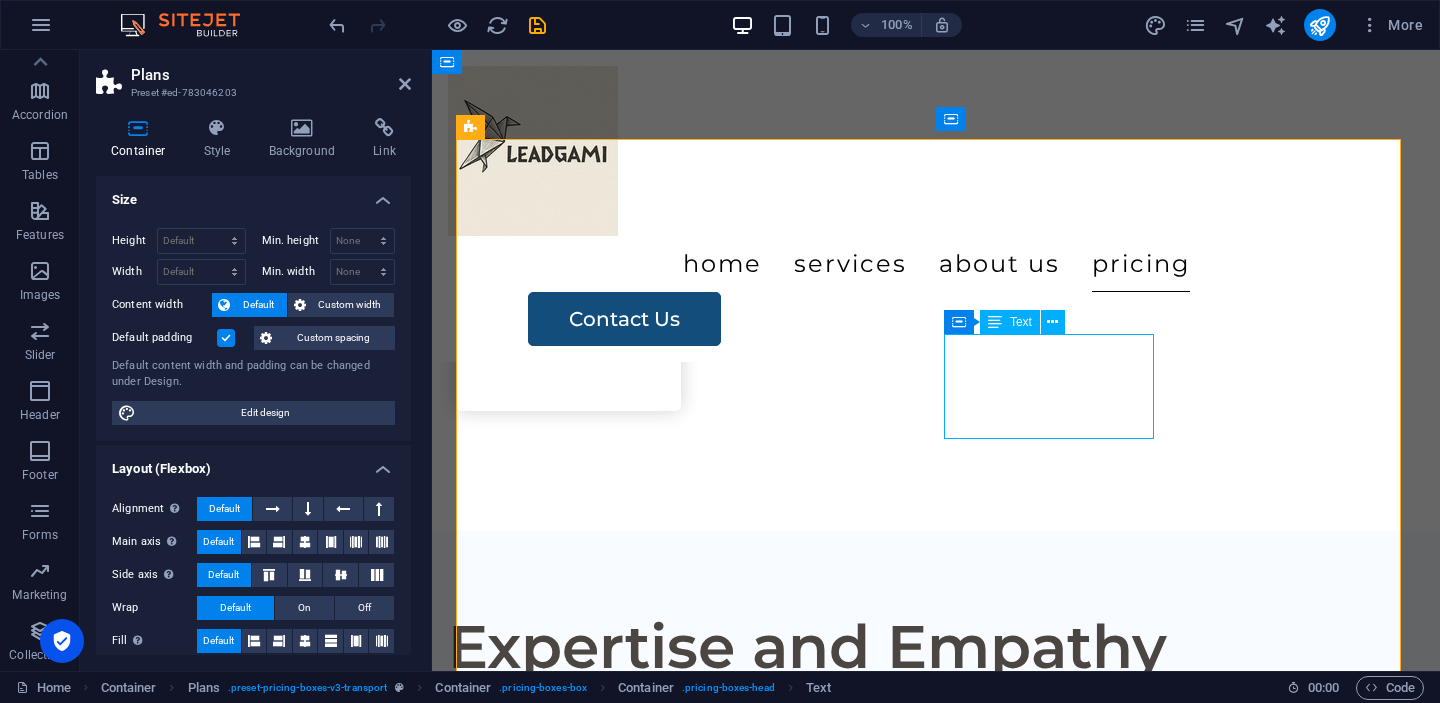 click on "Custom GTM Fold" at bounding box center [936, 6189] 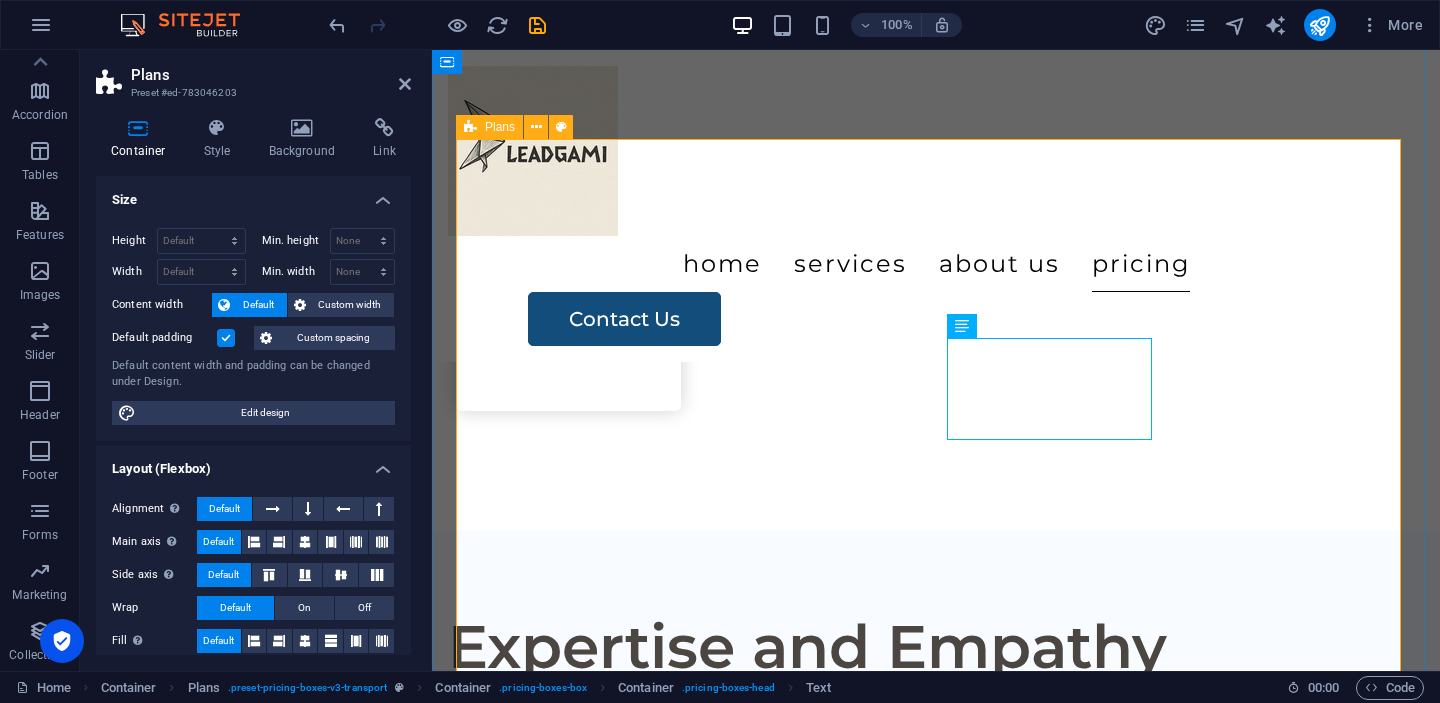 click on "Plans Preset #ed-783046203" at bounding box center [253, 76] 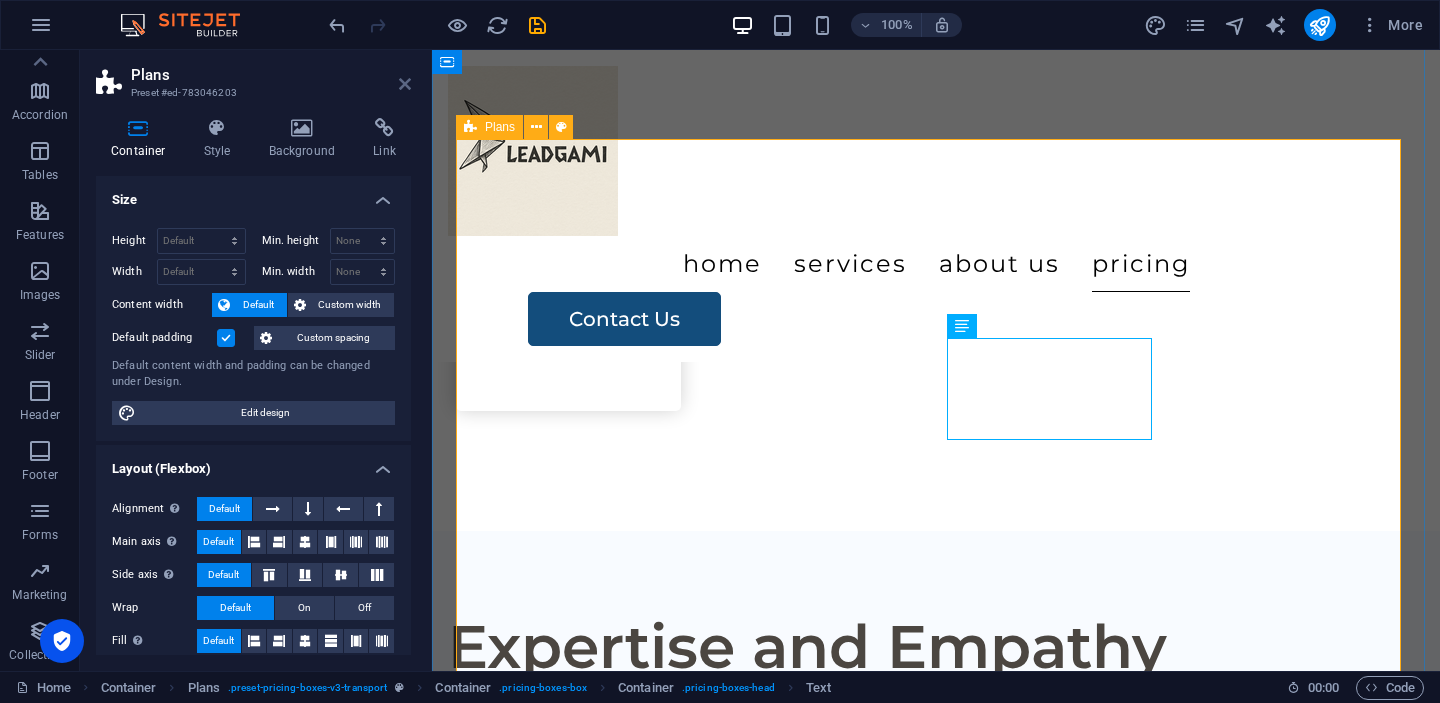 drag, startPoint x: 404, startPoint y: 86, endPoint x: 285, endPoint y: 1, distance: 146.23953 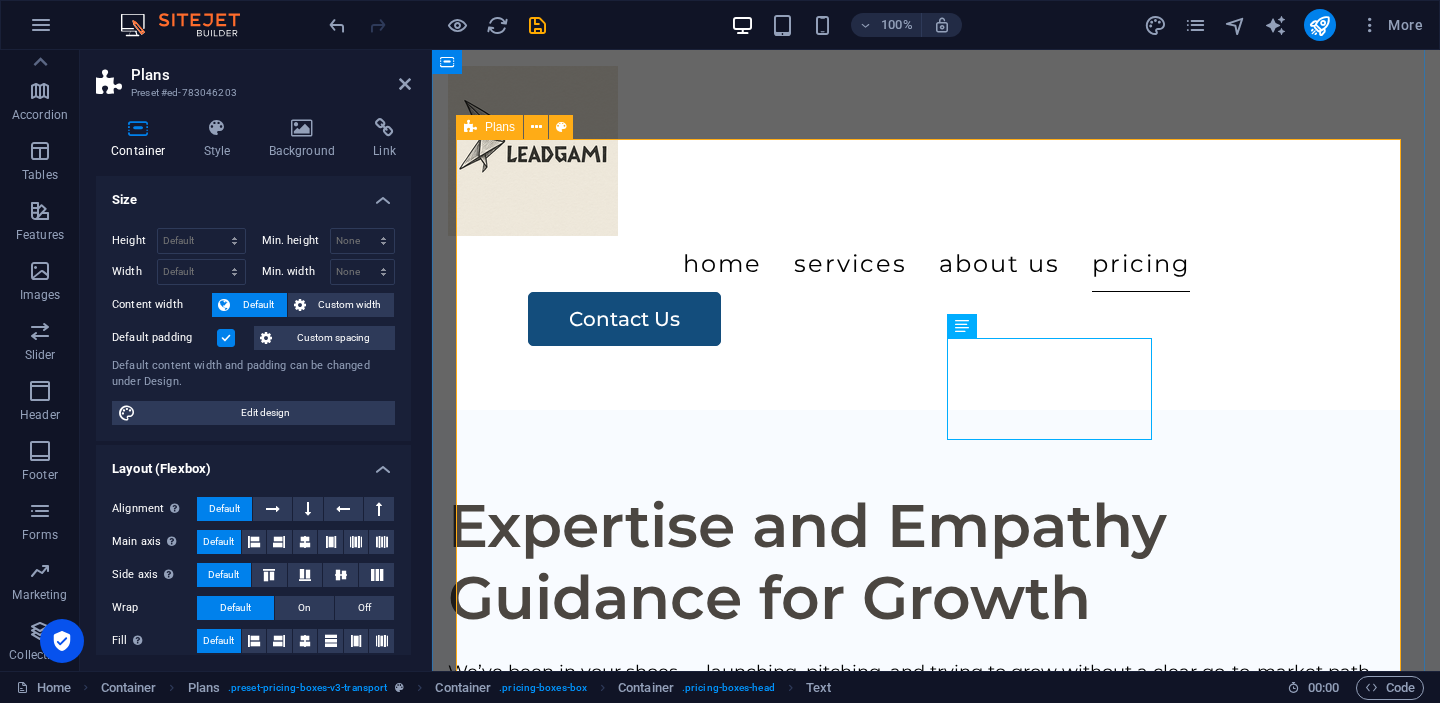 scroll, scrollTop: 3994, scrollLeft: 0, axis: vertical 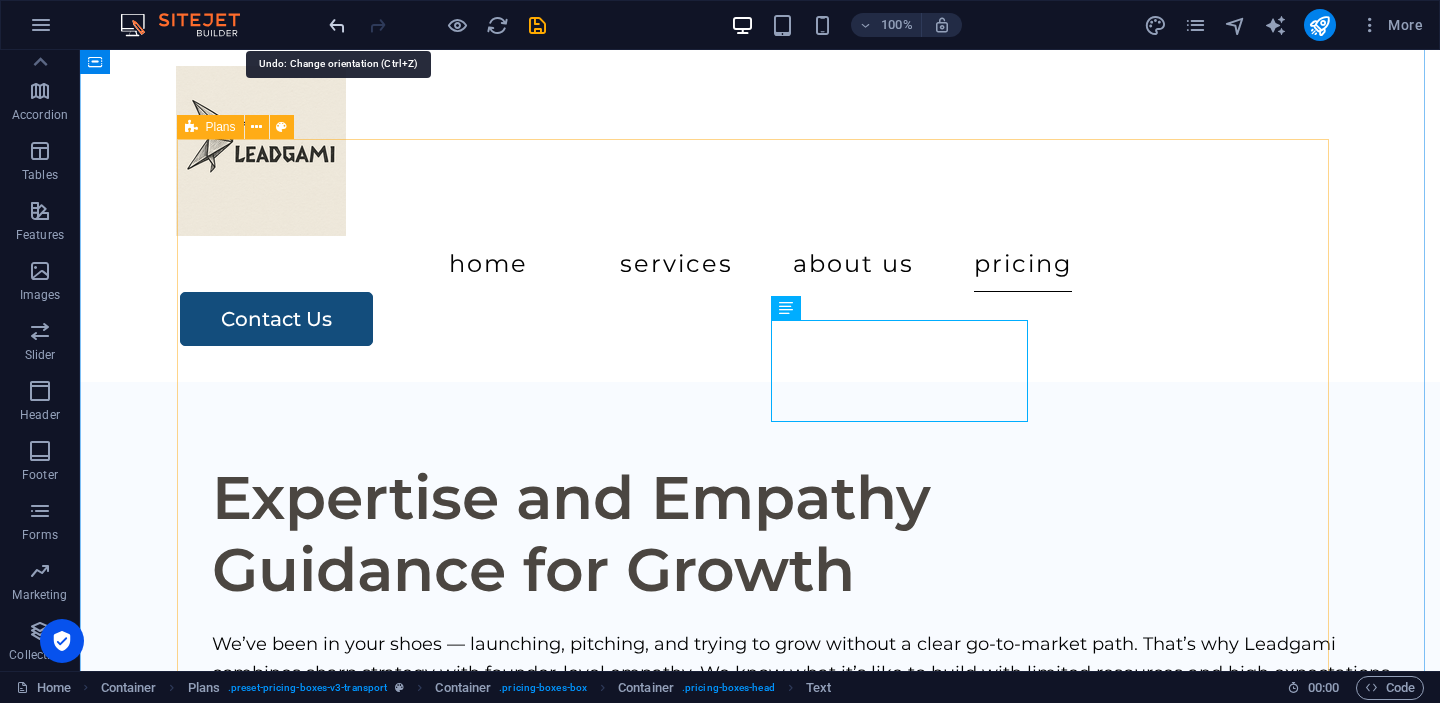 click at bounding box center [337, 25] 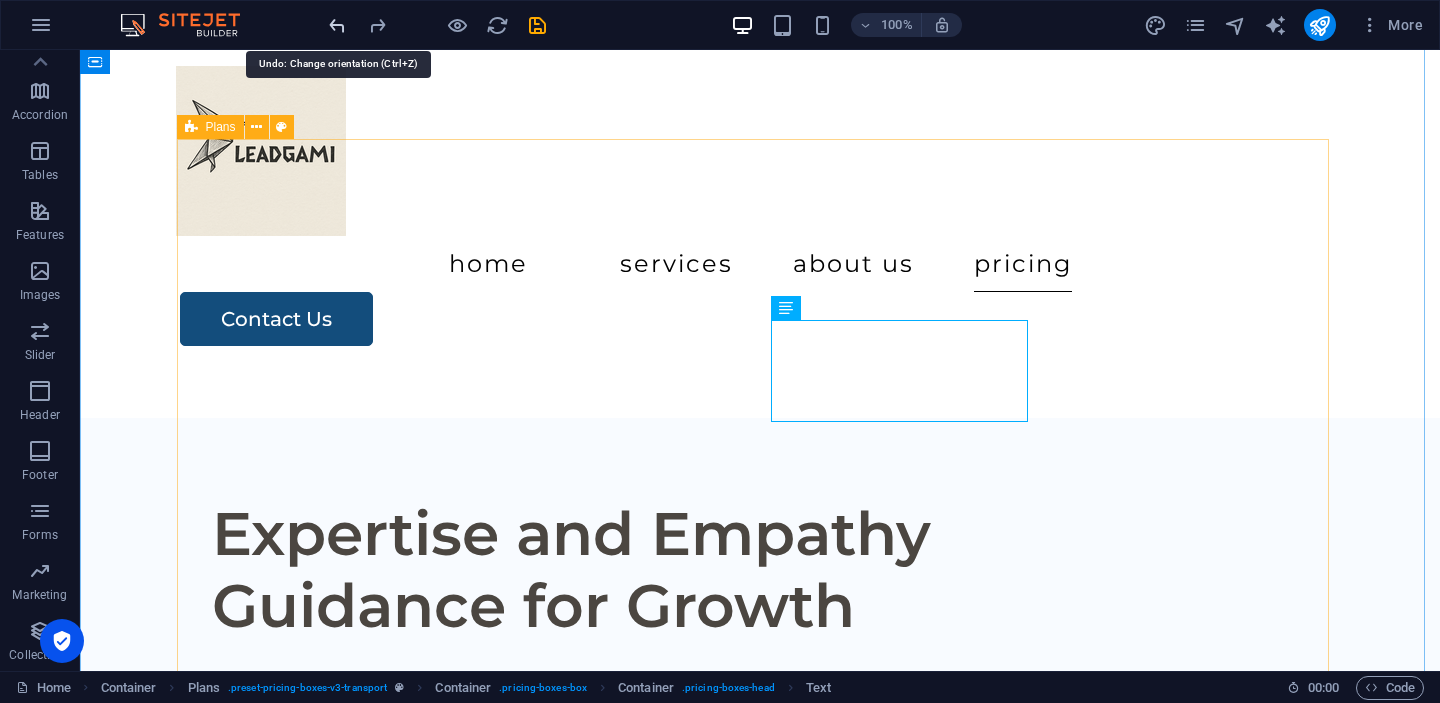 click at bounding box center (337, 25) 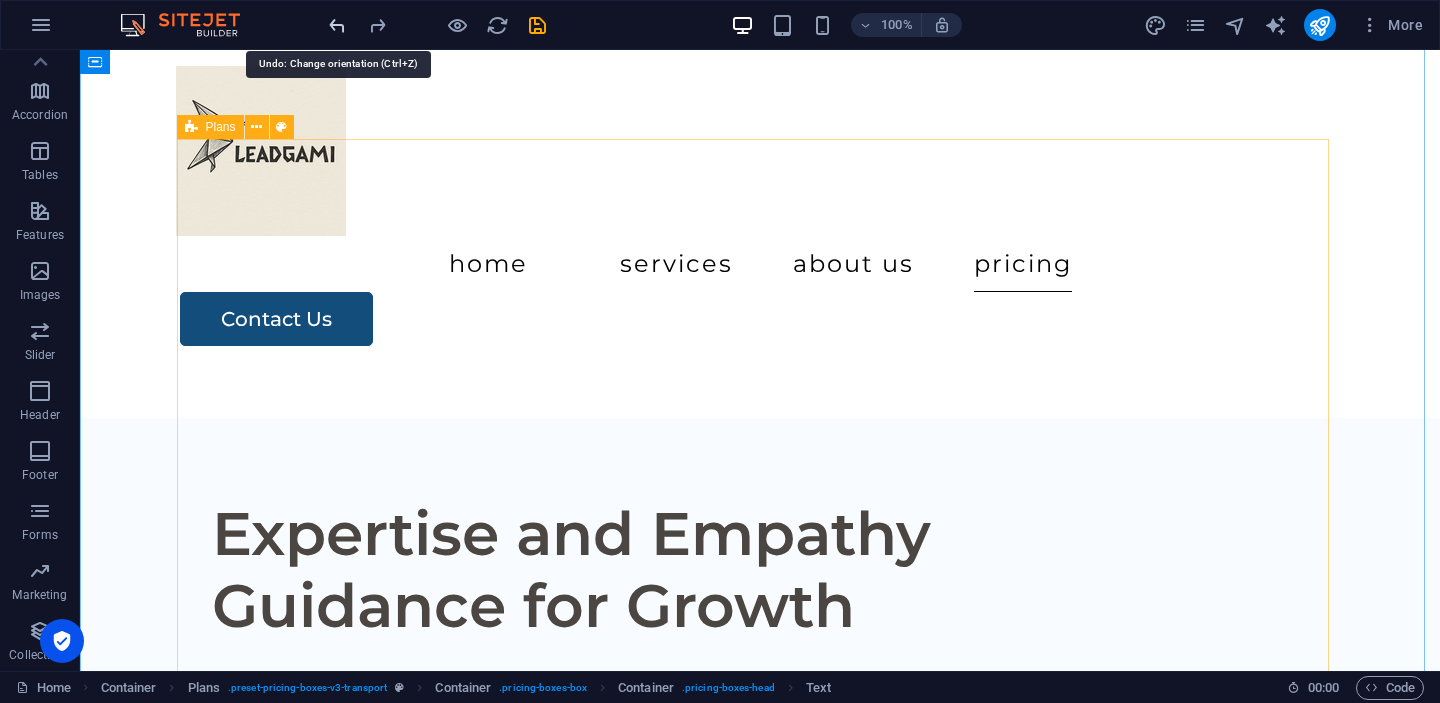 click at bounding box center (337, 25) 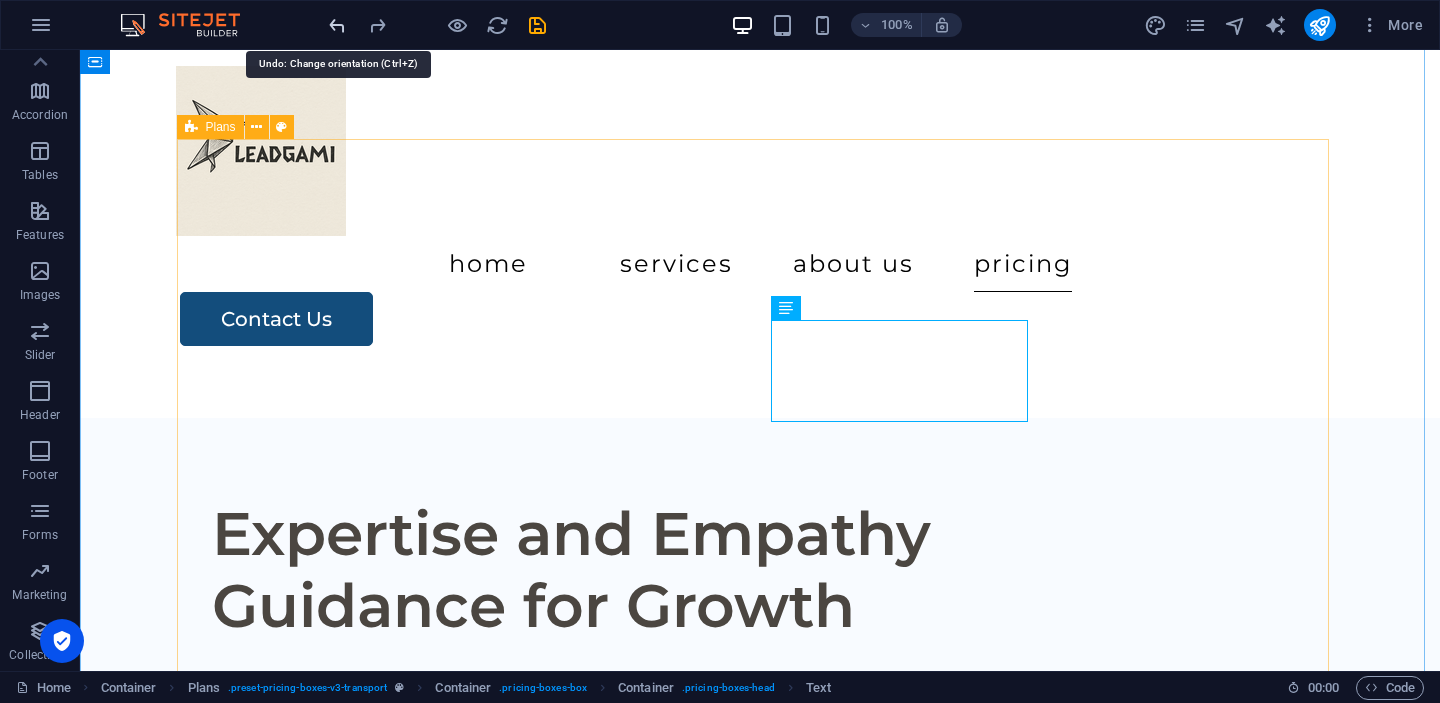 click at bounding box center (337, 25) 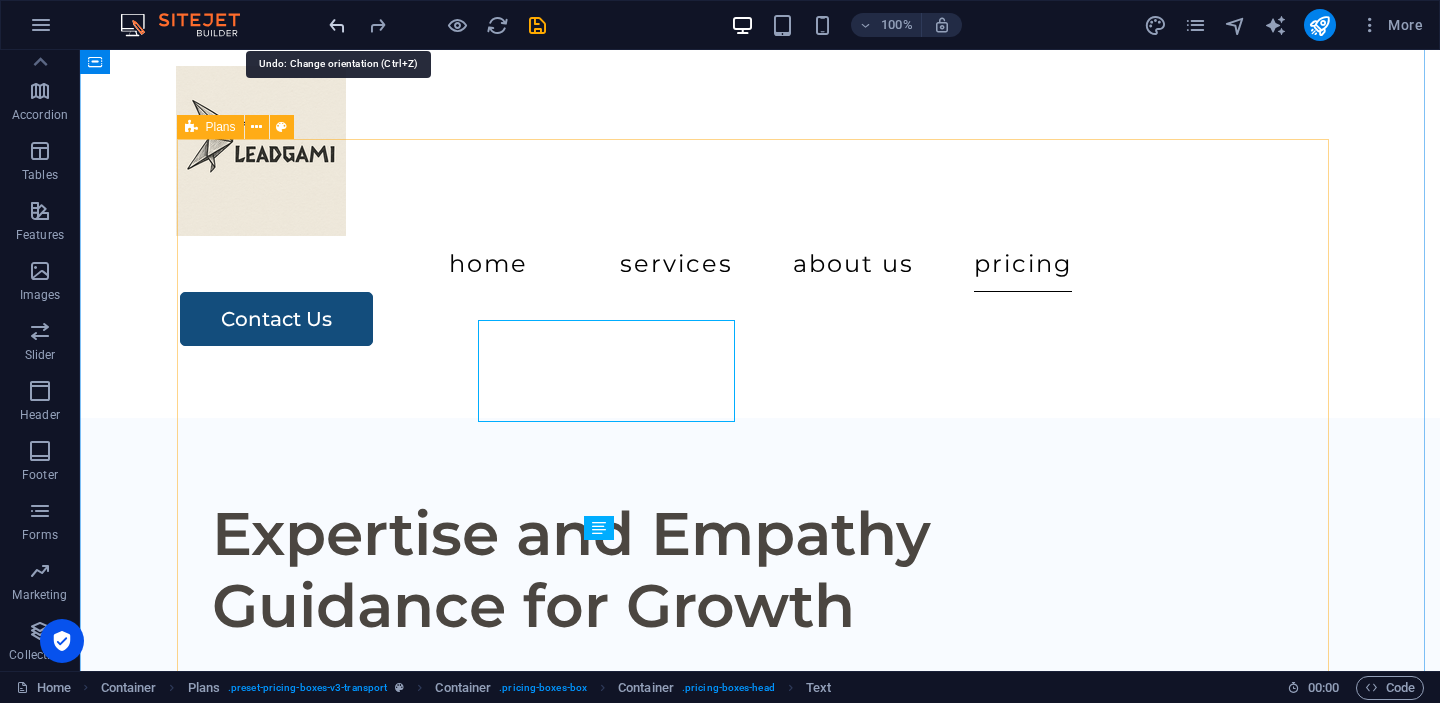 click at bounding box center [337, 25] 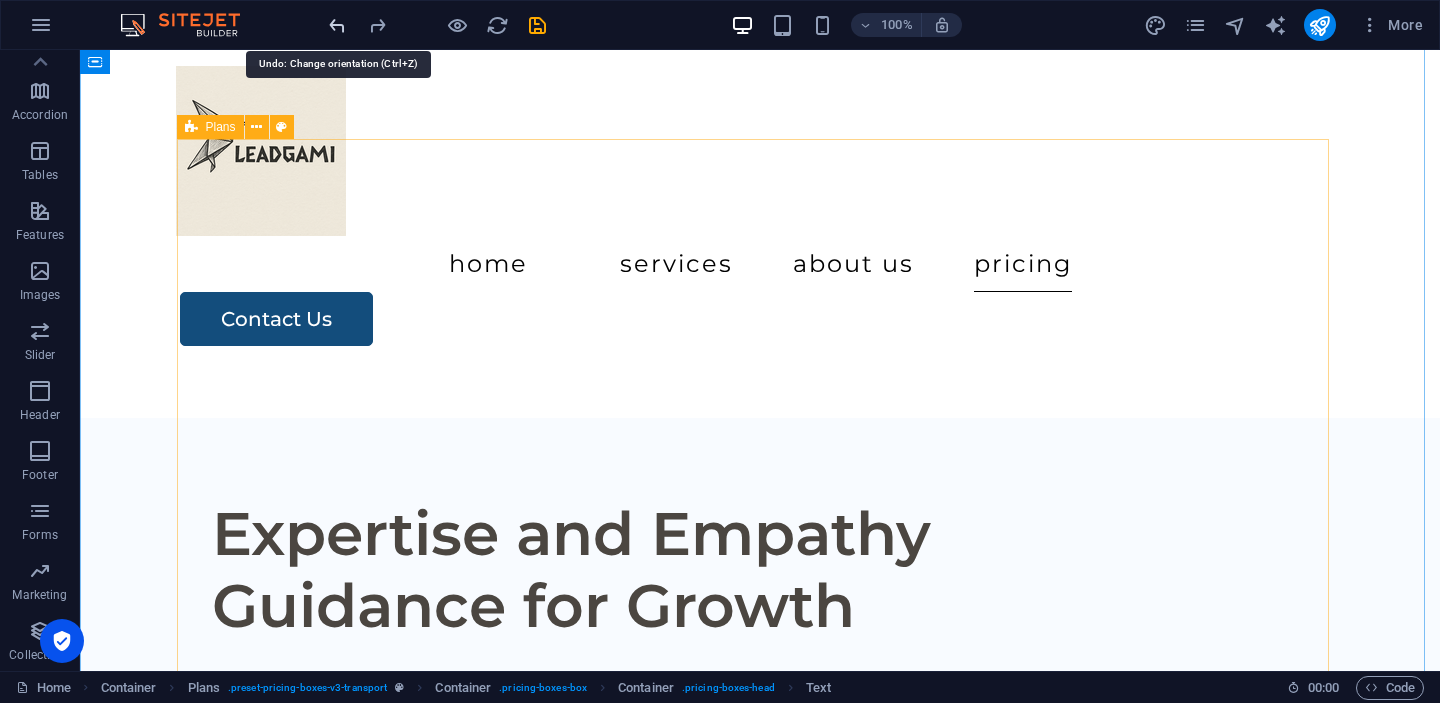 click at bounding box center (337, 25) 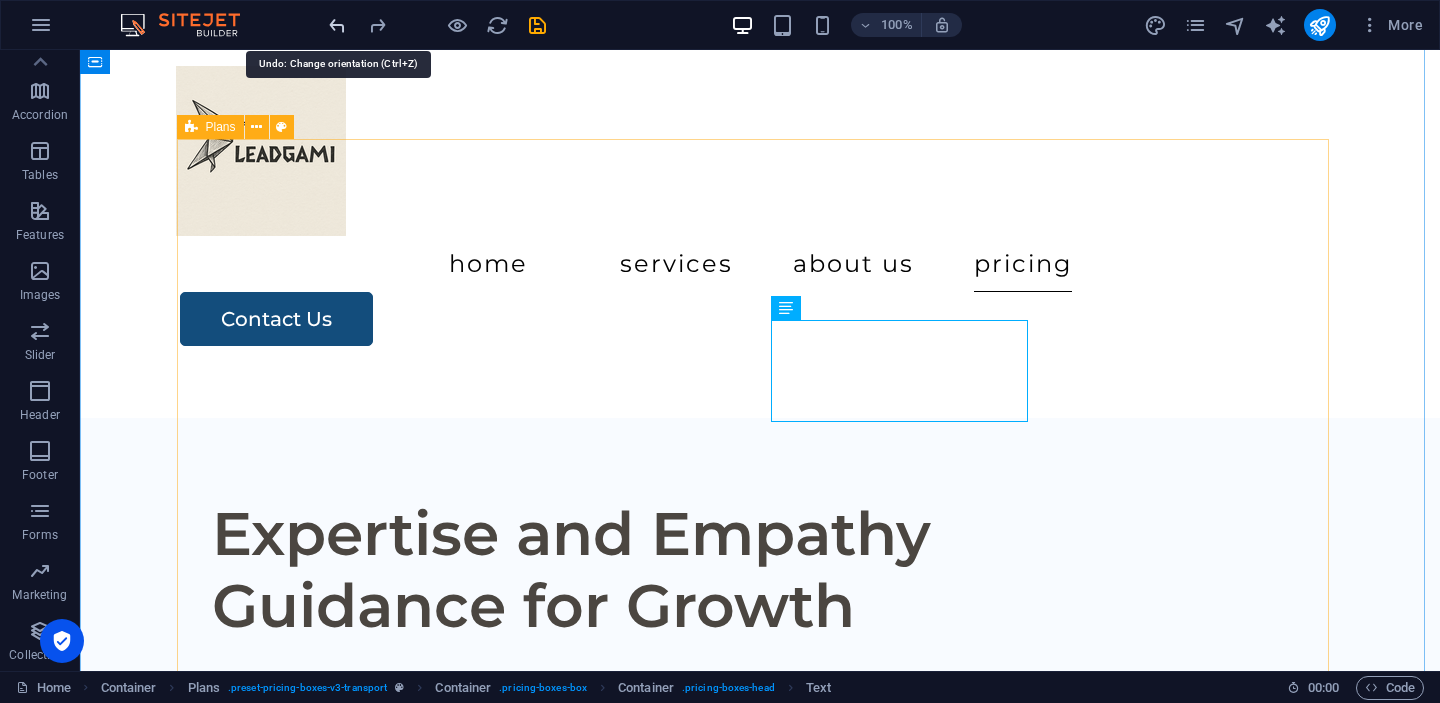 click at bounding box center [337, 25] 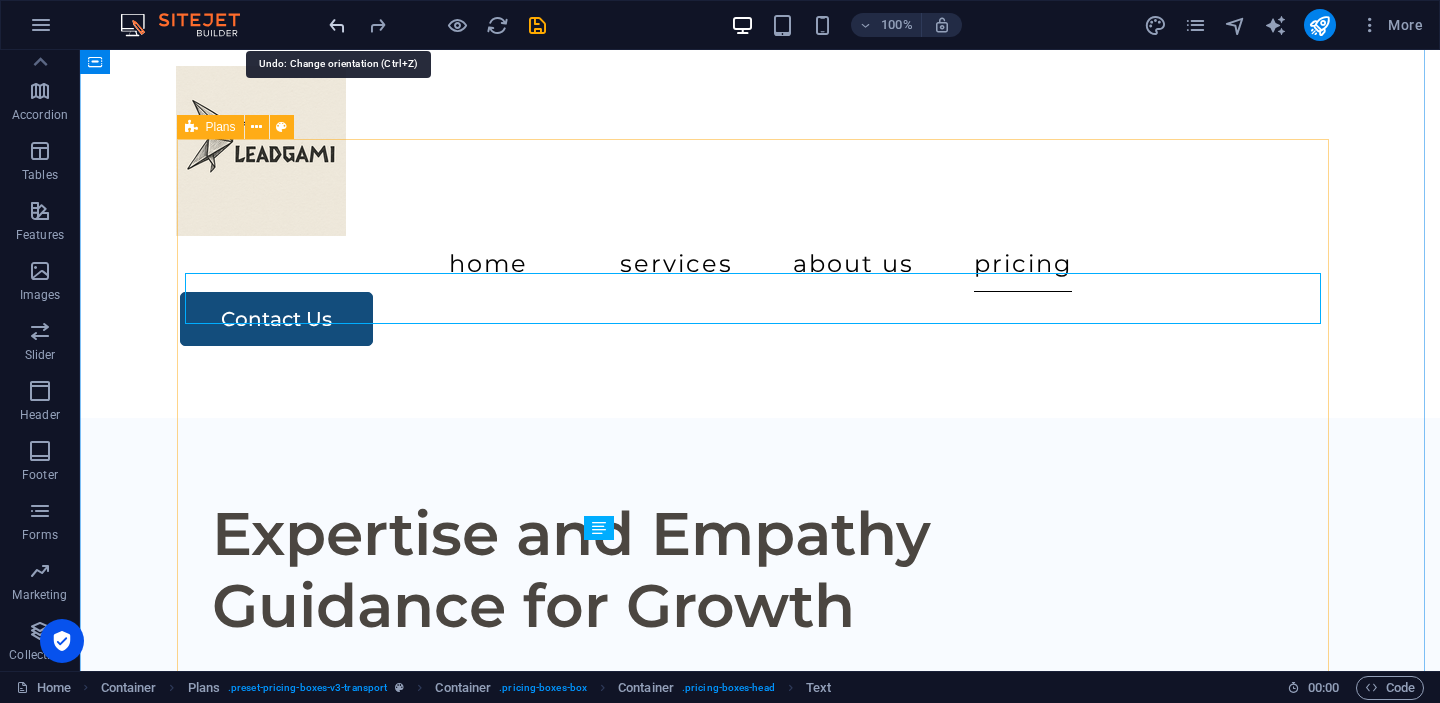 click at bounding box center (337, 25) 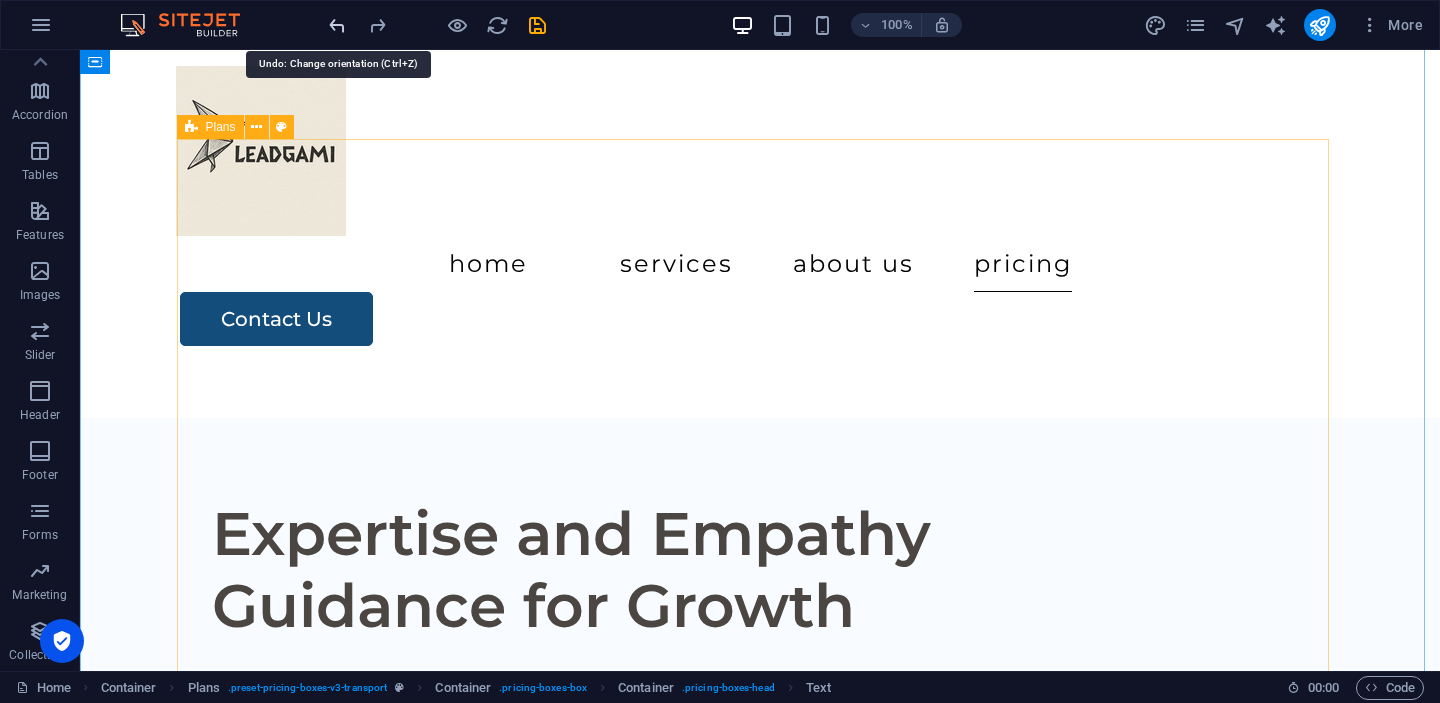 click at bounding box center (337, 25) 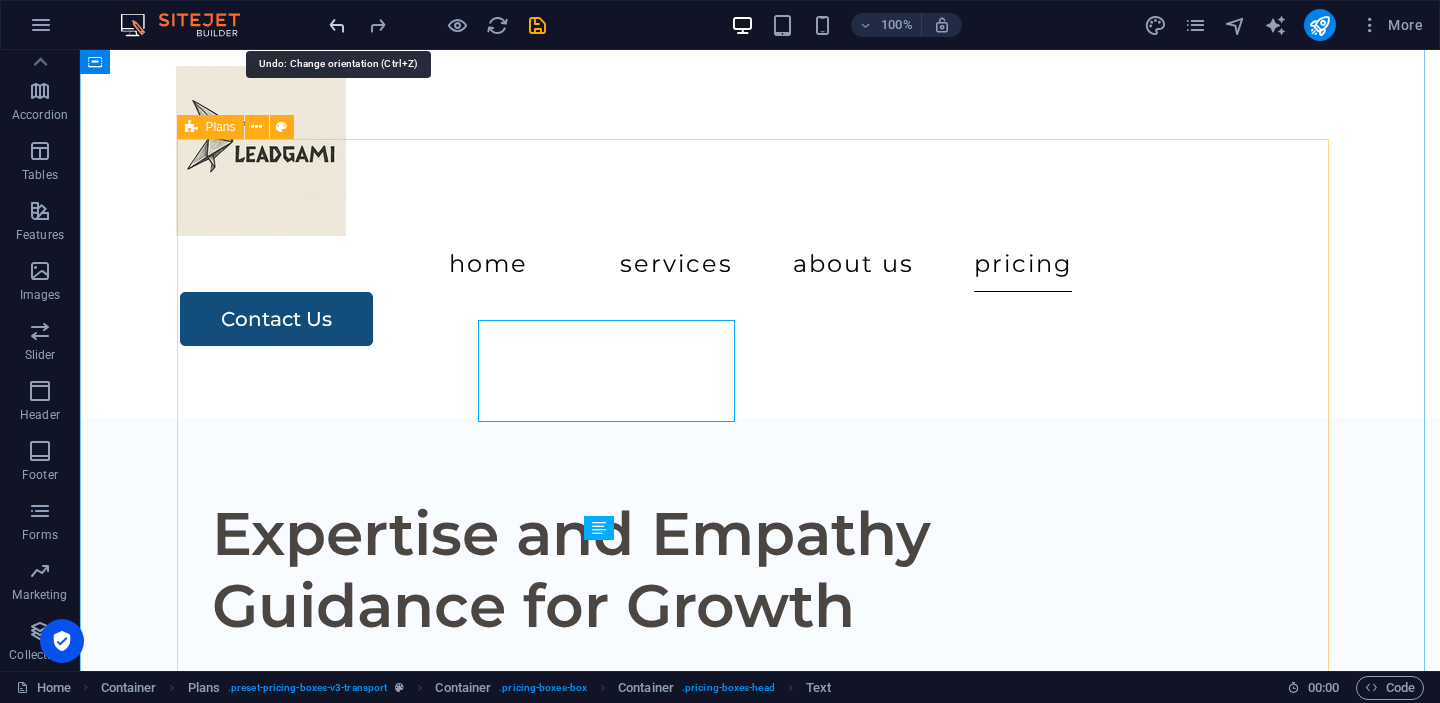 click at bounding box center [337, 25] 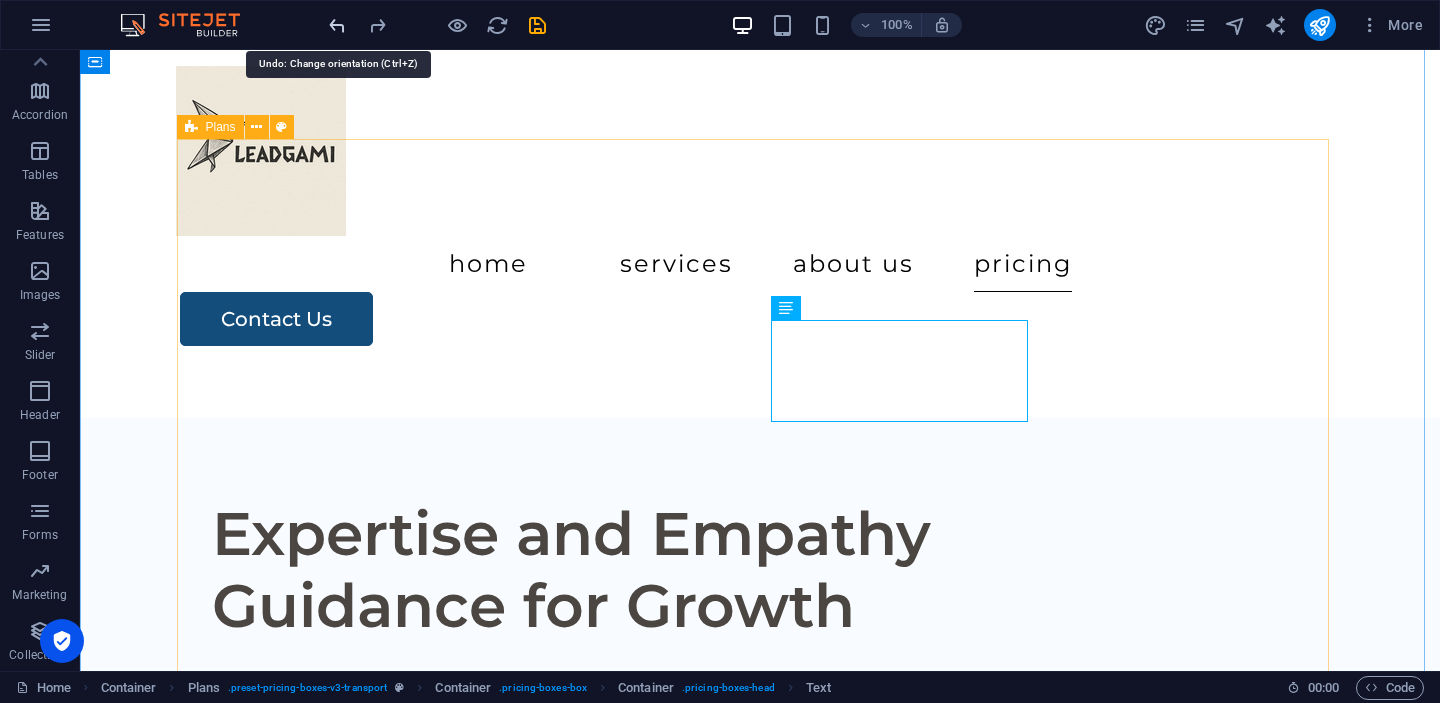 click at bounding box center (337, 25) 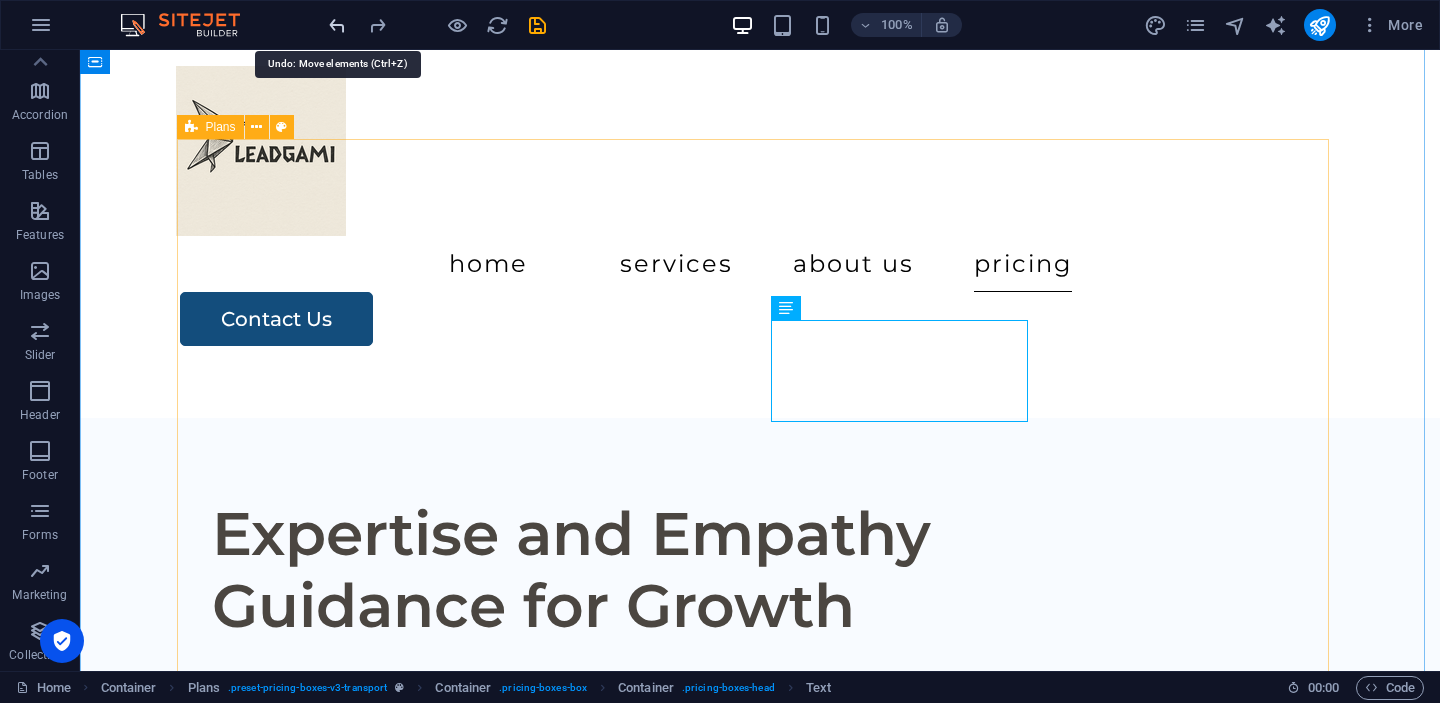 click at bounding box center (337, 25) 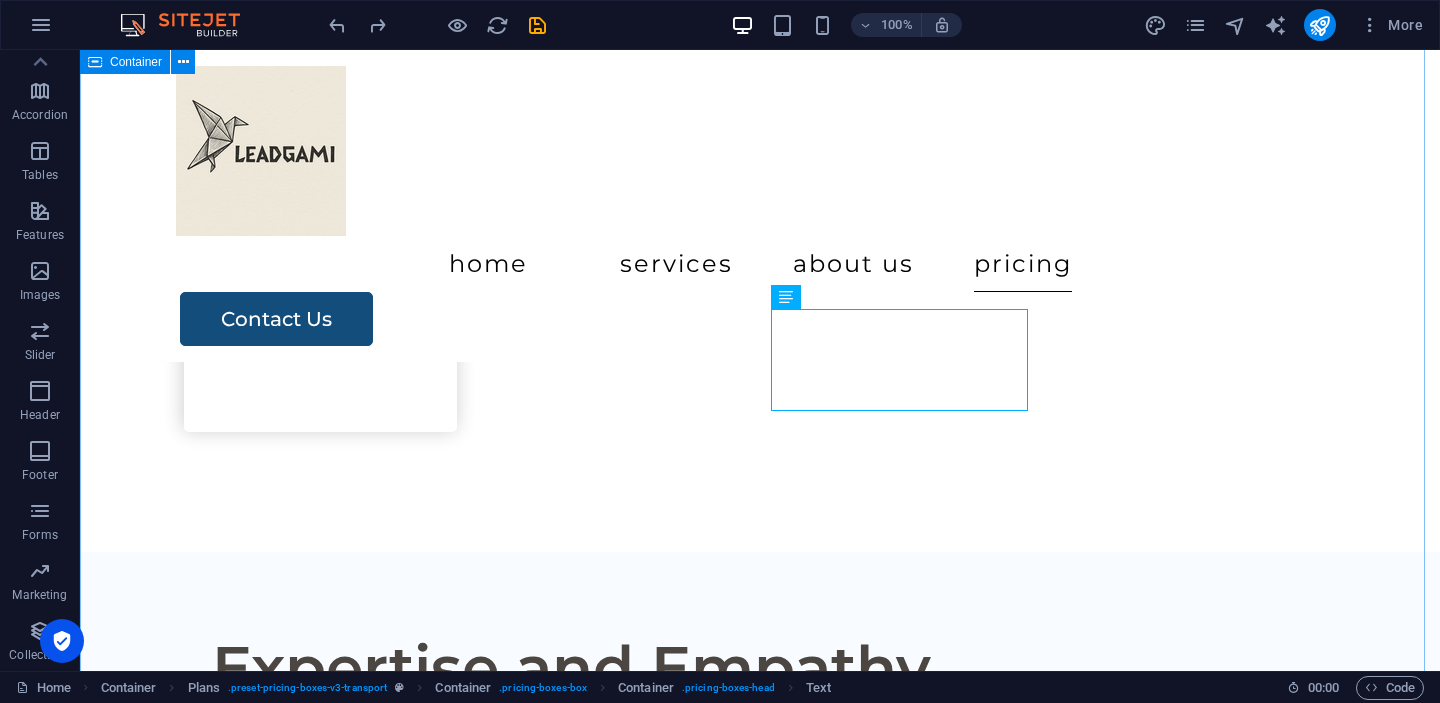 scroll, scrollTop: 3812, scrollLeft: 0, axis: vertical 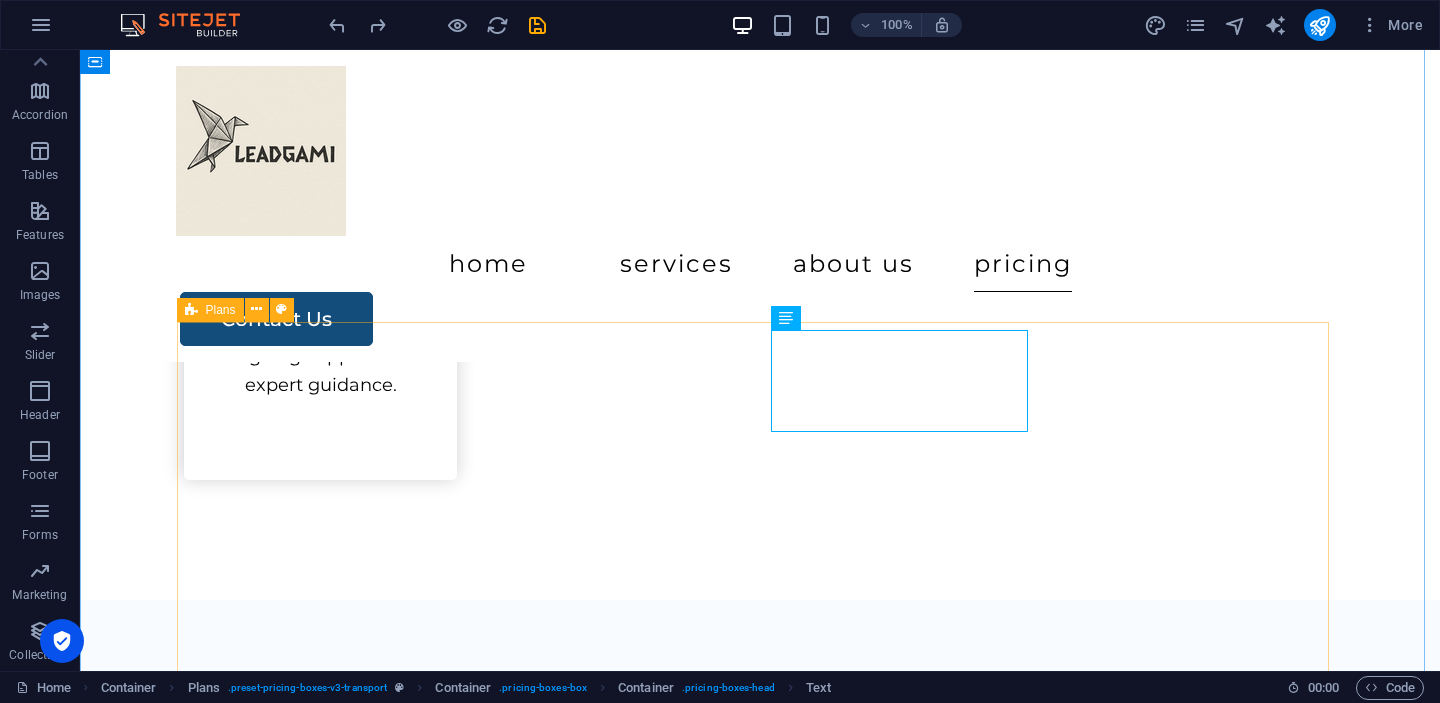 click on "Plans" at bounding box center (210, 310) 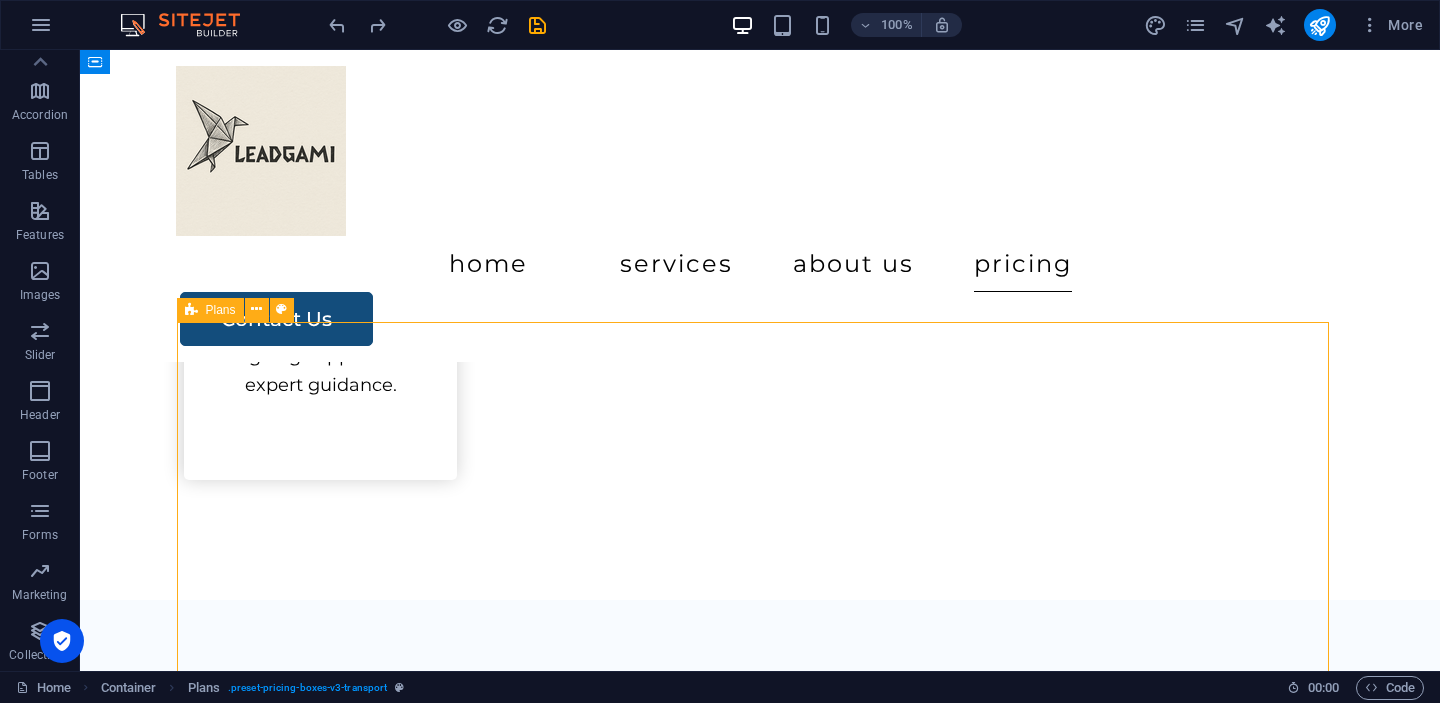 click on "Plans" at bounding box center (210, 310) 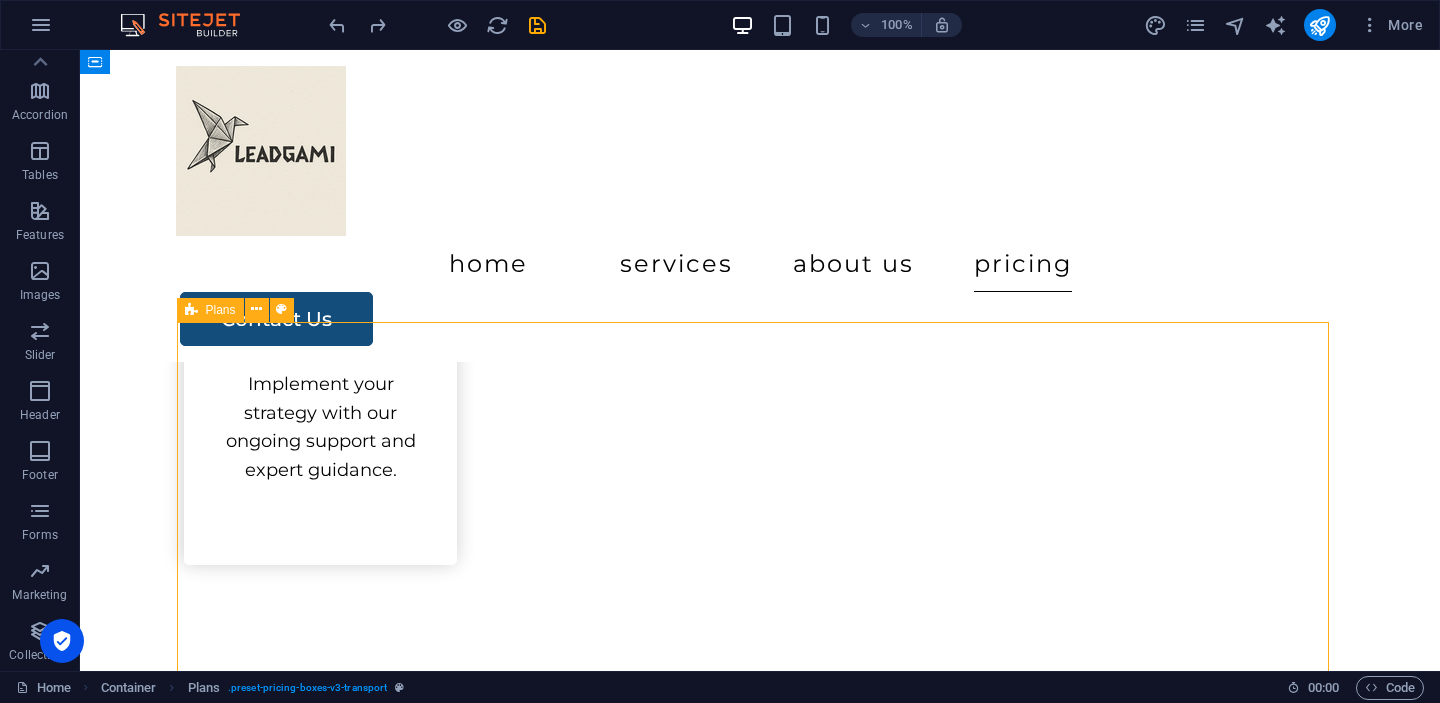 scroll, scrollTop: 4026, scrollLeft: 0, axis: vertical 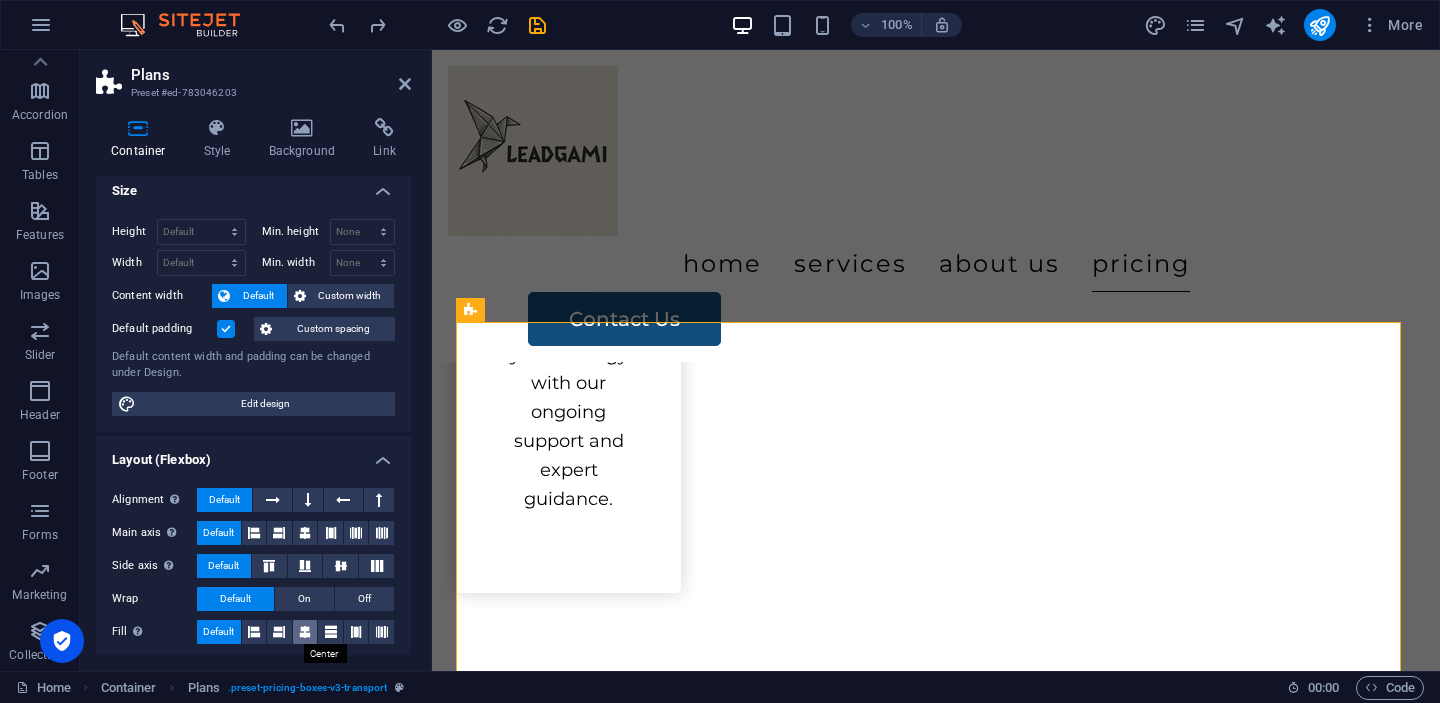 click at bounding box center (305, 632) 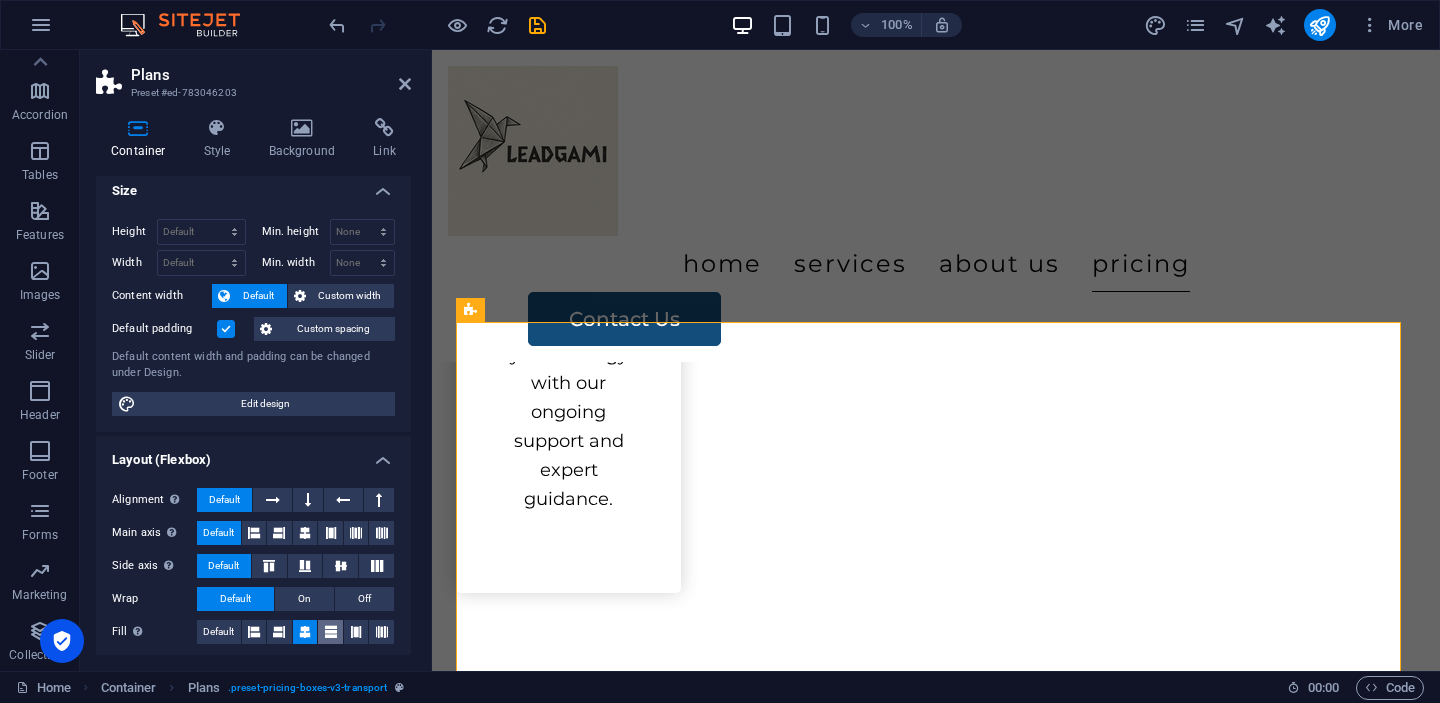 click at bounding box center (331, 632) 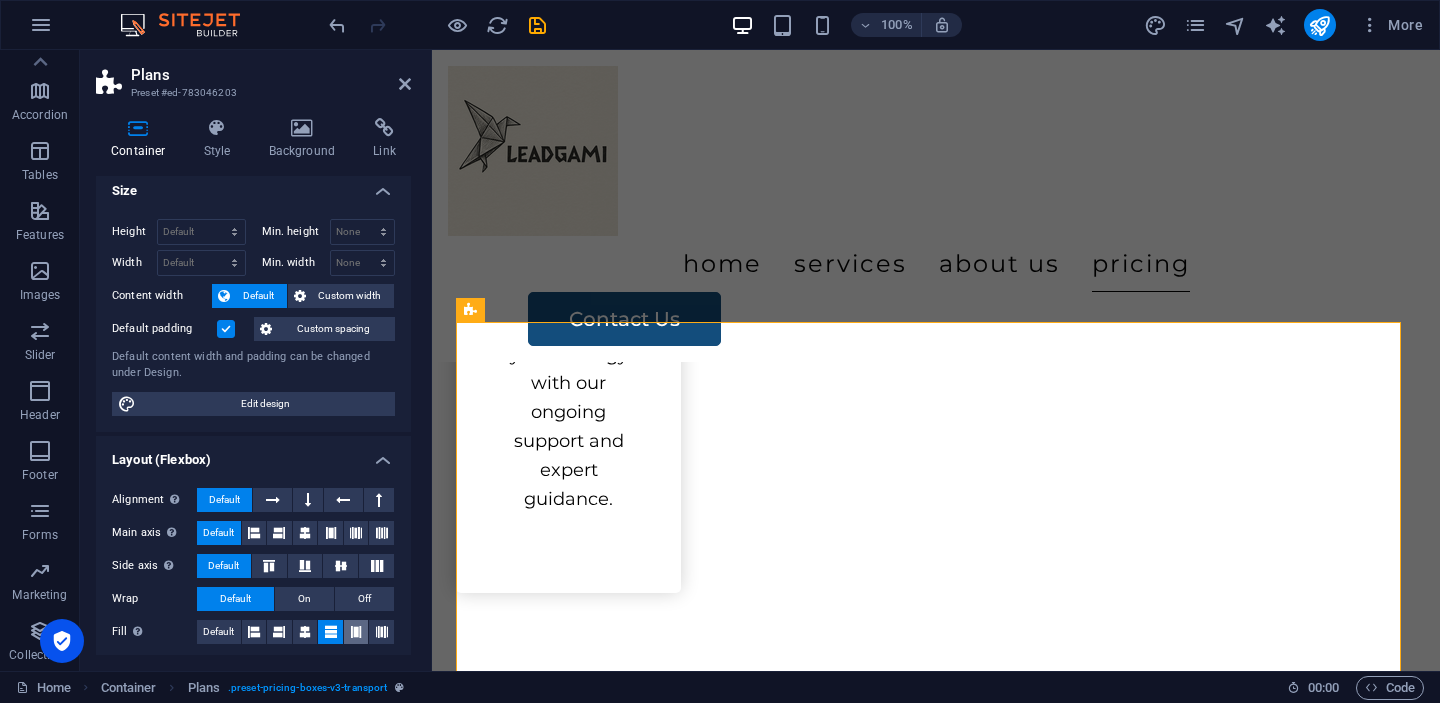 click at bounding box center (356, 632) 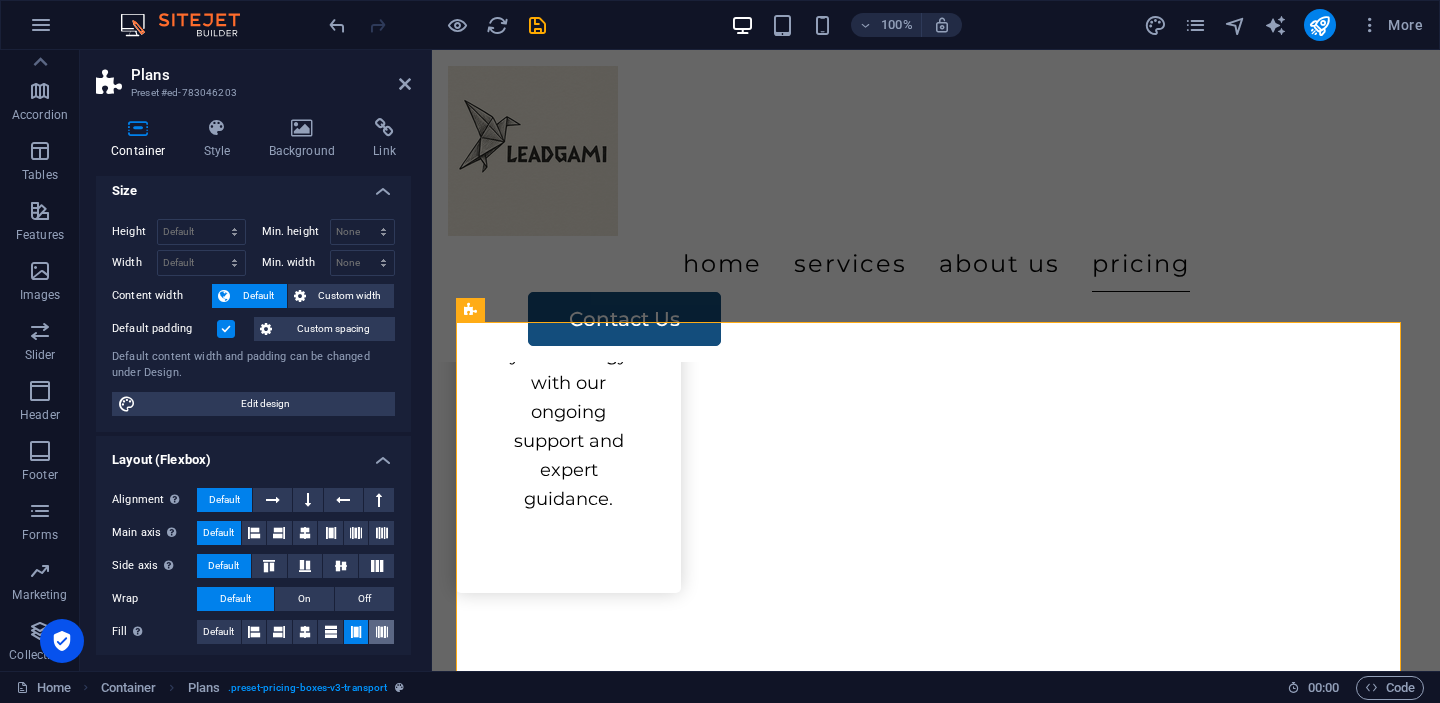 click at bounding box center (382, 632) 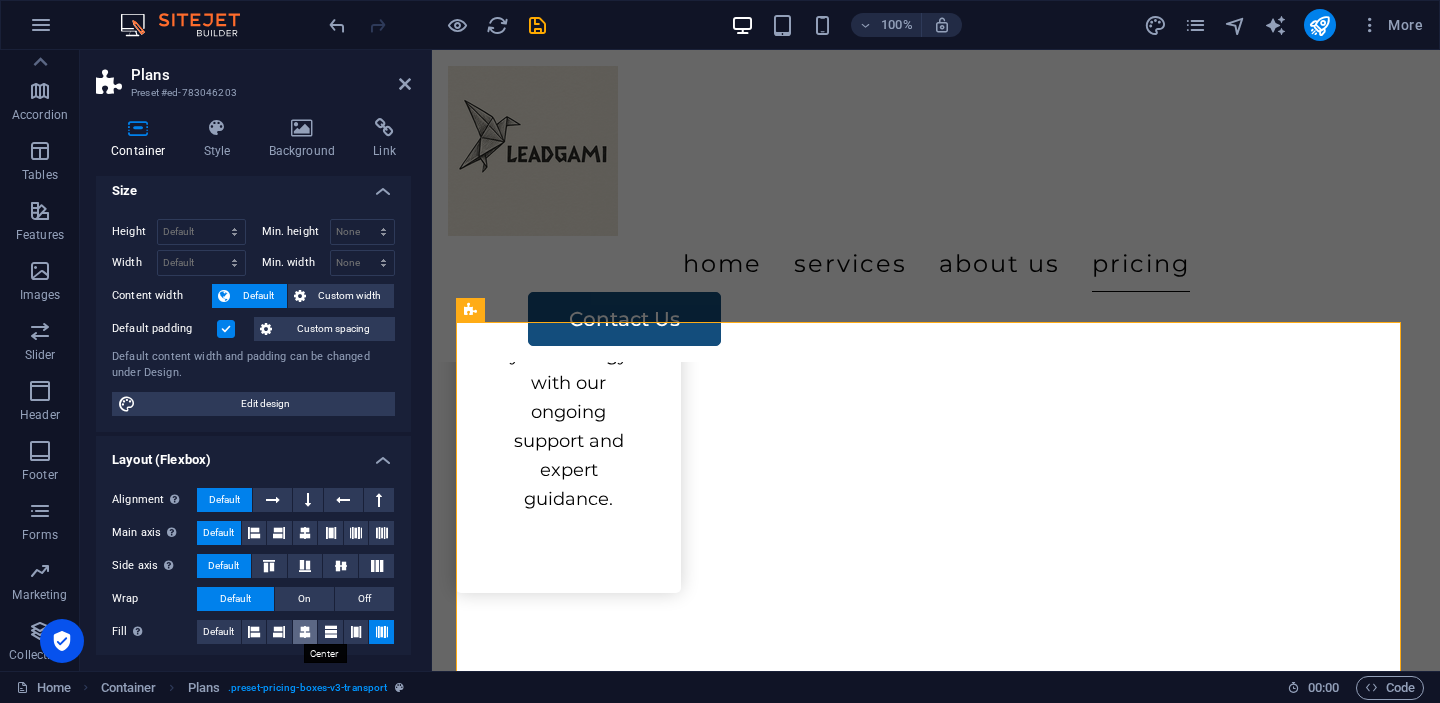 click at bounding box center (305, 632) 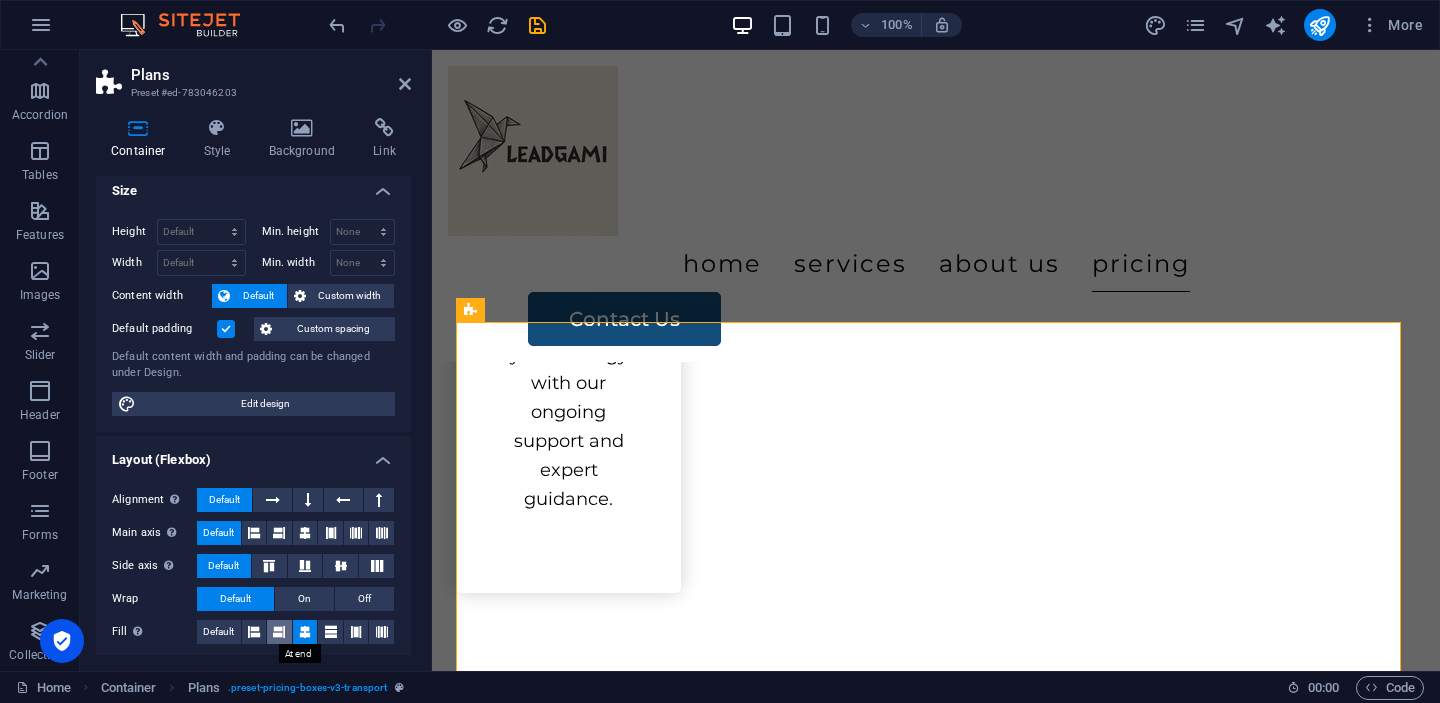 click at bounding box center [279, 632] 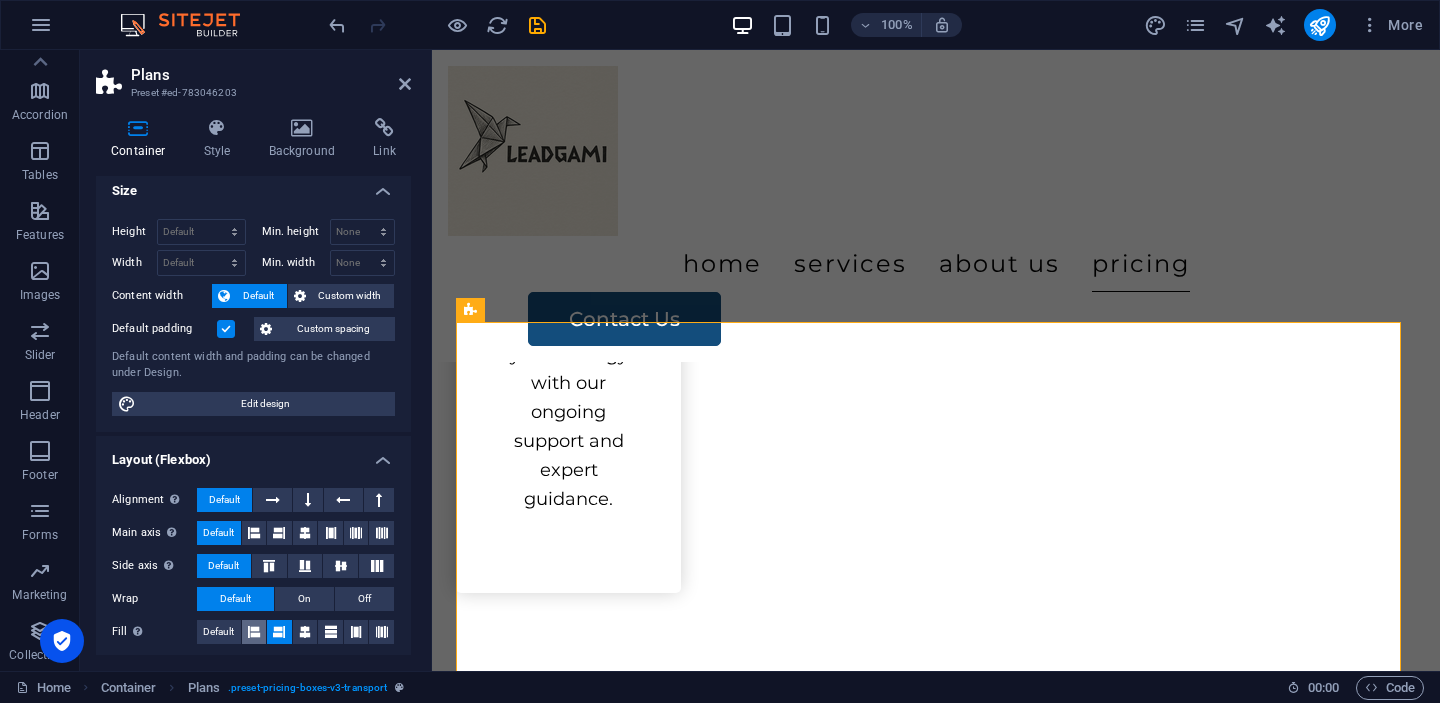 click at bounding box center (254, 632) 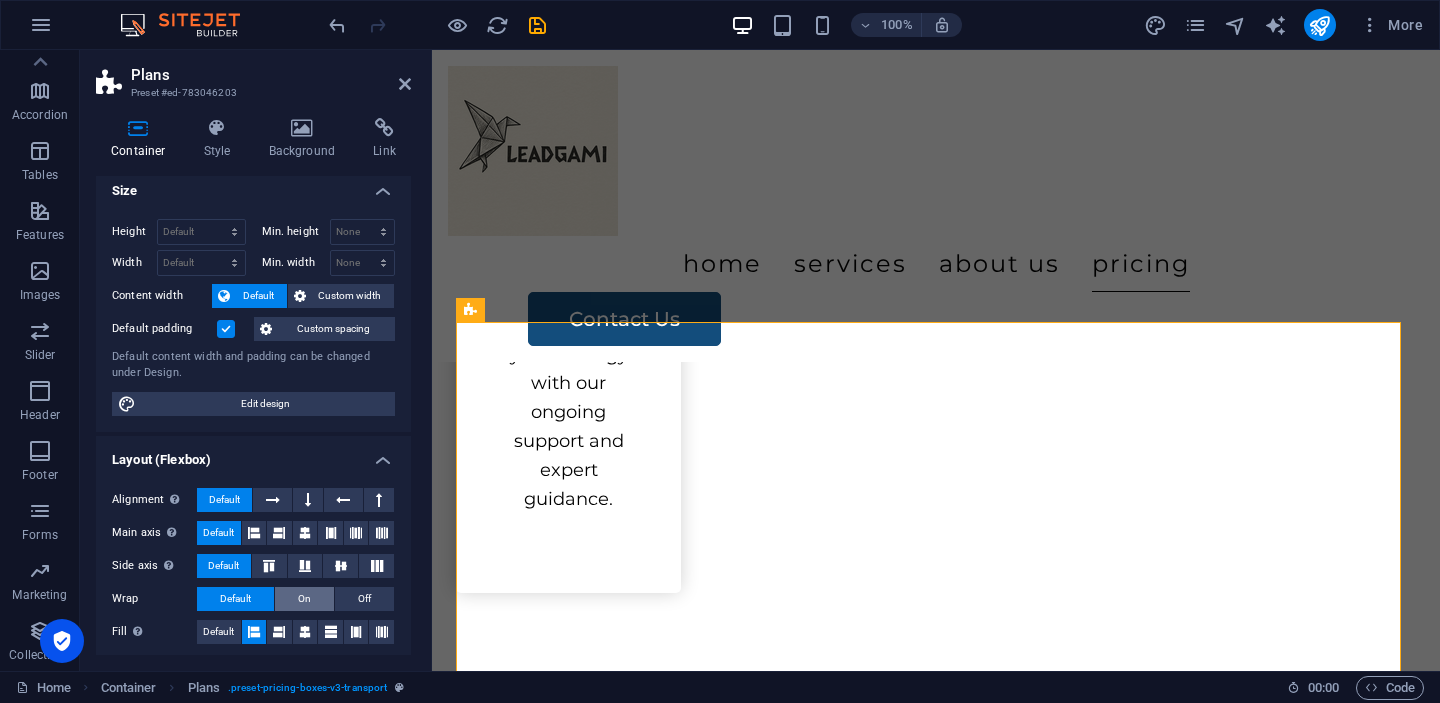 click on "On" at bounding box center (304, 599) 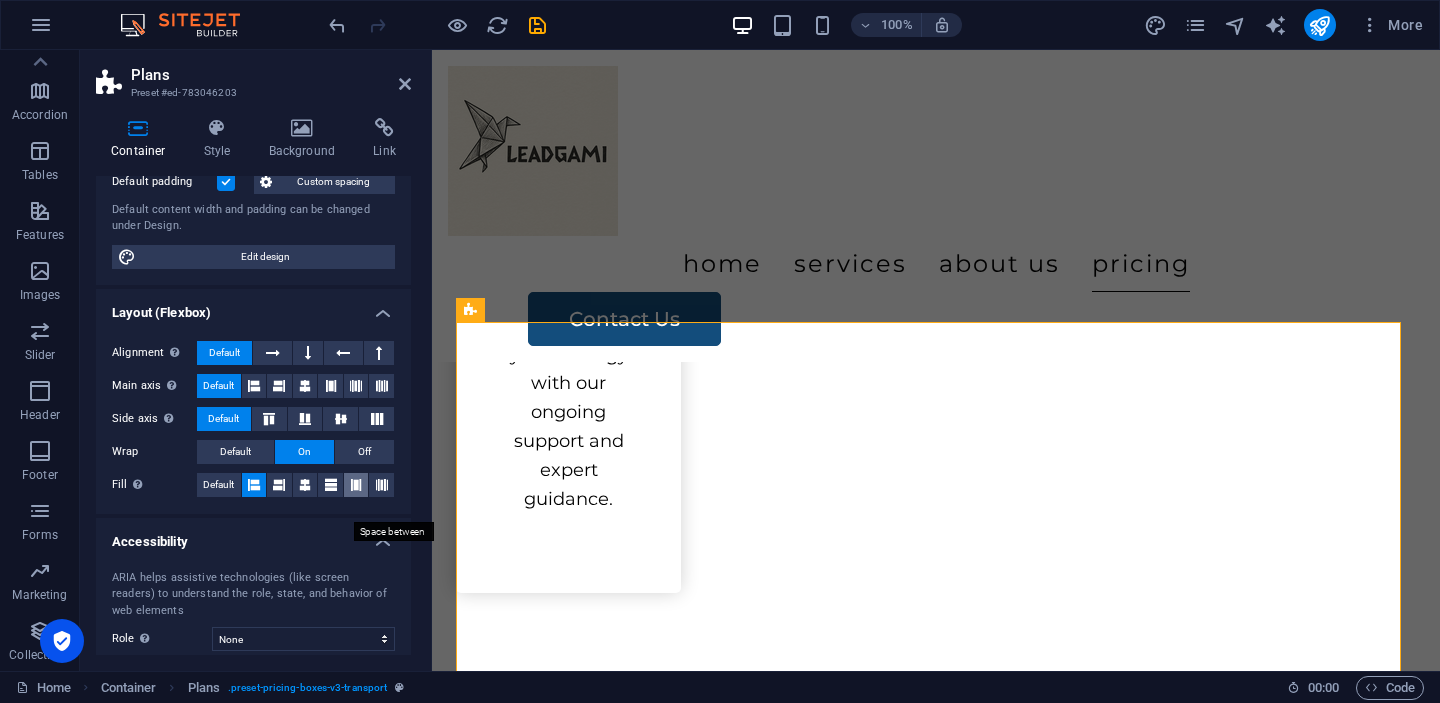 scroll, scrollTop: 0, scrollLeft: 0, axis: both 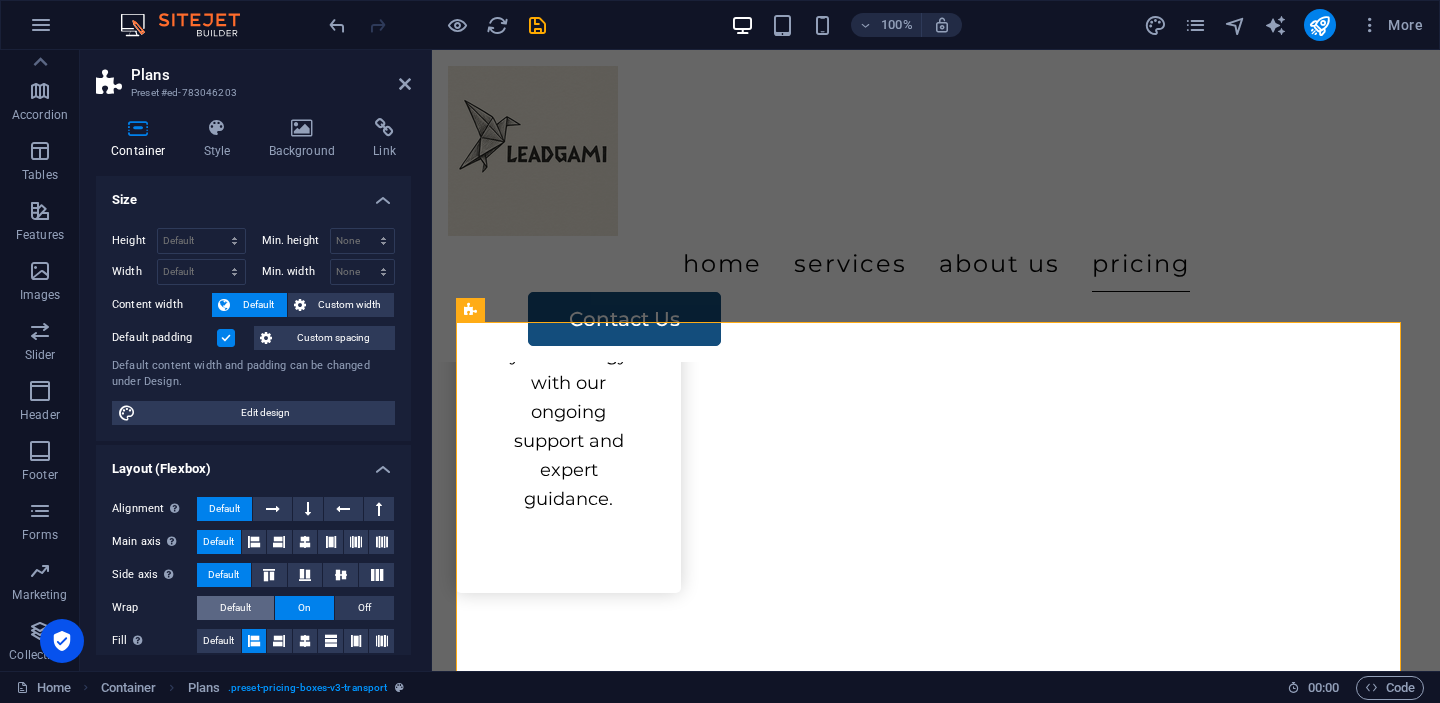 click on "Default" at bounding box center [235, 608] 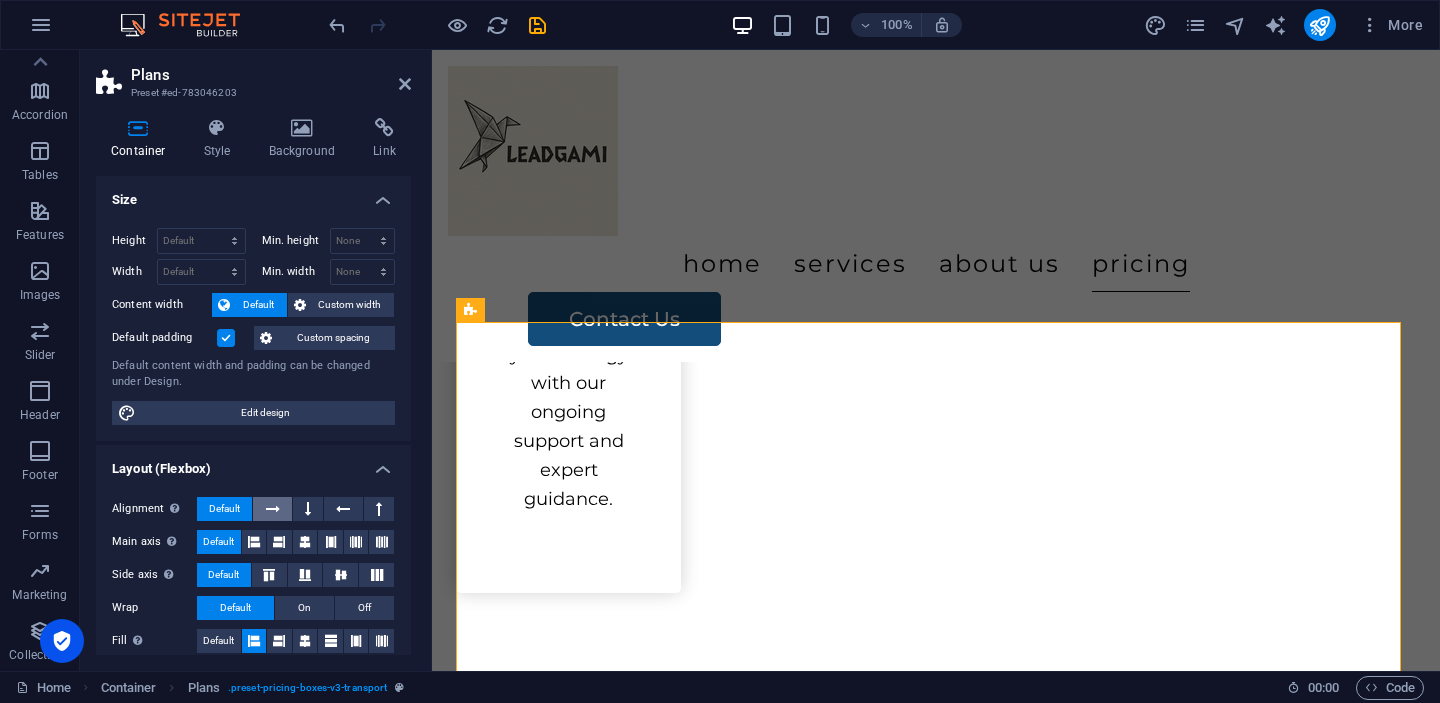 click at bounding box center [272, 509] 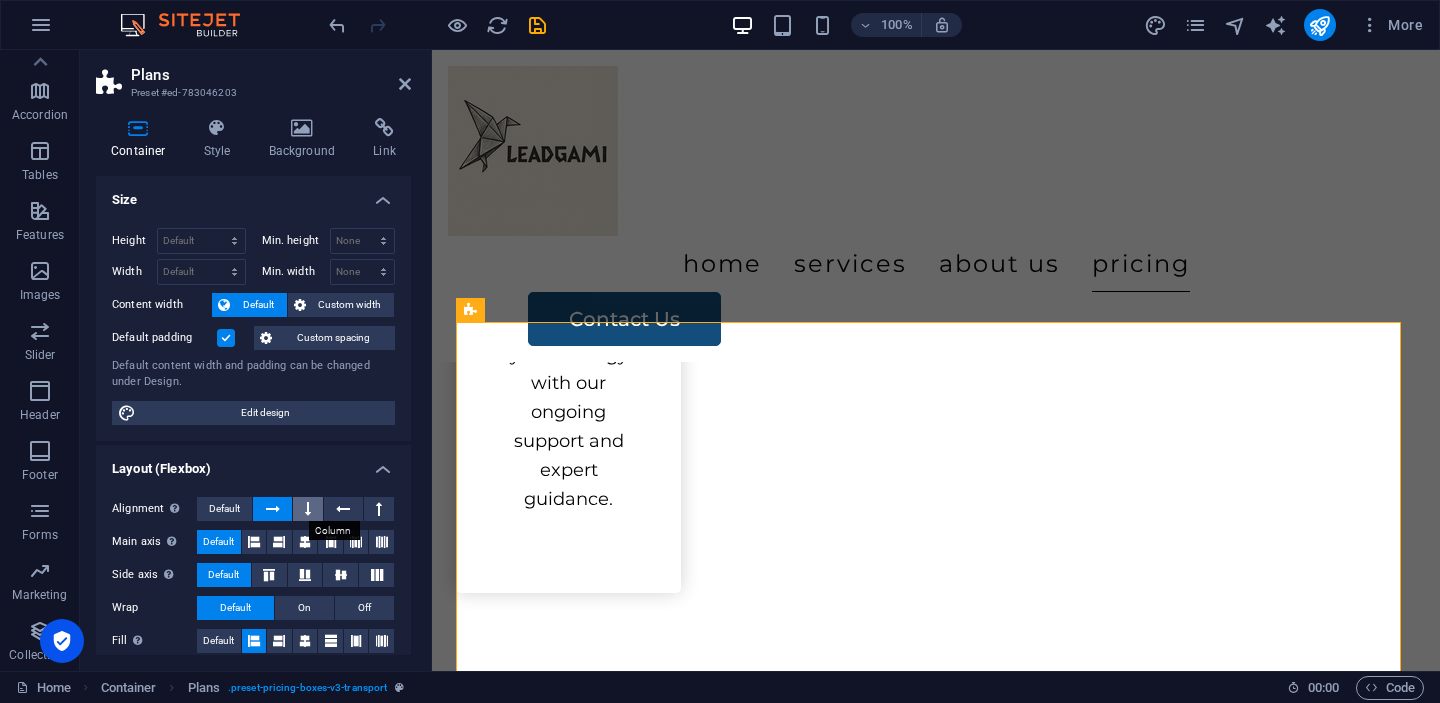 click at bounding box center (308, 509) 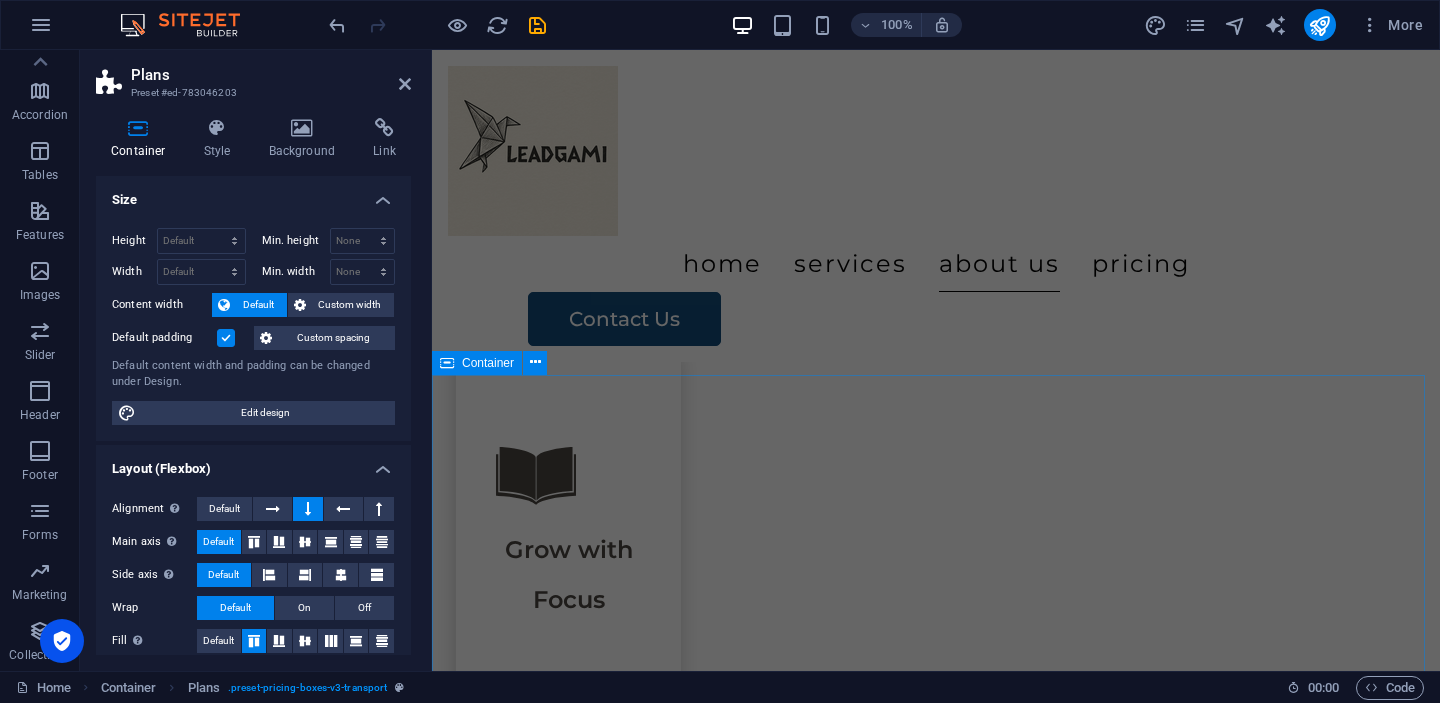 scroll, scrollTop: 4058, scrollLeft: 0, axis: vertical 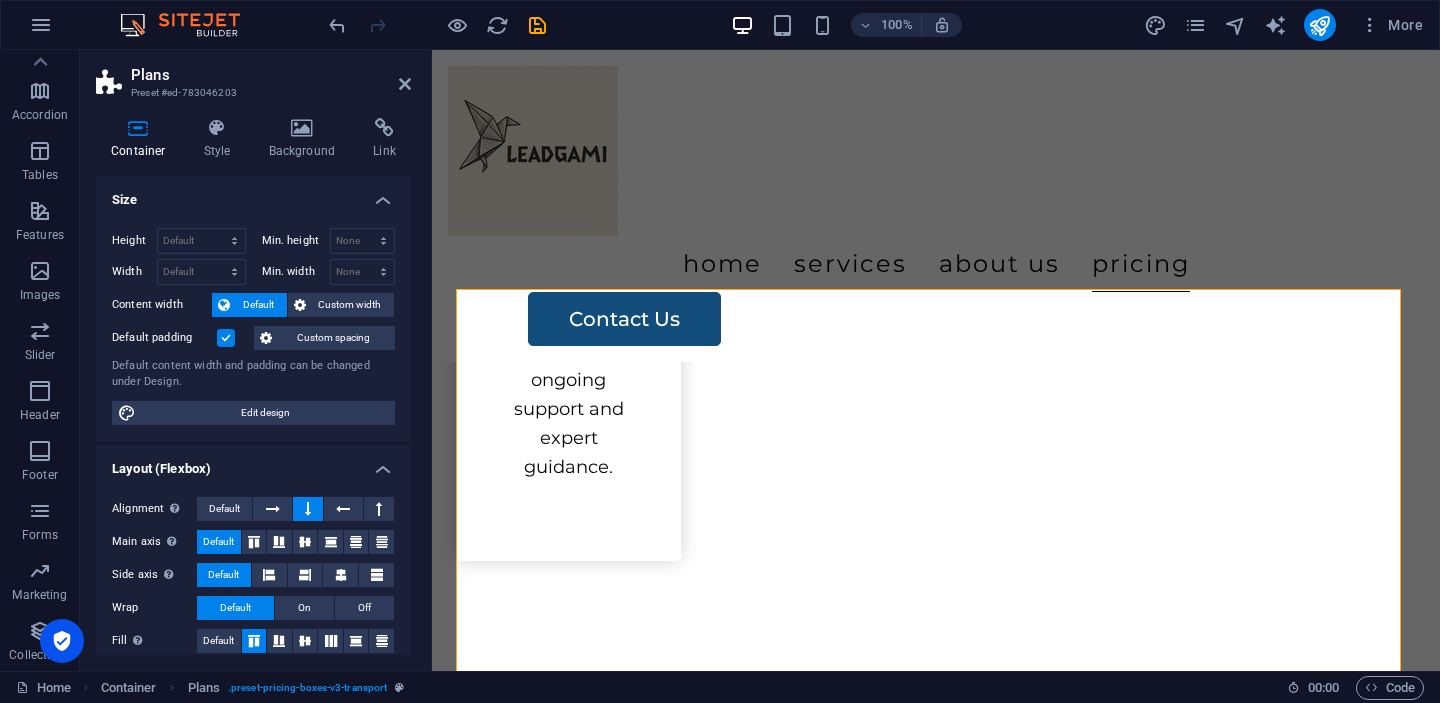 click on "Plans Preset #ed-783046203
Container Style Background Link Size Height Default px rem % vh vw Min. height None px rem % vh vw Width Default px rem % em vh vw Min. width None px rem % vh vw Content width Default Custom width Width Default px rem % em vh vw Min. width None px rem % vh vw Default padding Custom spacing Default content width and padding can be changed under Design. Edit design Layout (Flexbox) Alignment Determines the flex direction. Default Main axis Determine how elements should behave along the main axis inside this container (justify content). Default Side axis Control the vertical direction of the element inside of the container (align items). Default Wrap Default On Off Fill Controls the distances and direction of elements on the y-axis across several lines (align content). Default Accessibility ARIA helps assistive technologies (like screen readers) to understand the role, state, and behavior of web elements Role The ARIA role defines the purpose of an element.  None Alert" at bounding box center (256, 360) 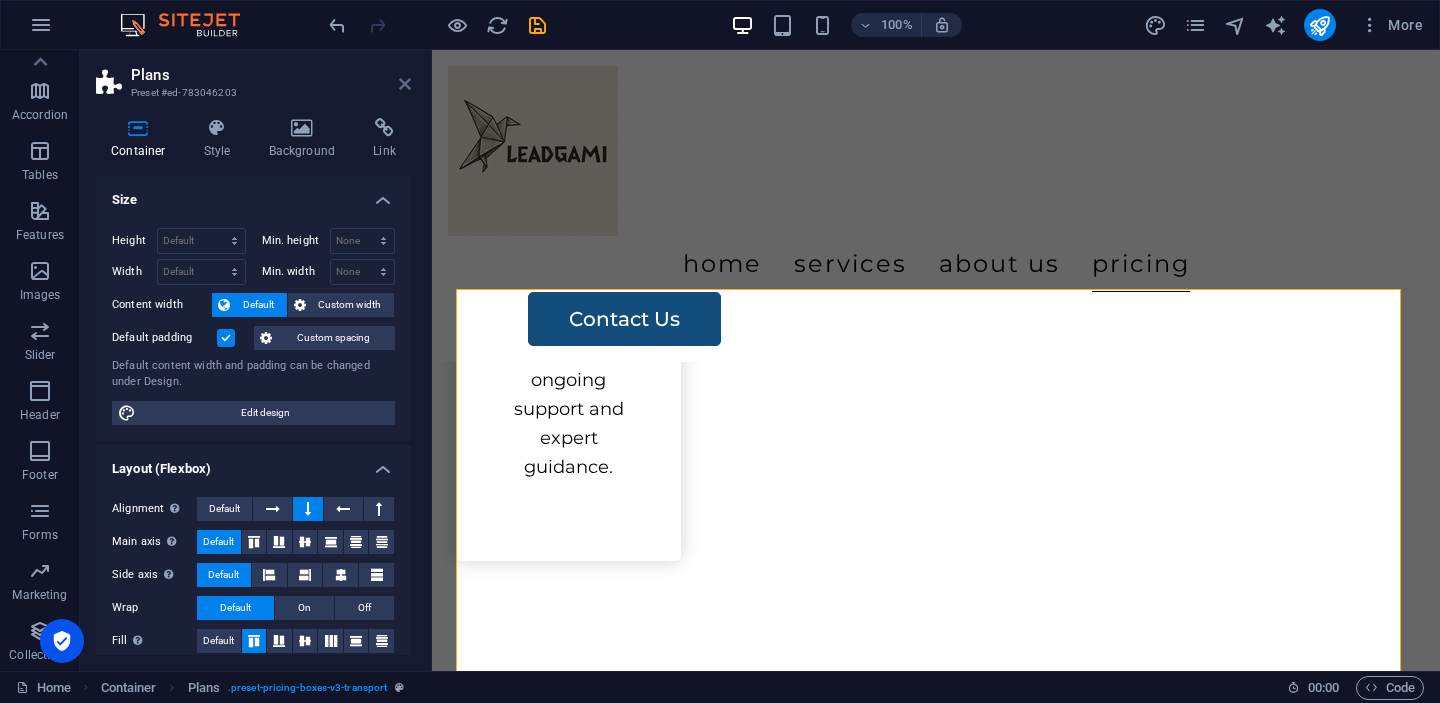 click at bounding box center (405, 84) 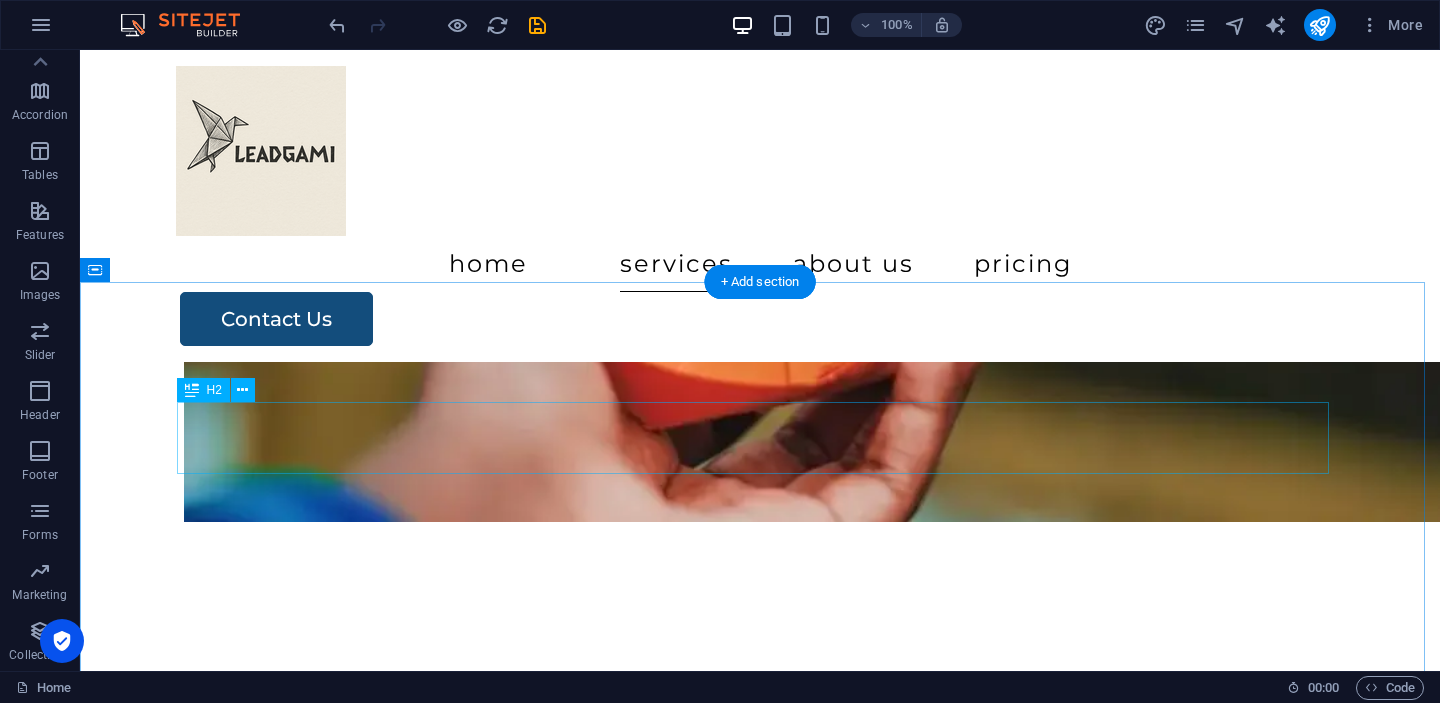 scroll, scrollTop: 1679, scrollLeft: 0, axis: vertical 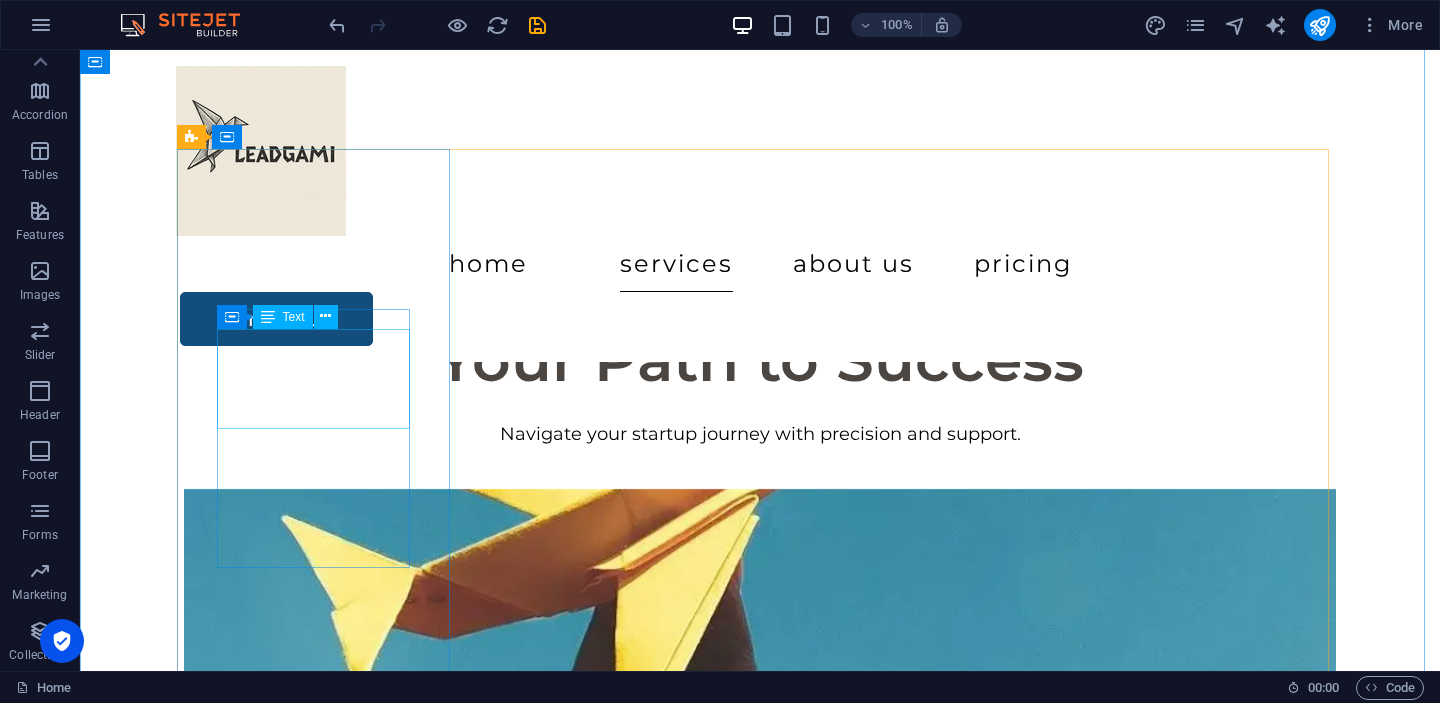 click on "Schedule a Free Session" at bounding box center [320, 1263] 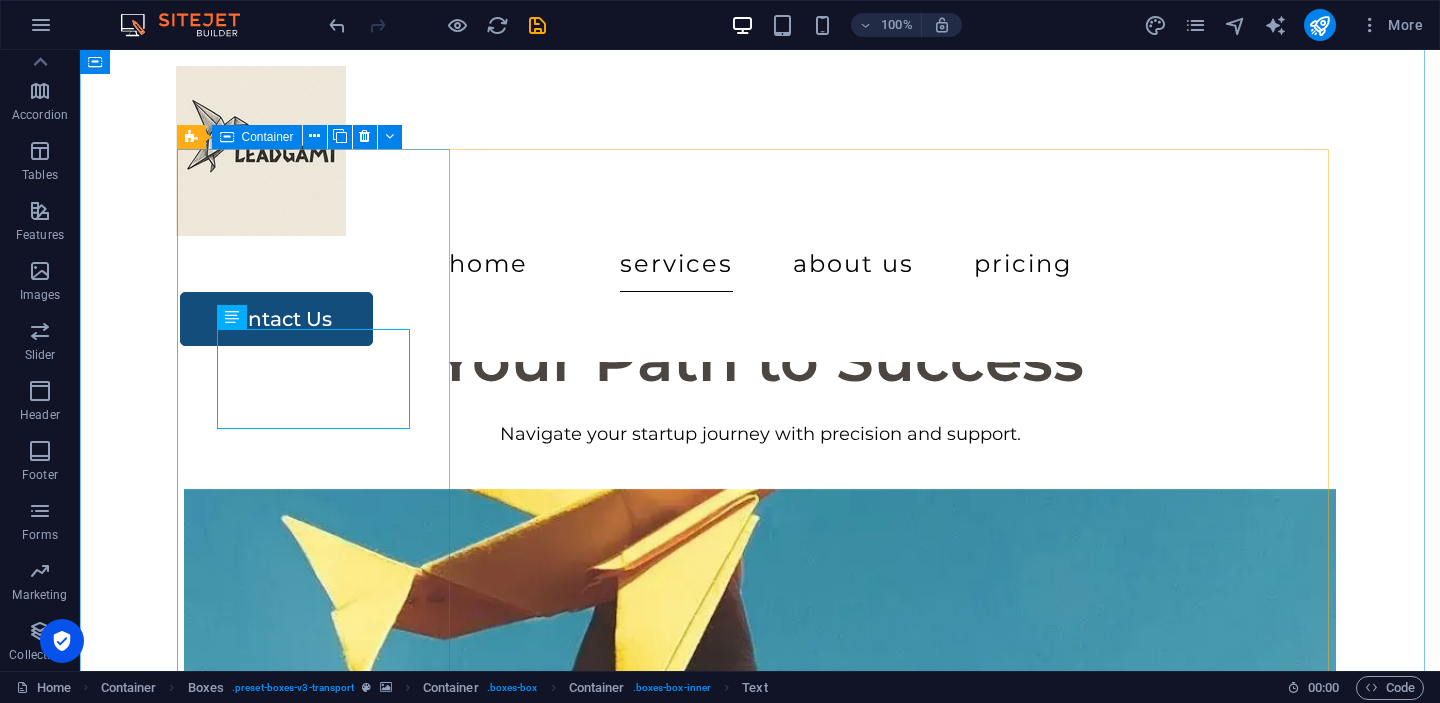 click on ".fa-secondary{opacity:.4} Schedule a Free Session Book a consultation to discuss your strategic goals and challenges." at bounding box center [320, 1282] 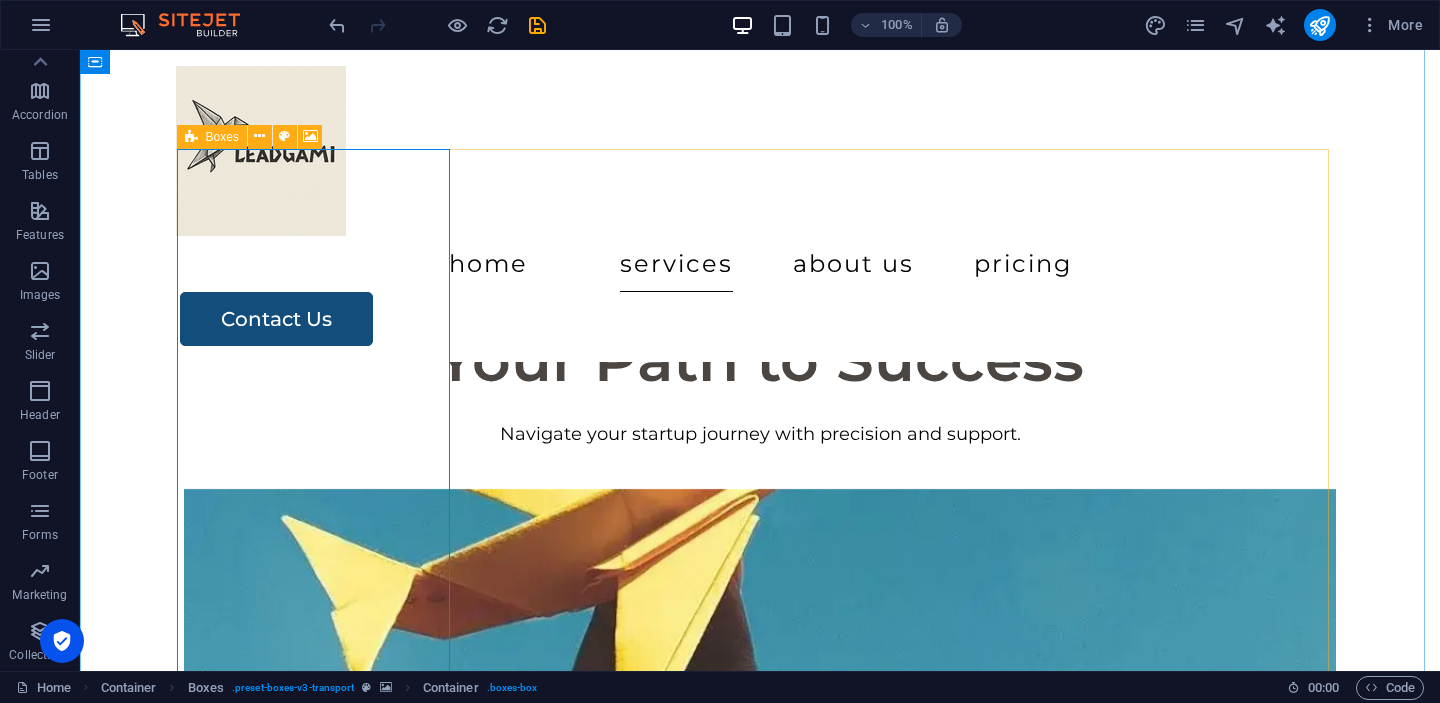 click at bounding box center [191, 137] 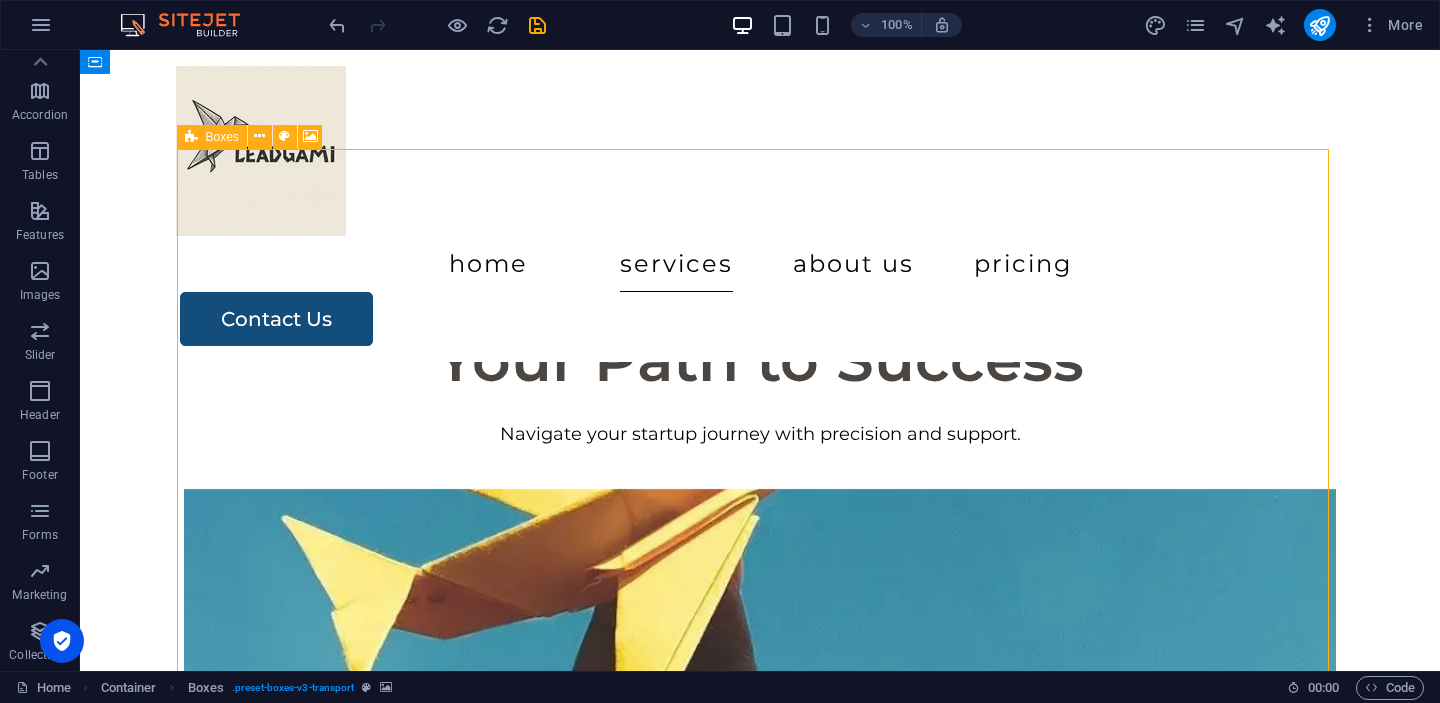 click at bounding box center [191, 137] 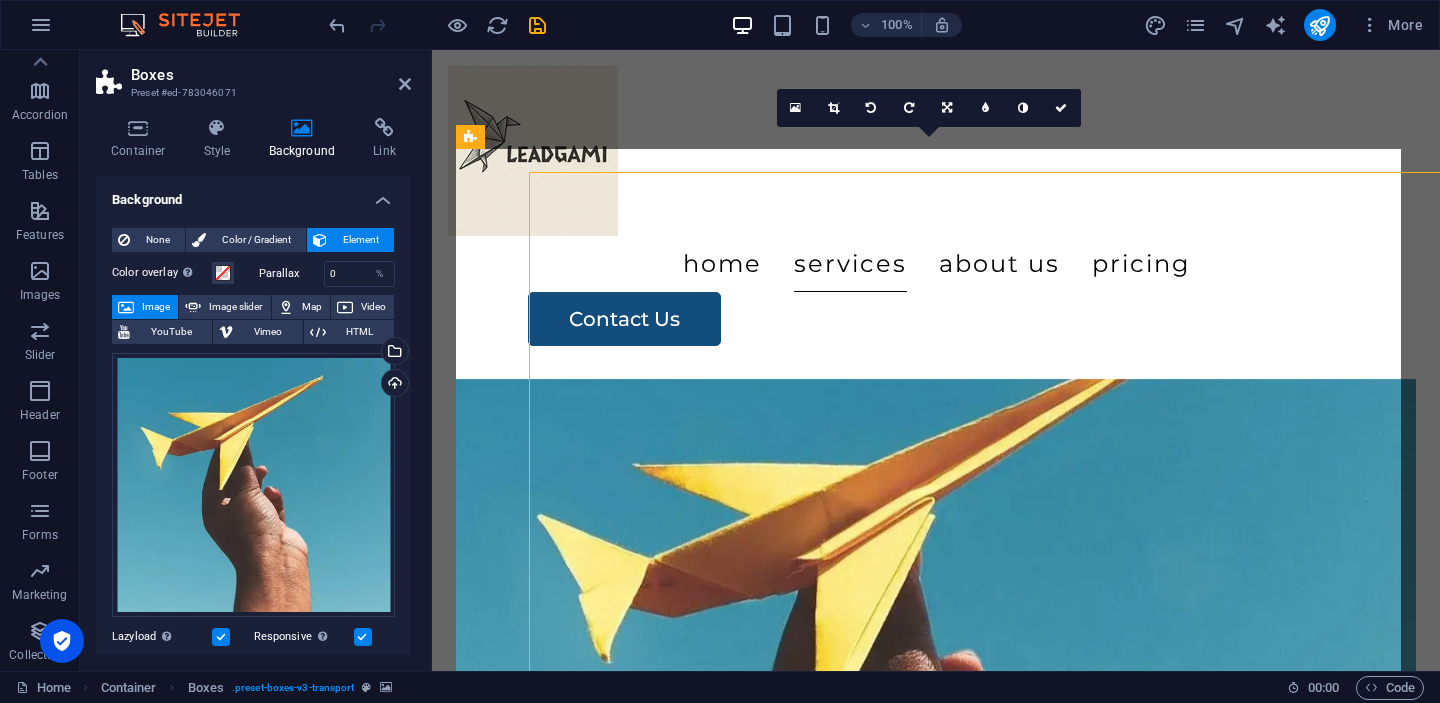 scroll, scrollTop: 1656, scrollLeft: 0, axis: vertical 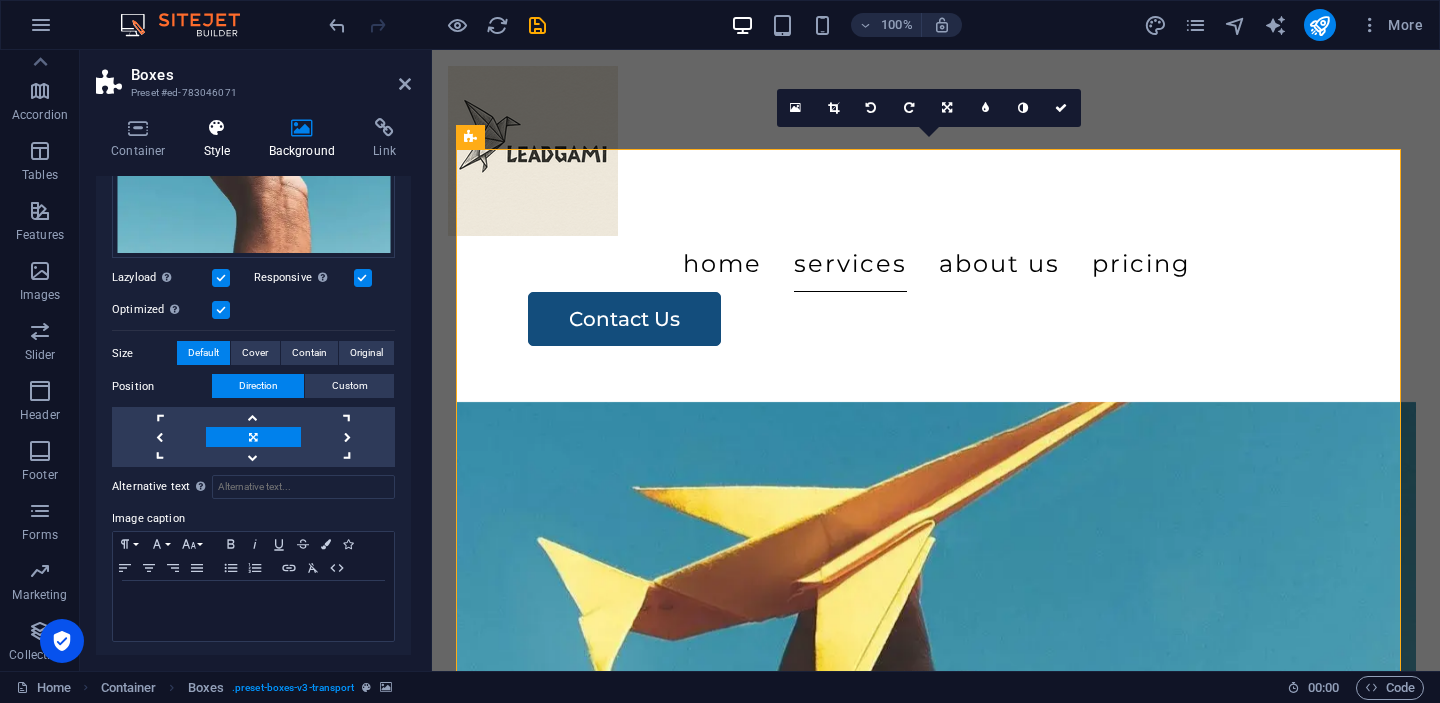 click on "Style" at bounding box center (221, 139) 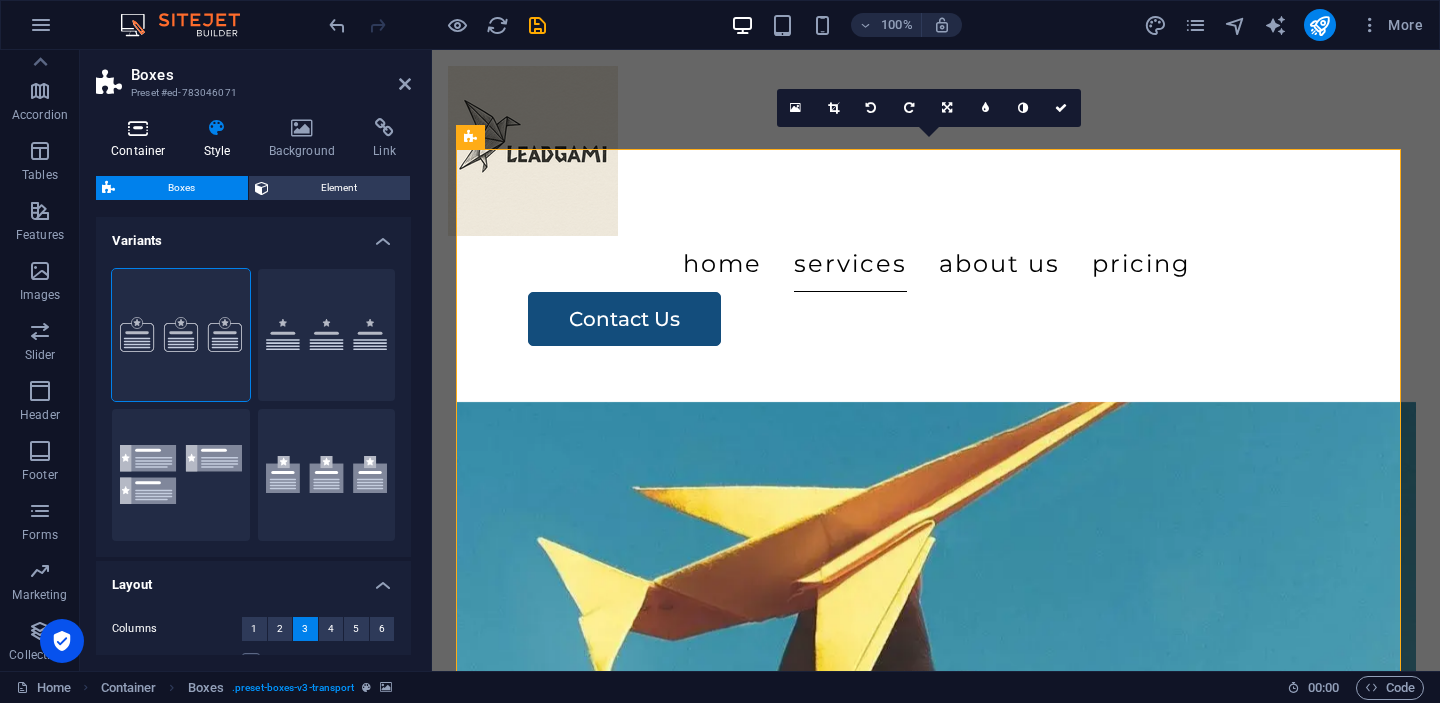 click on "Container" at bounding box center [142, 139] 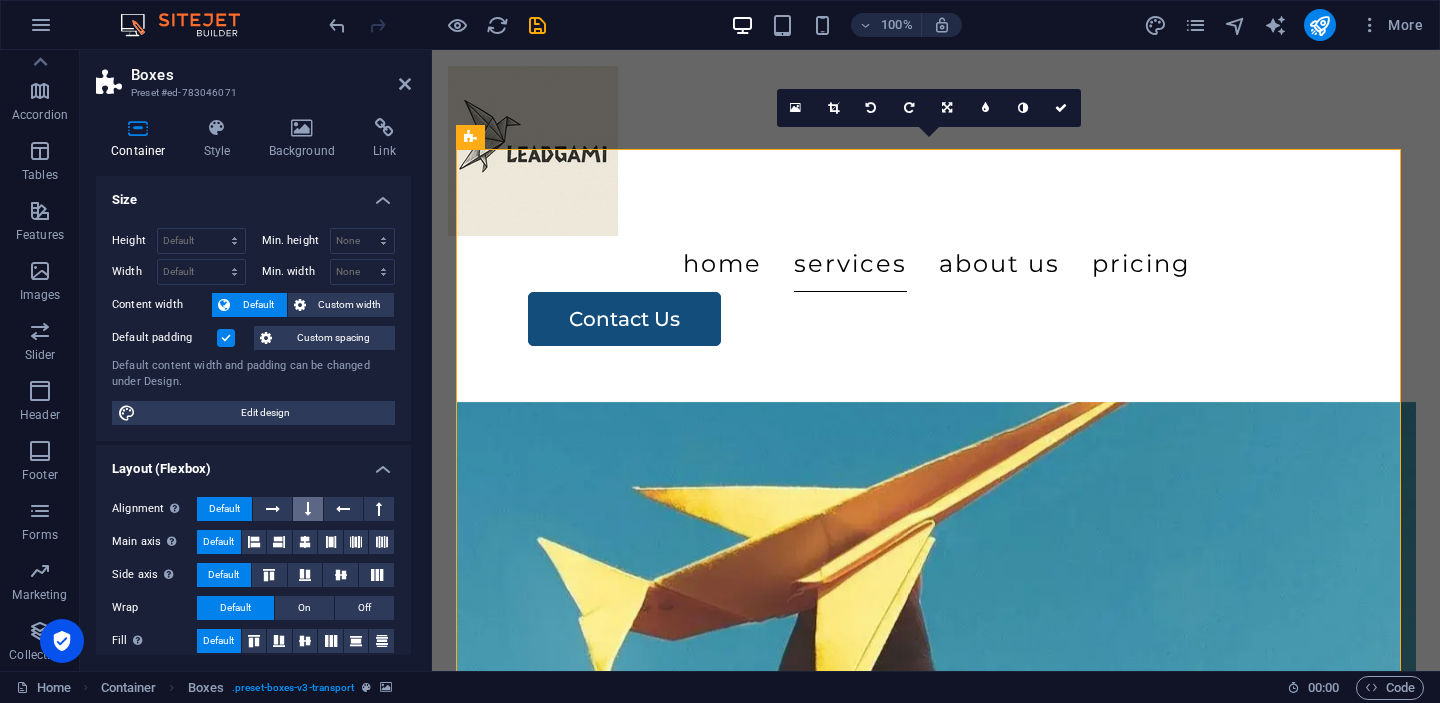 click at bounding box center (308, 509) 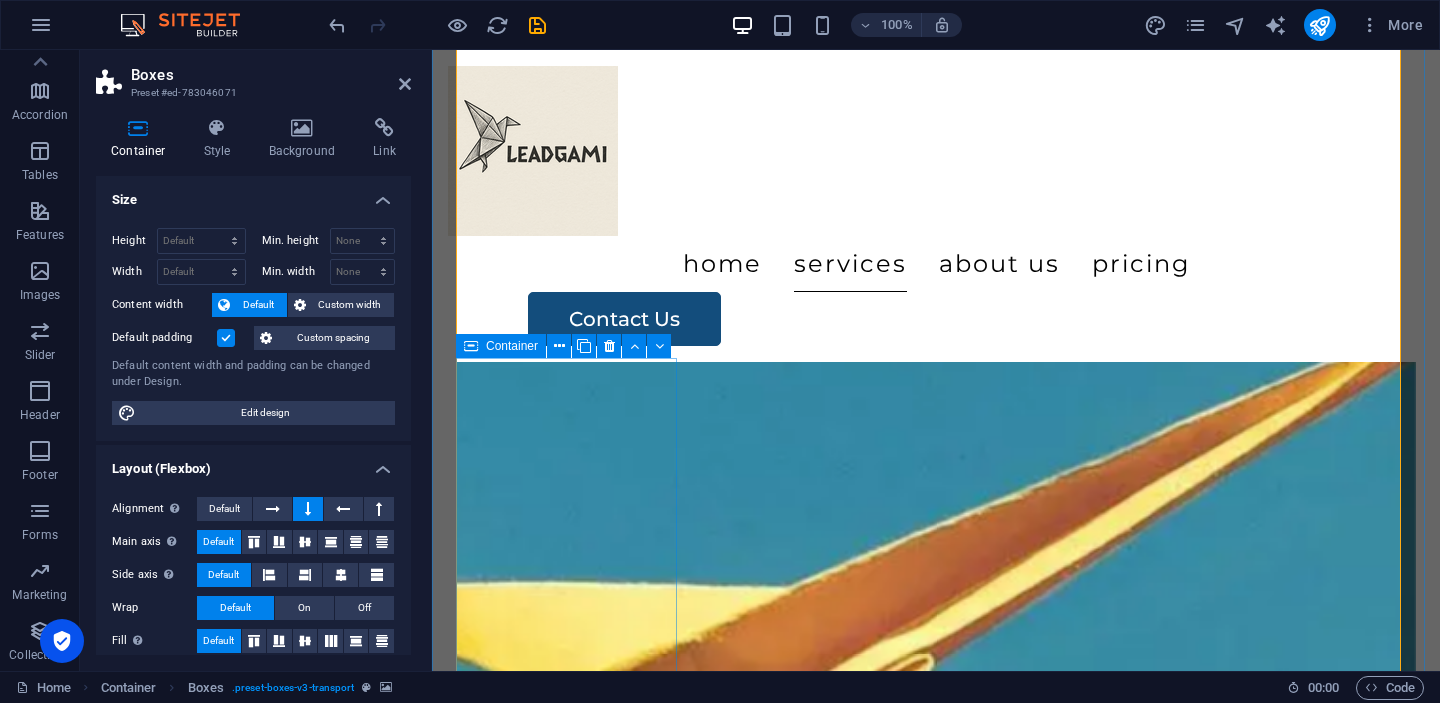 scroll, scrollTop: 1877, scrollLeft: 0, axis: vertical 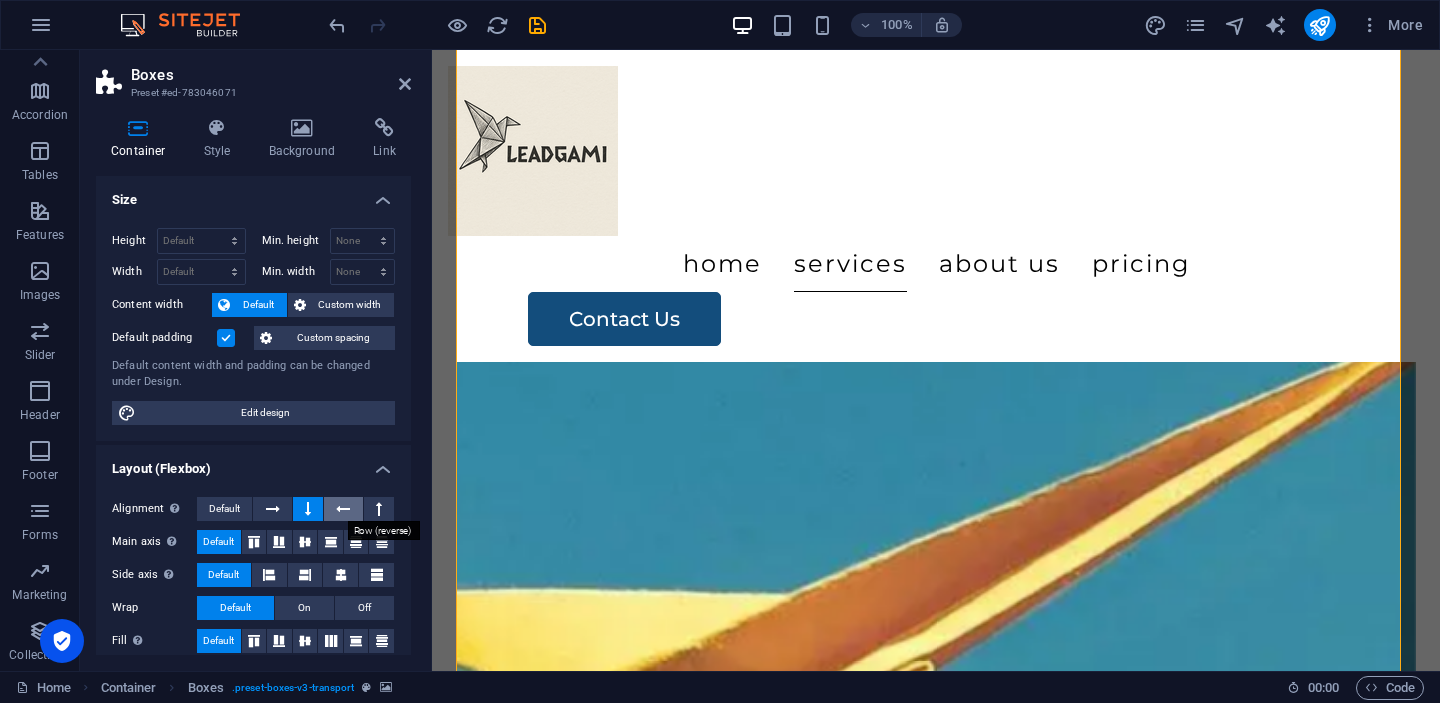 click at bounding box center [343, 509] 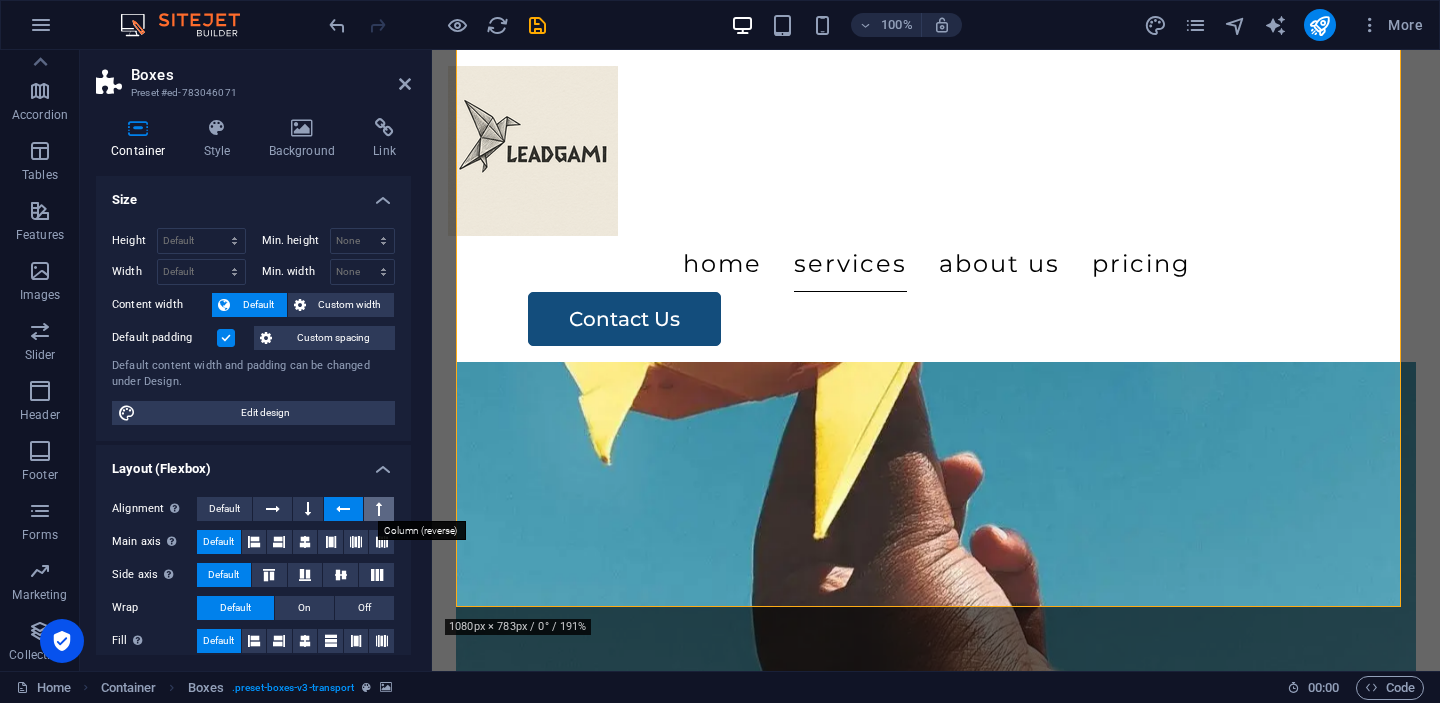 click at bounding box center [379, 509] 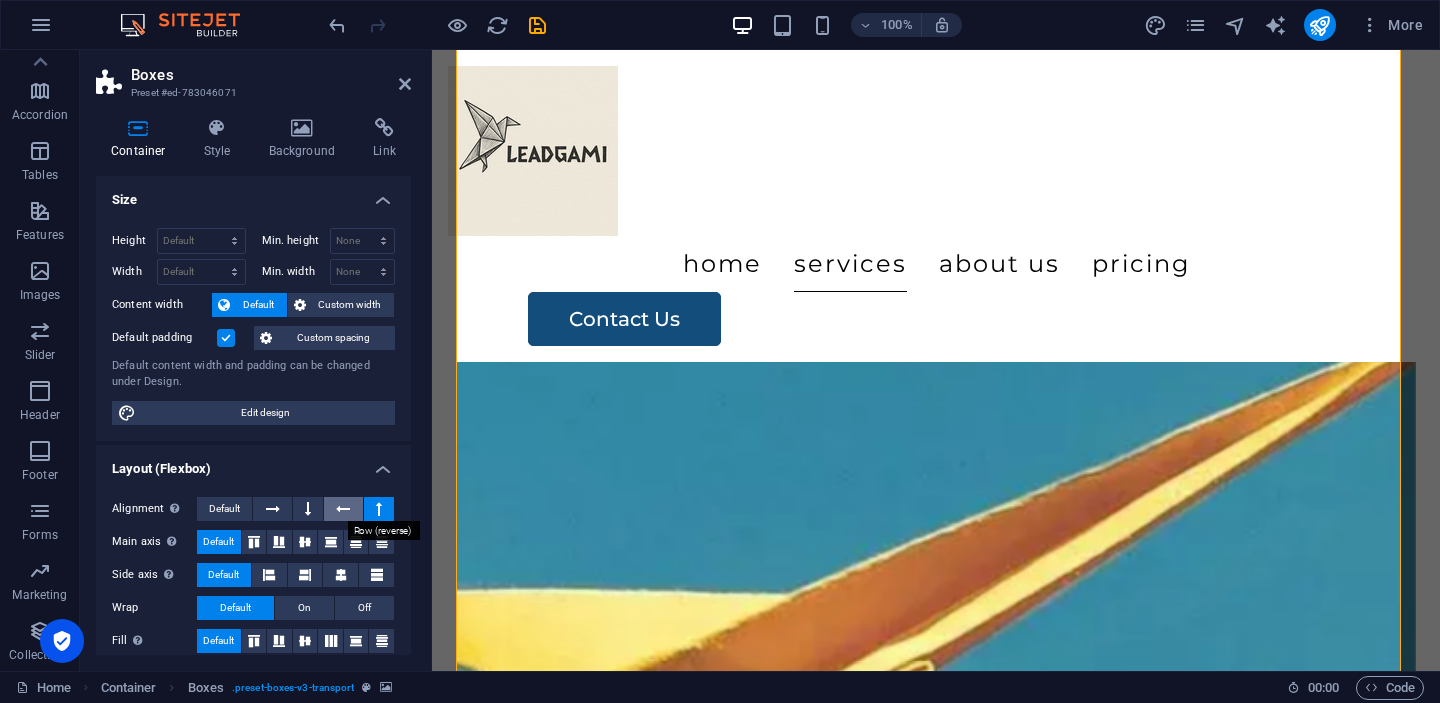 click at bounding box center [343, 509] 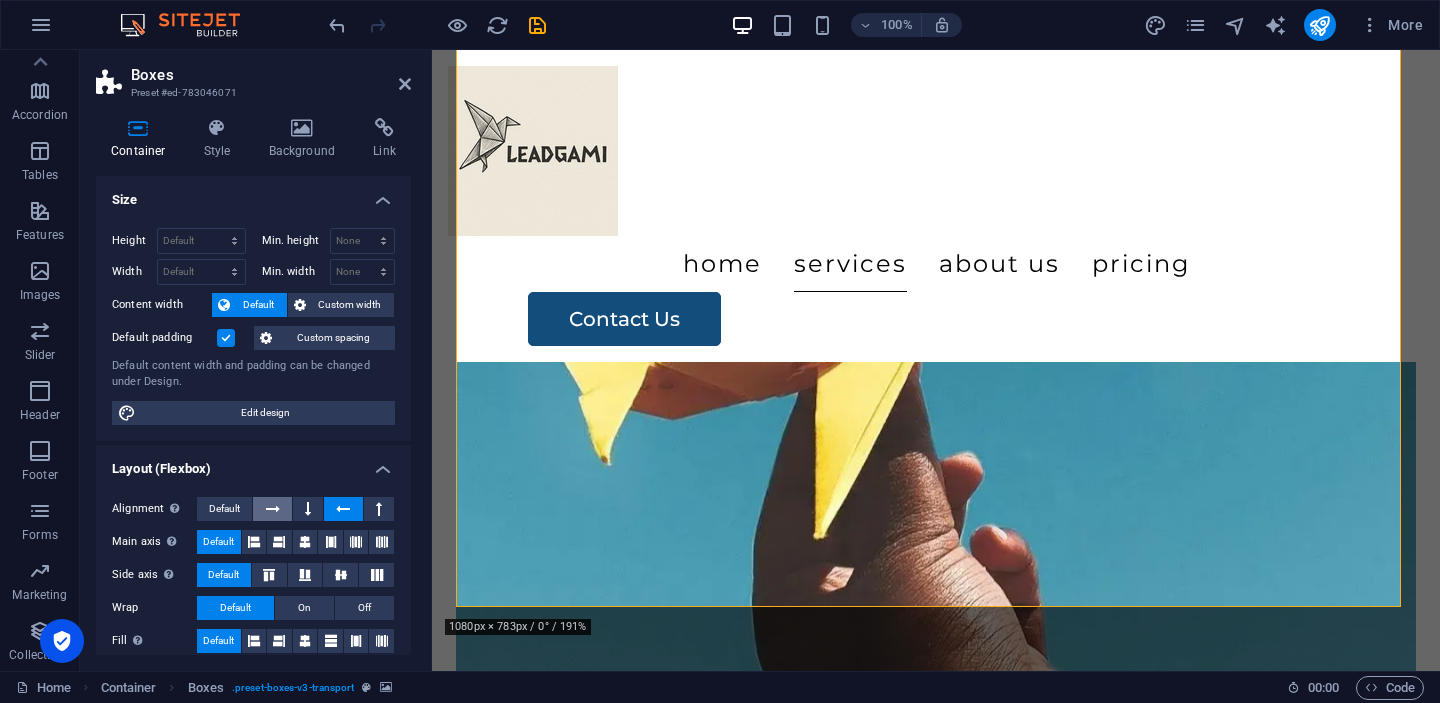 click at bounding box center [273, 509] 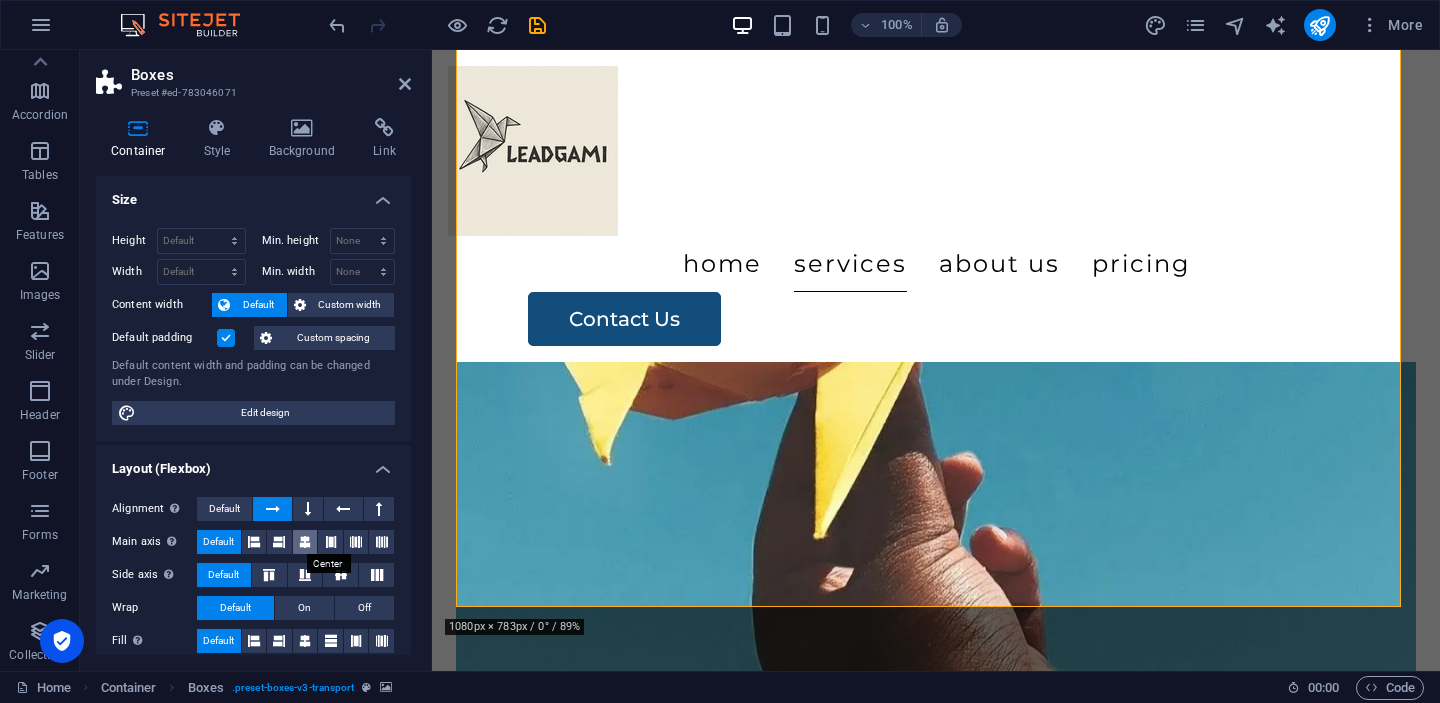 click at bounding box center [305, 542] 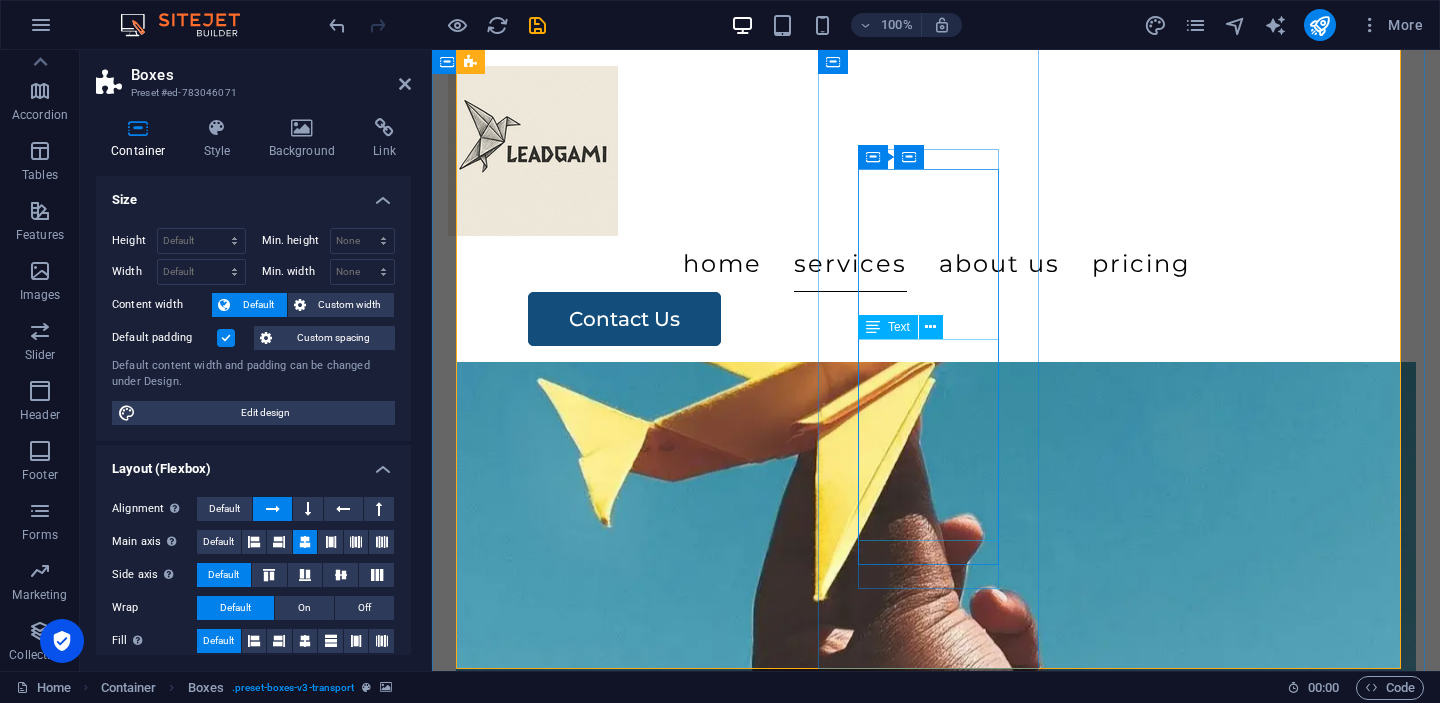 scroll, scrollTop: 1651, scrollLeft: 0, axis: vertical 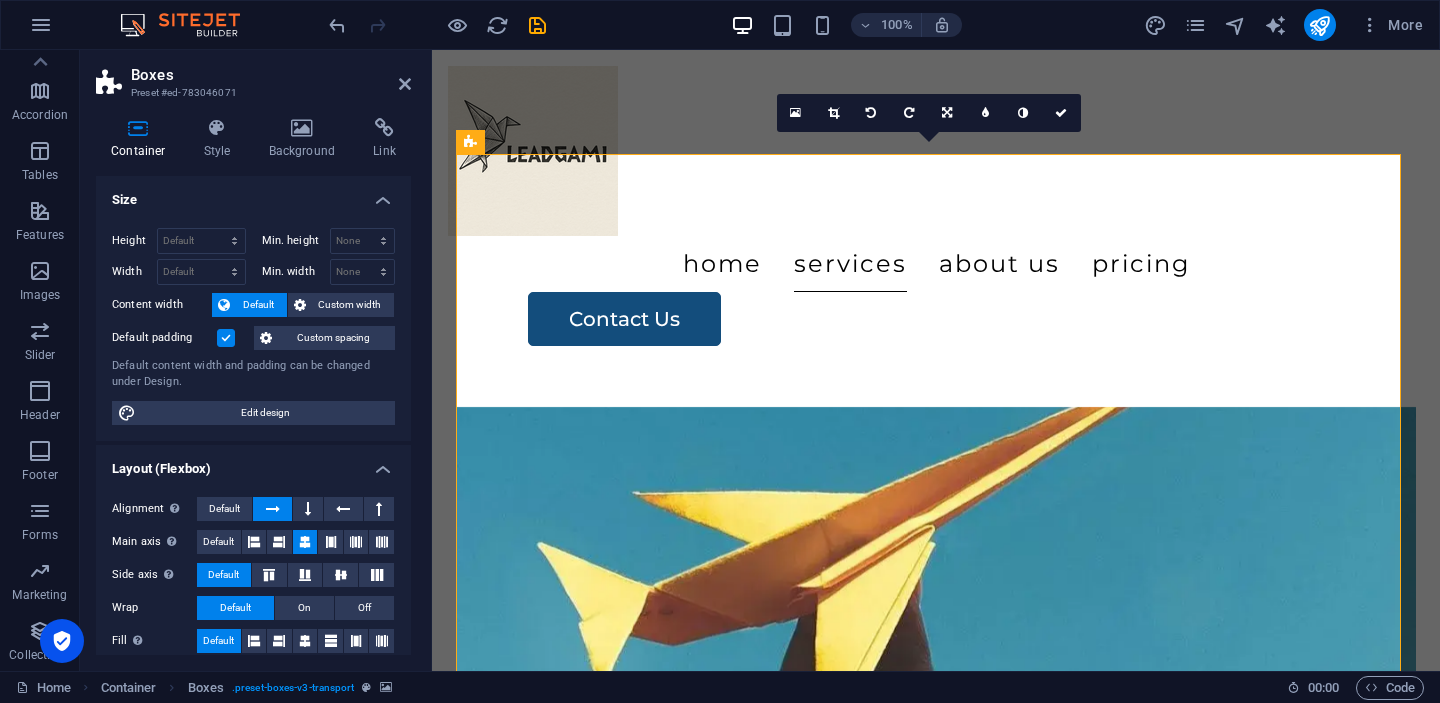 click at bounding box center [936, 747] 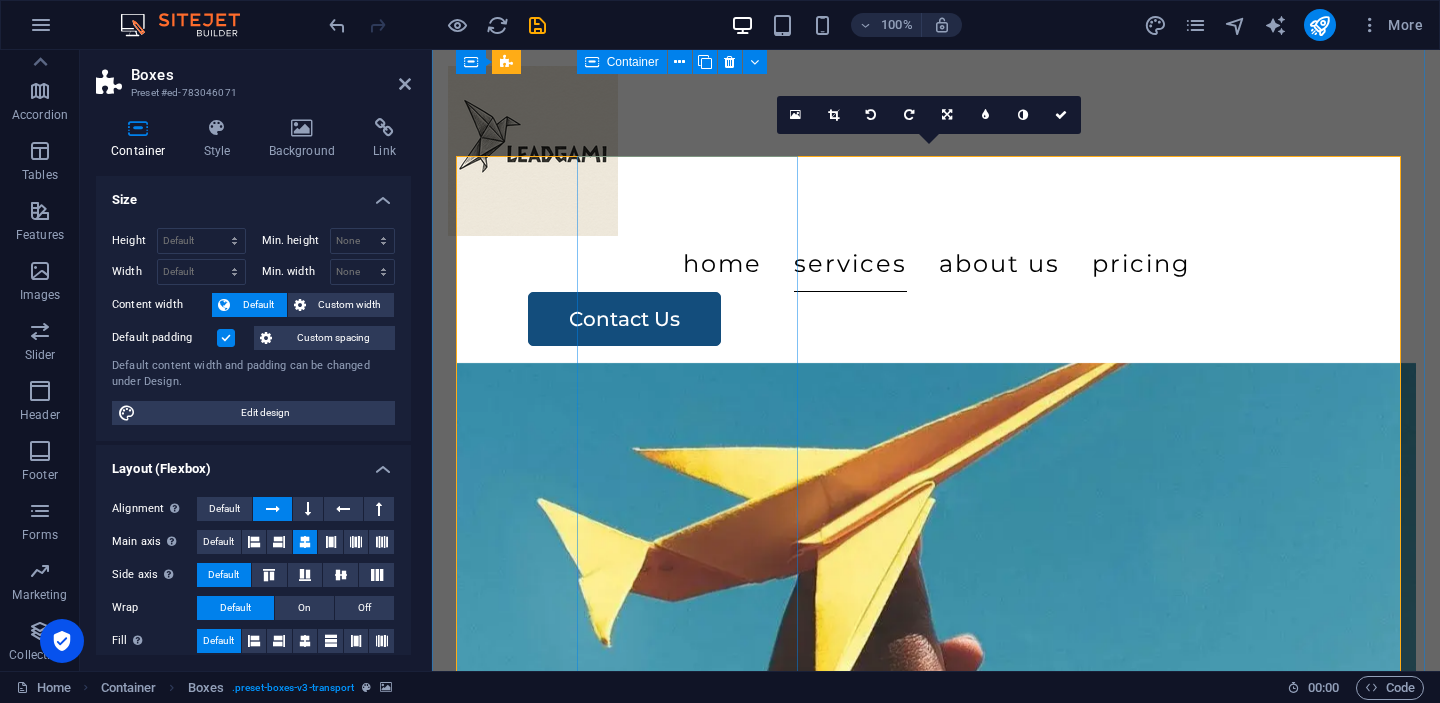 scroll, scrollTop: 1649, scrollLeft: 0, axis: vertical 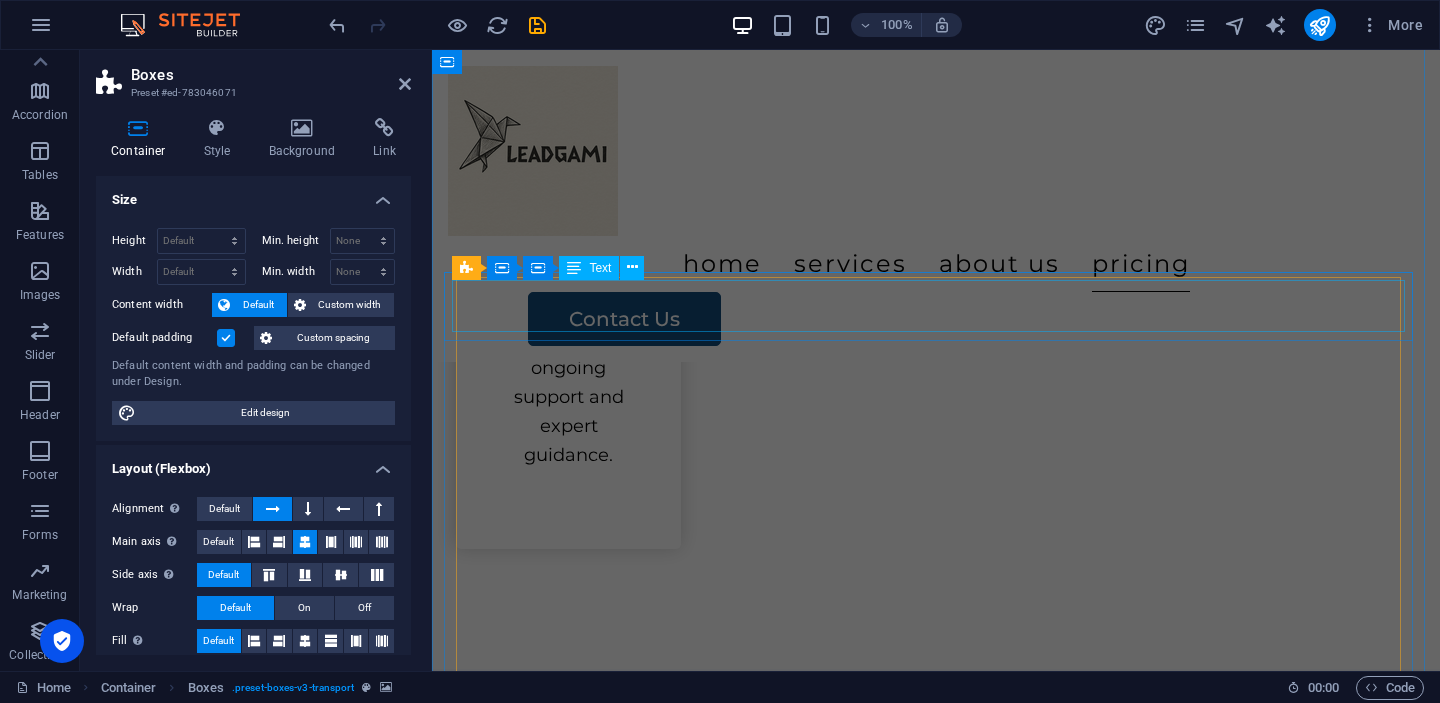 click on "Origami Kickstart" at bounding box center (936, 5408) 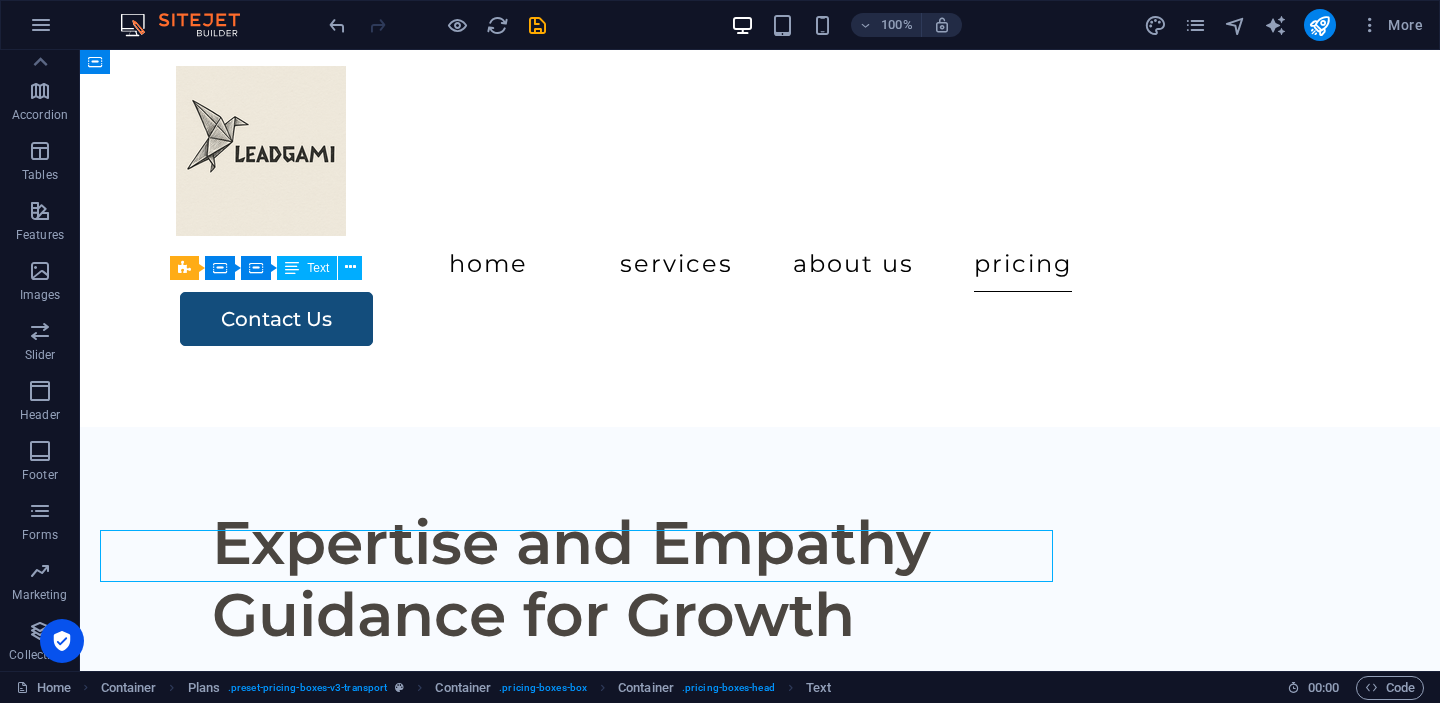scroll, scrollTop: 3856, scrollLeft: 0, axis: vertical 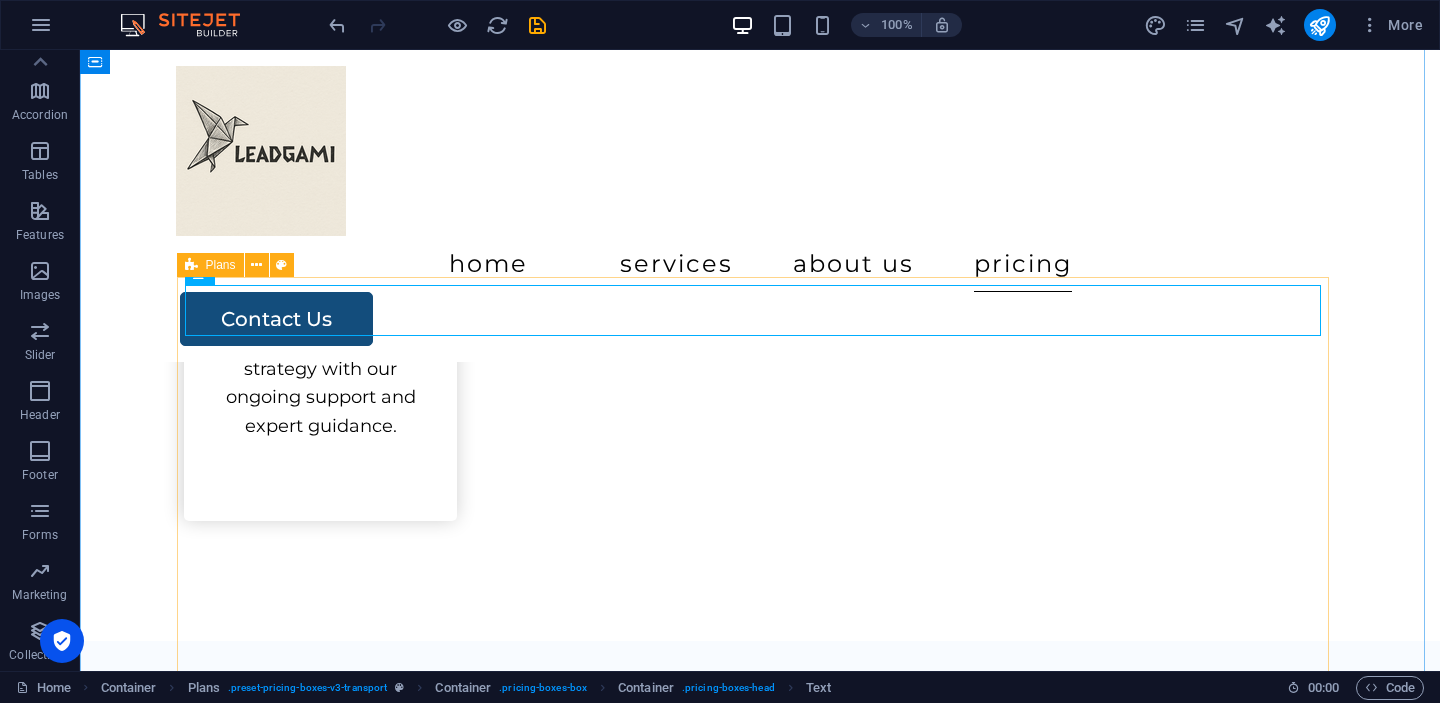 click on "Plans" at bounding box center [210, 265] 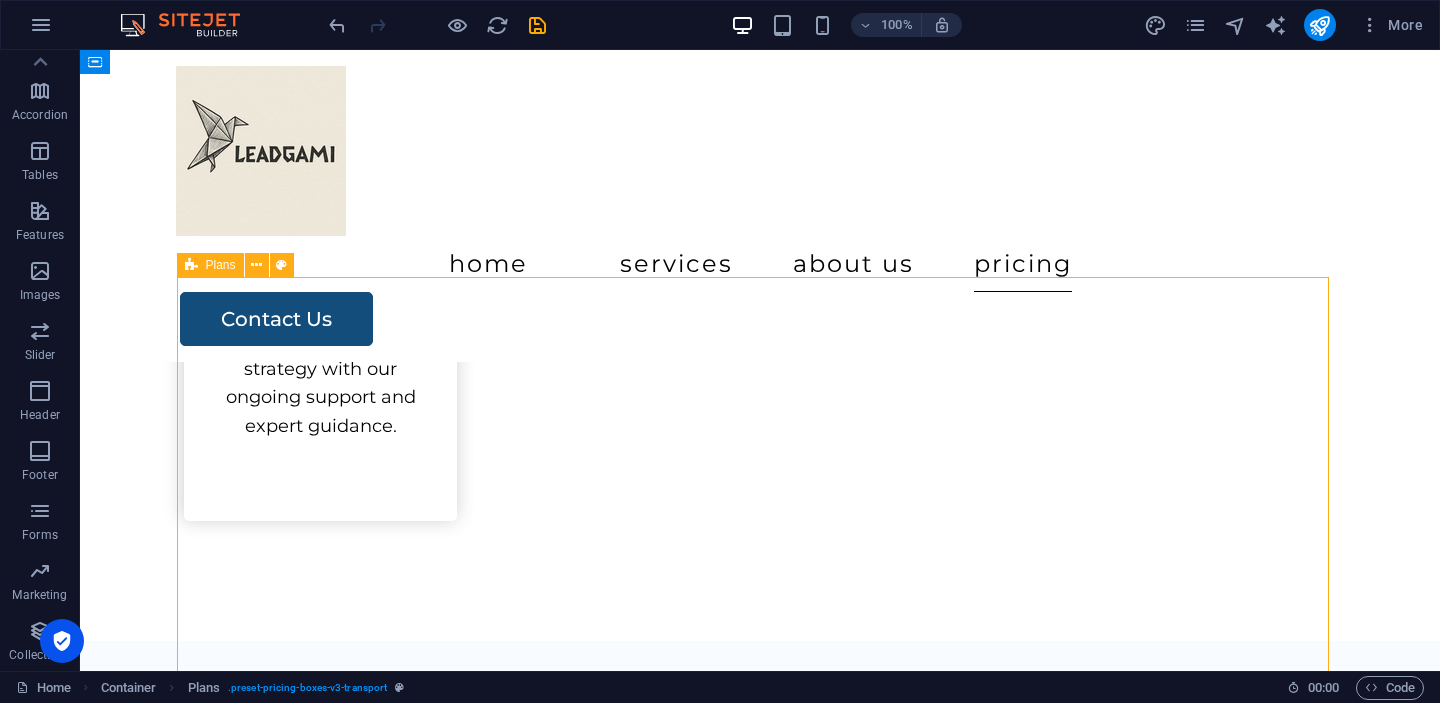 click on "Plans" at bounding box center [221, 265] 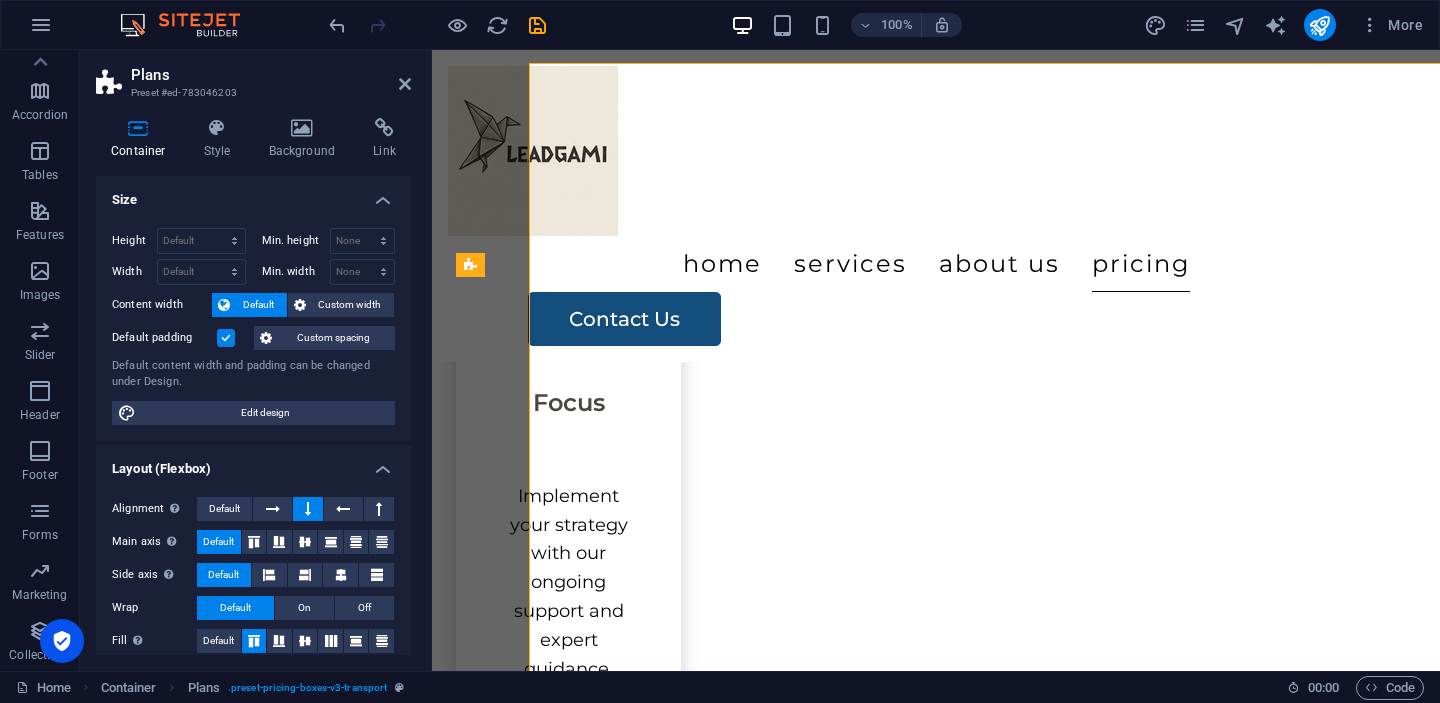 scroll, scrollTop: 4070, scrollLeft: 0, axis: vertical 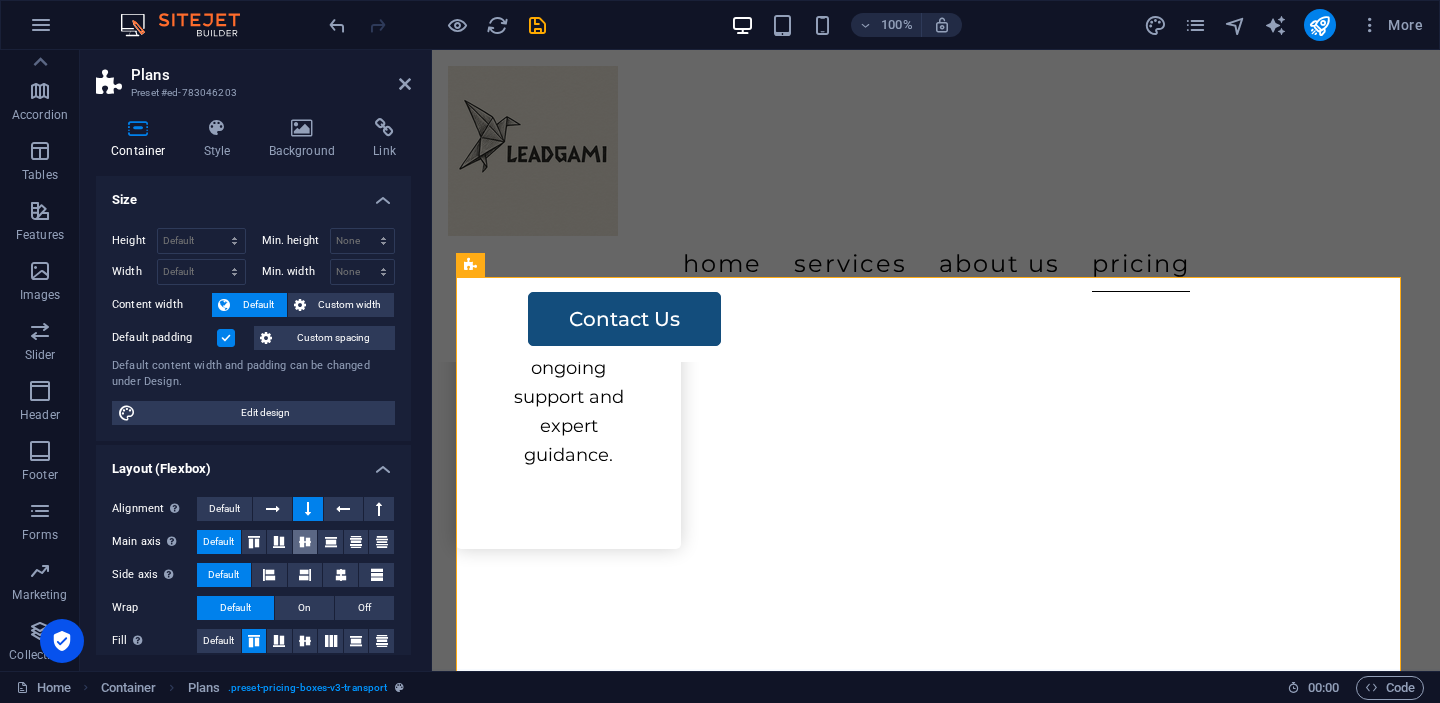 click at bounding box center (305, 542) 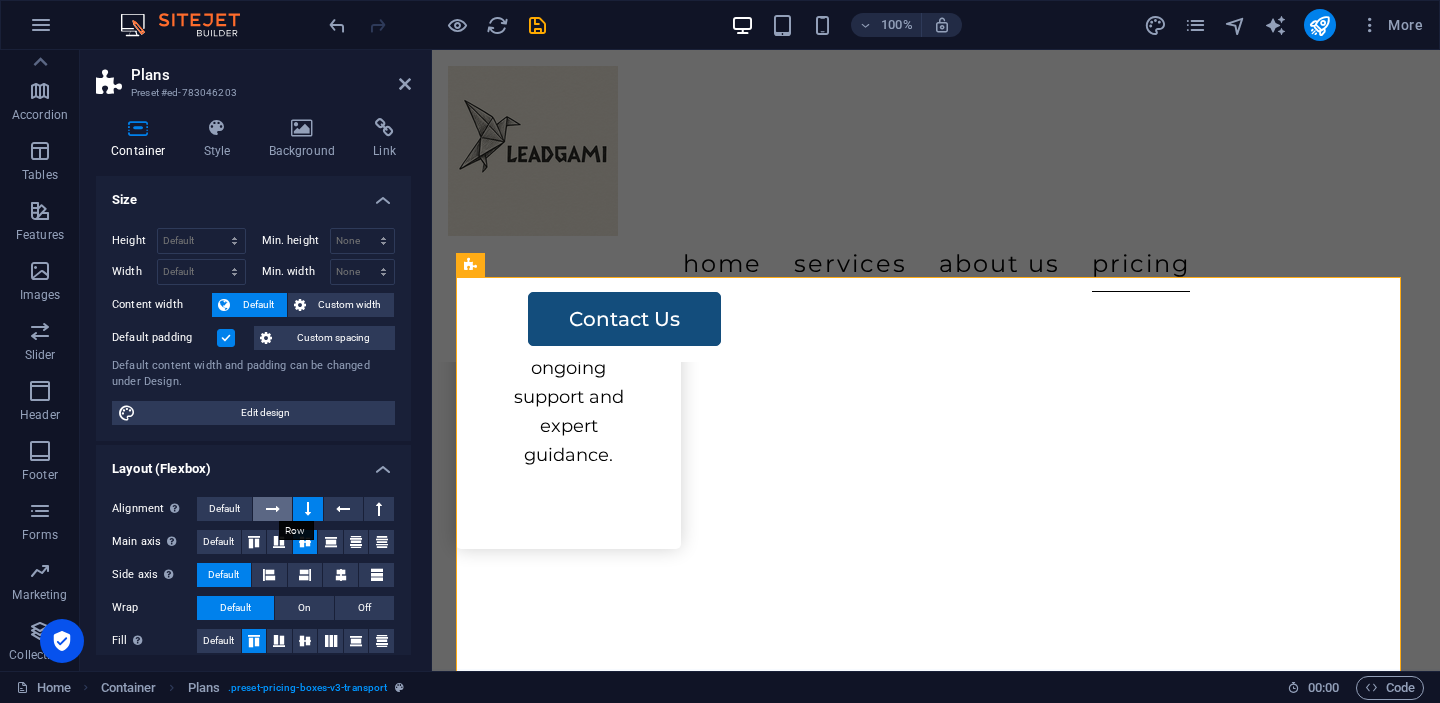 click at bounding box center (273, 509) 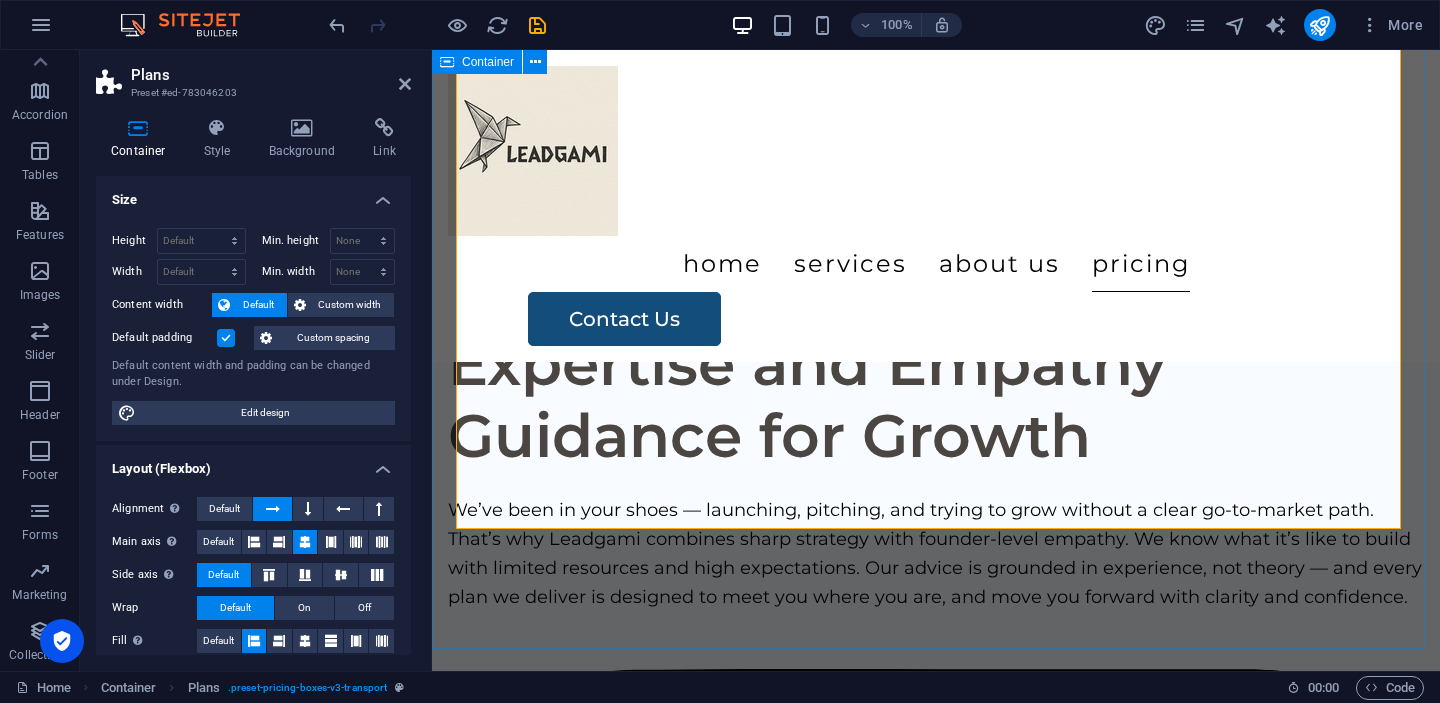 scroll, scrollTop: 4202, scrollLeft: 0, axis: vertical 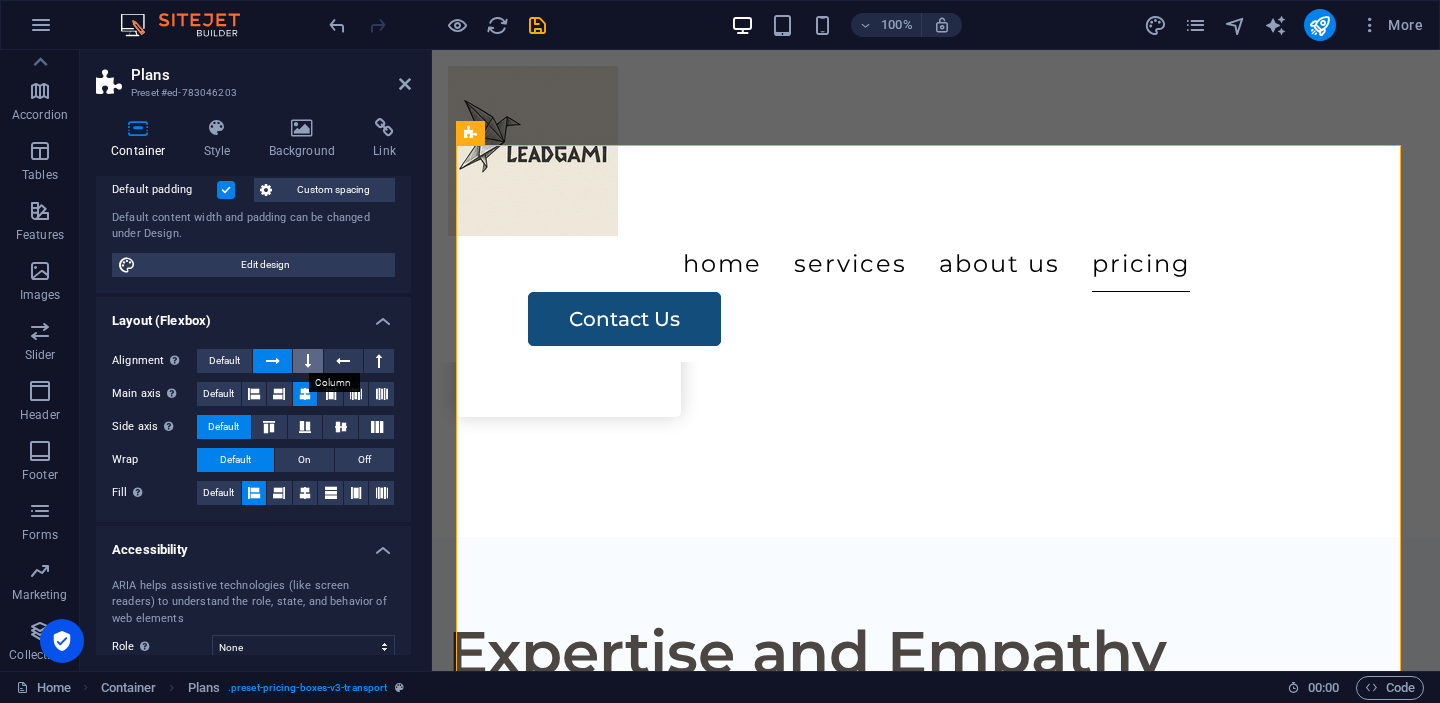 click at bounding box center [308, 361] 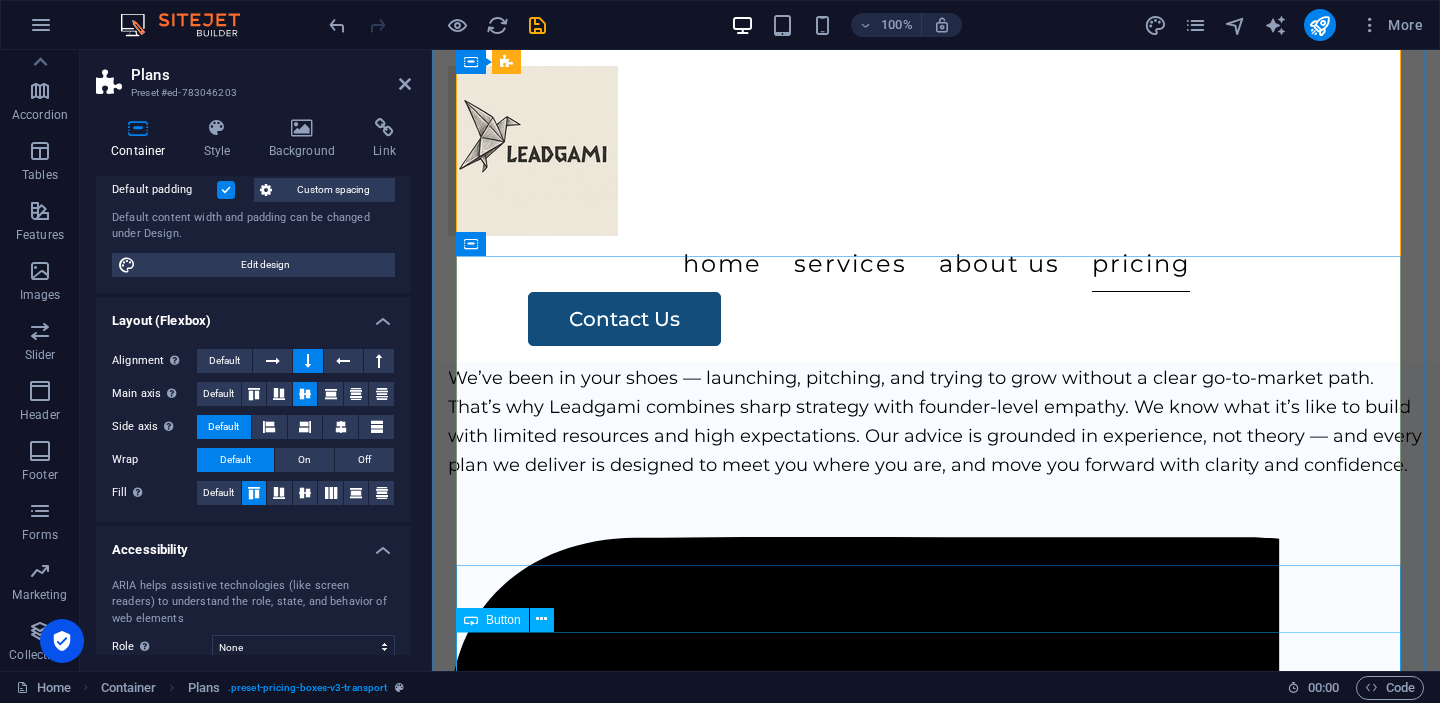 scroll, scrollTop: 4559, scrollLeft: 0, axis: vertical 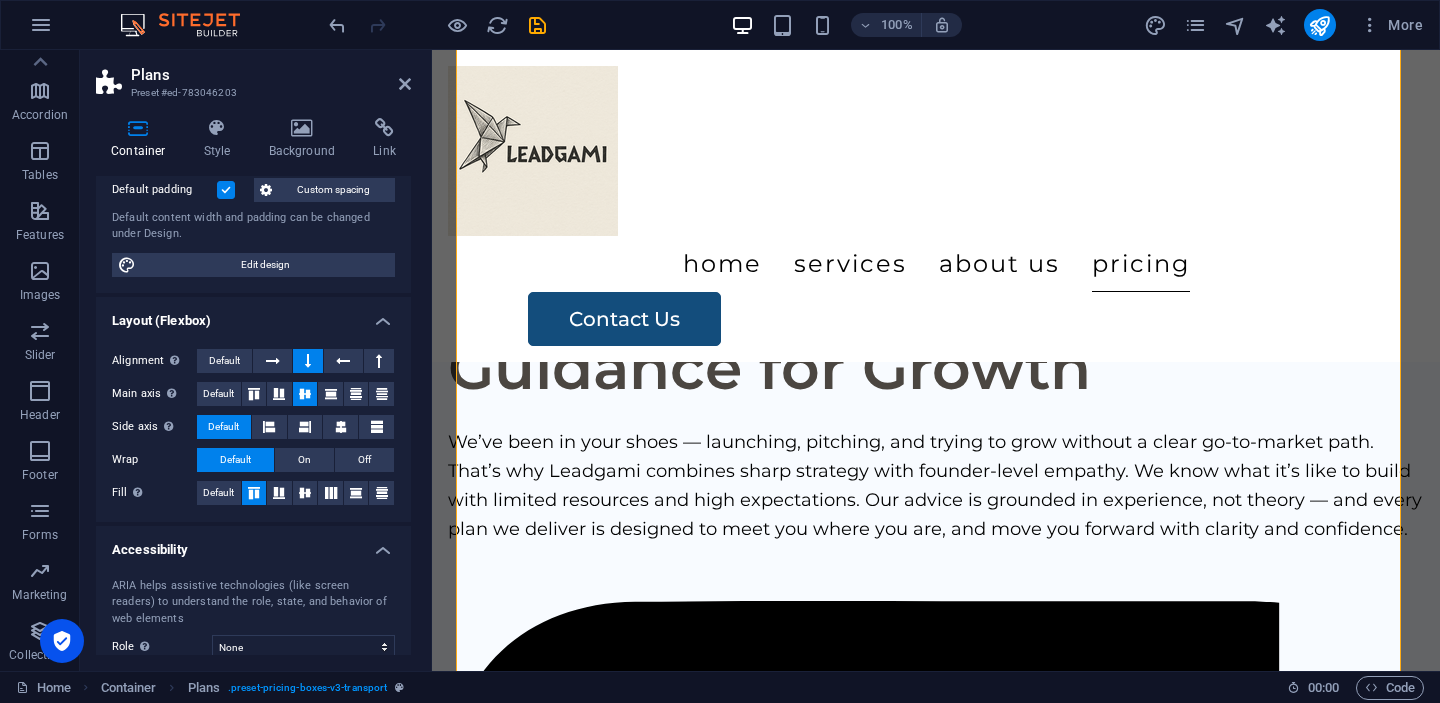 click on "Layout (Flexbox)" at bounding box center [253, 315] 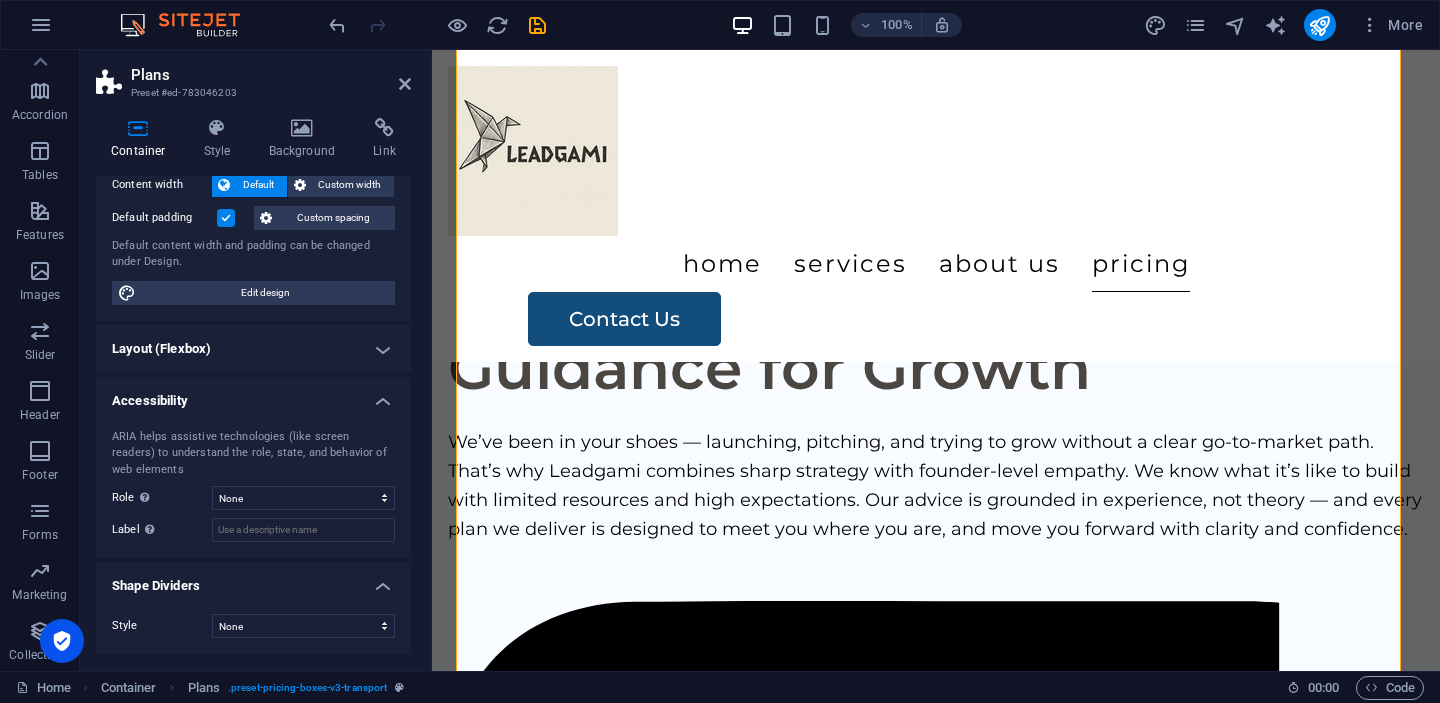 scroll, scrollTop: 119, scrollLeft: 0, axis: vertical 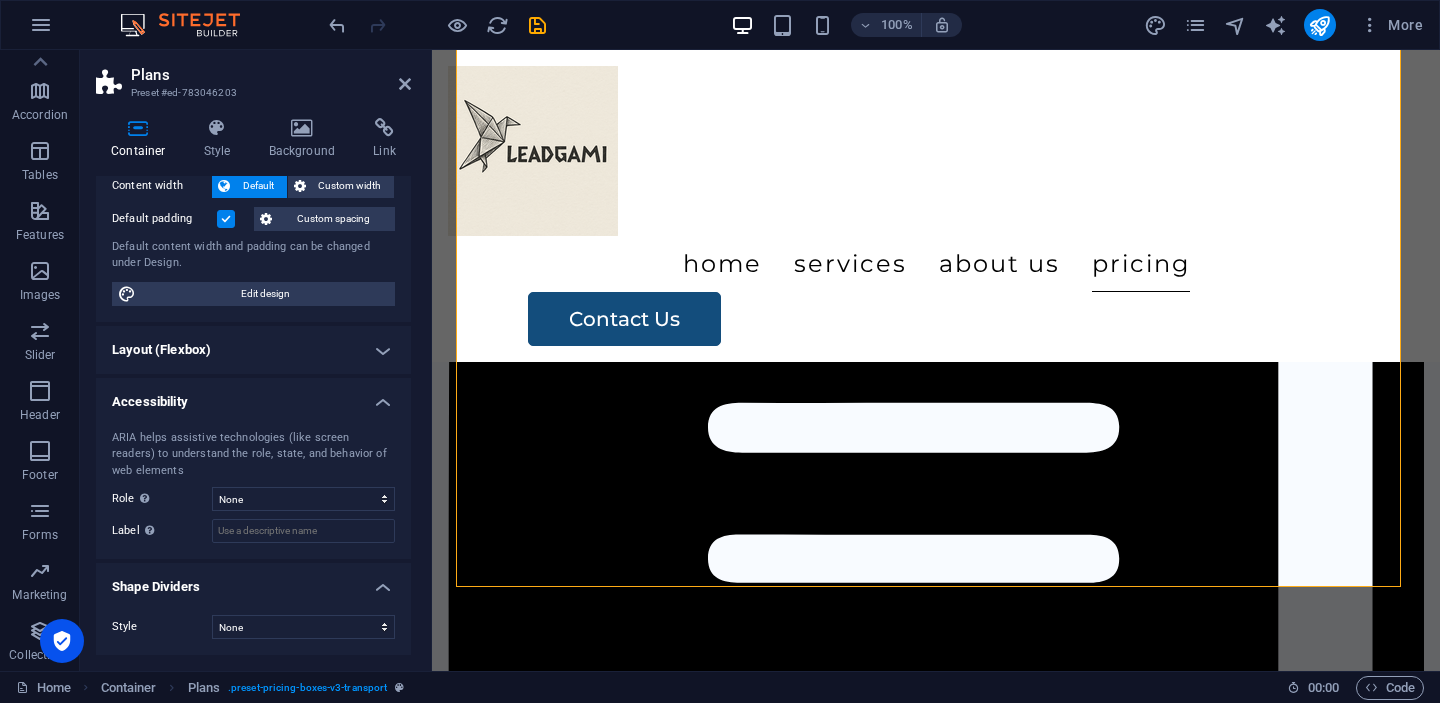 click on "Plans Preset #ed-783046203
Container Style Background Link Size Height Default px rem % vh vw Min. height None px rem % vh vw Width Default px rem % em vh vw Min. width None px rem % vh vw Content width Default Custom width Width Default px rem % em vh vw Min. width None px rem % vh vw Default padding Custom spacing Default content width and padding can be changed under Design. Edit design Layout (Flexbox) Alignment Determines the flex direction. Default Main axis Determine how elements should behave along the main axis inside this container (justify content). Default Side axis Control the vertical direction of the element inside of the container (align items). Default Wrap Default On Off Fill Controls the distances and direction of elements on the y-axis across several lines (align content). Default Accessibility ARIA helps assistive technologies (like screen readers) to understand the role, state, and behavior of web elements Role The ARIA role defines the purpose of an element.  None Alert" at bounding box center [256, 360] 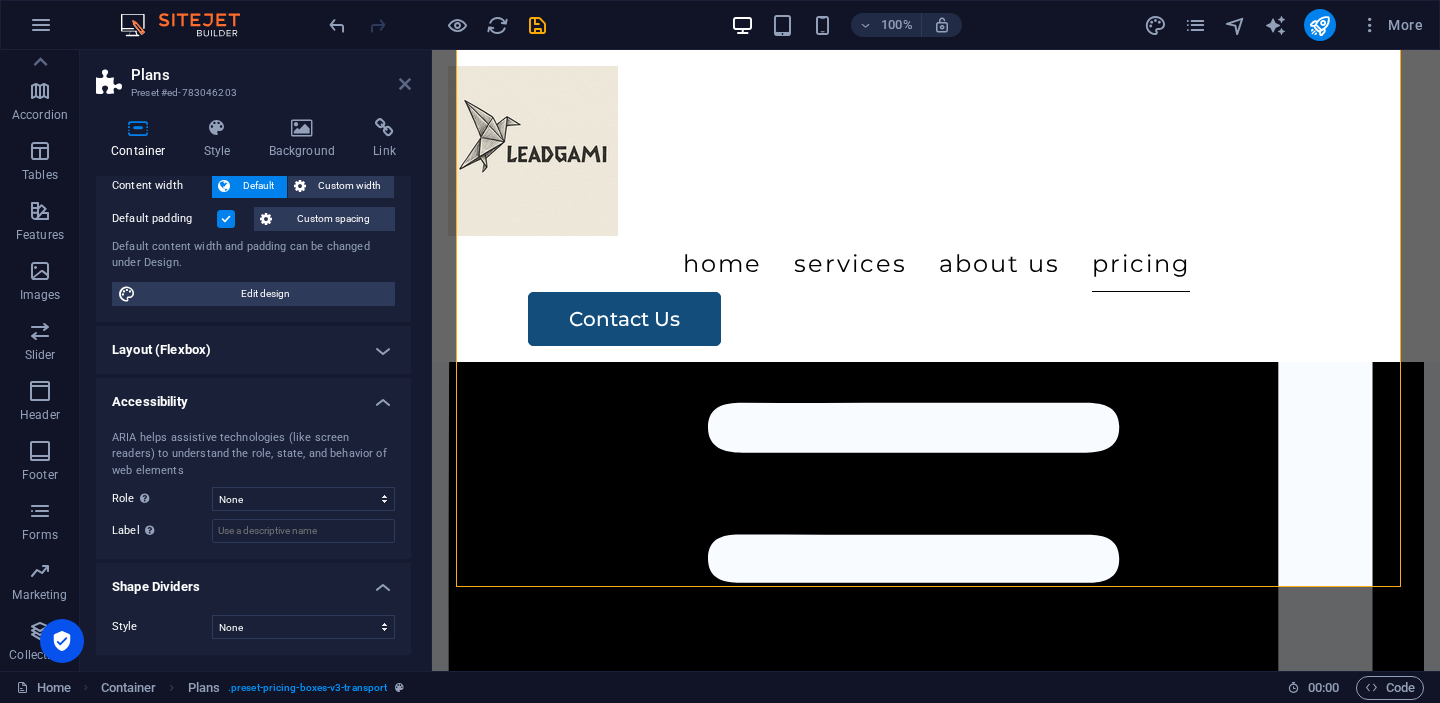 click at bounding box center [405, 84] 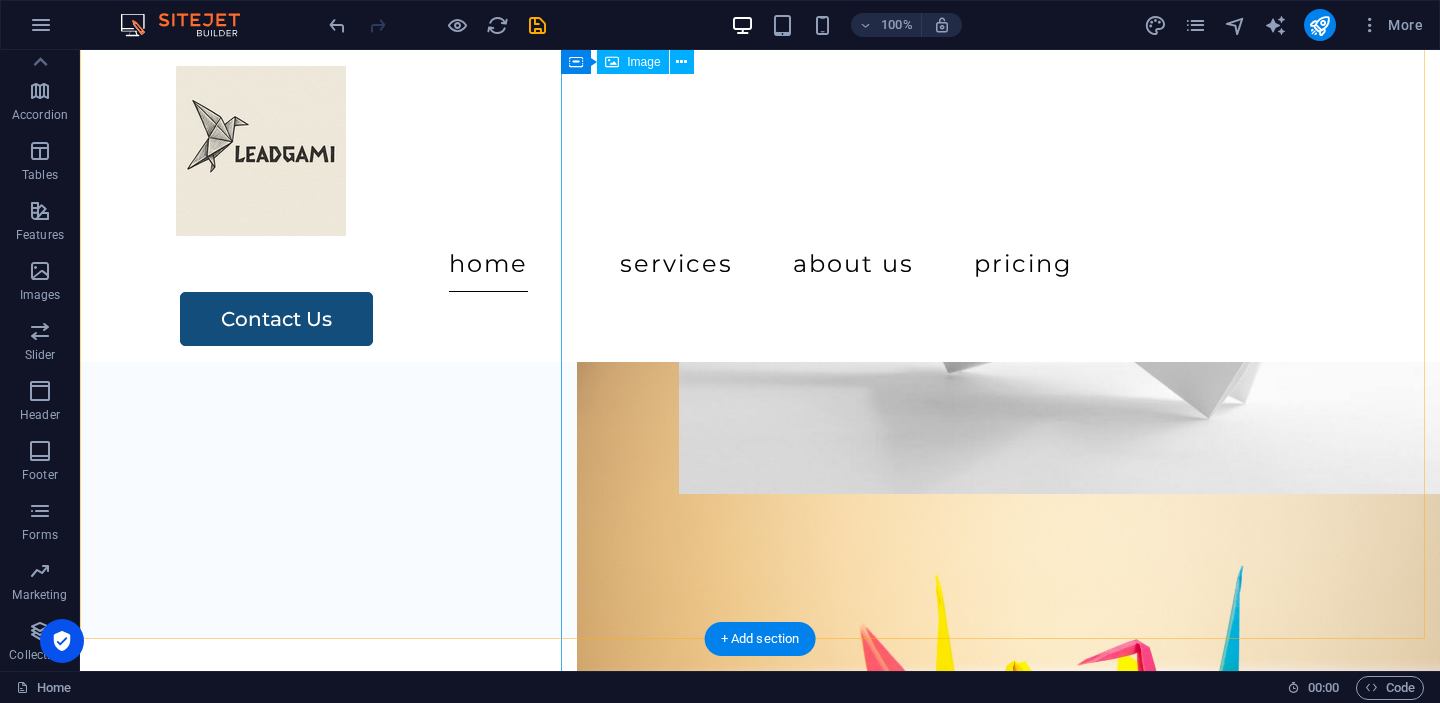 scroll, scrollTop: 0, scrollLeft: 0, axis: both 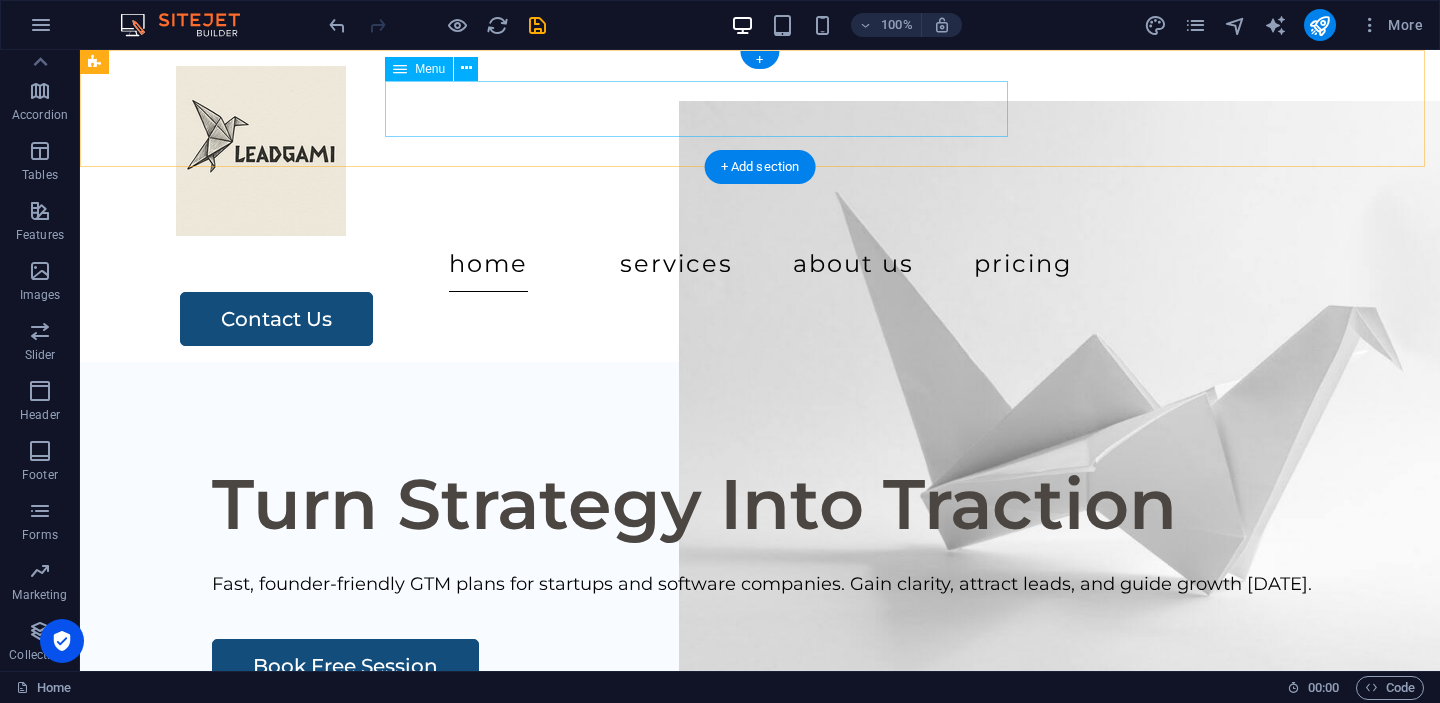 click on "Home Services About Us Pricing" at bounding box center [760, 264] 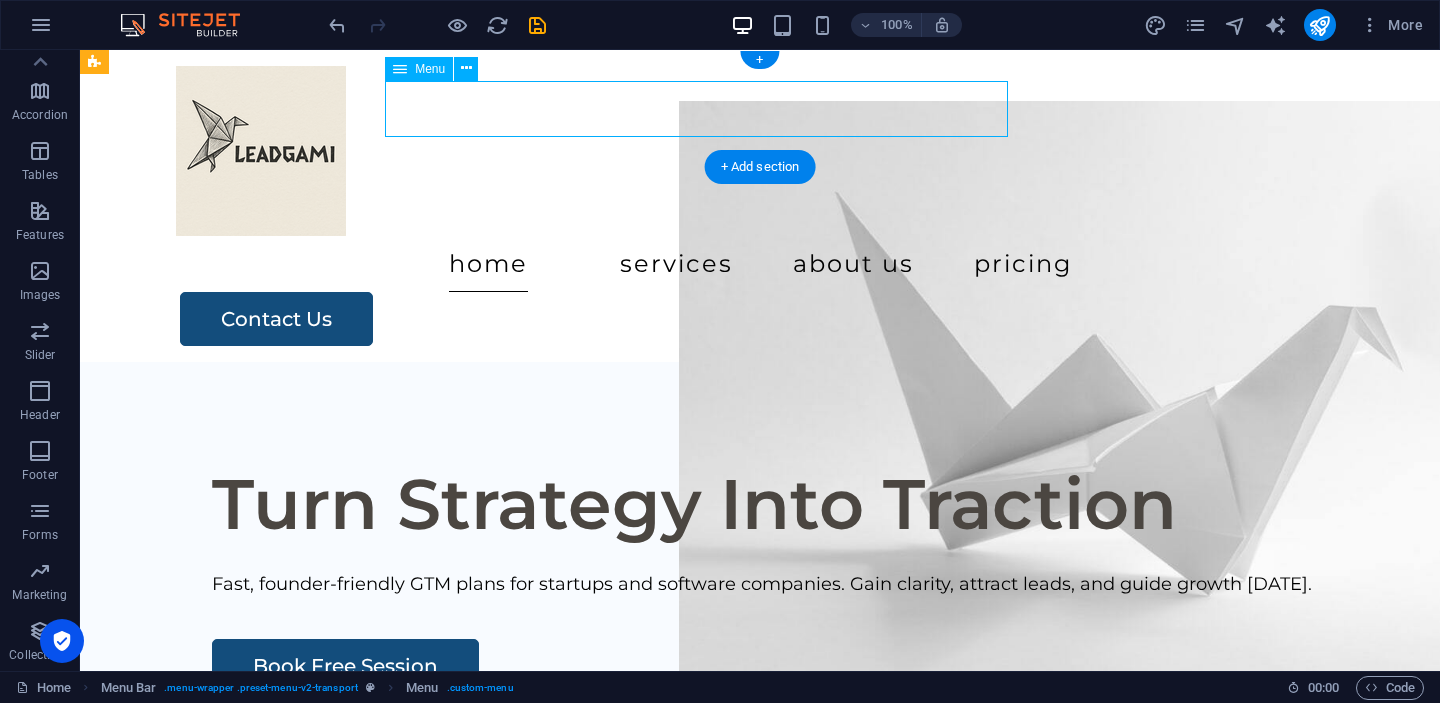 click on "Home Services About Us Pricing" at bounding box center [760, 264] 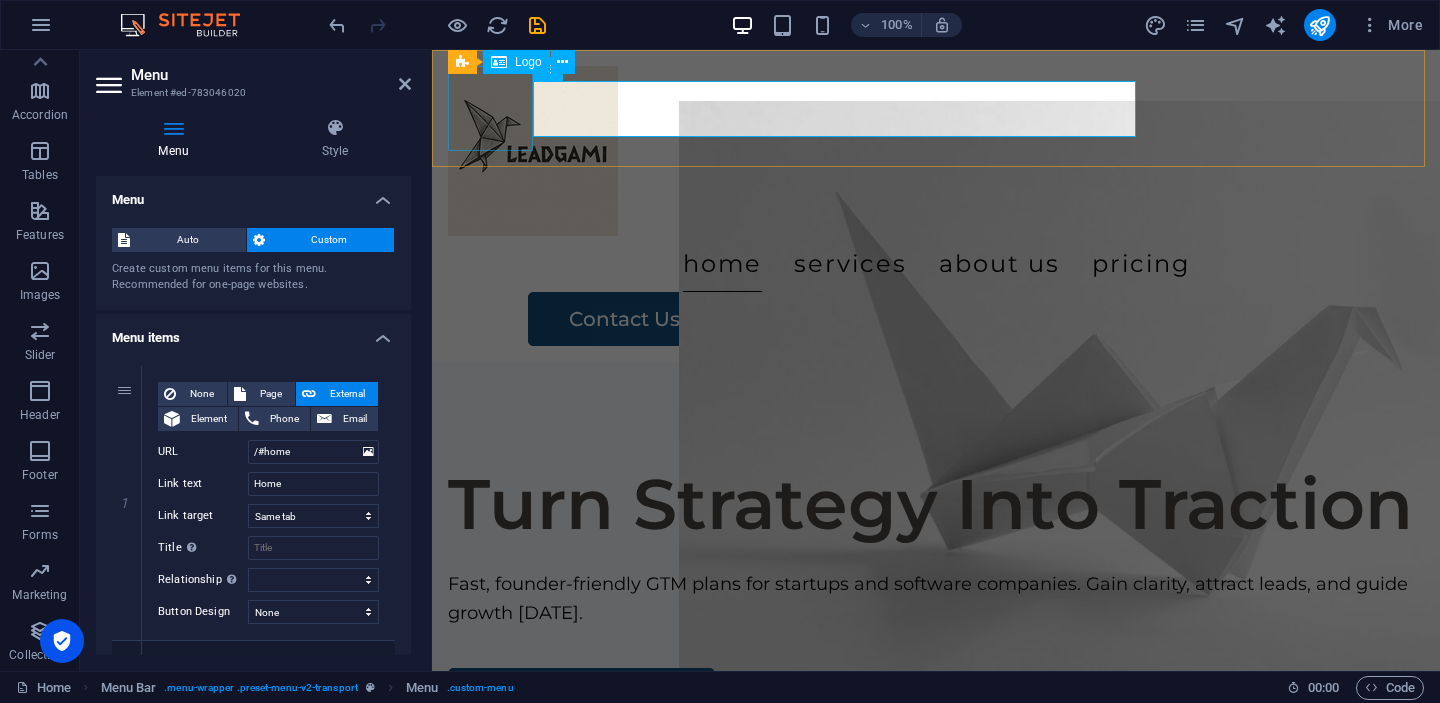 click at bounding box center [936, 151] 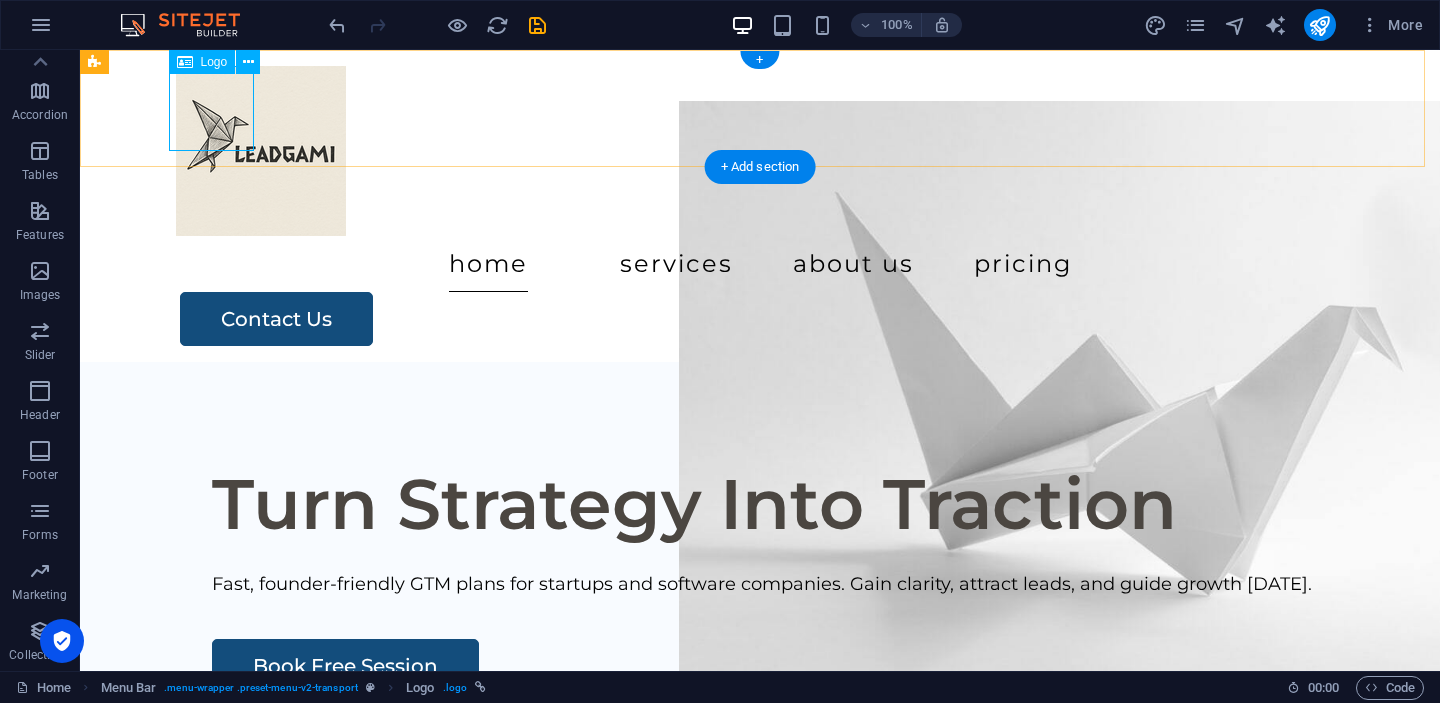 click at bounding box center [760, 151] 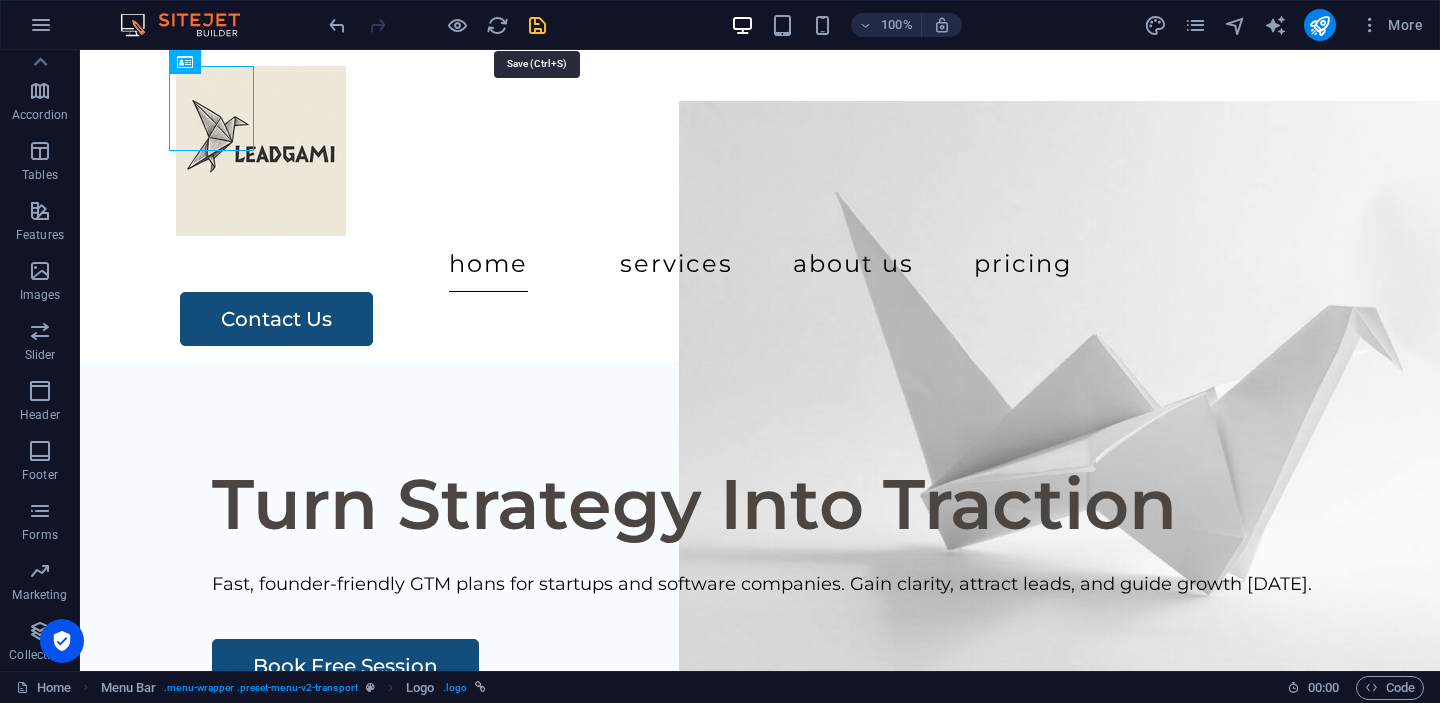 click at bounding box center [537, 25] 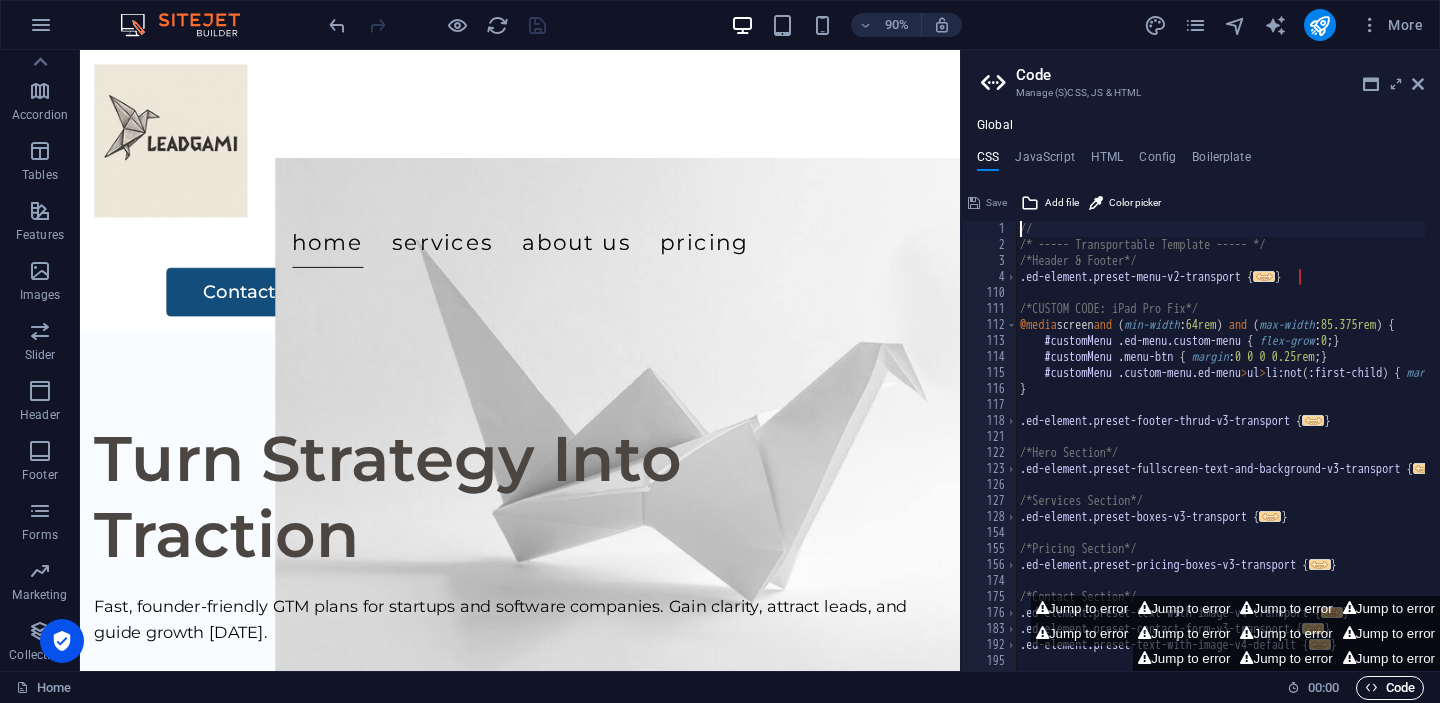 click on "Code" at bounding box center (1390, 688) 